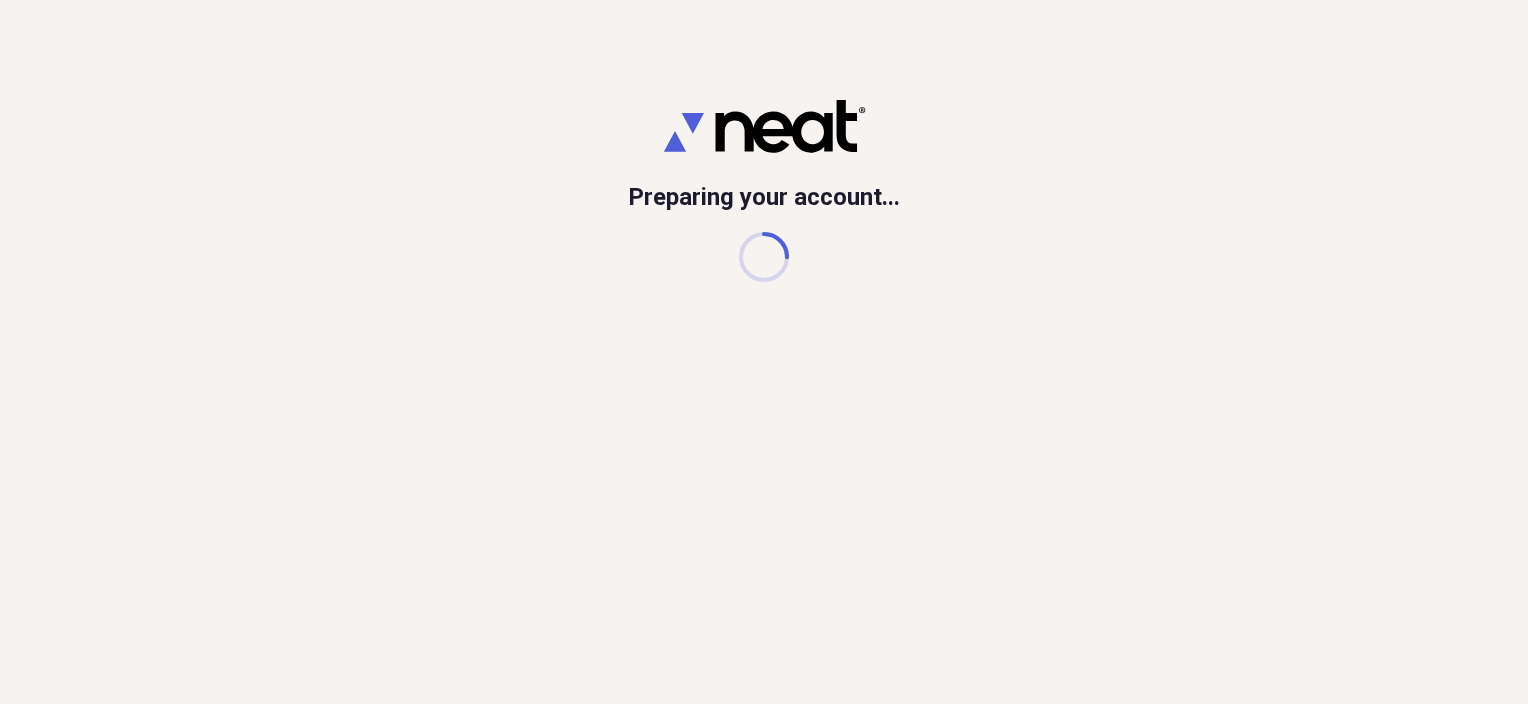 scroll, scrollTop: 0, scrollLeft: 0, axis: both 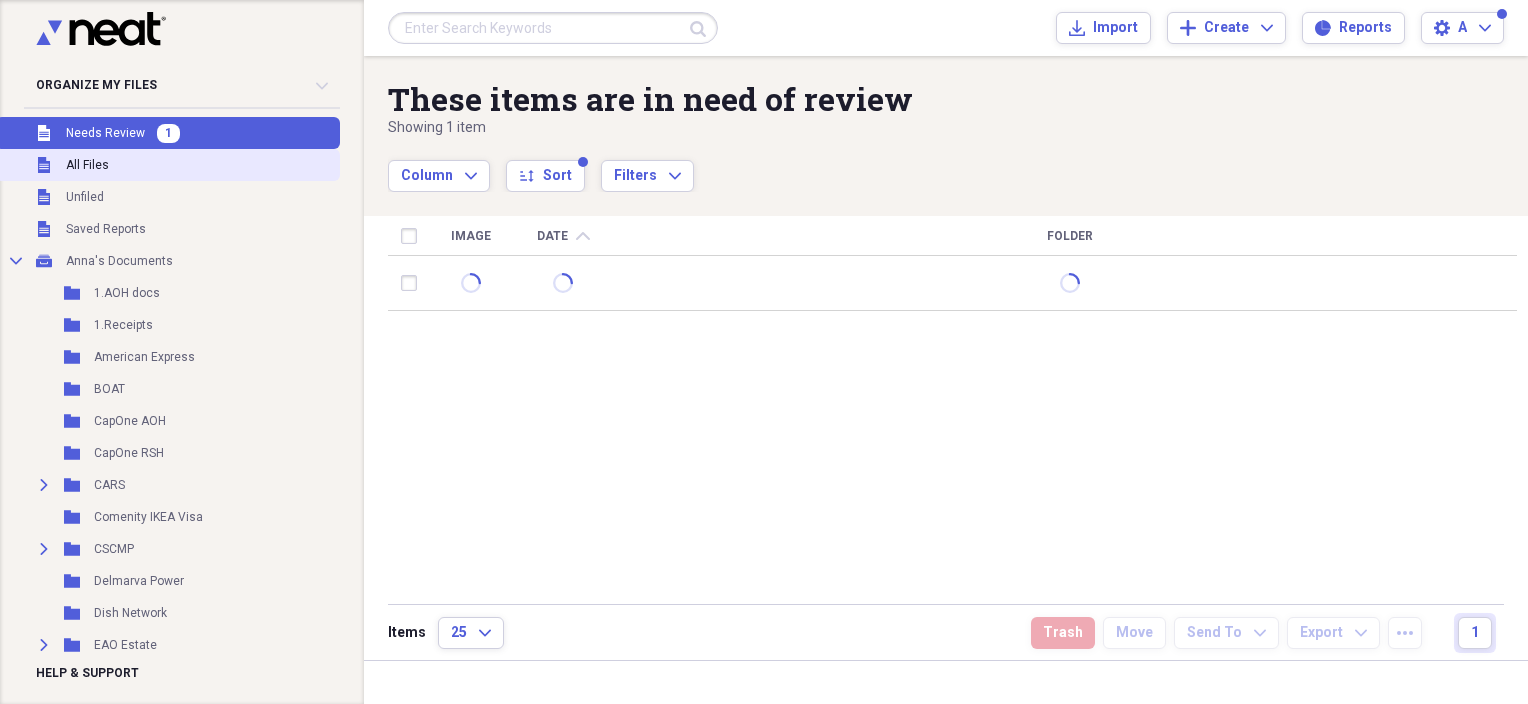 click on "All Files" at bounding box center (87, 165) 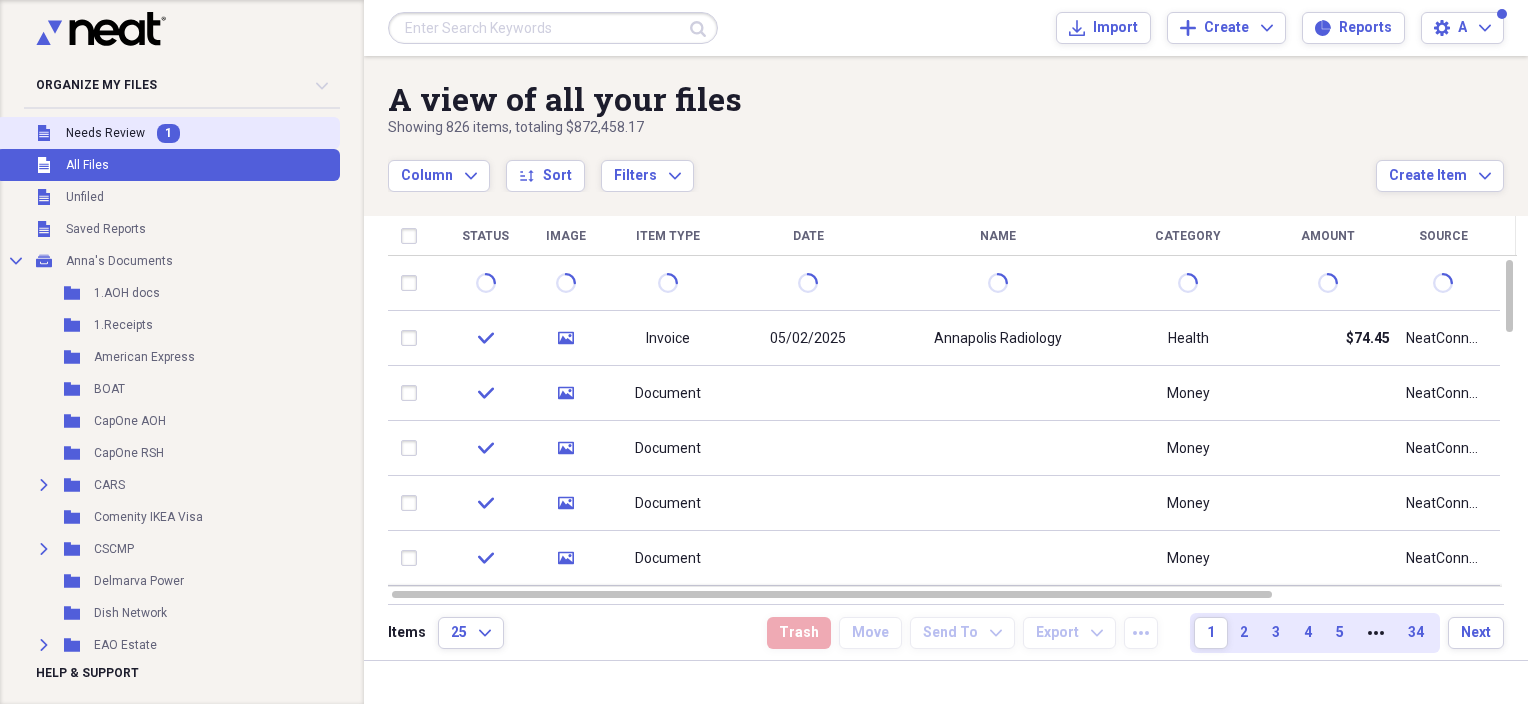 click on "Needs Review" at bounding box center [105, 133] 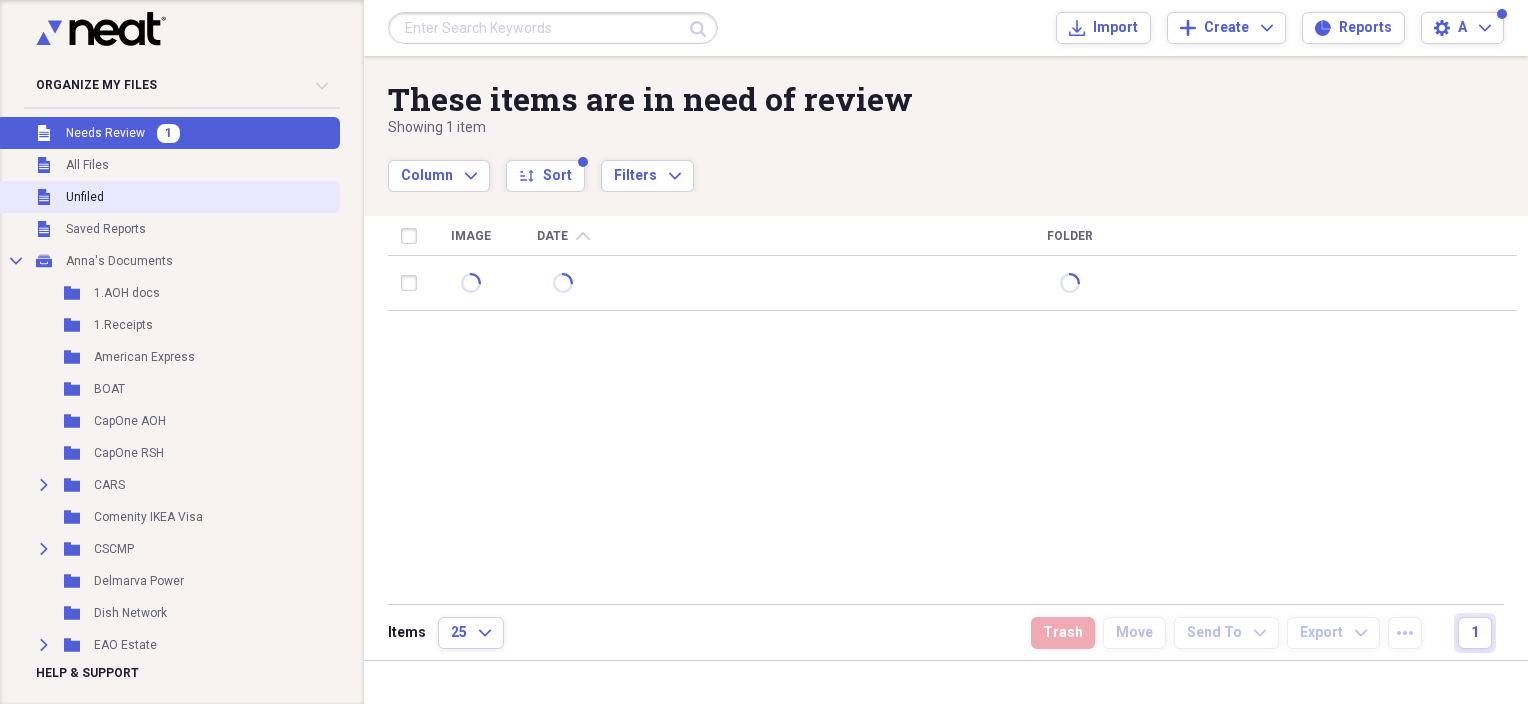 click on "Unfiled" at bounding box center (85, 197) 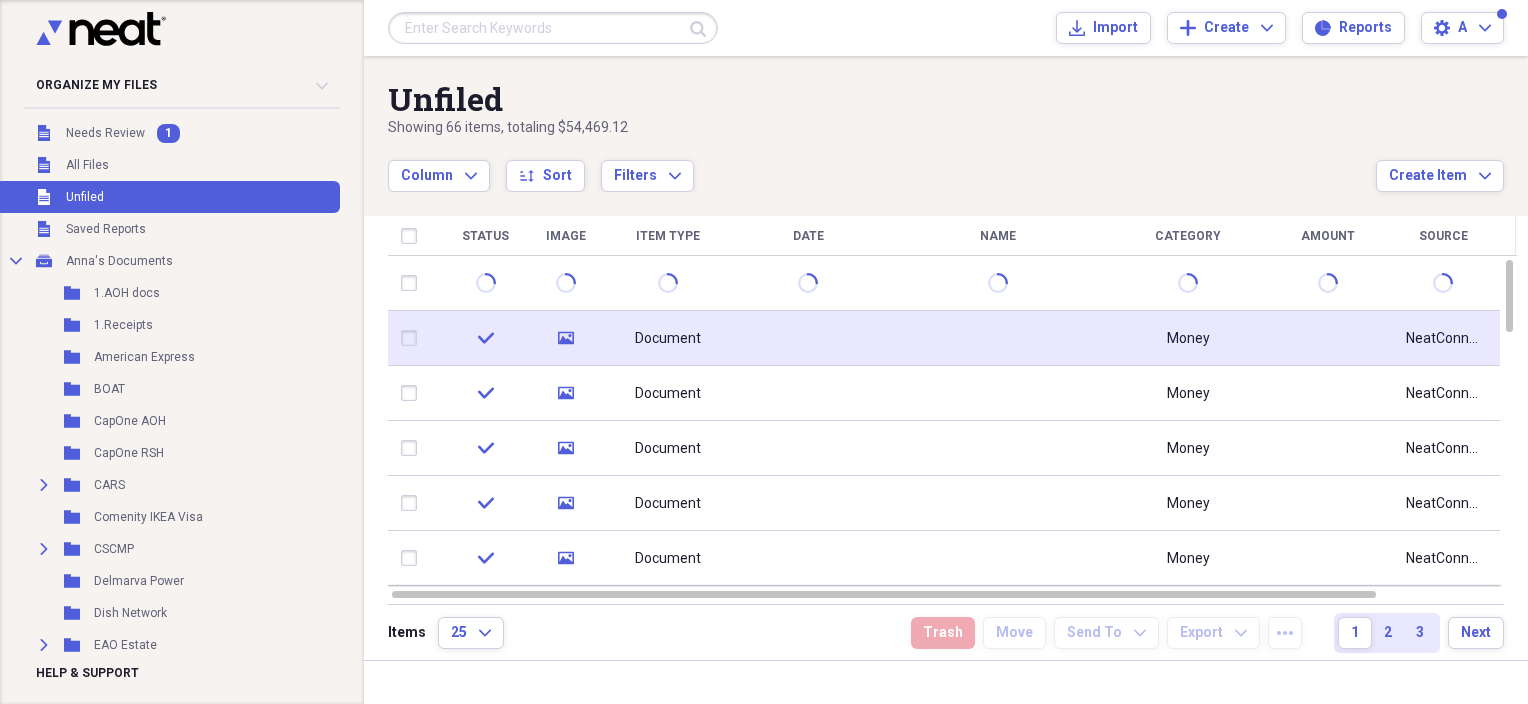 click on "media" at bounding box center [566, 338] 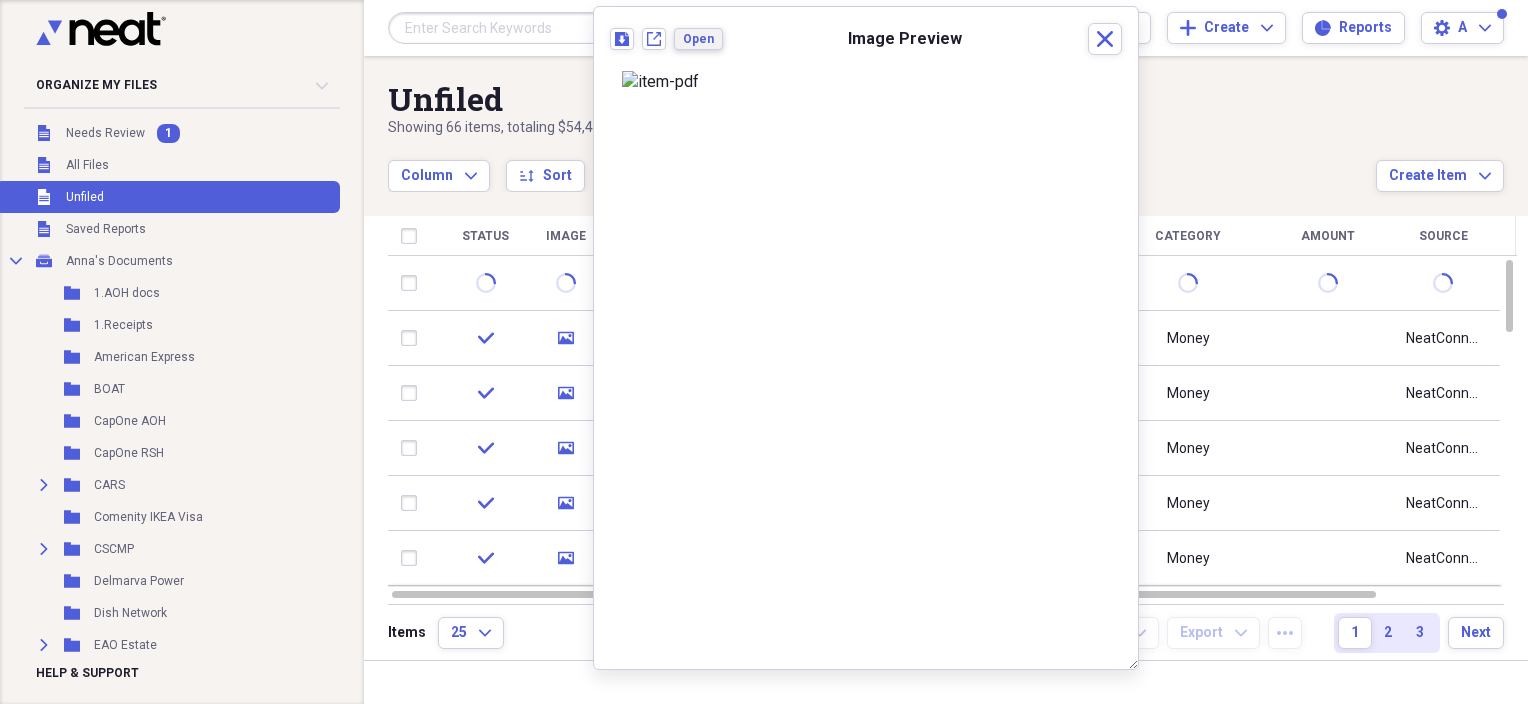 click on "Open" at bounding box center (698, 39) 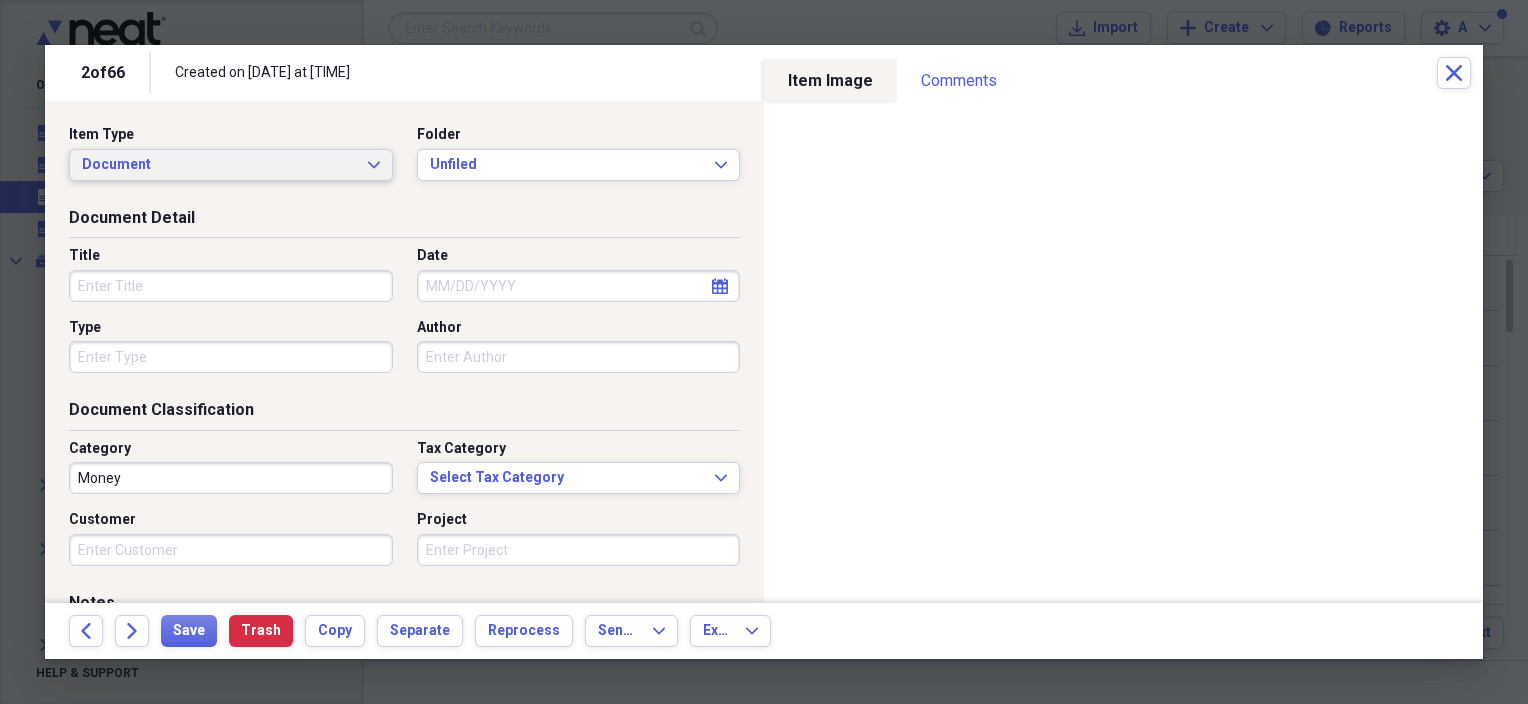 click on "Document" at bounding box center (219, 165) 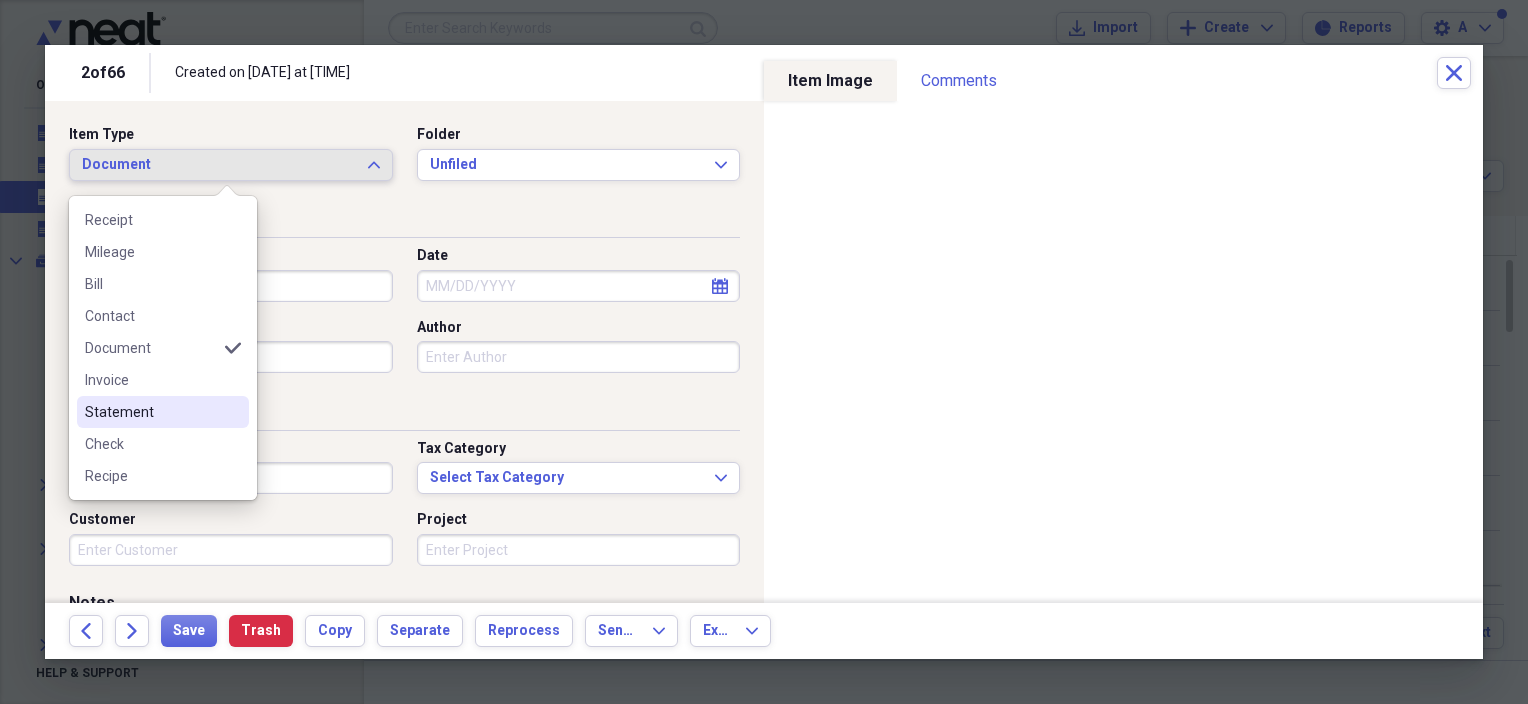 click on "Statement" at bounding box center [151, 412] 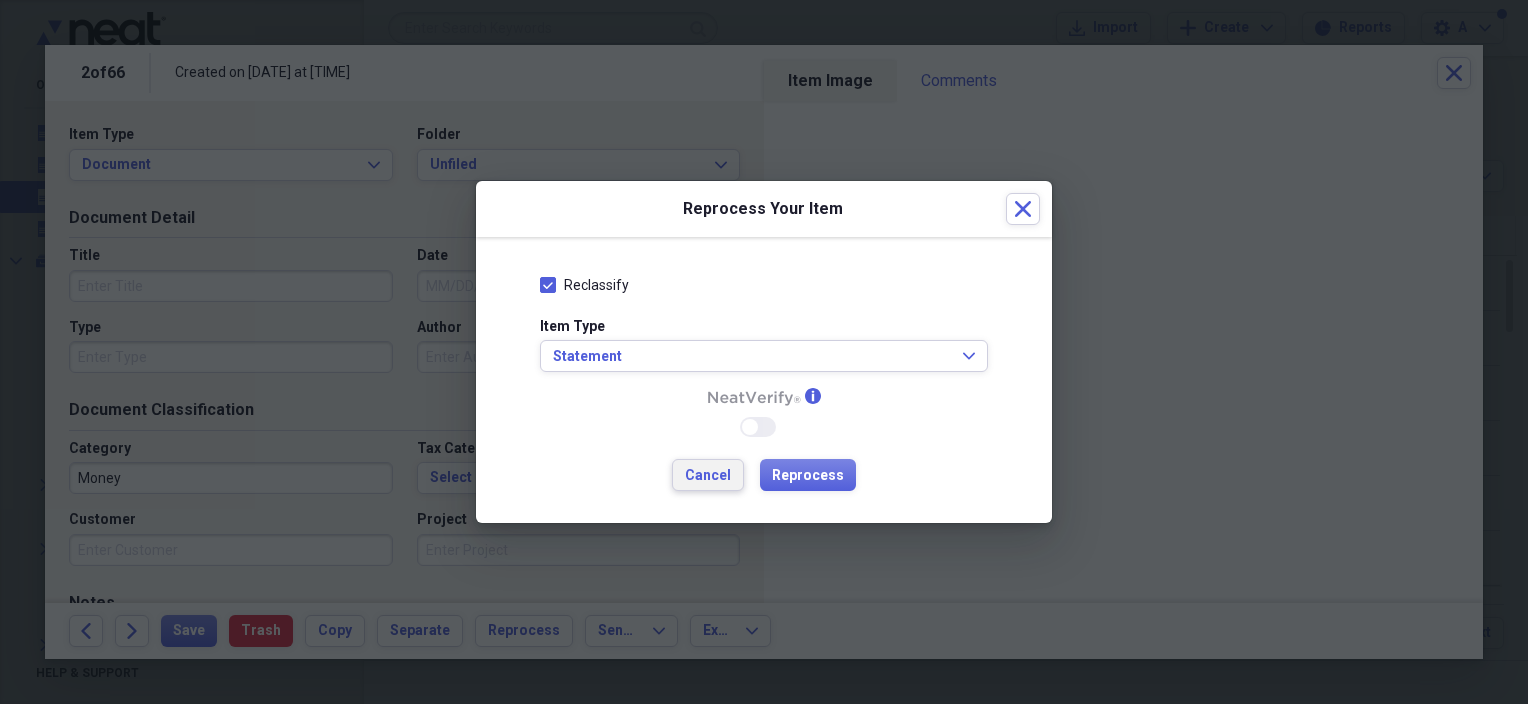 click on "Cancel" at bounding box center (708, 476) 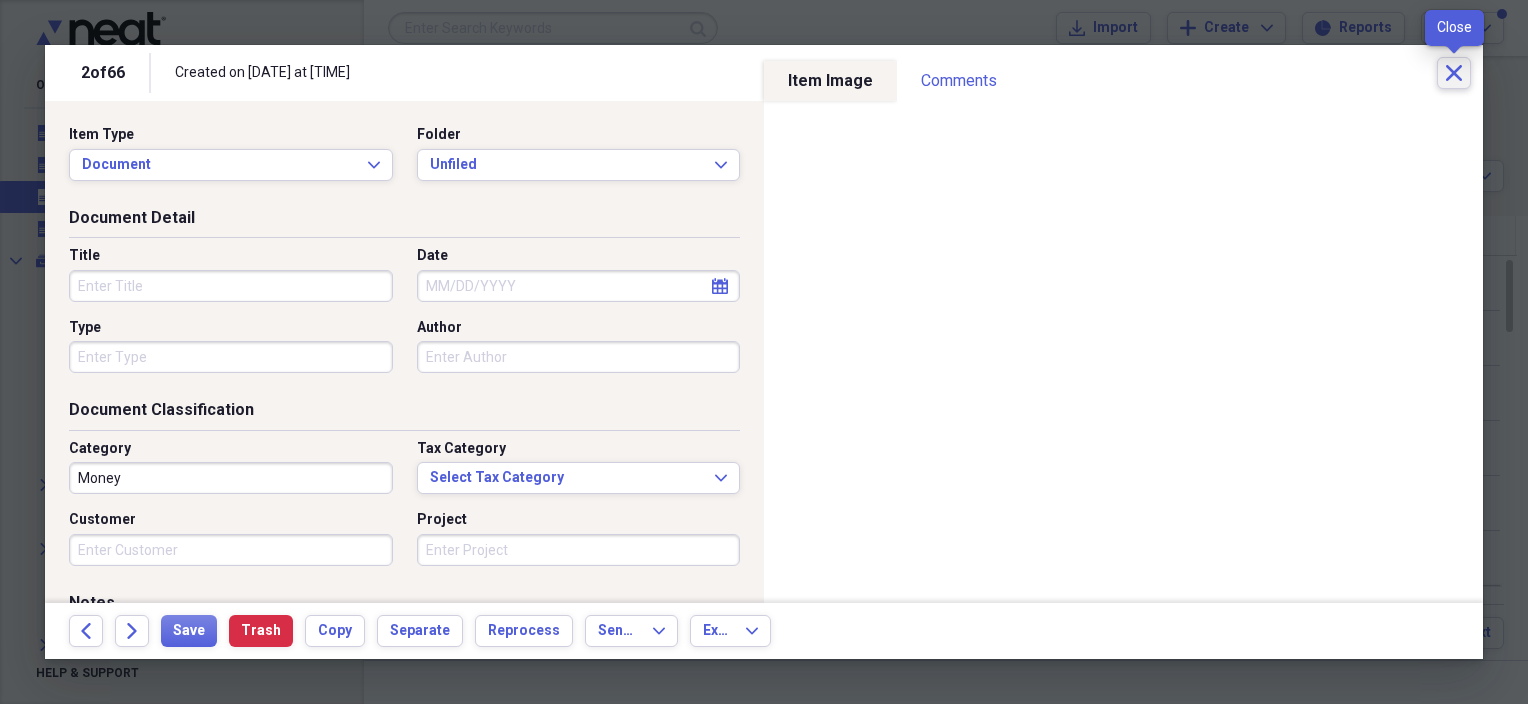 click 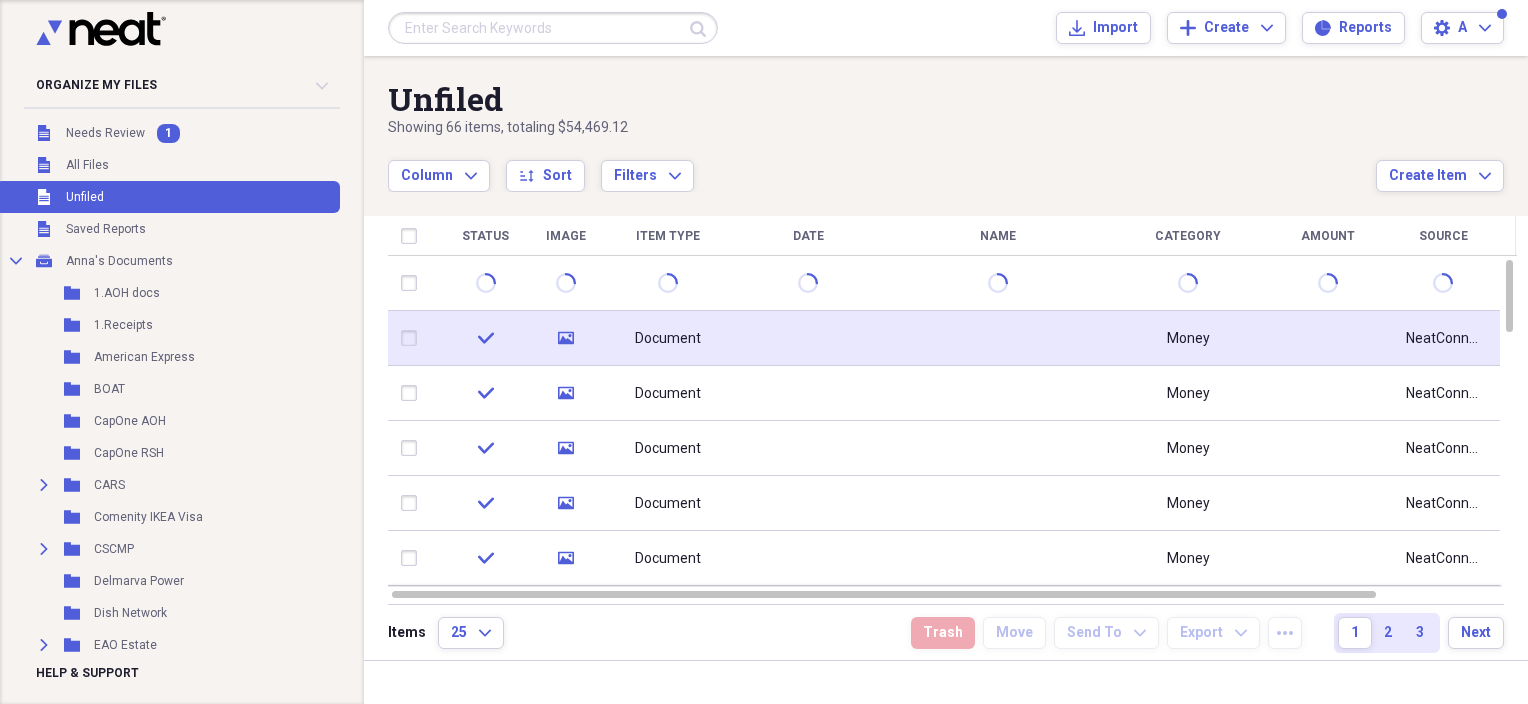 click on "Document" at bounding box center (668, 339) 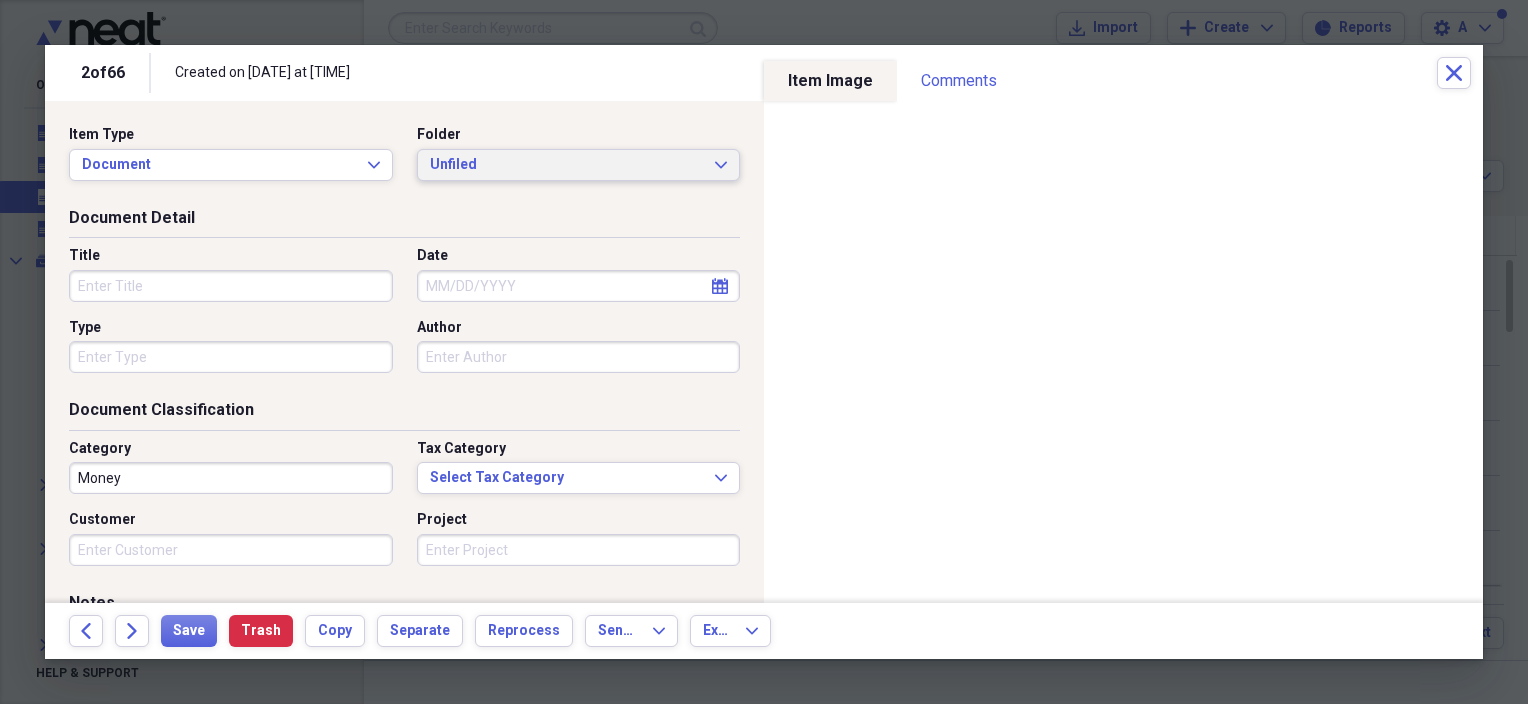 click on "Unfiled" at bounding box center [567, 165] 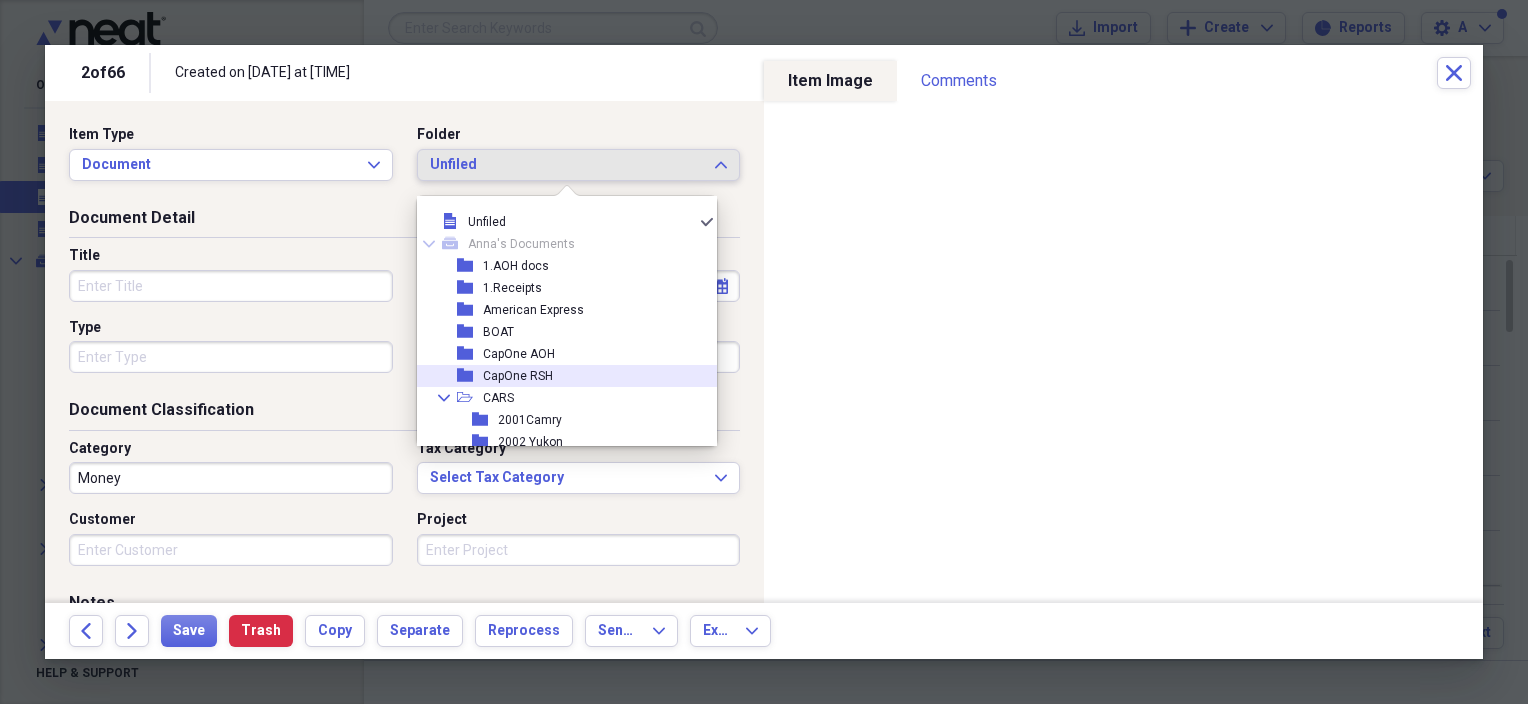 click on "CapOne RSH" at bounding box center (518, 376) 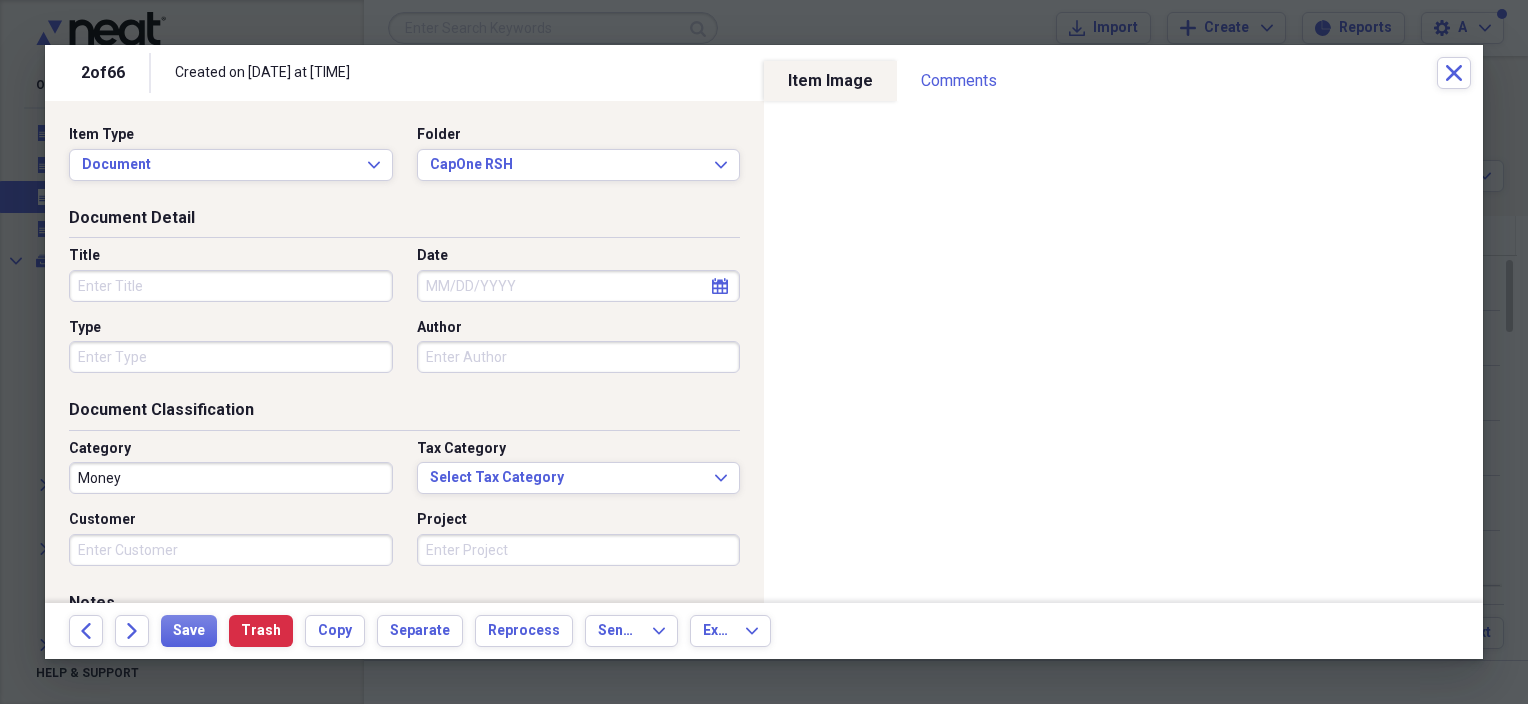 click 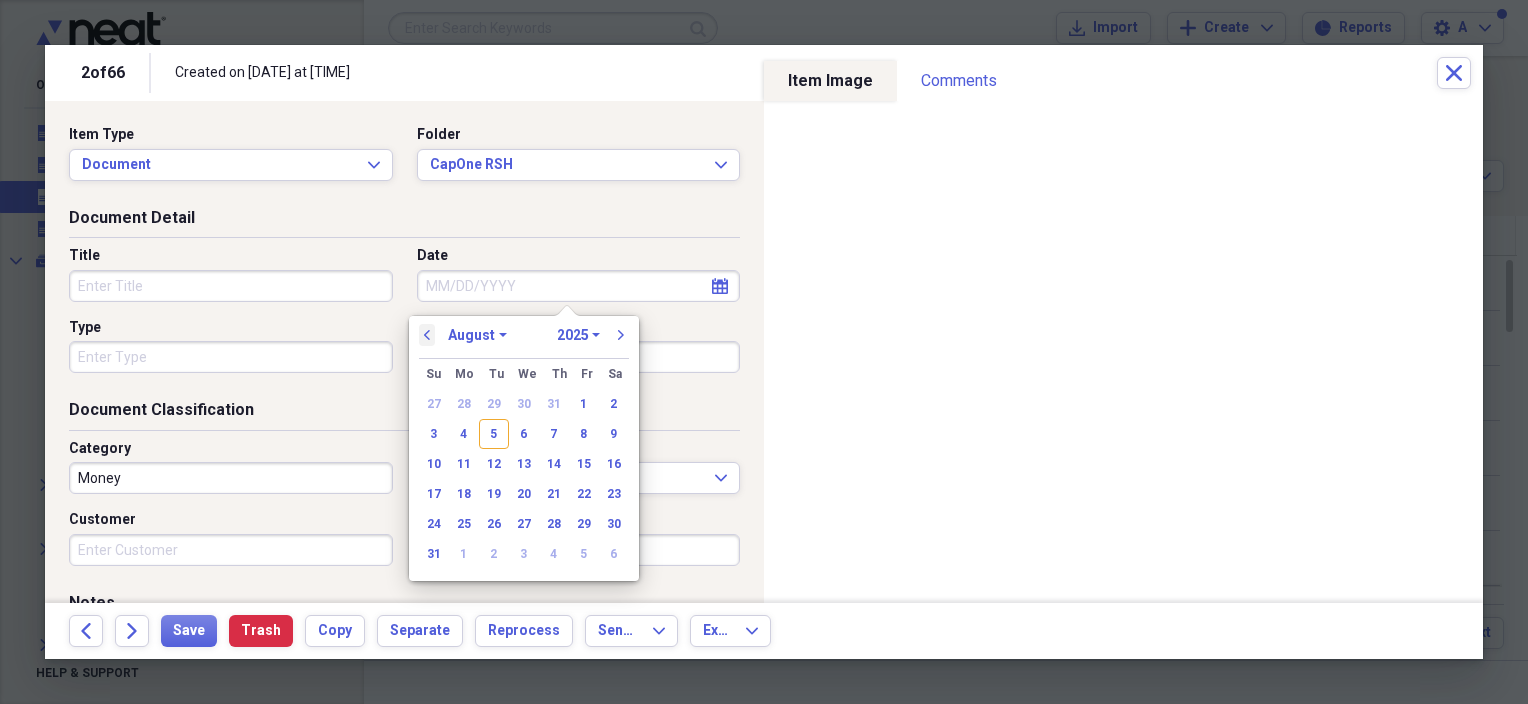 click on "previous" at bounding box center (427, 335) 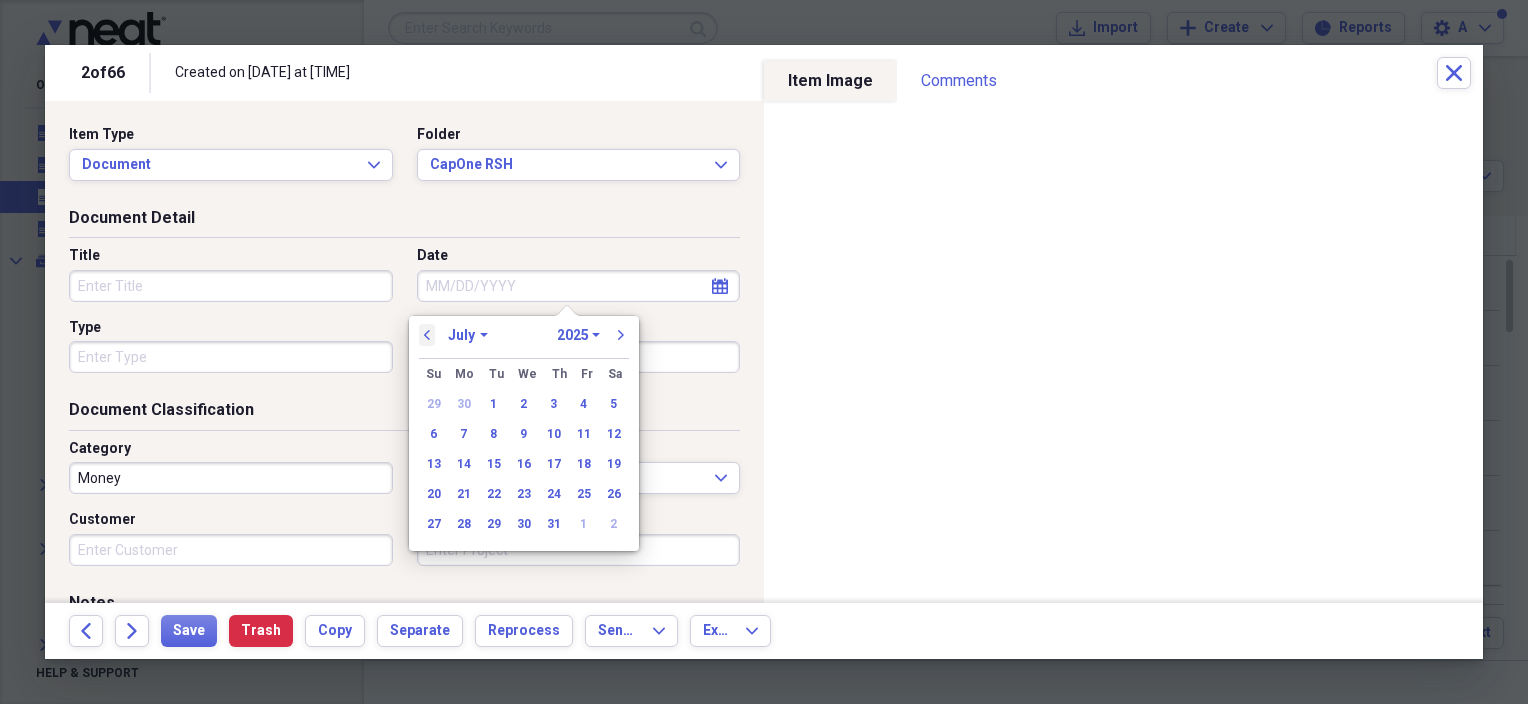 click on "previous" at bounding box center (427, 335) 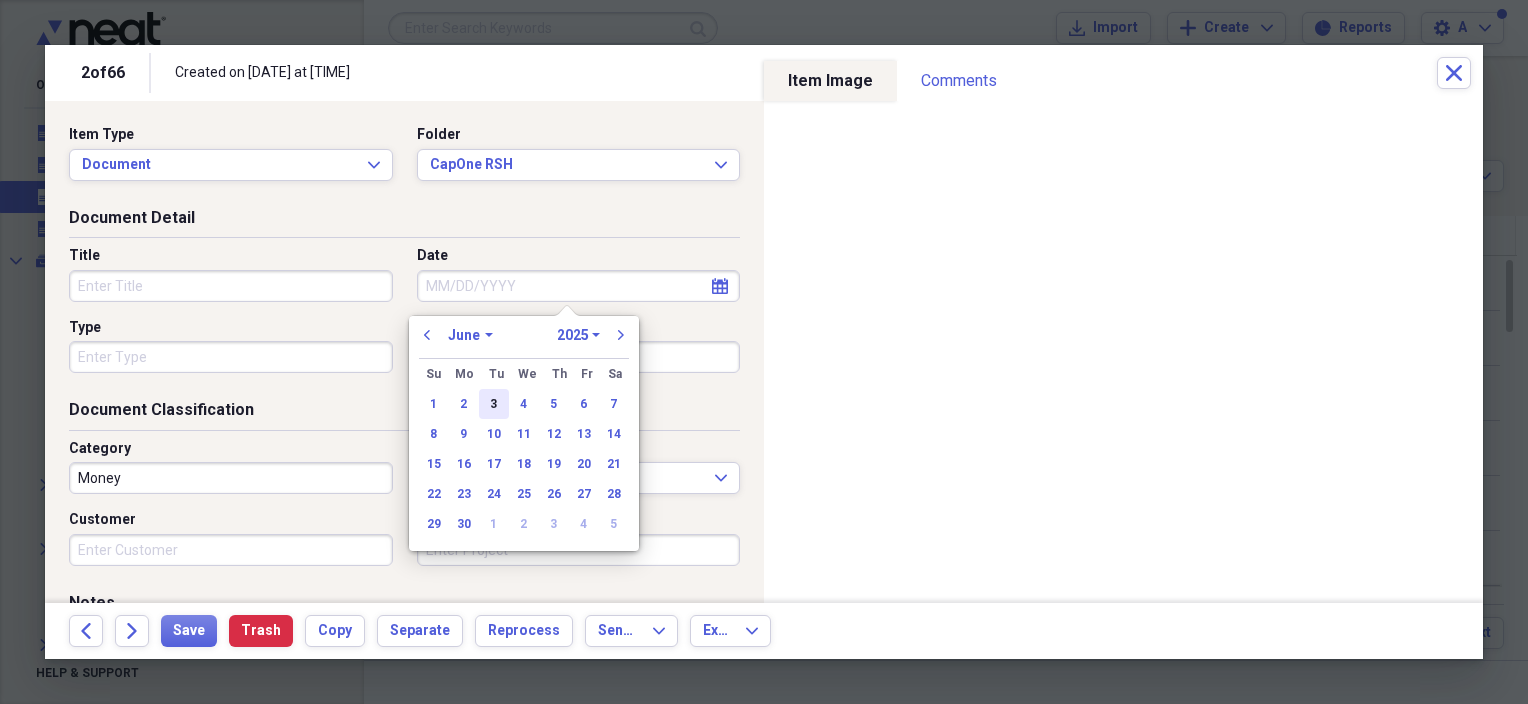 click on "3" at bounding box center (494, 404) 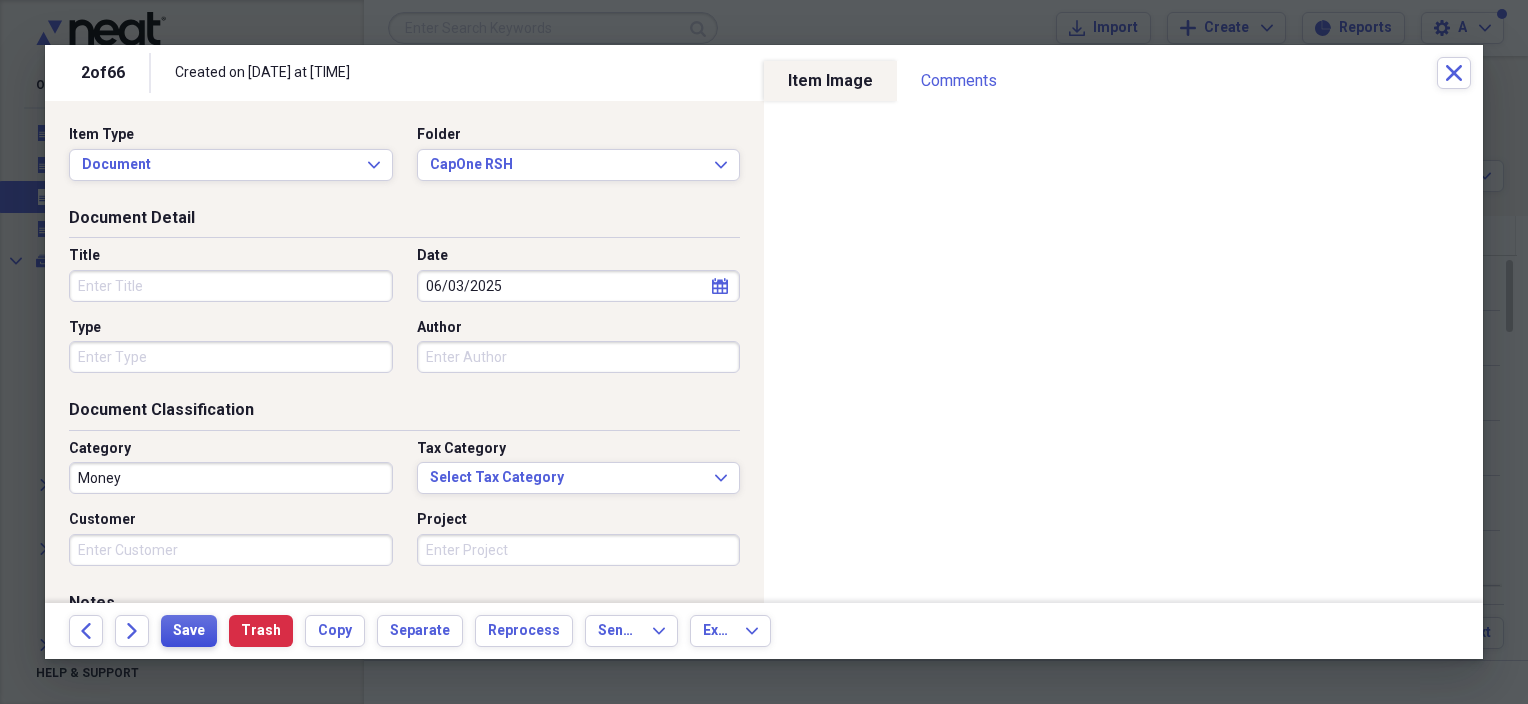 click on "Save" at bounding box center (189, 631) 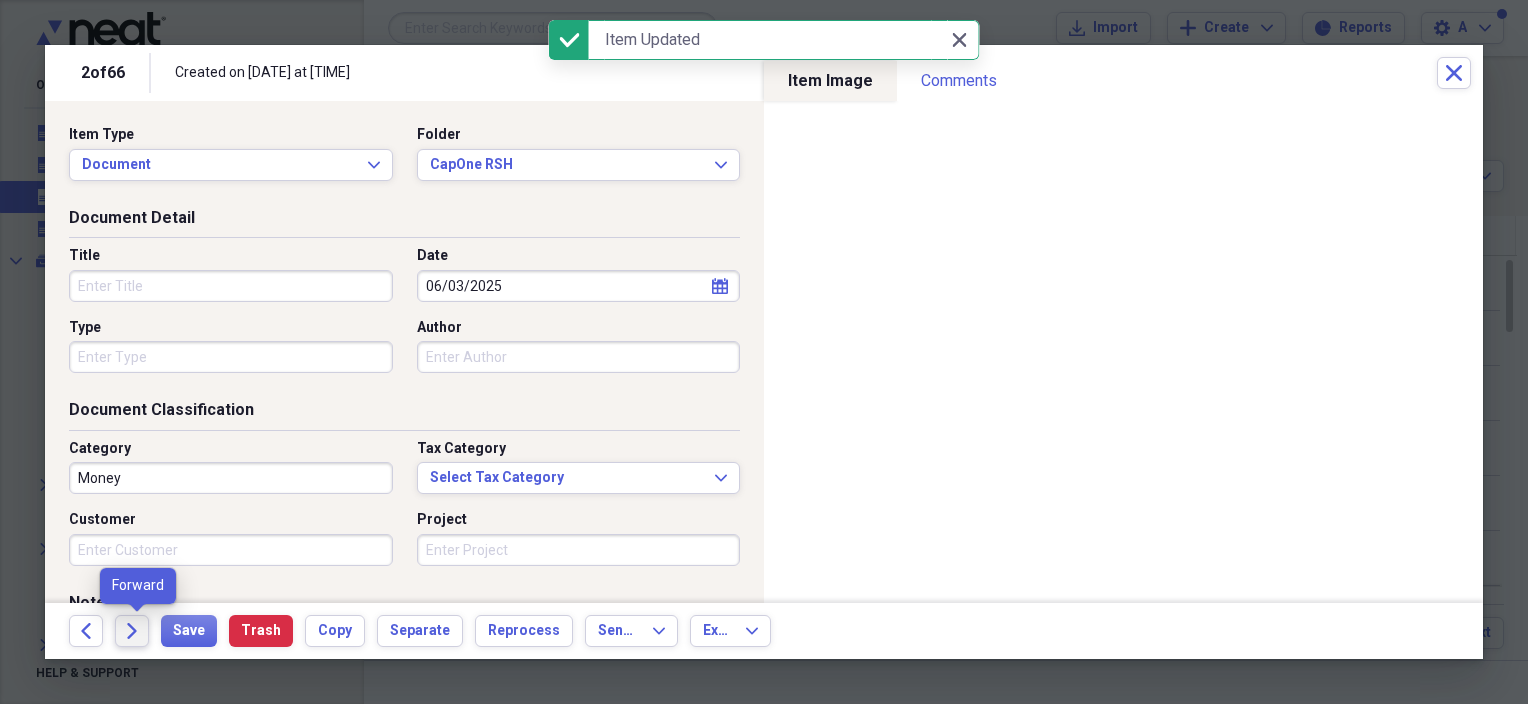click on "Forward" 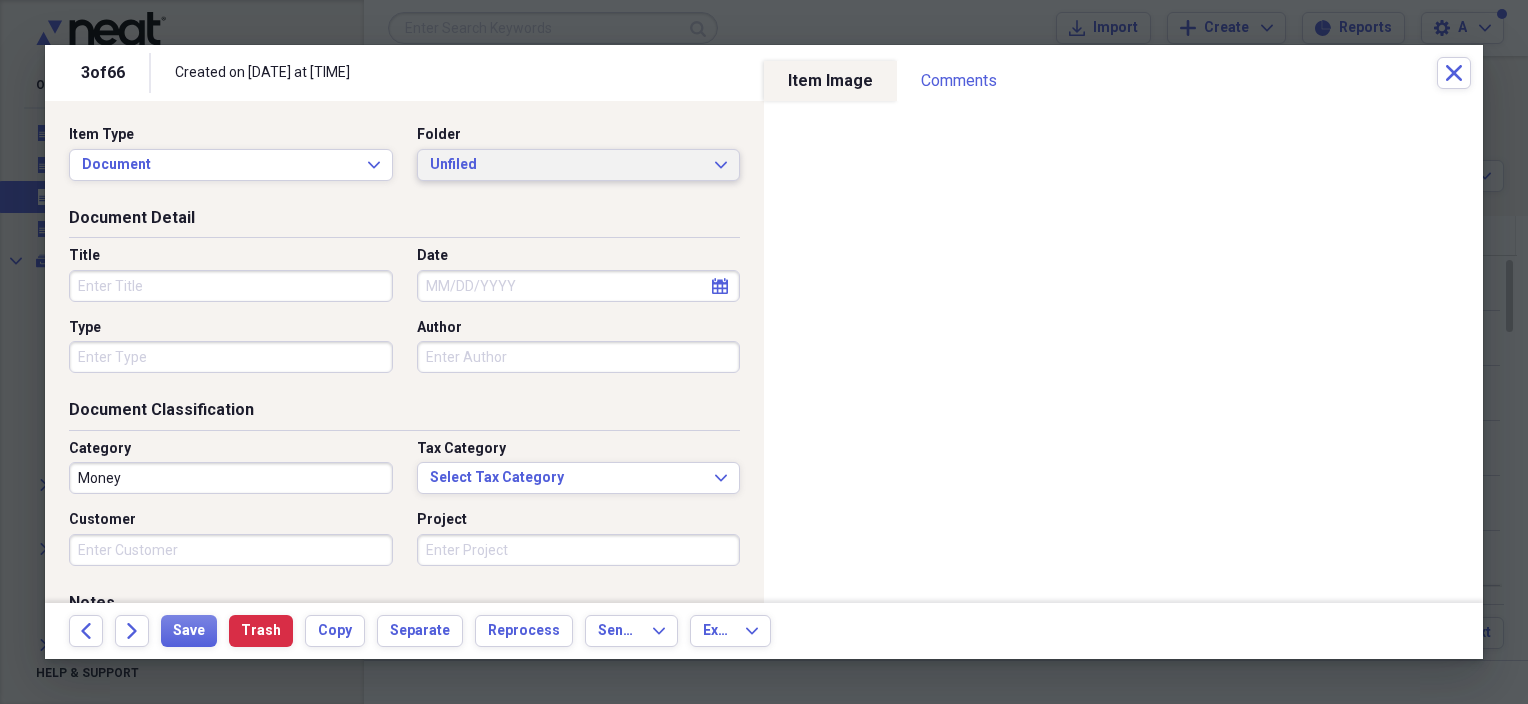 click on "Unfiled" at bounding box center (567, 165) 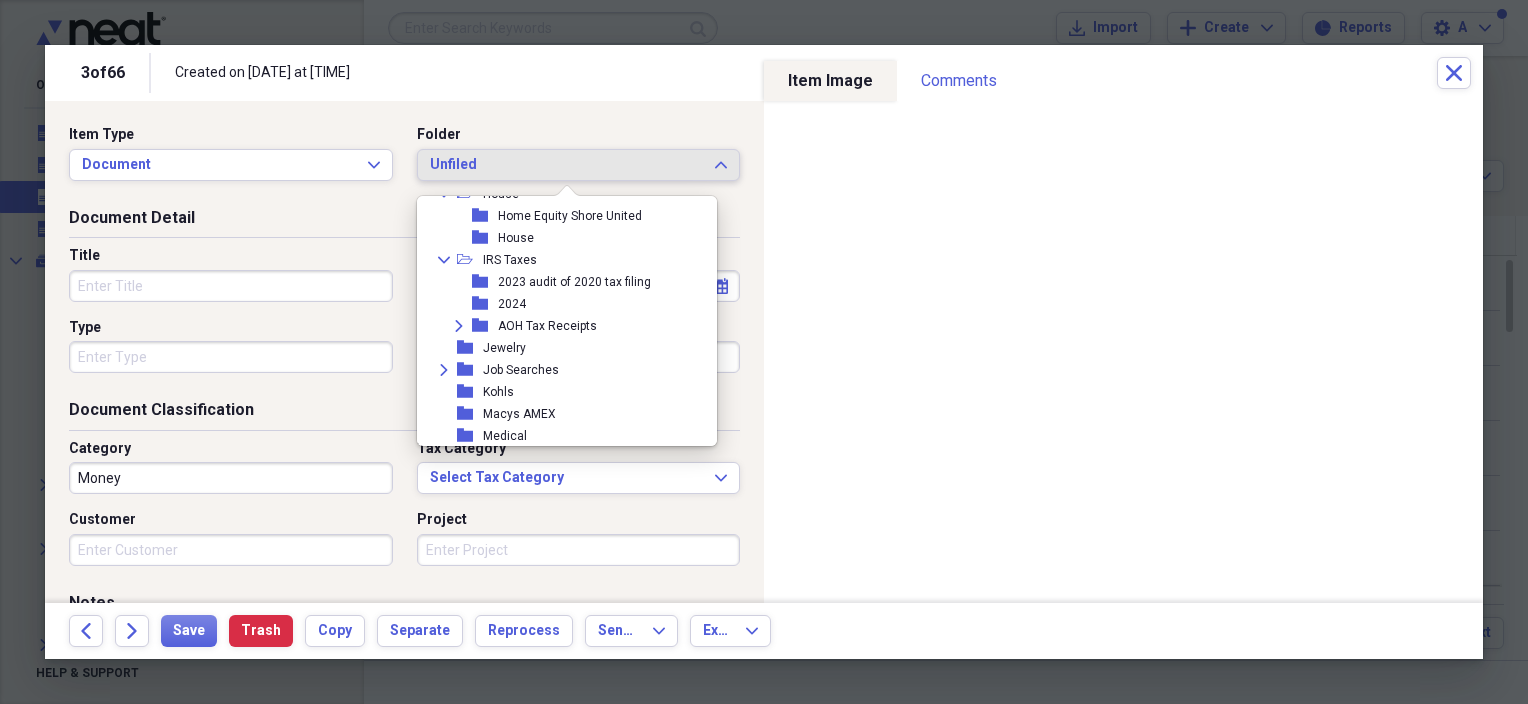 scroll, scrollTop: 500, scrollLeft: 0, axis: vertical 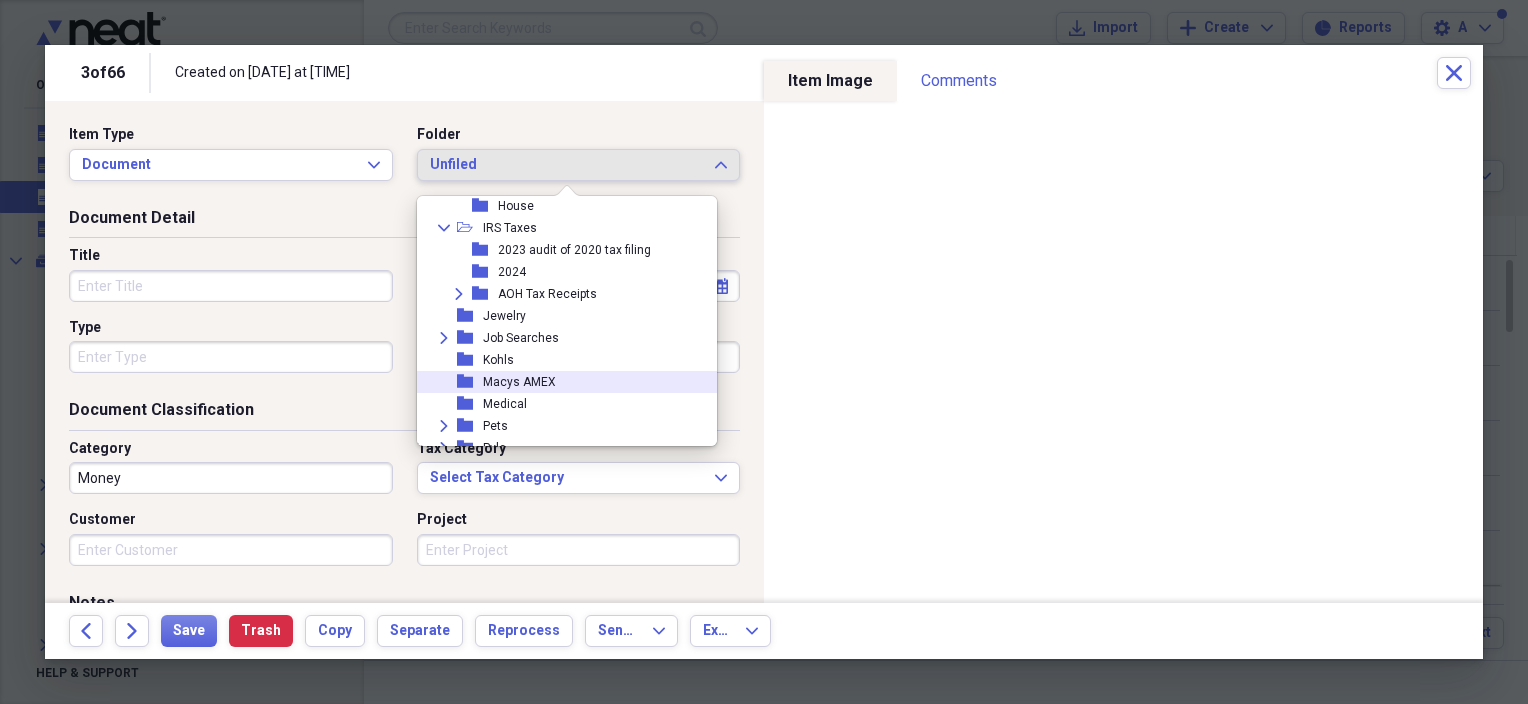 click on "Macys AMEX" at bounding box center (519, 382) 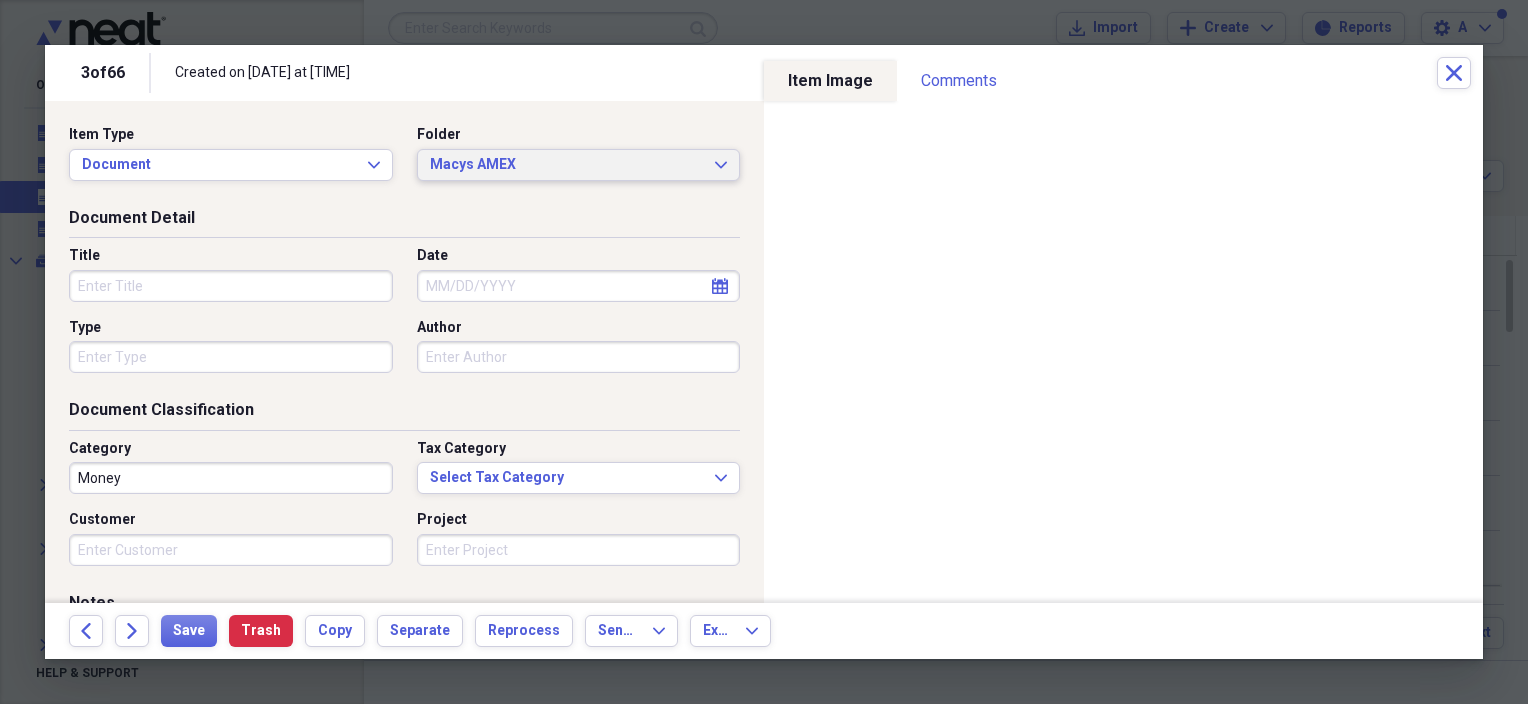 scroll, scrollTop: 100, scrollLeft: 0, axis: vertical 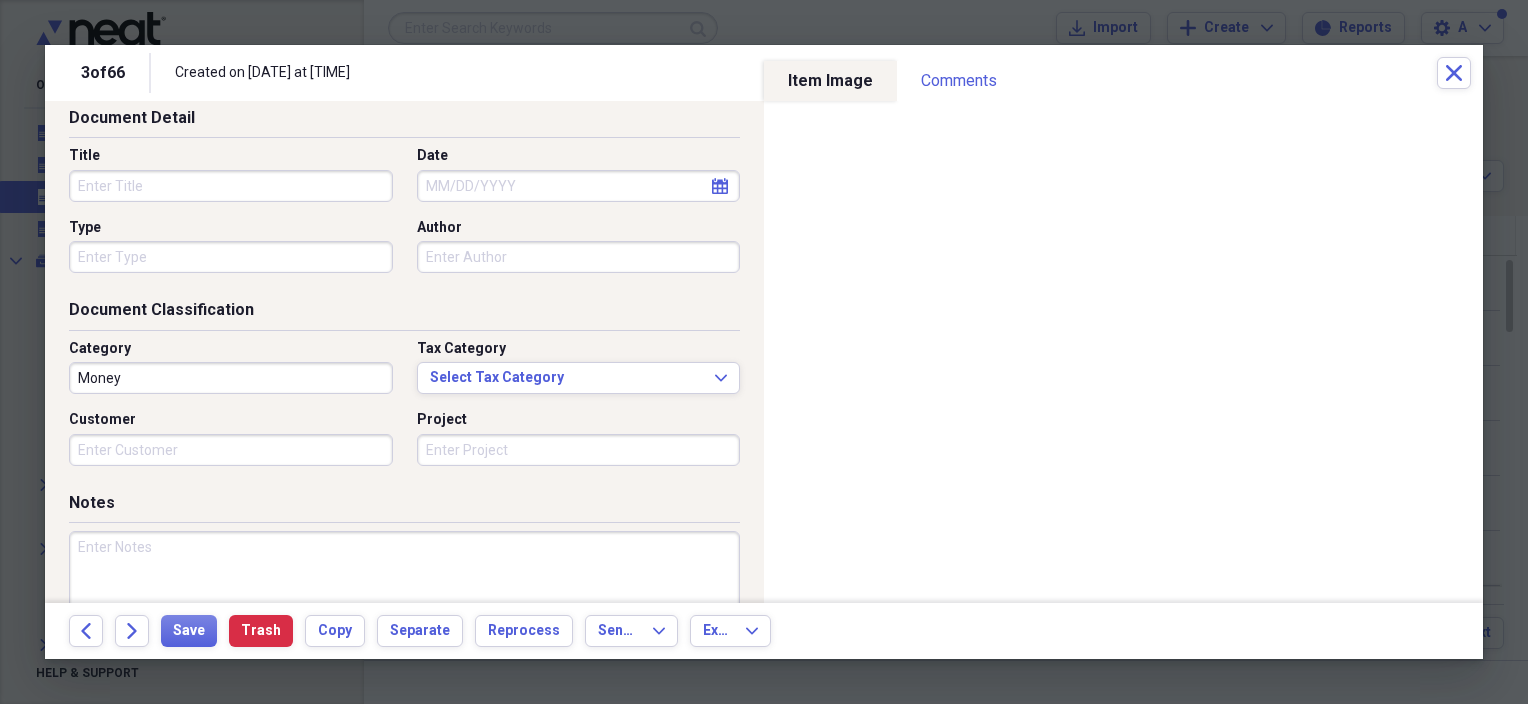 click on "calendar" 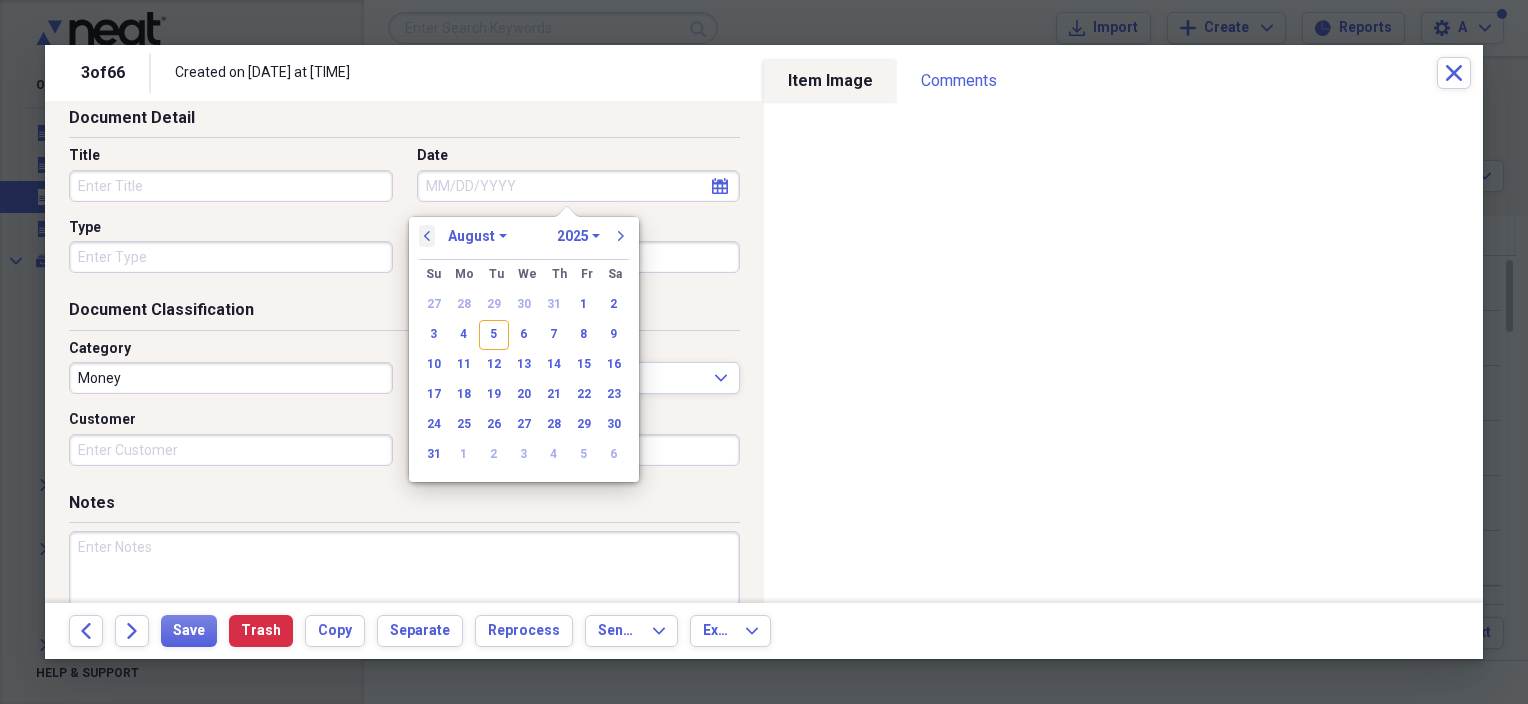 click on "previous" at bounding box center (427, 236) 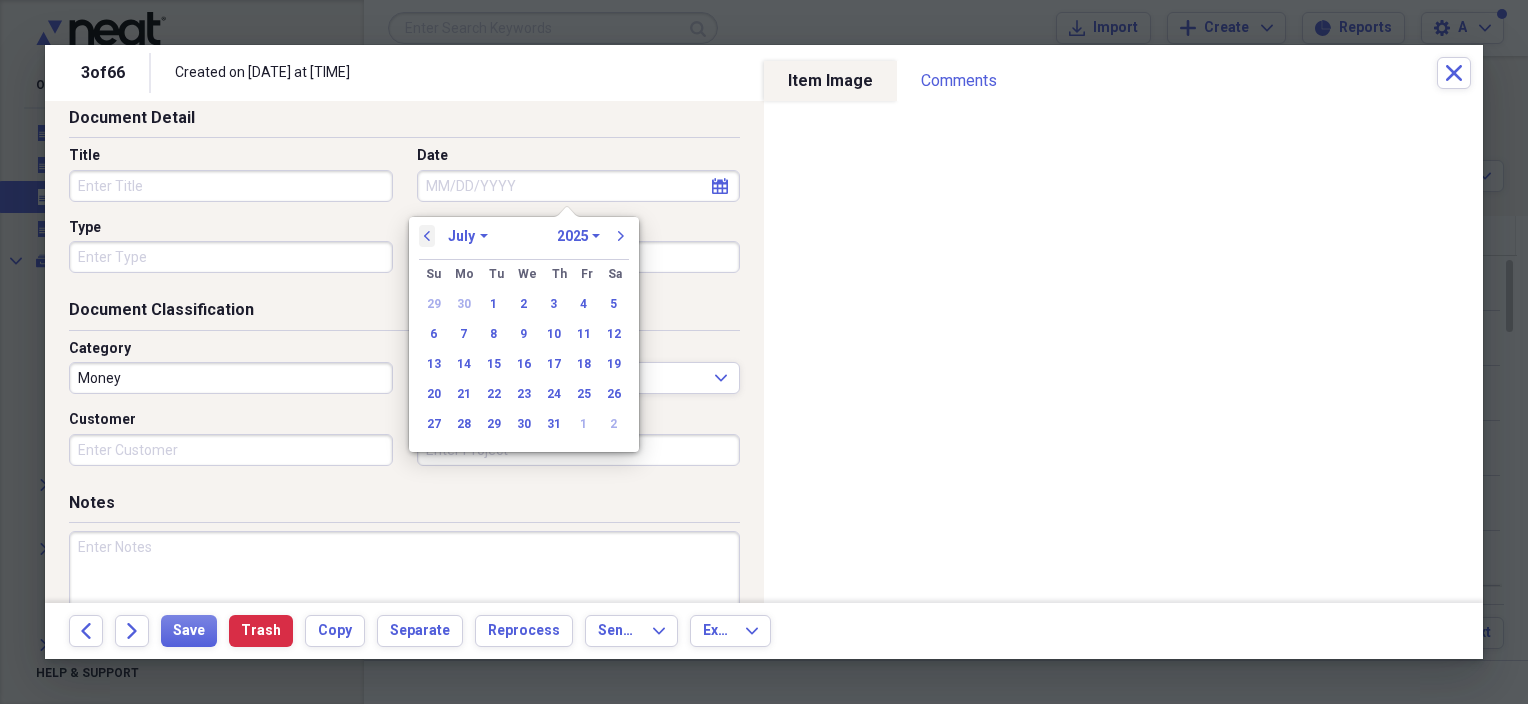 click on "previous" at bounding box center (427, 236) 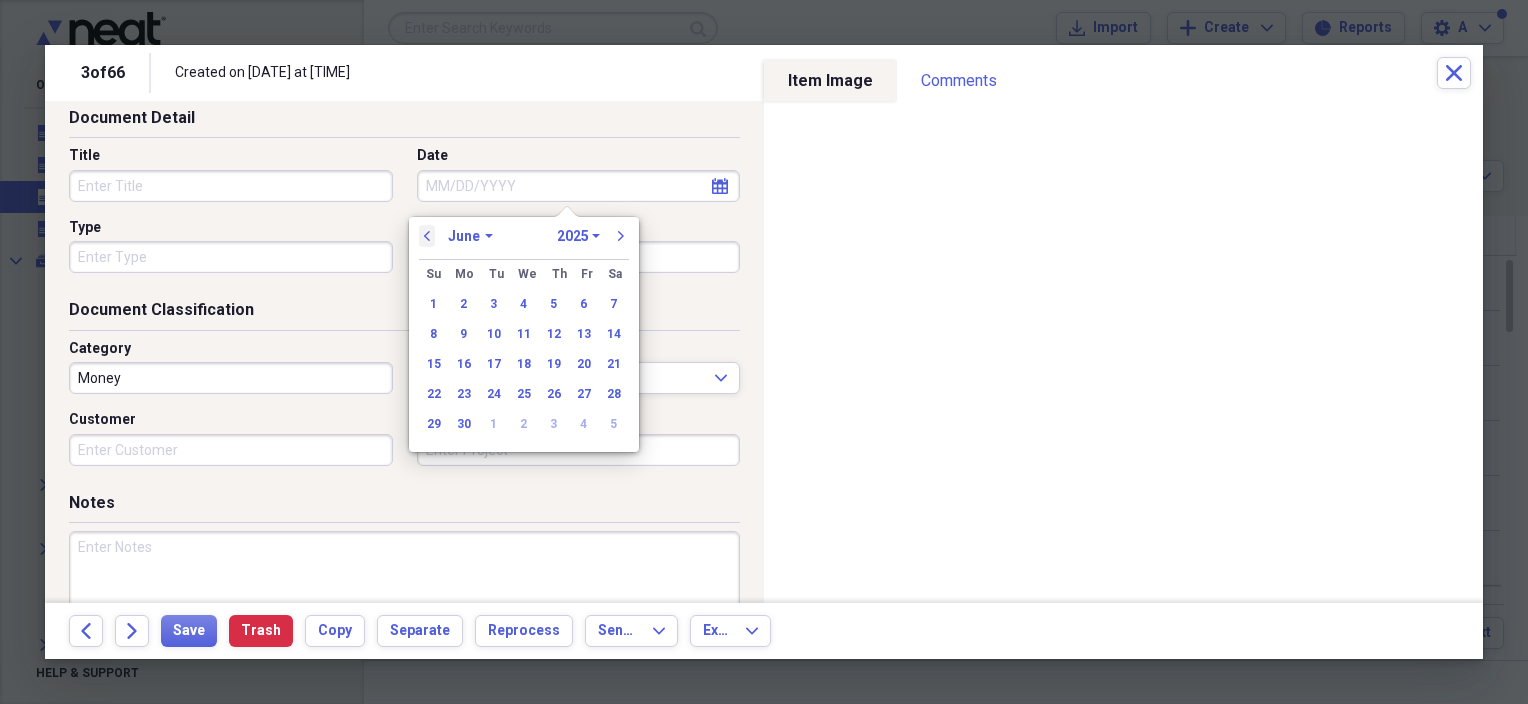 click on "previous" at bounding box center (427, 236) 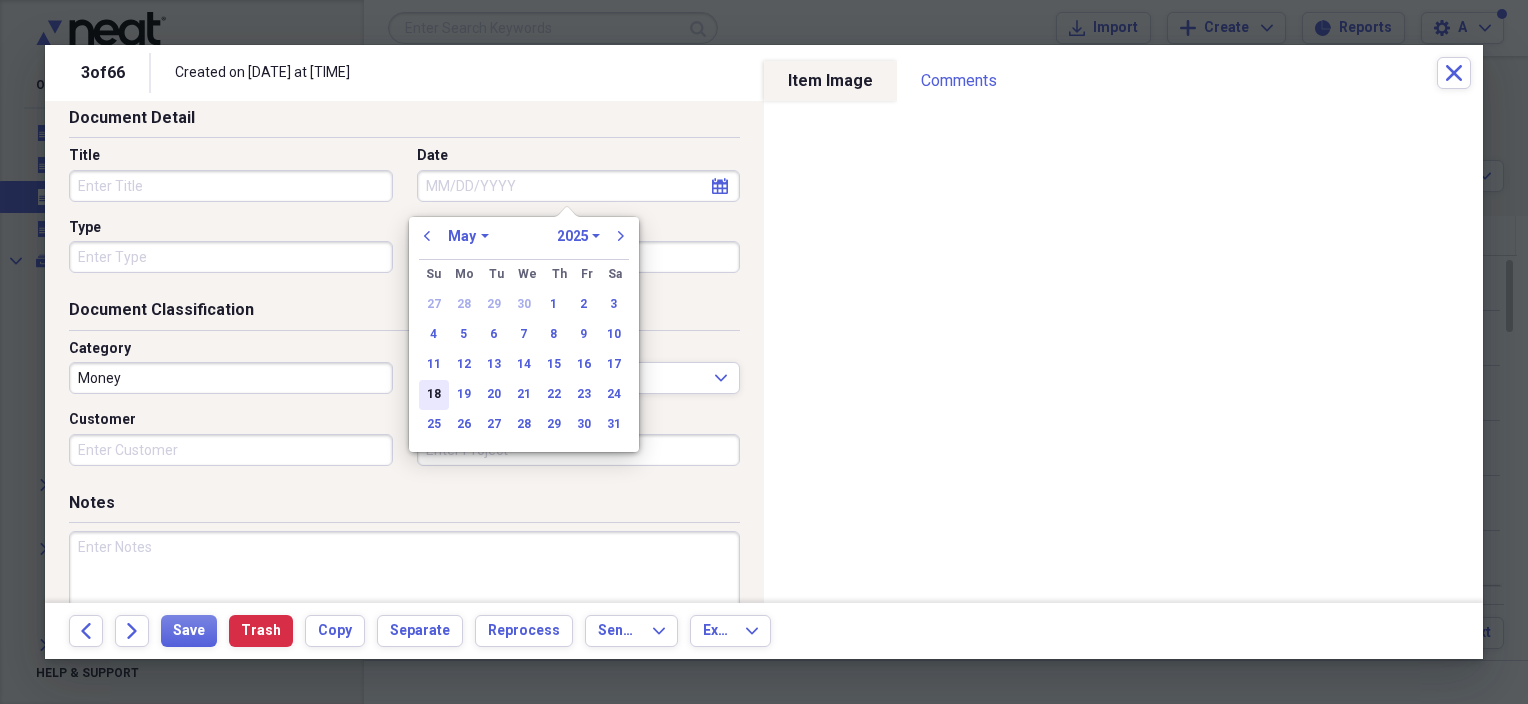 click on "18" at bounding box center (434, 395) 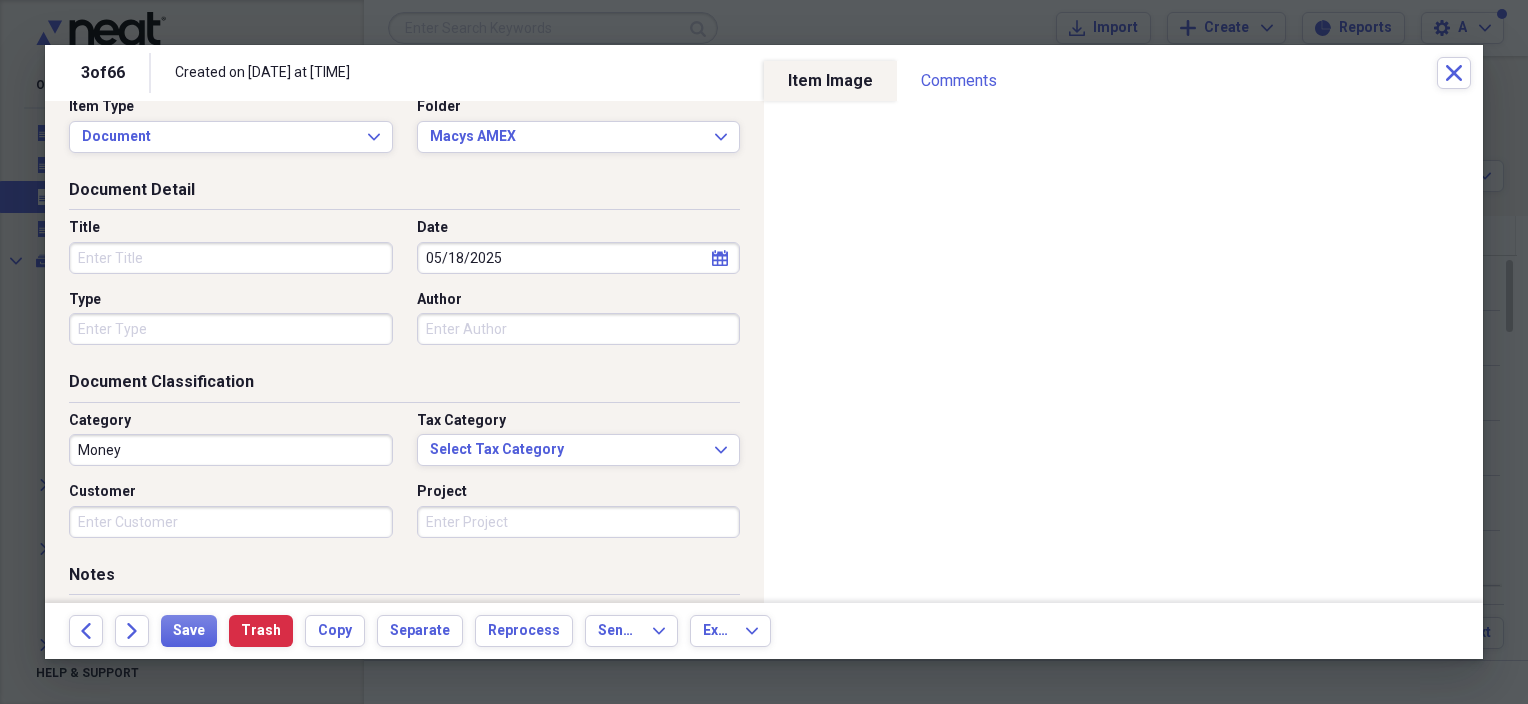 scroll, scrollTop: 0, scrollLeft: 0, axis: both 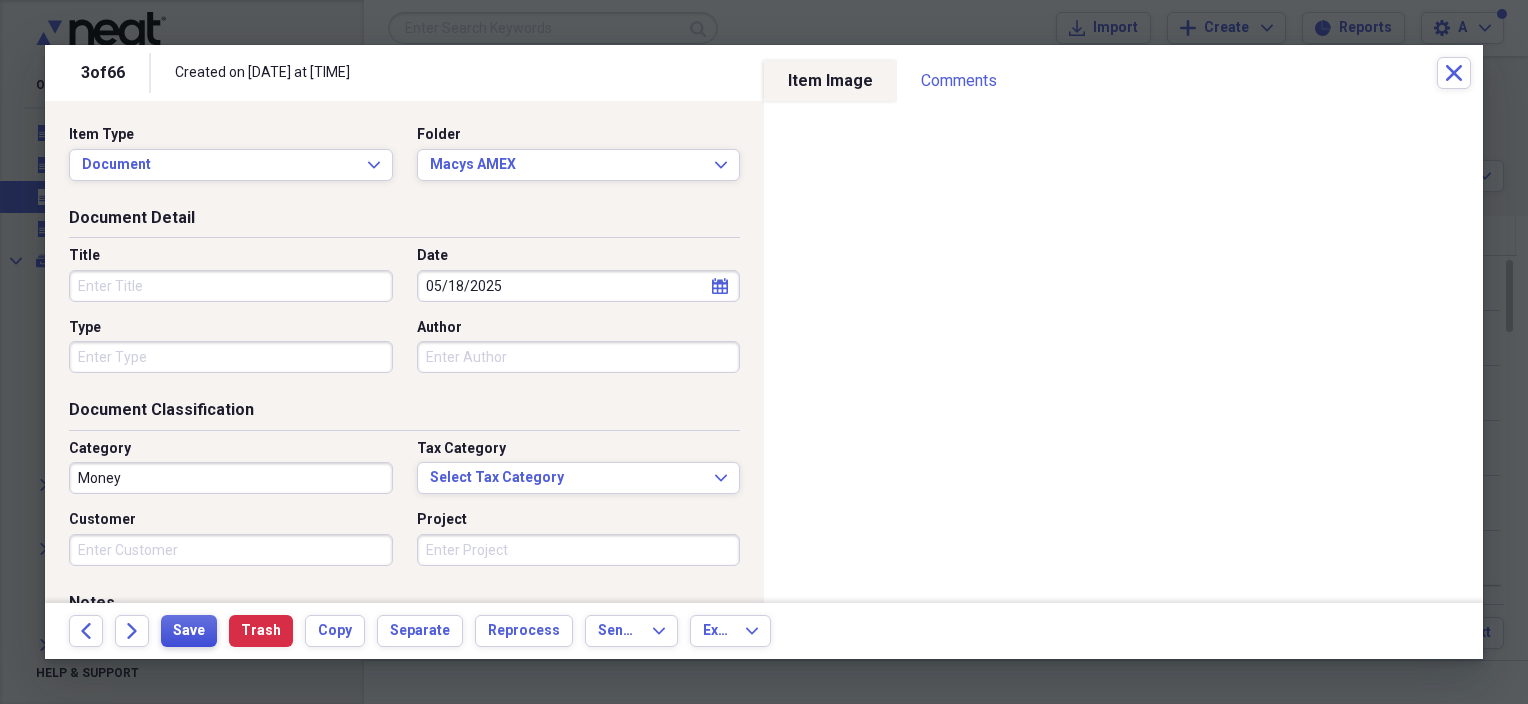 click on "Save" at bounding box center [189, 631] 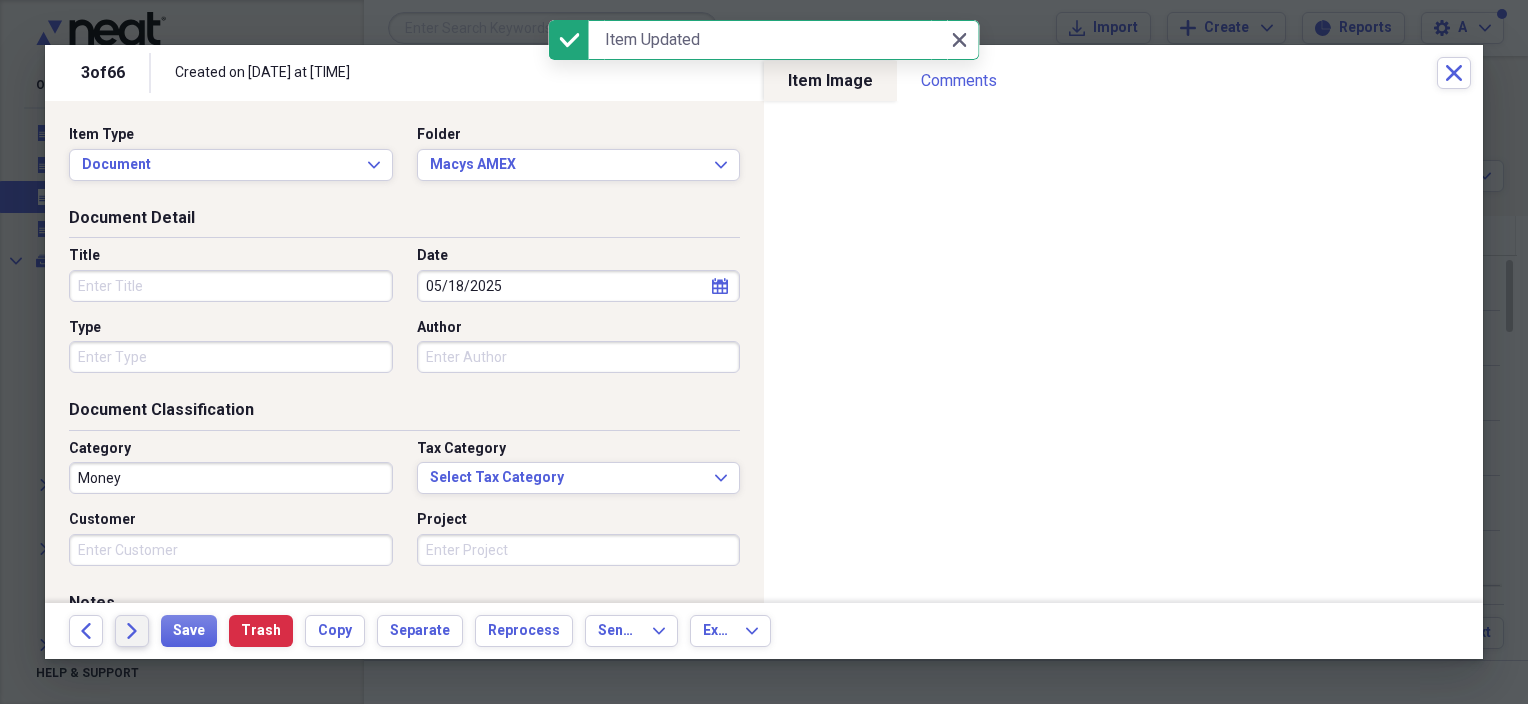 click on "Forward" 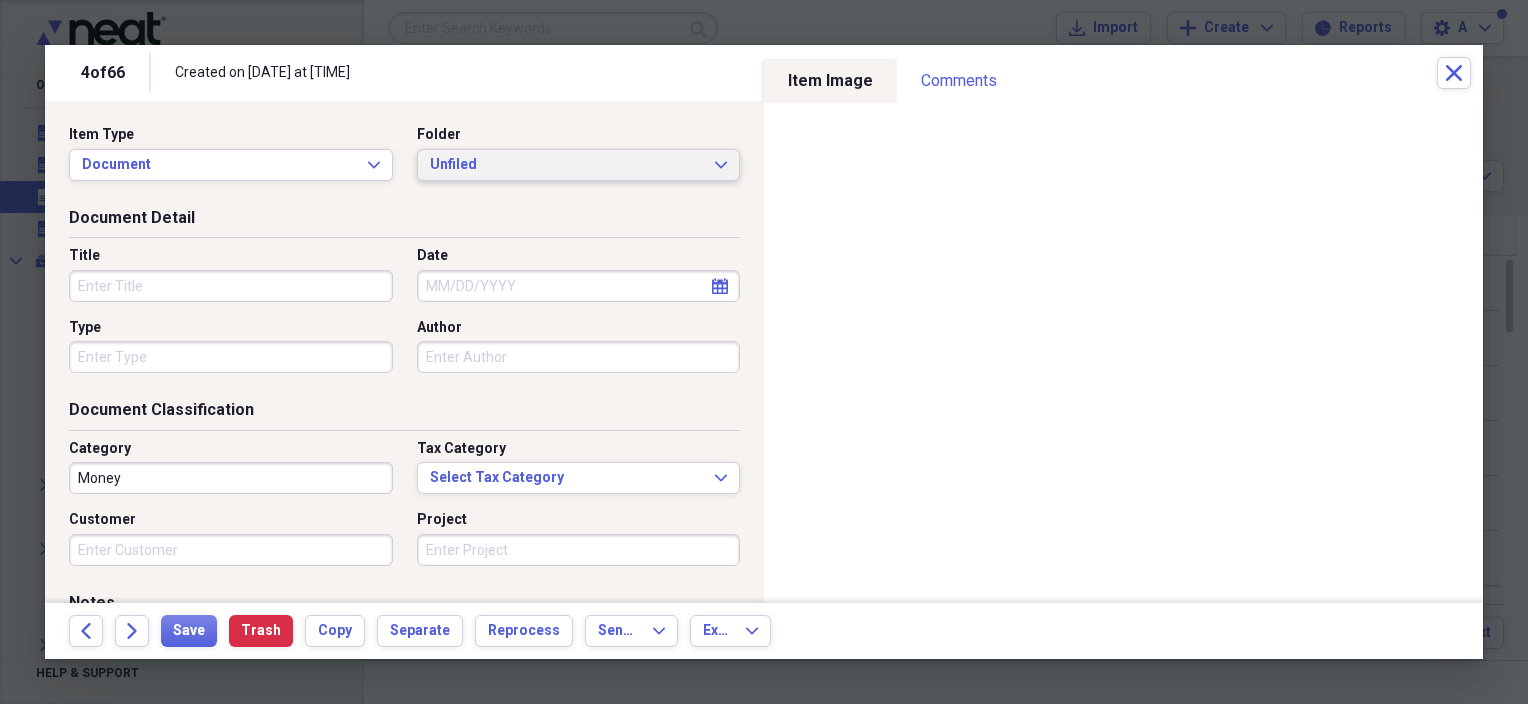 click on "Unfiled" at bounding box center (567, 165) 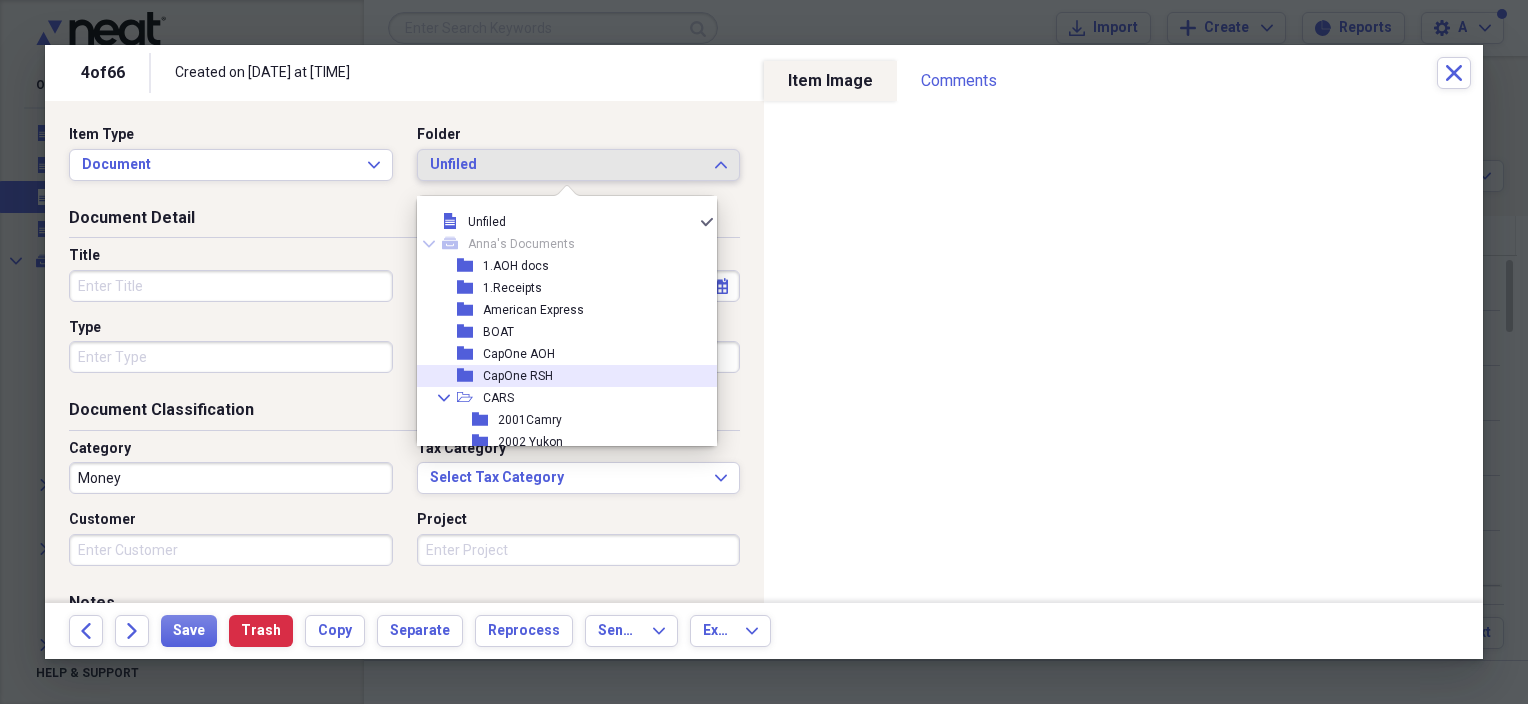 click on "CapOne RSH" at bounding box center [518, 376] 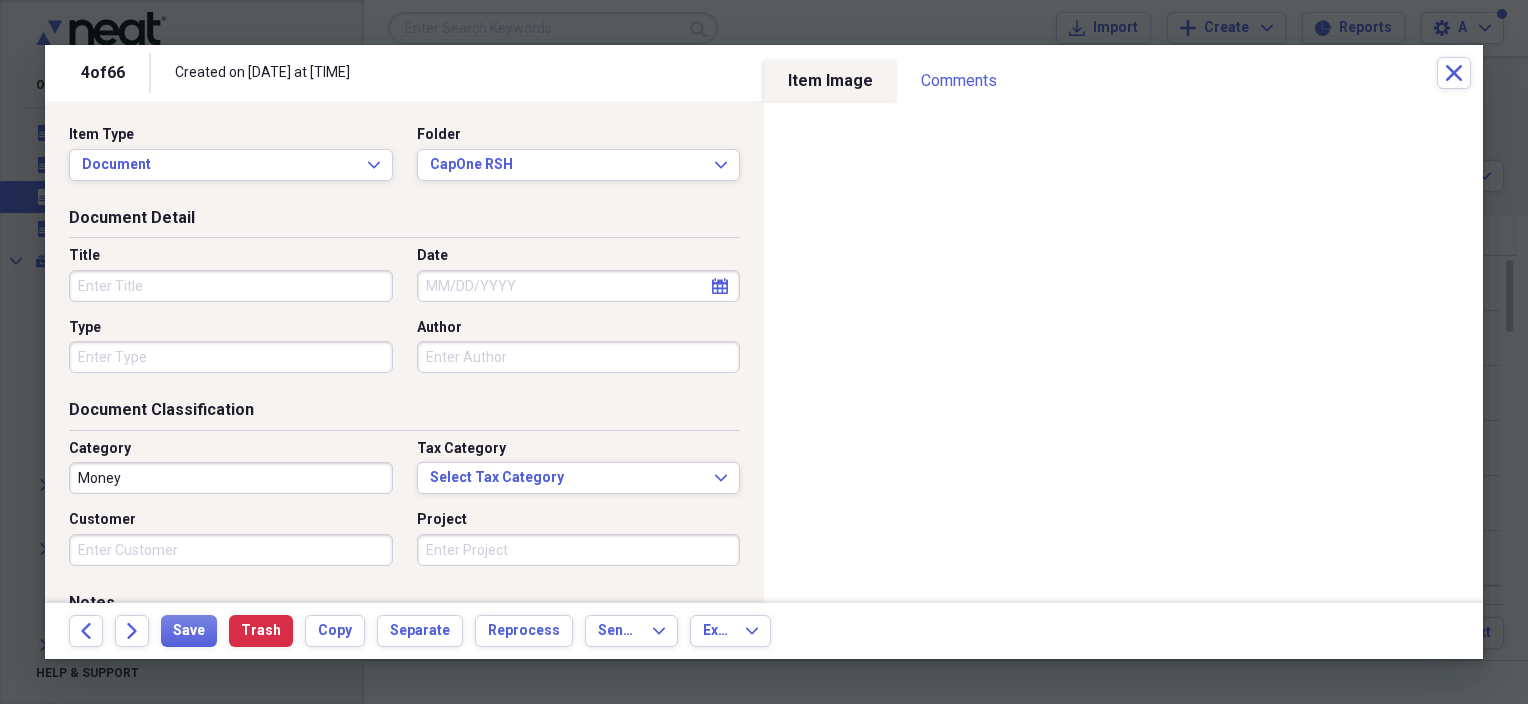 click on "calendar" 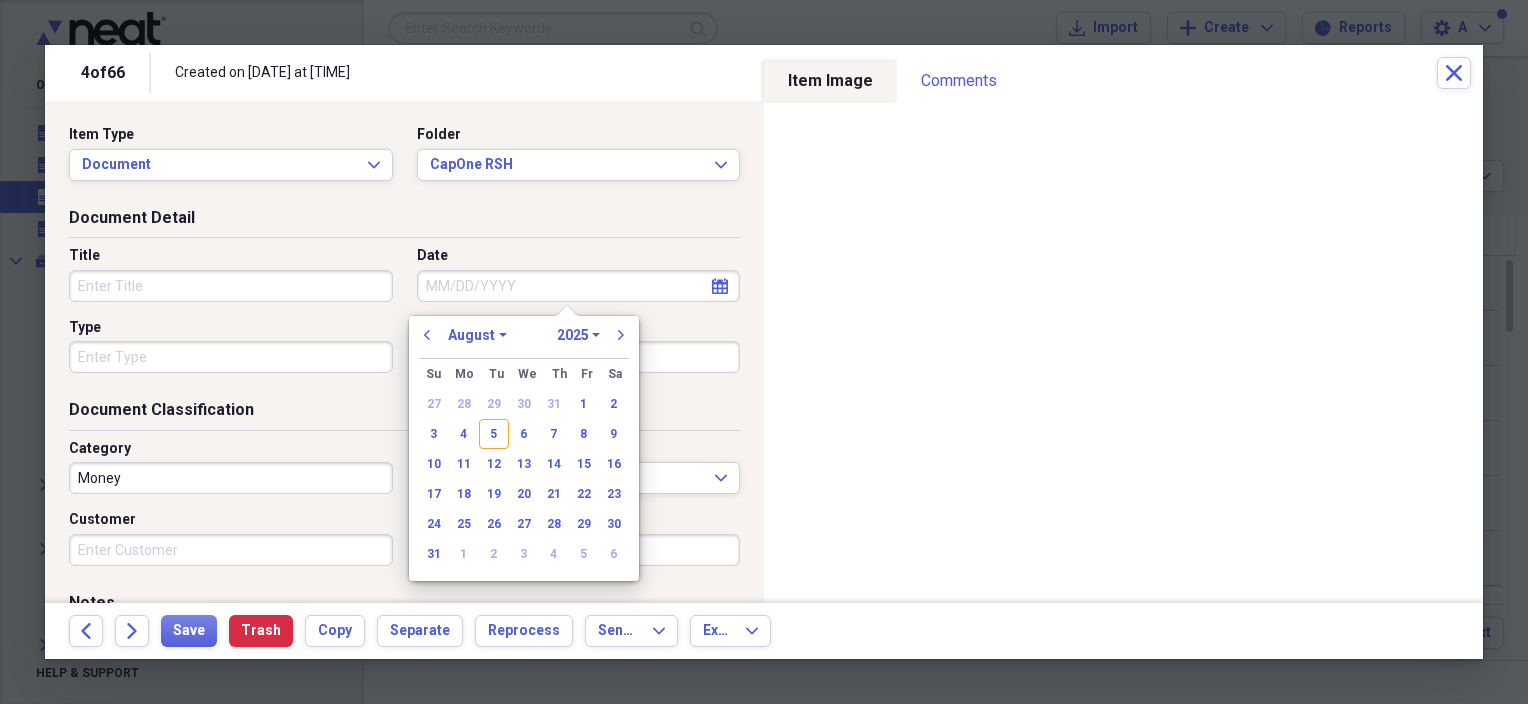 click on "previous January February March April May June July August September October November December 1970 1971 1972 1973 1974 1975 1976 1977 1978 1979 1980 1981 1982 1983 1984 1985 1986 1987 1988 1989 1990 1991 1992 1993 1994 1995 1996 1997 1998 1999 2000 2001 2002 2003 2004 2005 2006 2007 2008 2009 2010 2011 2012 2013 2014 2015 2016 2017 2018 2019 2020 2021 2022 2023 2024 2025 2026 2027 2028 2029 2030 2031 2032 2033 2034 2035 next" at bounding box center (524, 341) 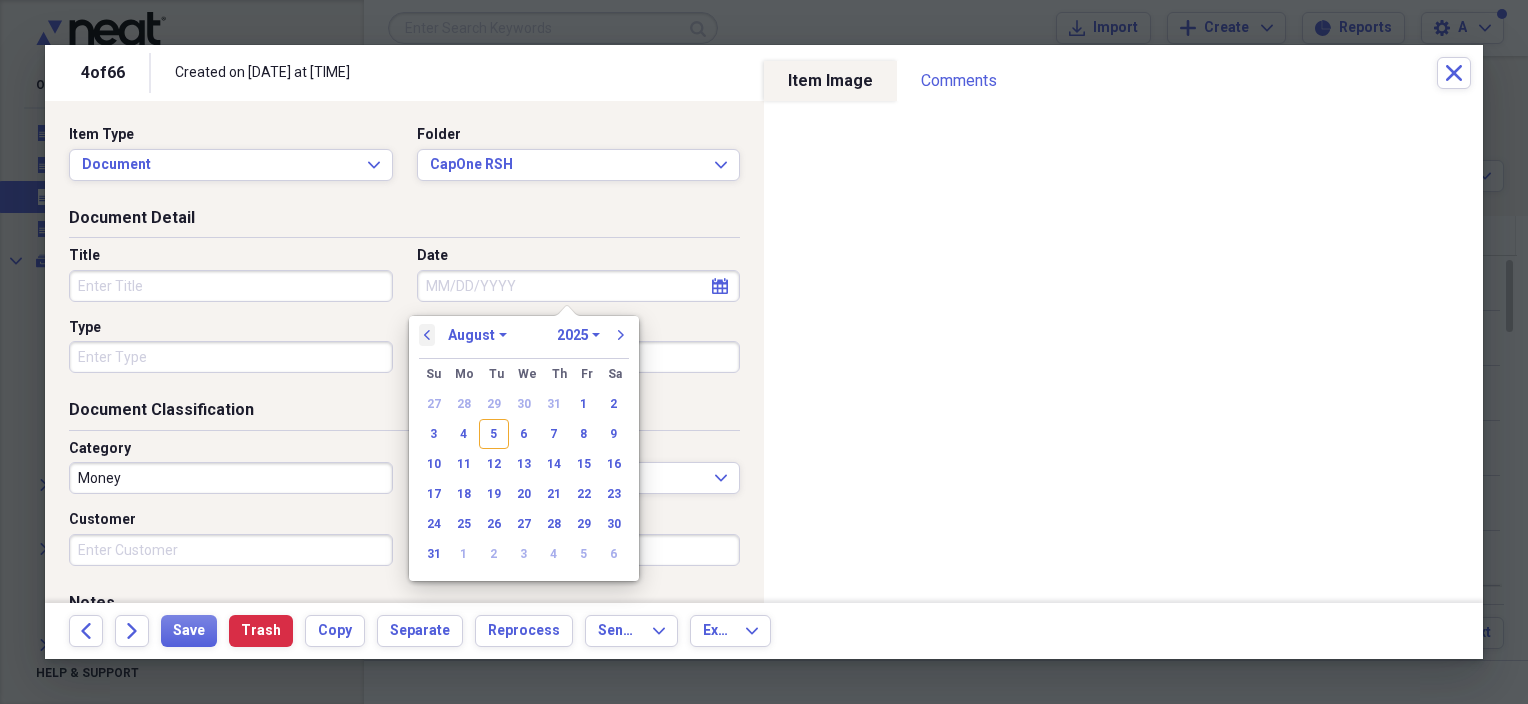 click on "previous" at bounding box center (427, 335) 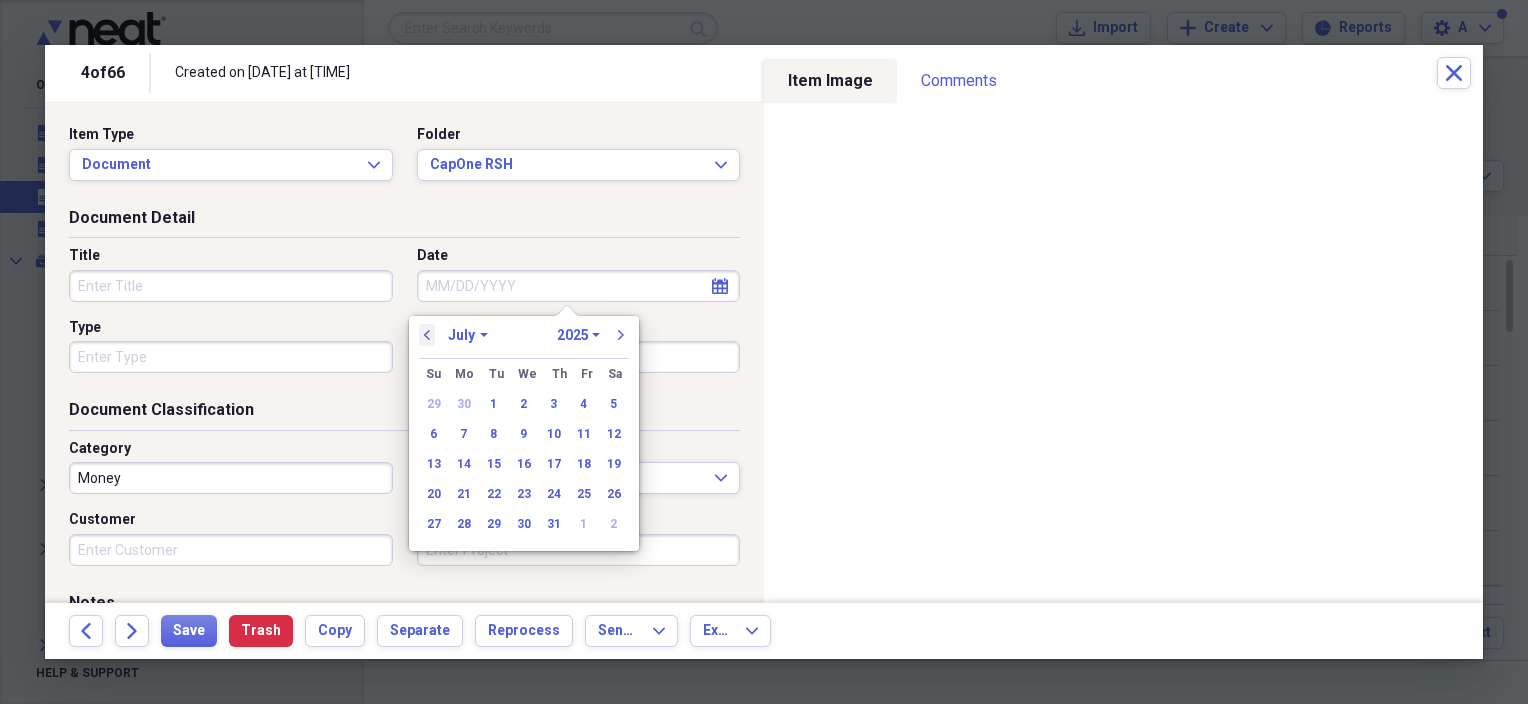 click on "previous" at bounding box center [427, 335] 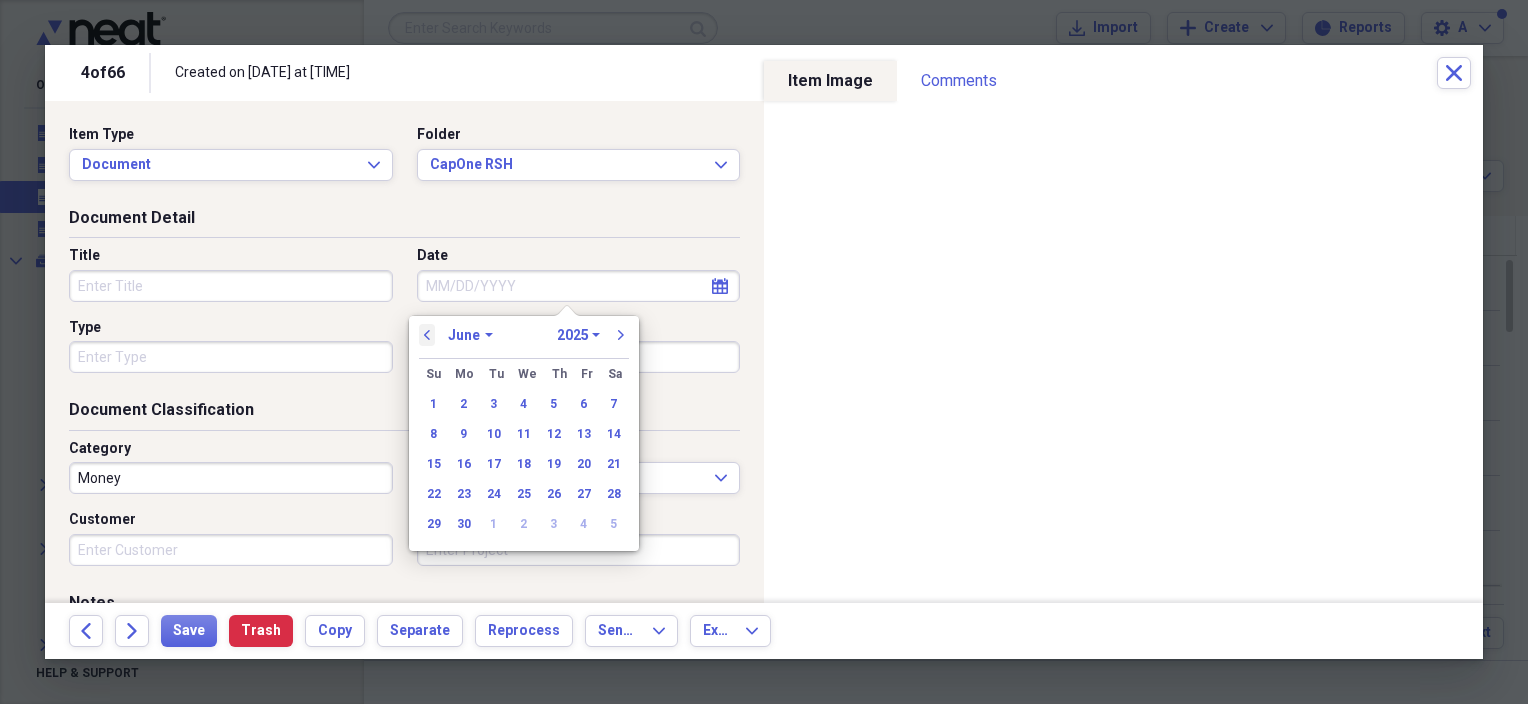 click on "previous" at bounding box center [427, 335] 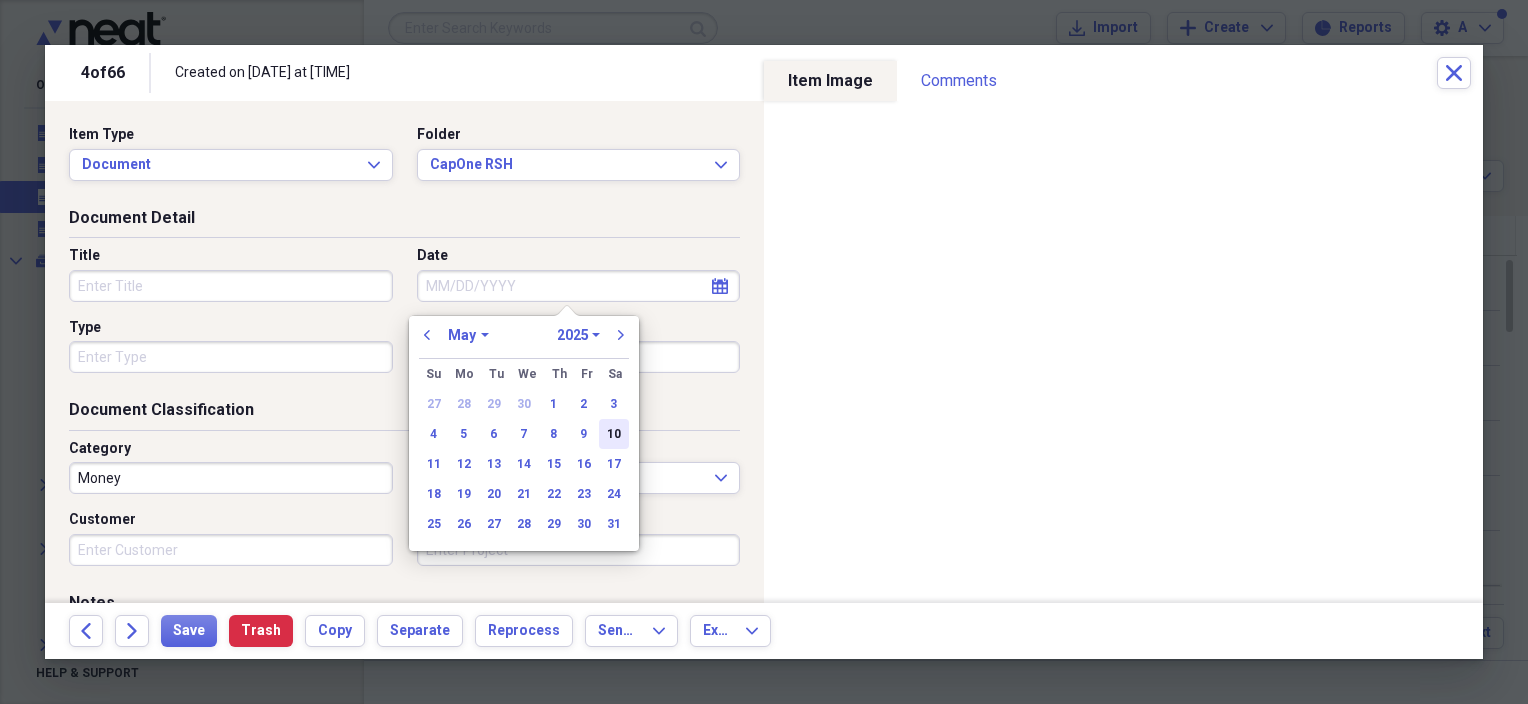click on "10" at bounding box center (614, 434) 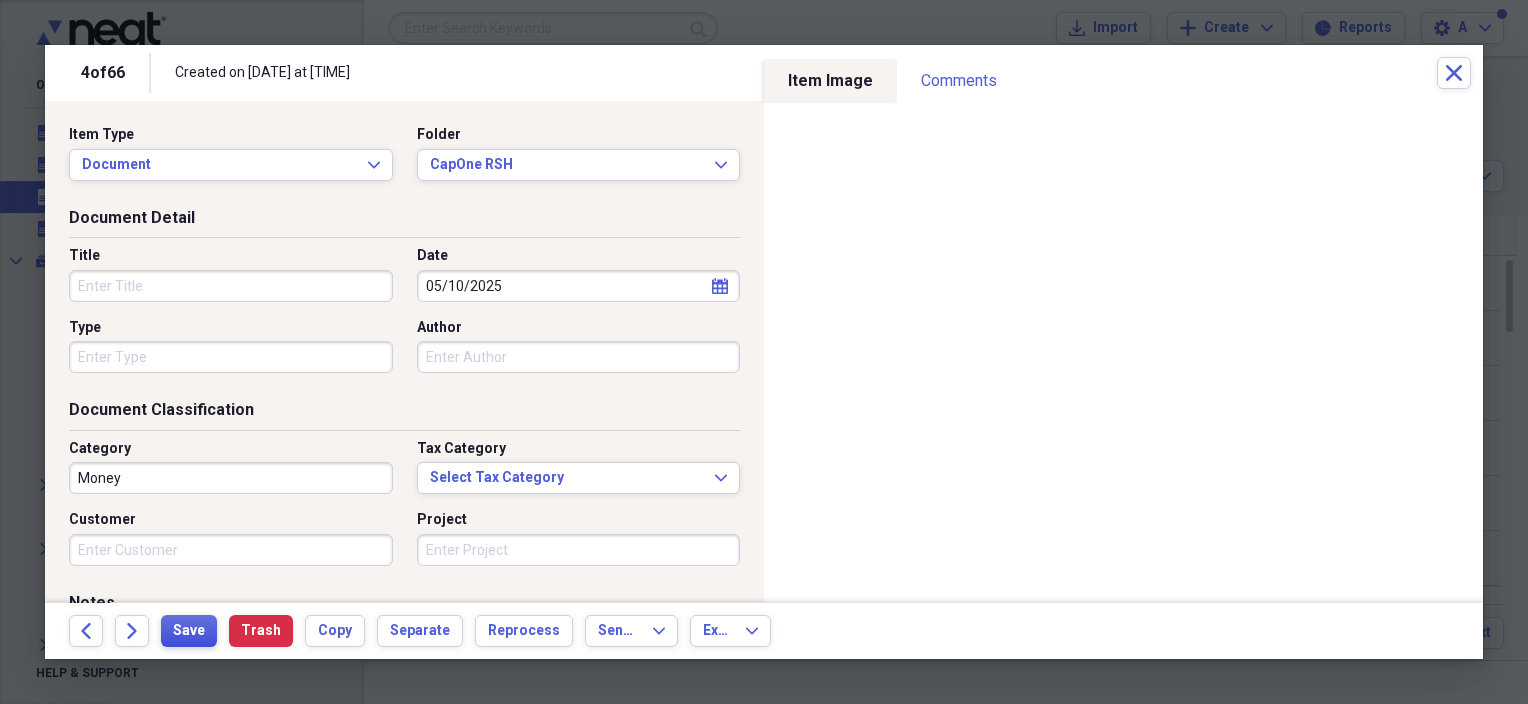 click on "Save" at bounding box center [189, 631] 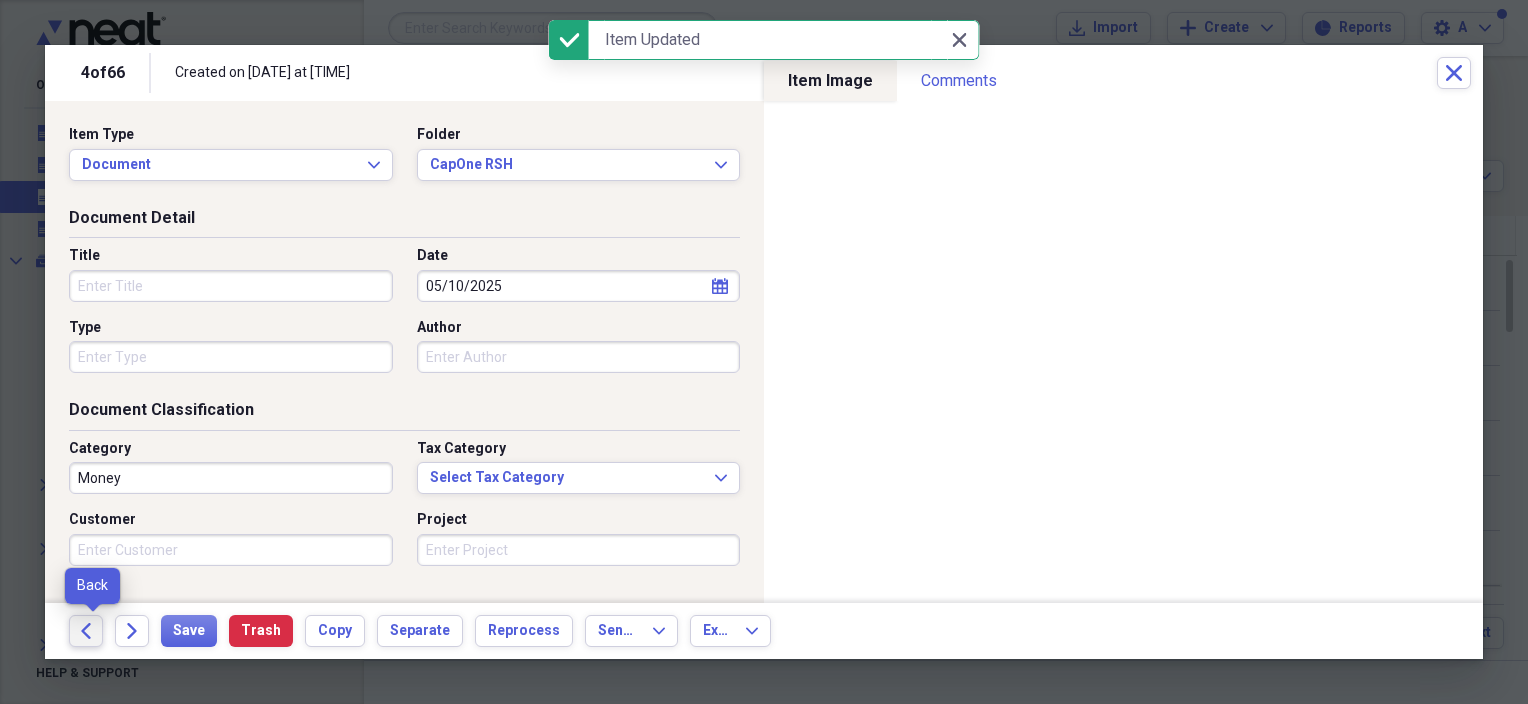 click on "Back" 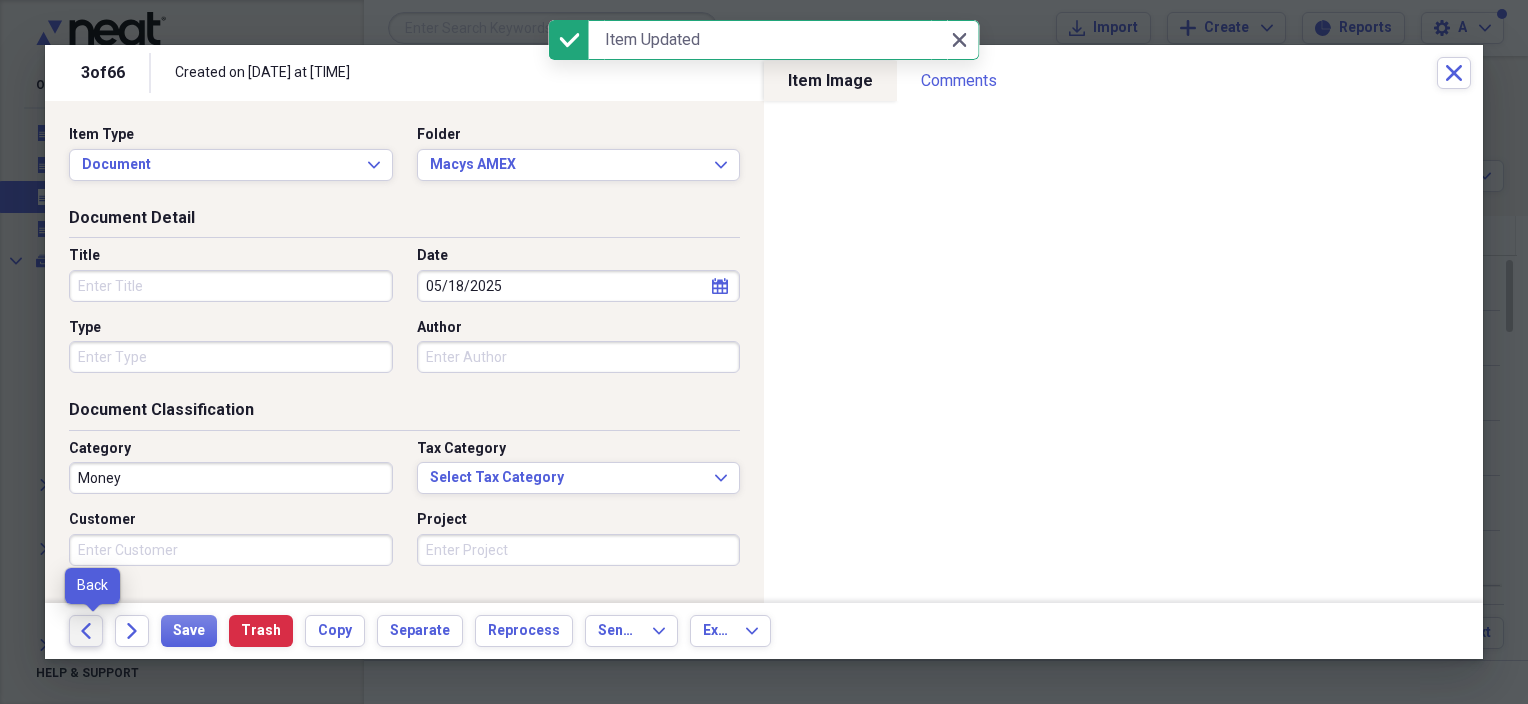 click 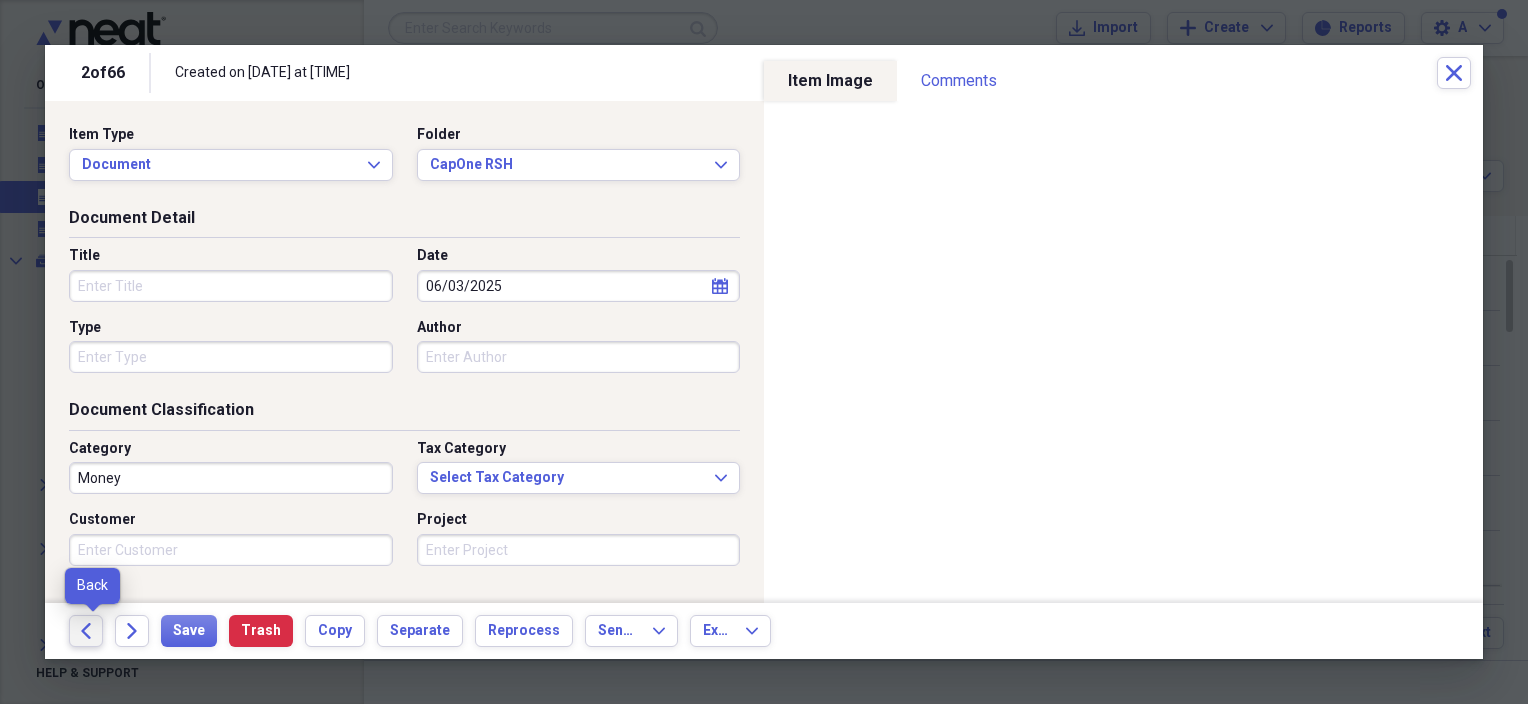 click 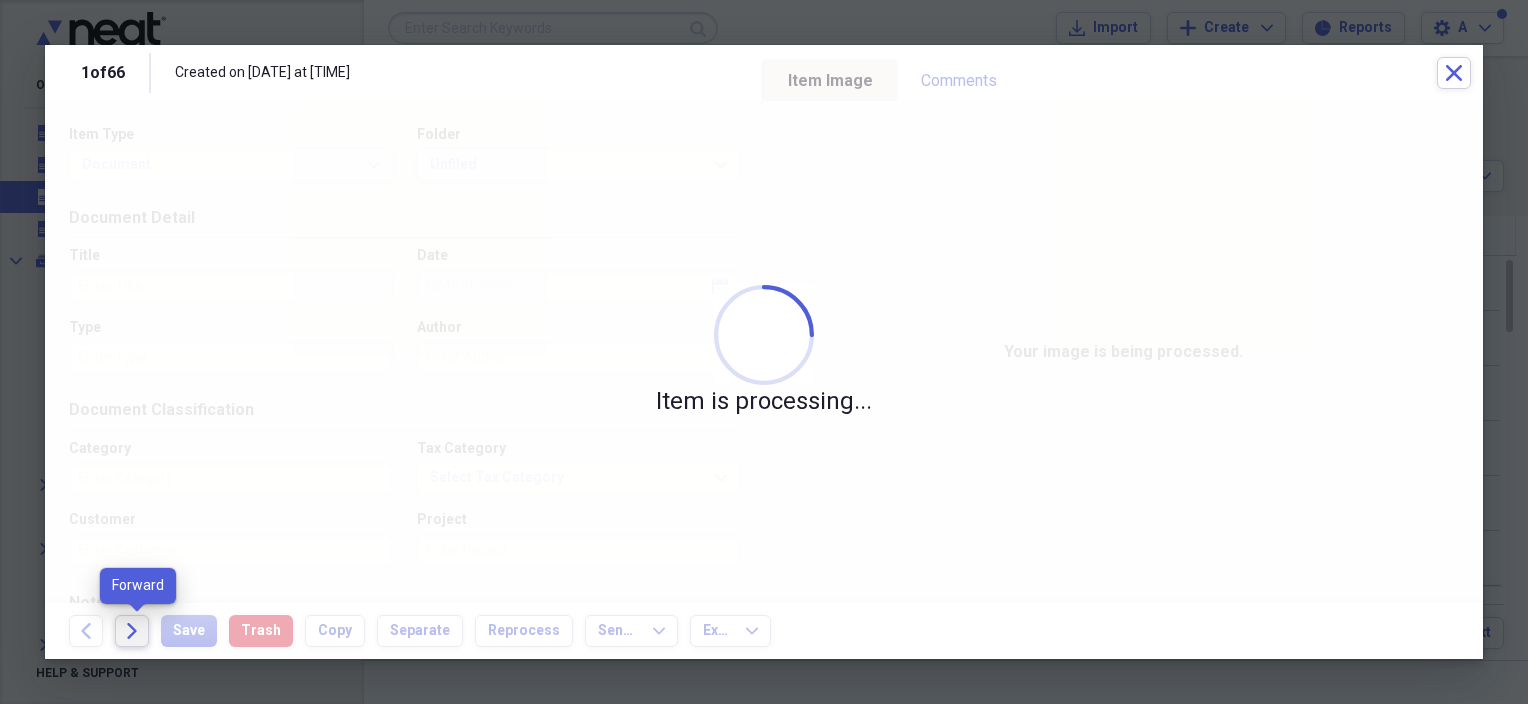 click on "Forward" 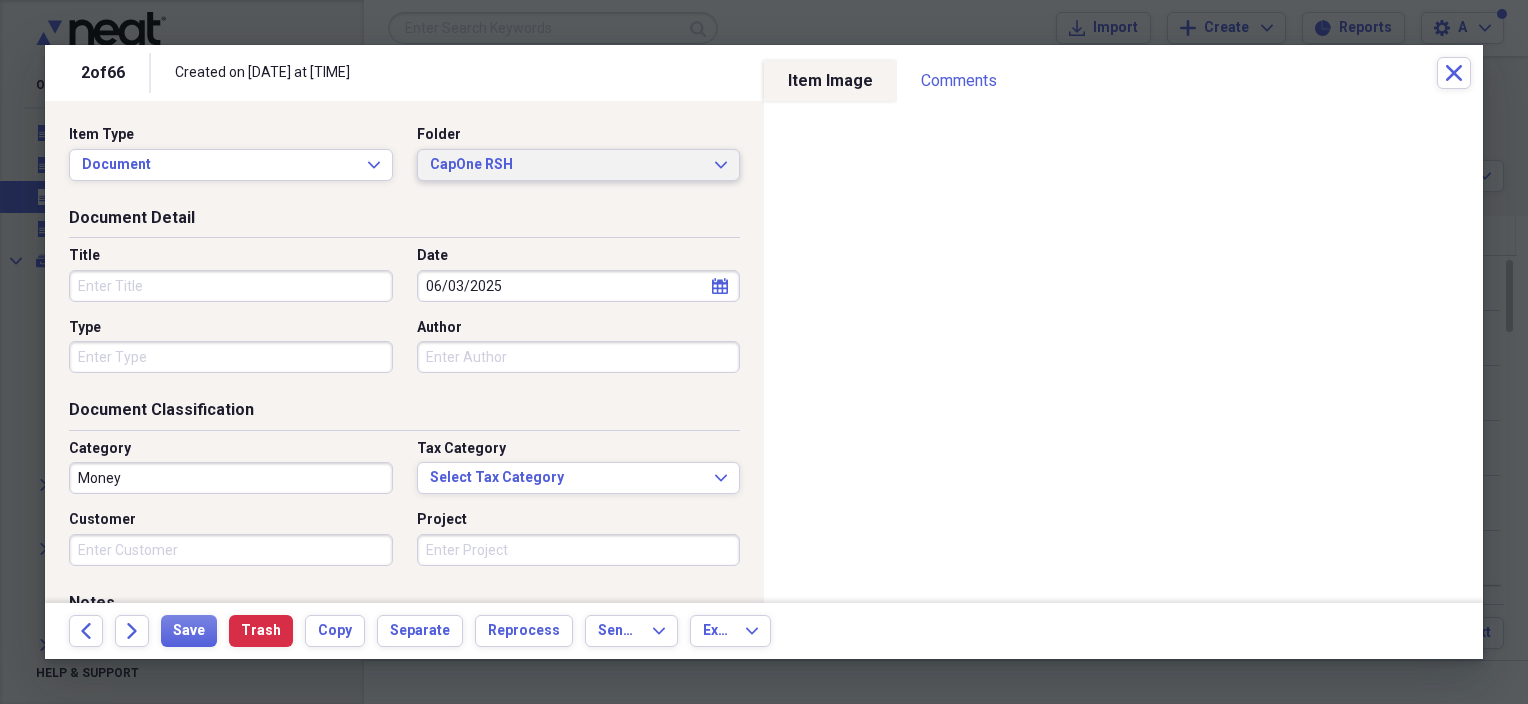 click on "CapOne RSH" at bounding box center (567, 165) 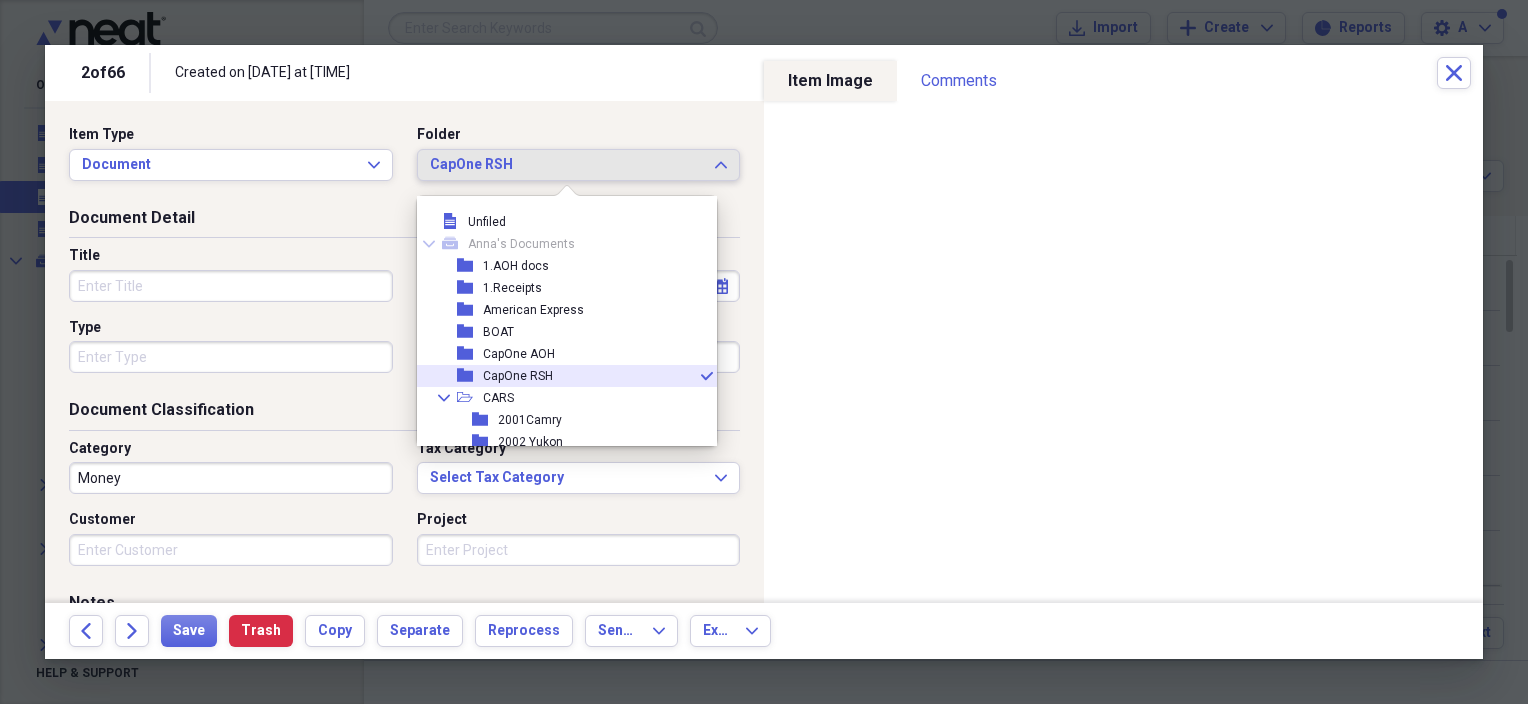 scroll, scrollTop: 55, scrollLeft: 0, axis: vertical 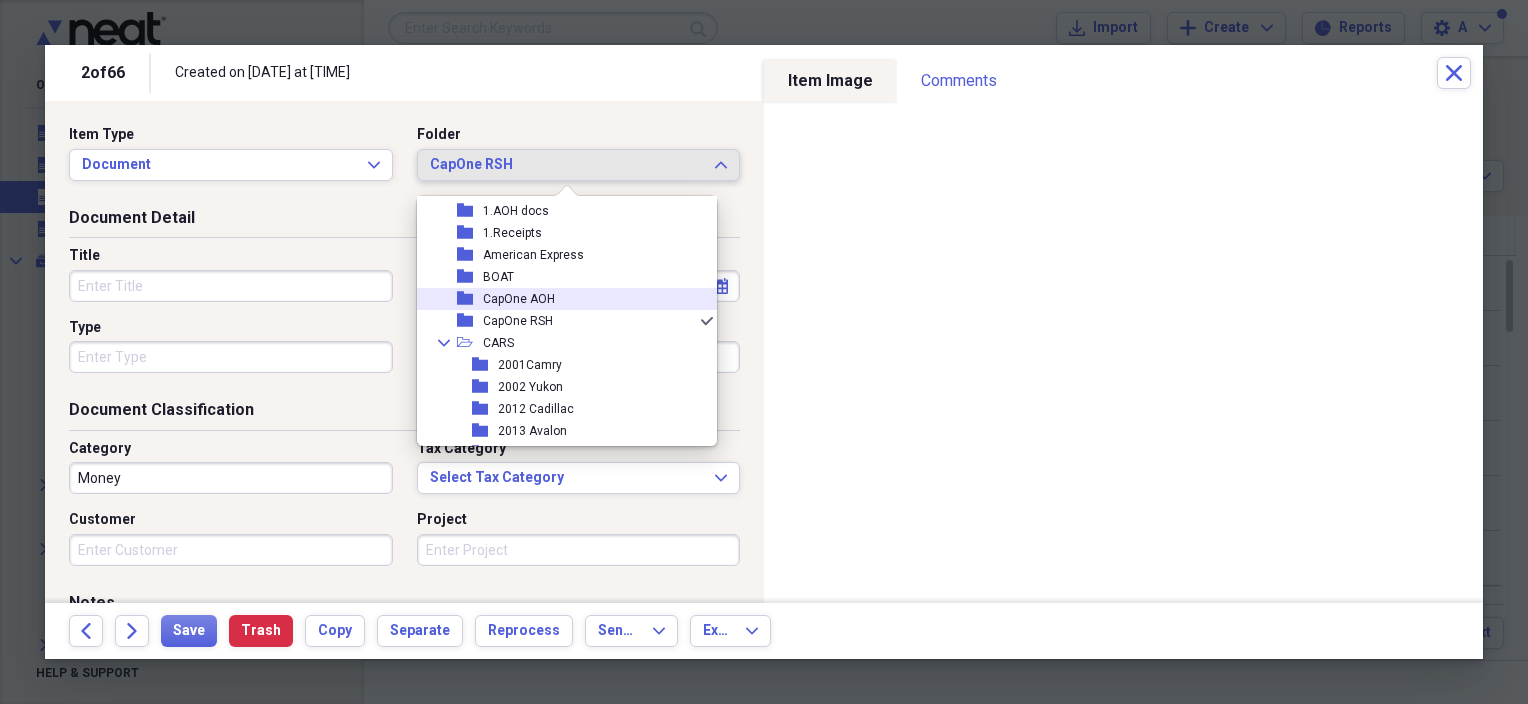 click on "CapOne AOH" at bounding box center [519, 299] 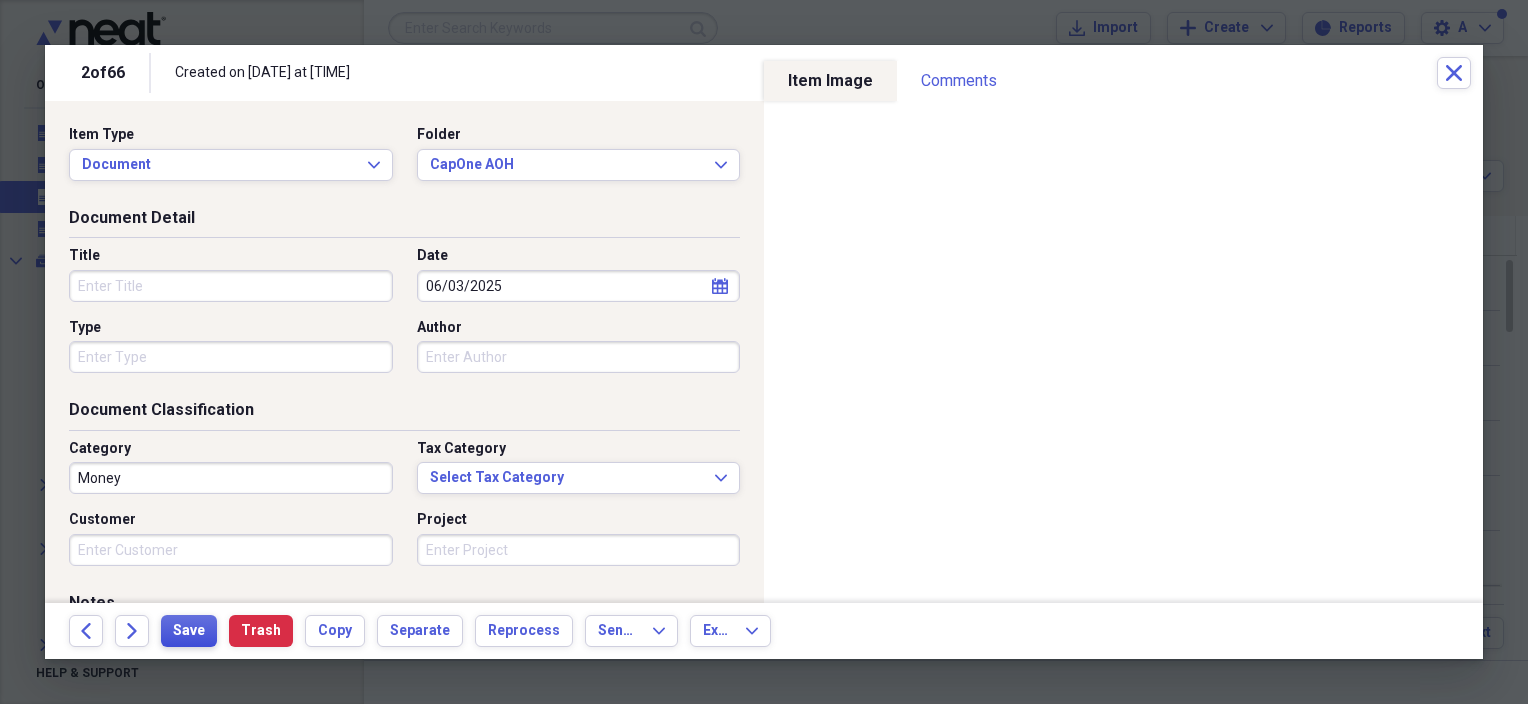 click on "Save" at bounding box center [189, 631] 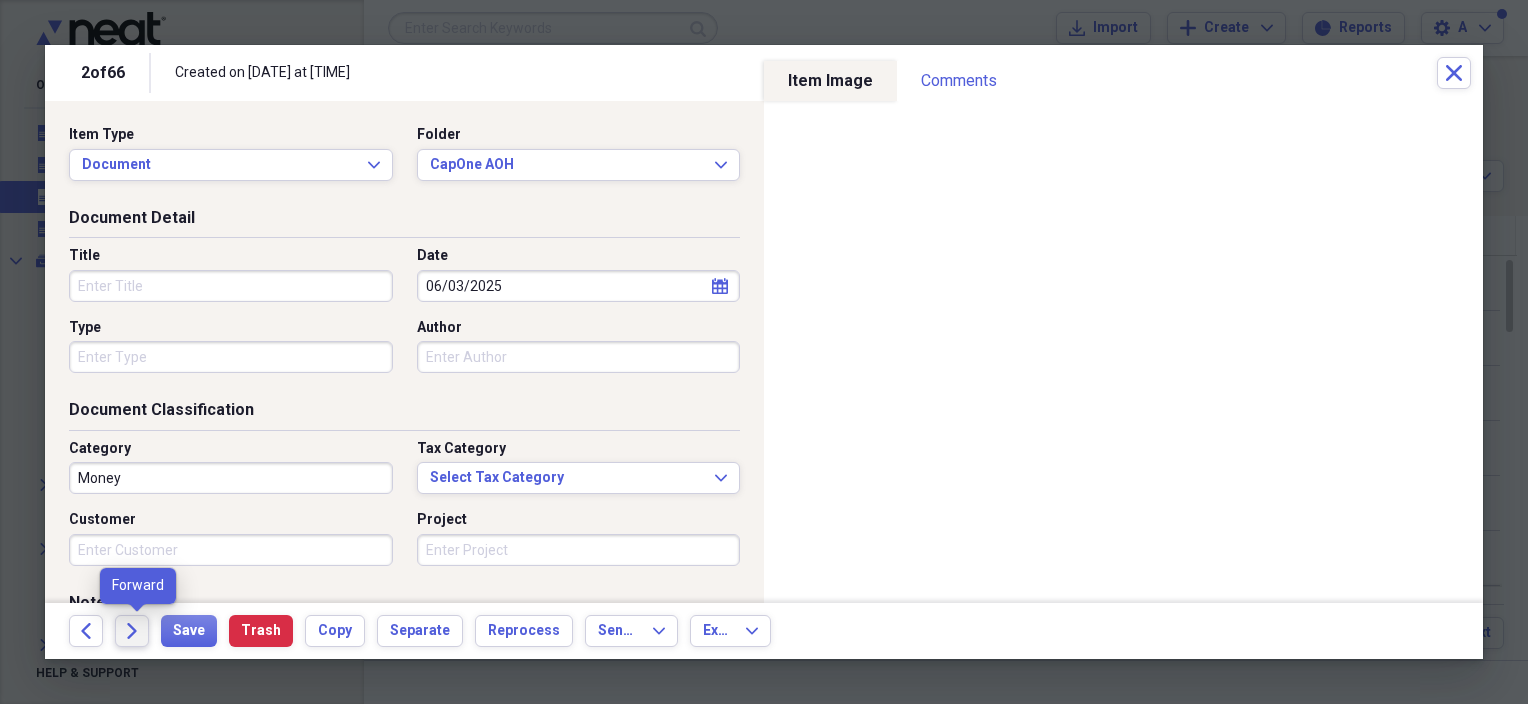 click on "Forward" 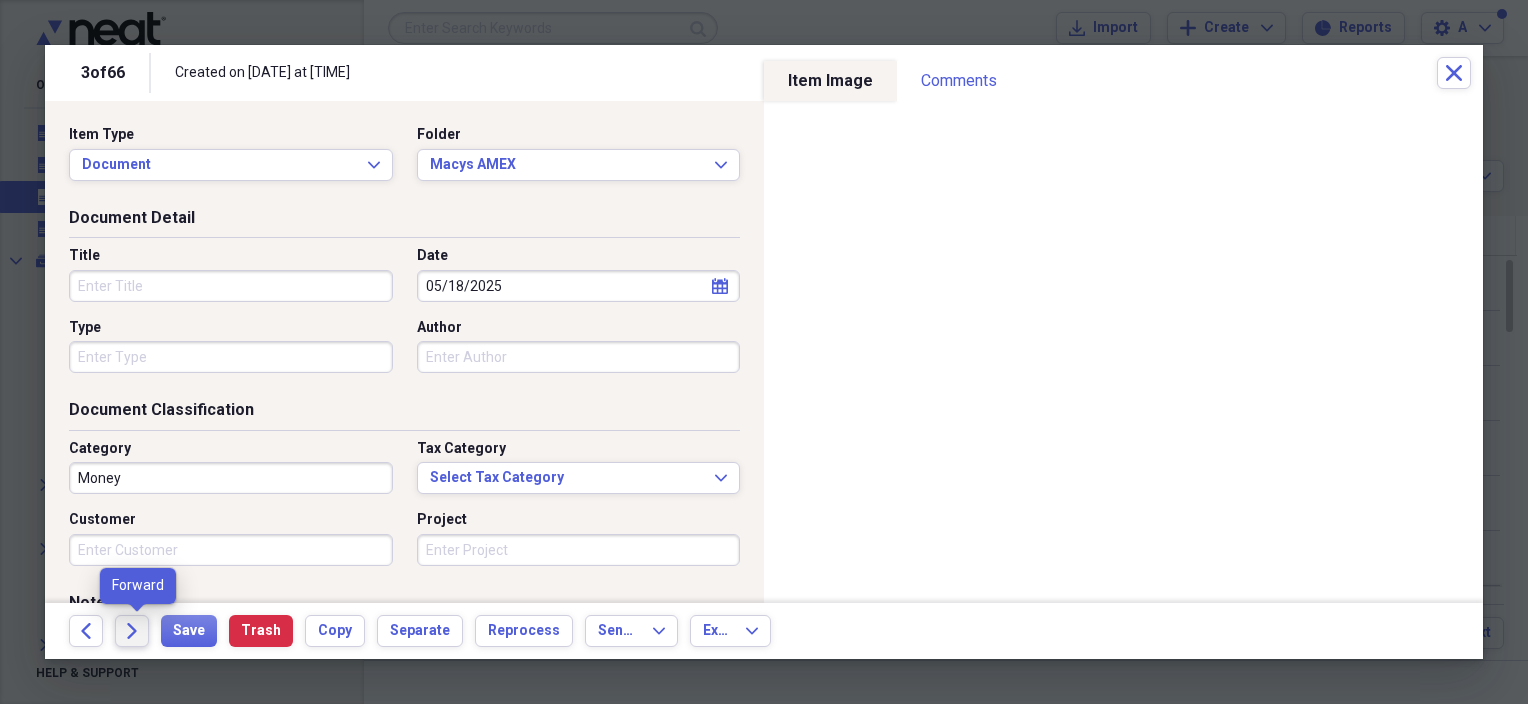 click on "Forward" 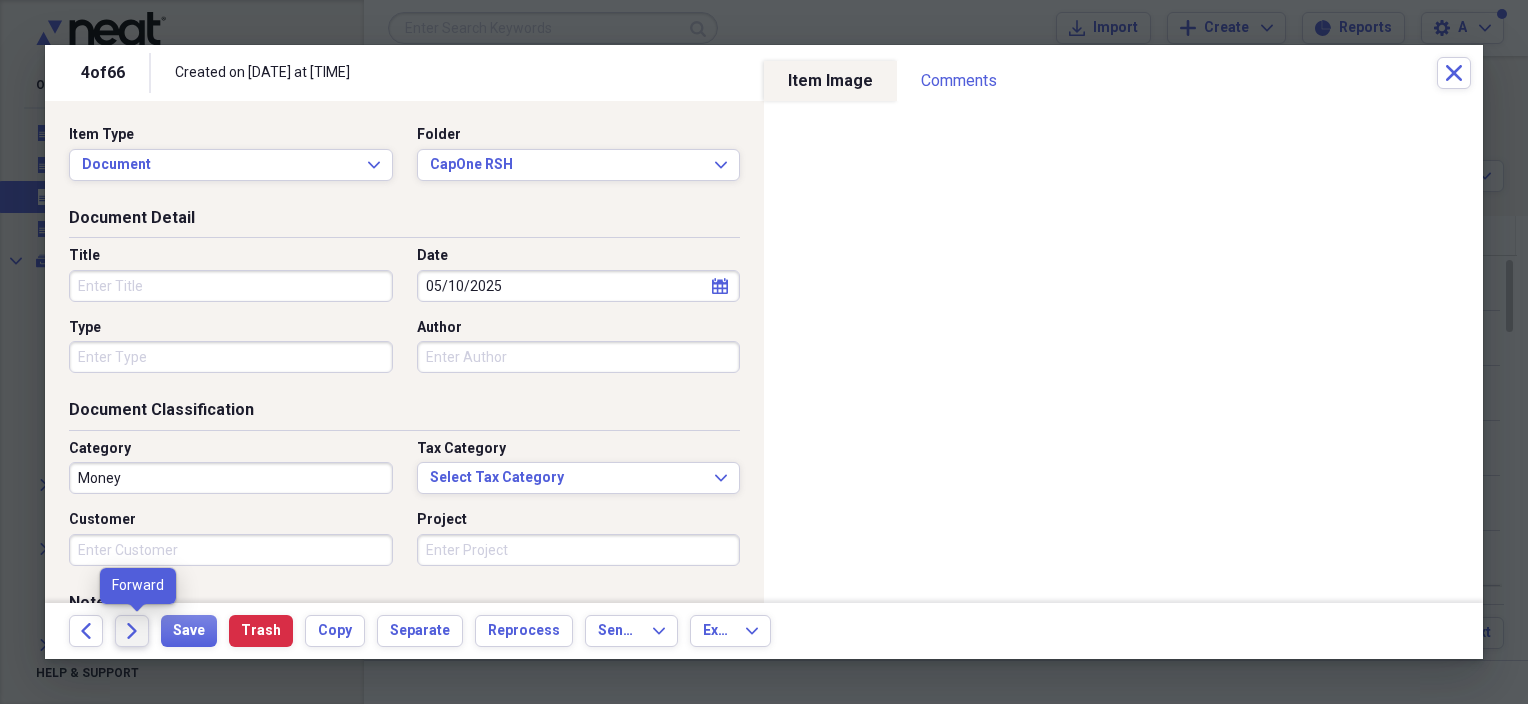 click on "Forward" 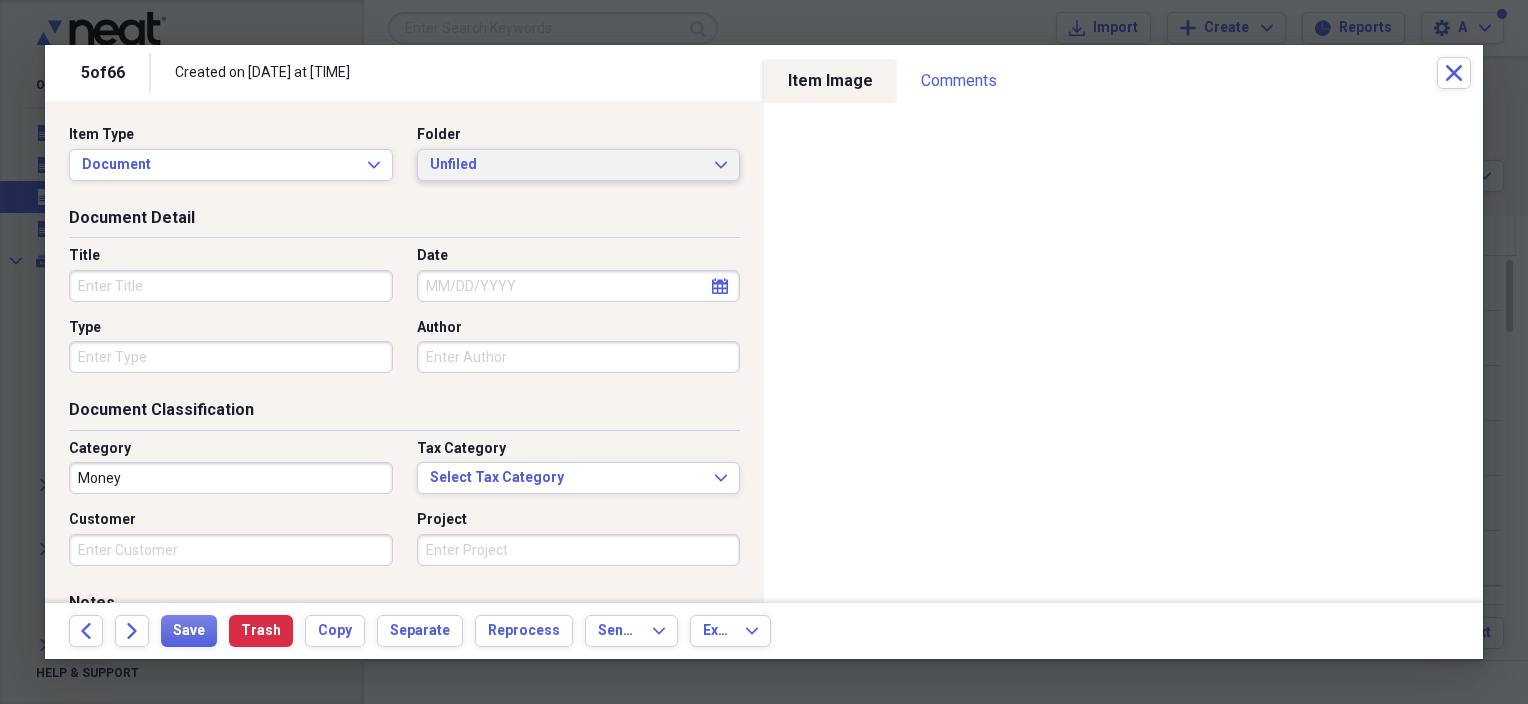 click on "Unfiled" at bounding box center (567, 165) 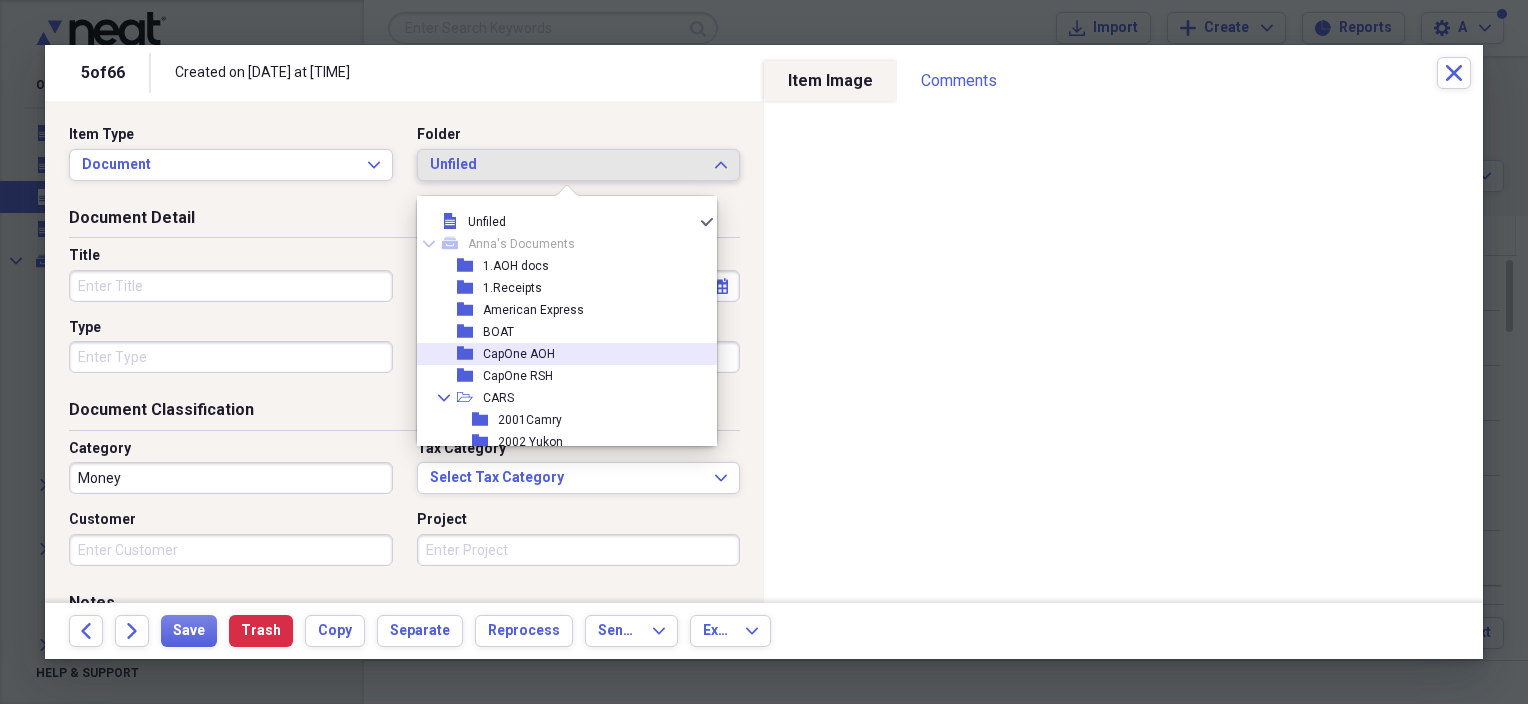 click on "CapOne AOH" at bounding box center (519, 354) 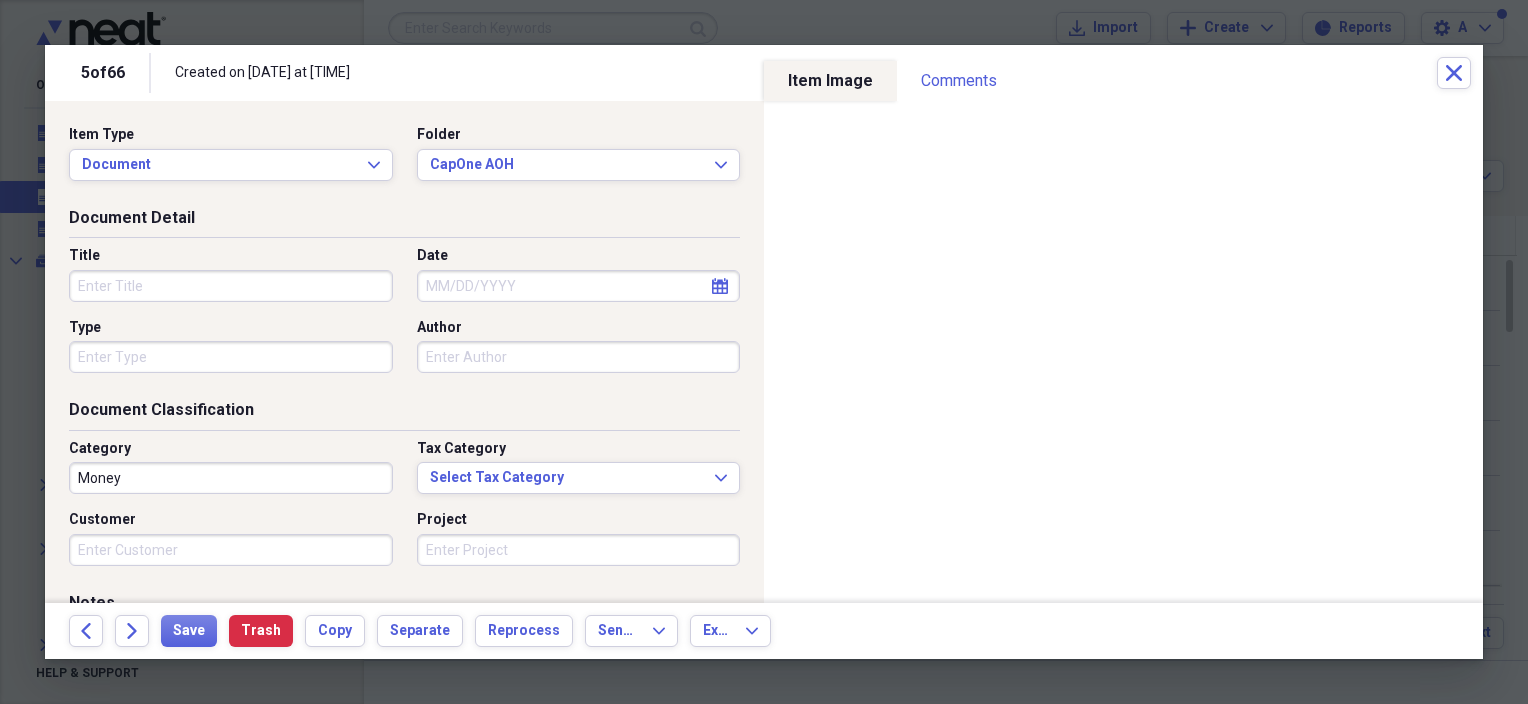 click on "calendar" 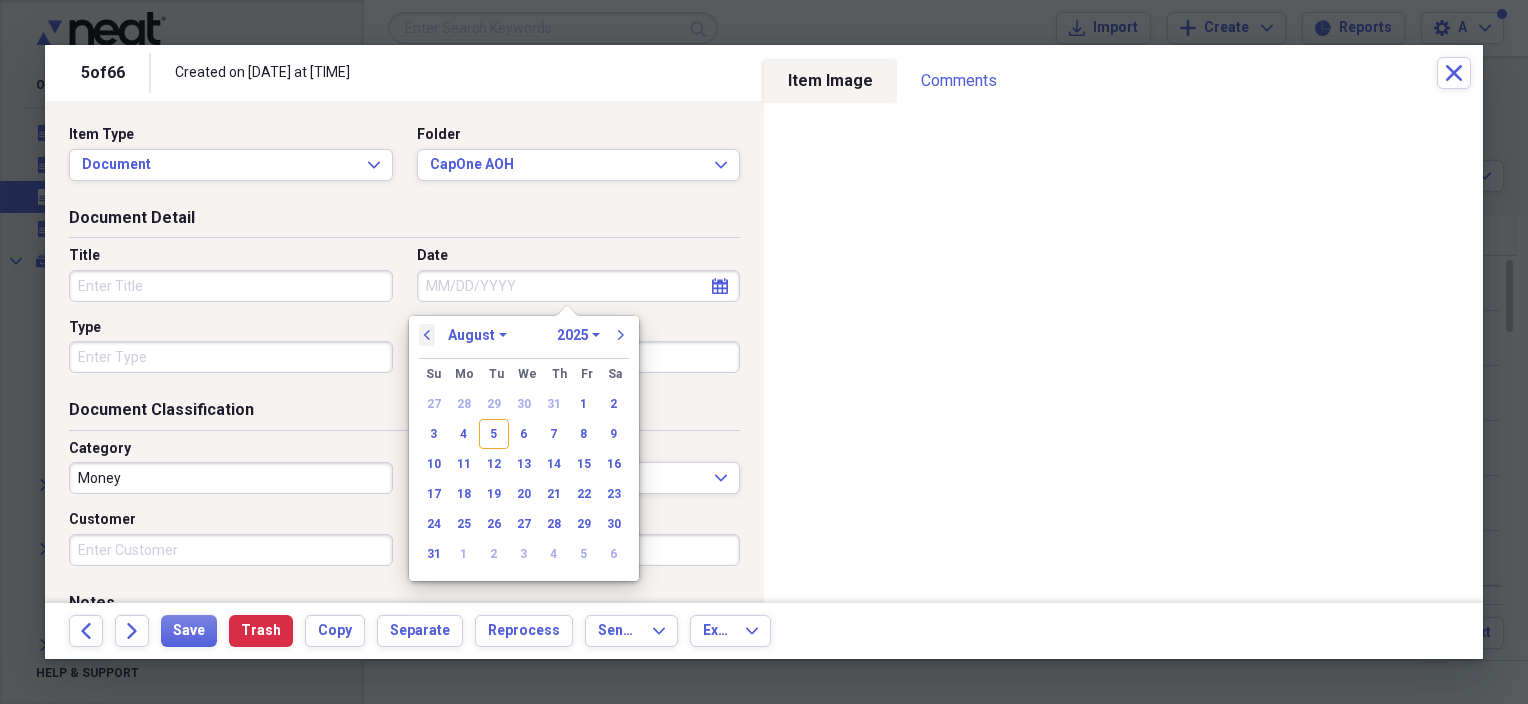 click on "previous" at bounding box center [427, 335] 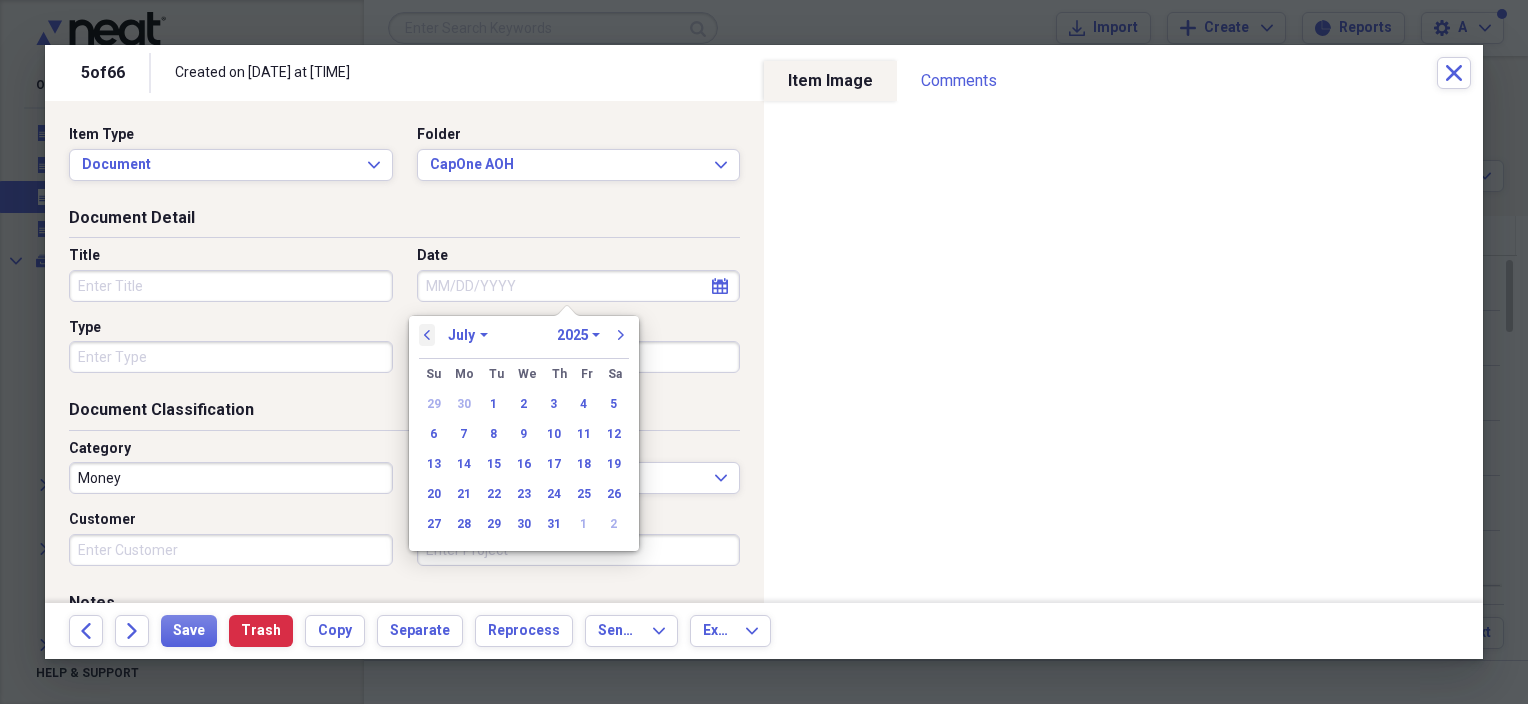 click on "previous" at bounding box center (427, 335) 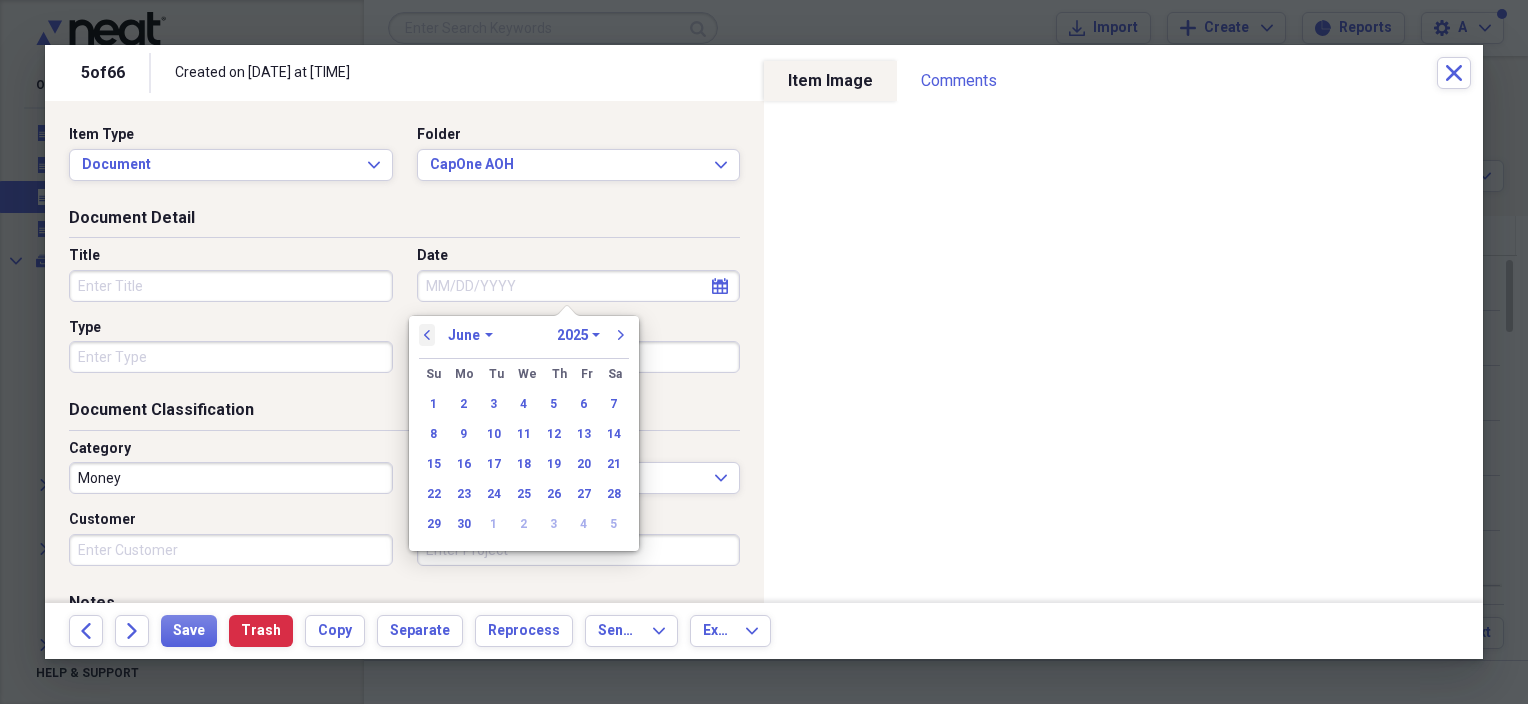 click on "previous" at bounding box center [427, 335] 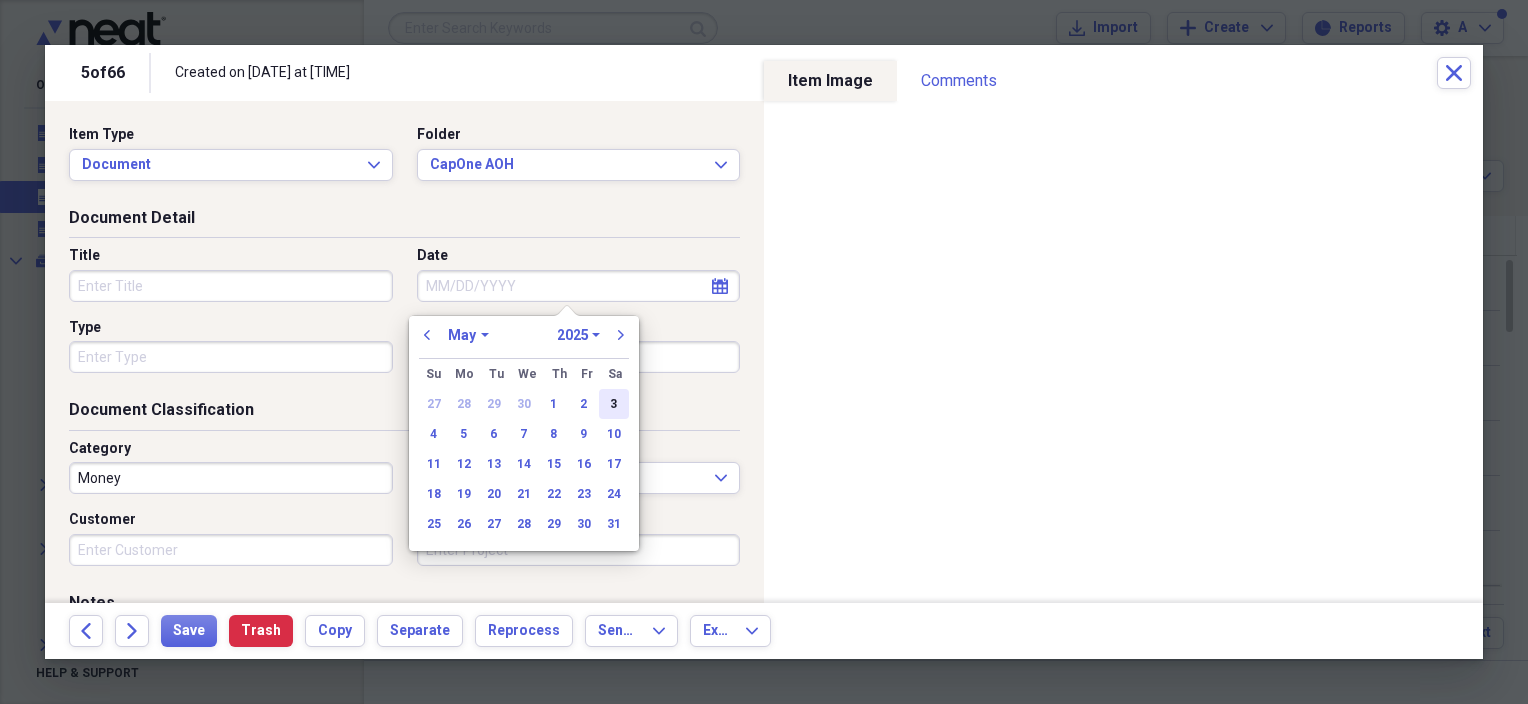 click on "3" at bounding box center (614, 404) 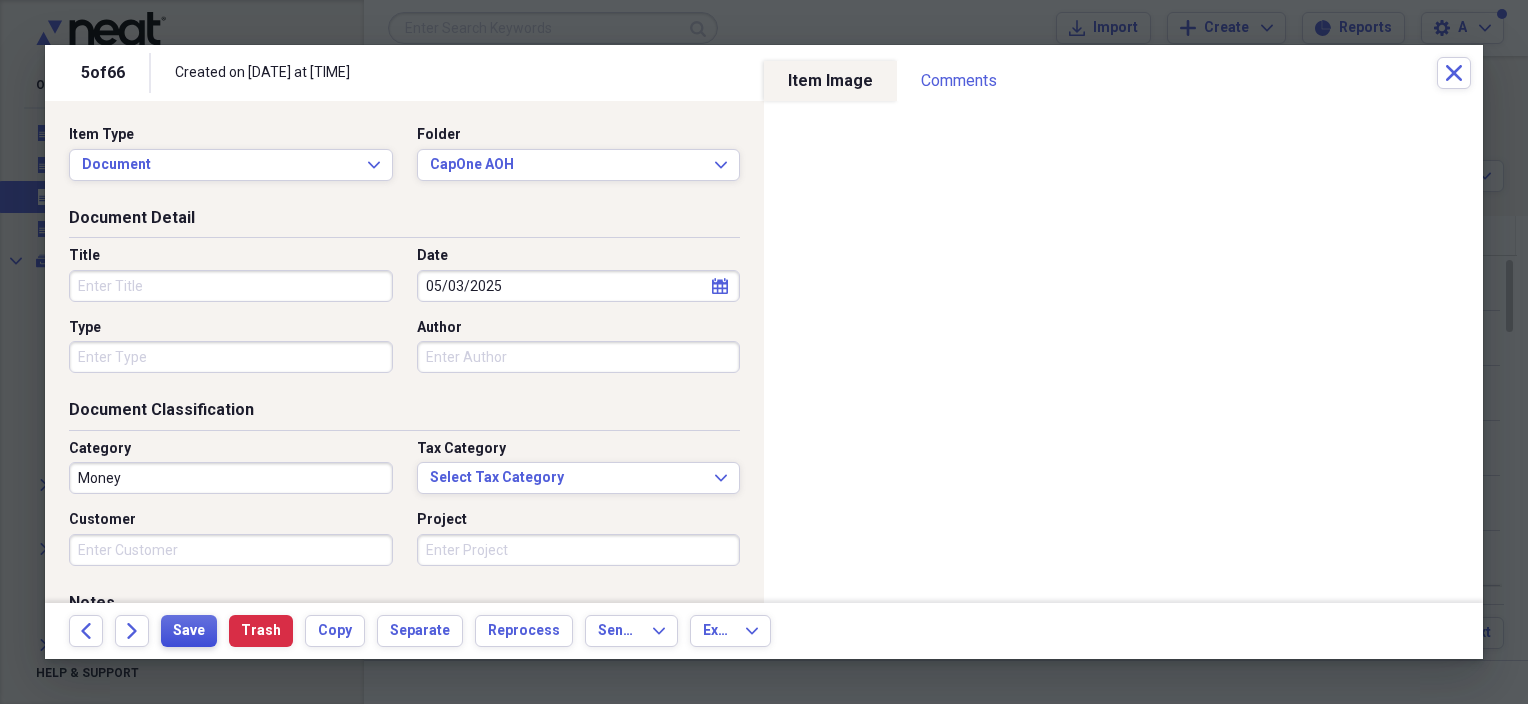 click on "Save" at bounding box center [189, 631] 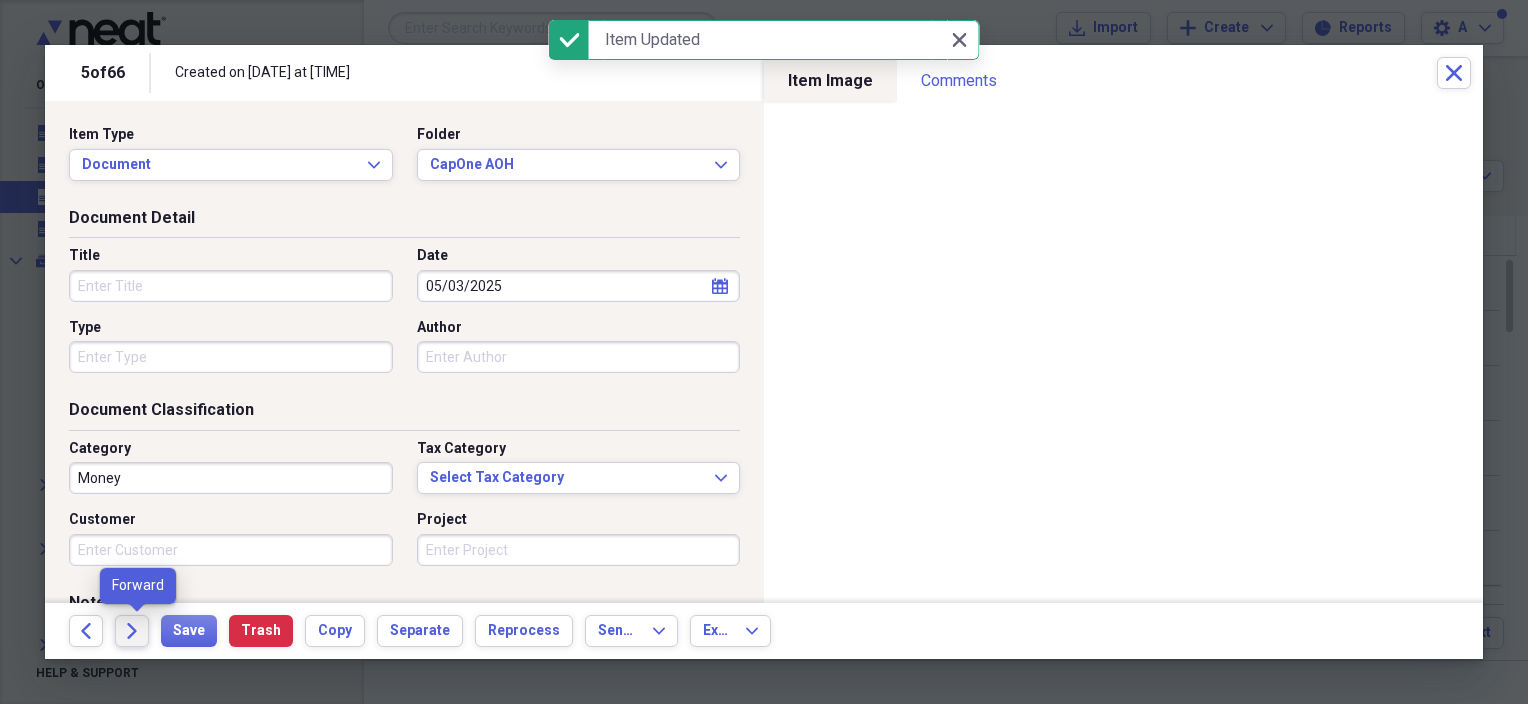 click on "Forward" 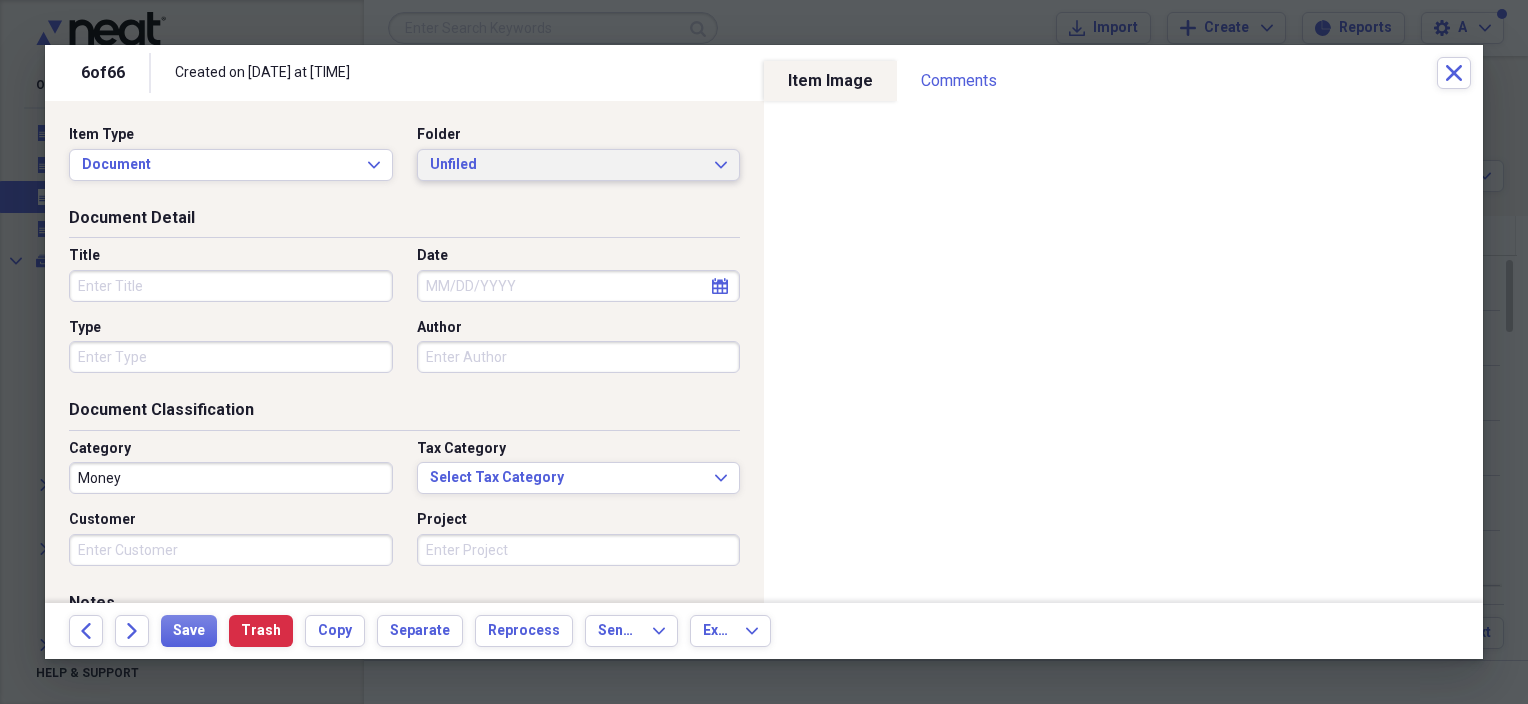 click on "Unfiled" at bounding box center [567, 165] 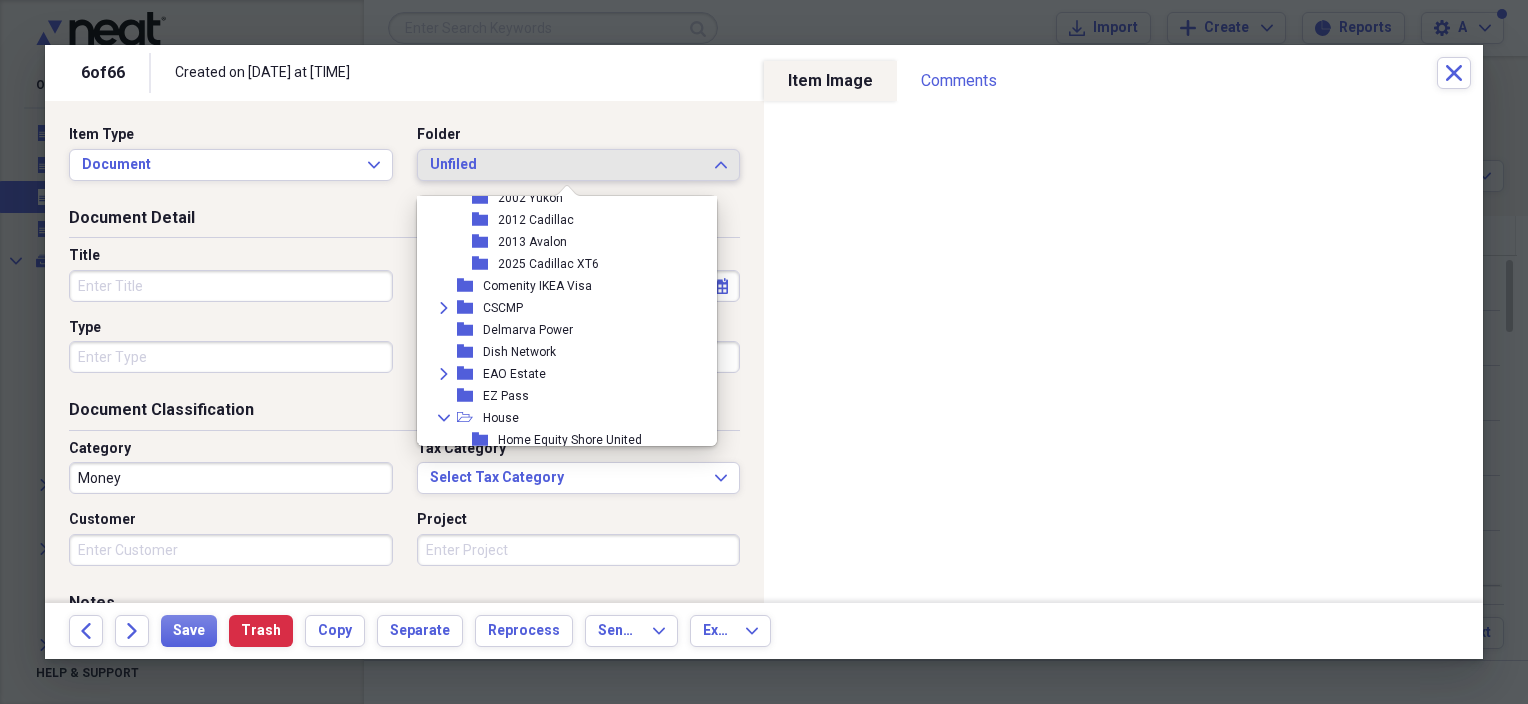 scroll, scrollTop: 300, scrollLeft: 0, axis: vertical 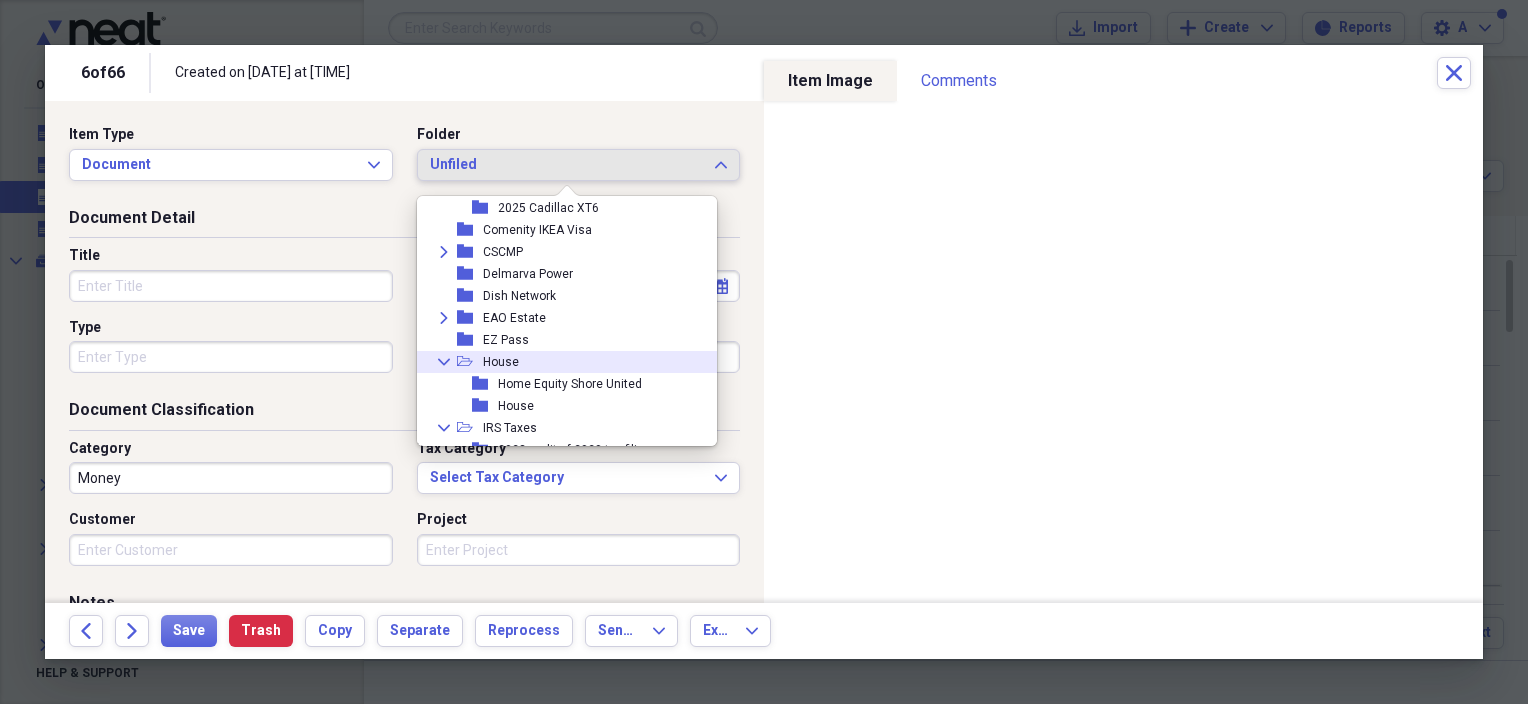 click on "House" at bounding box center (501, 362) 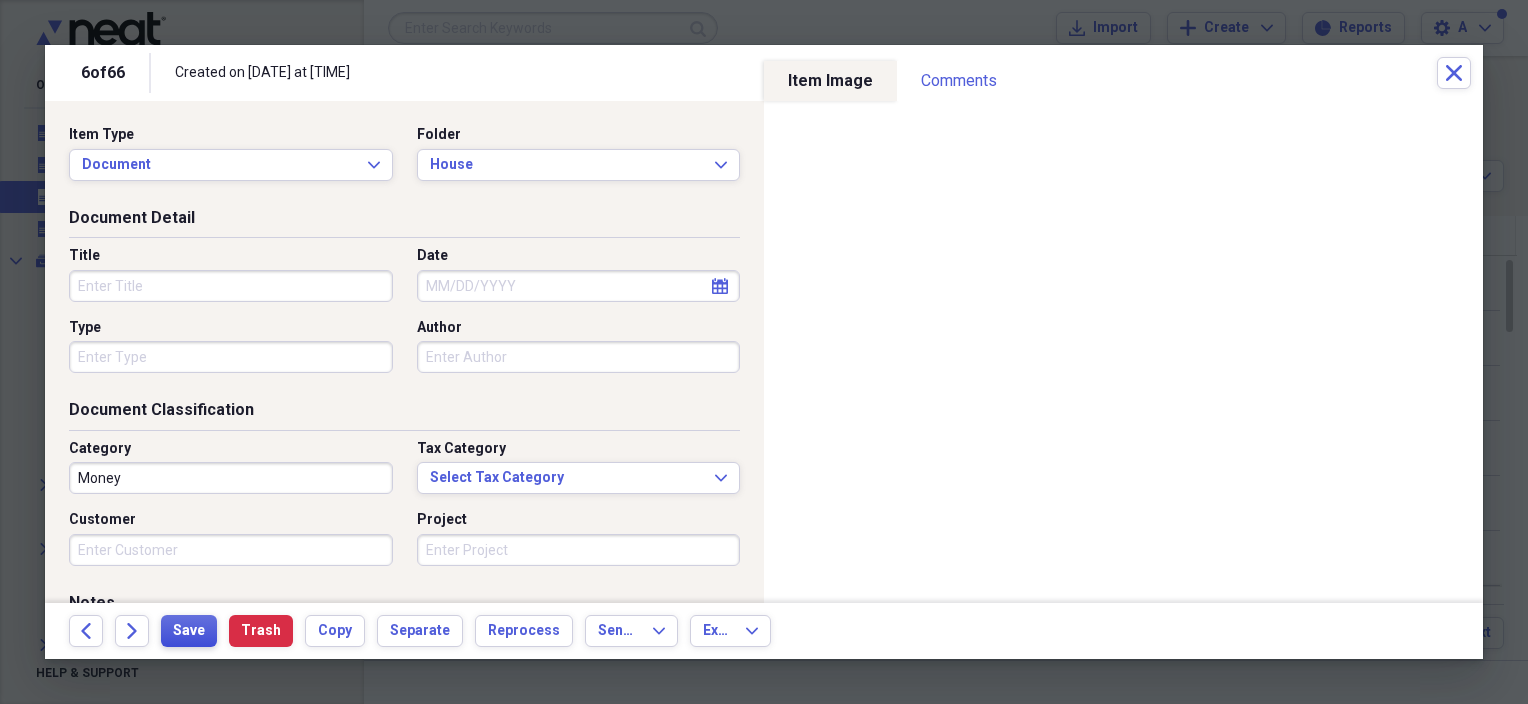 click on "Save" at bounding box center [189, 631] 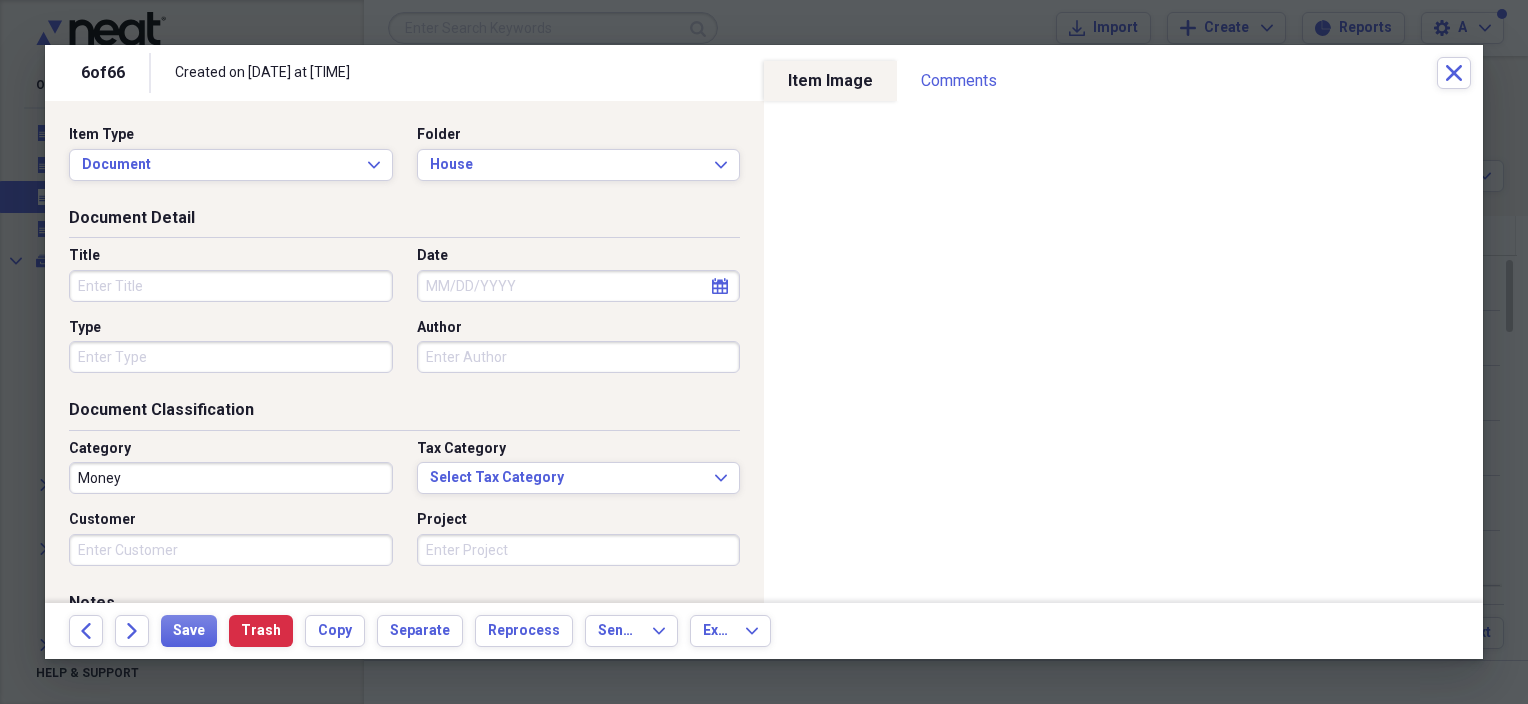 click on "calendar Calendar" at bounding box center [720, 286] 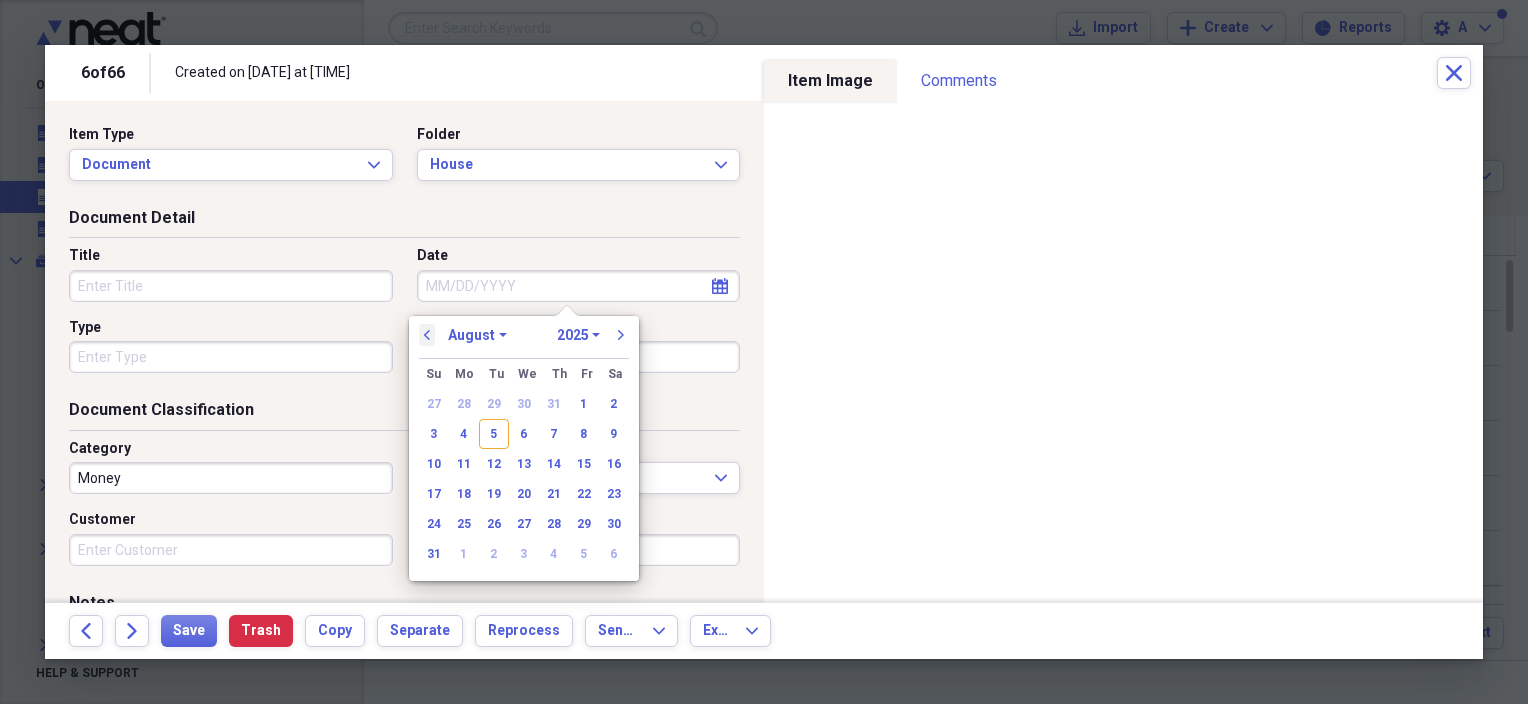 click on "previous" at bounding box center (427, 335) 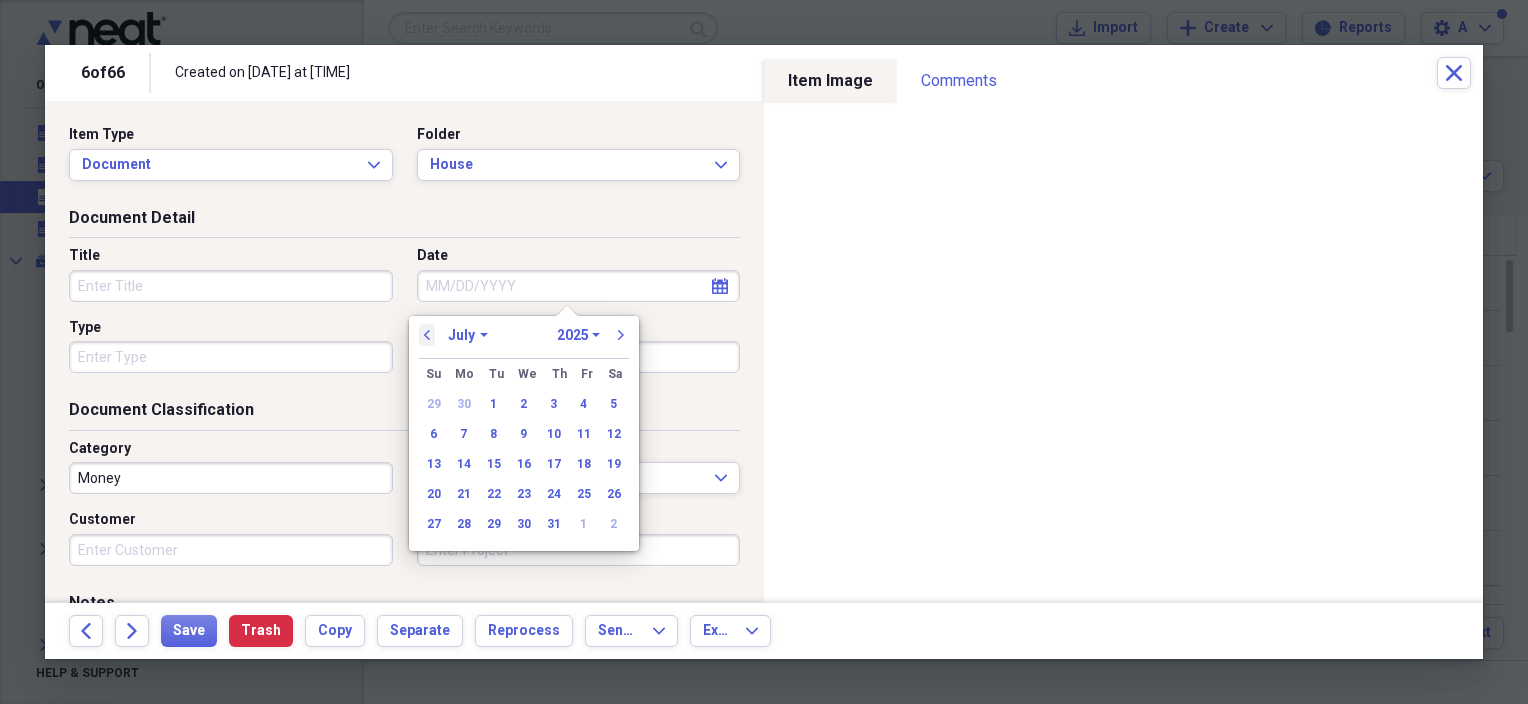 click on "previous" at bounding box center [427, 335] 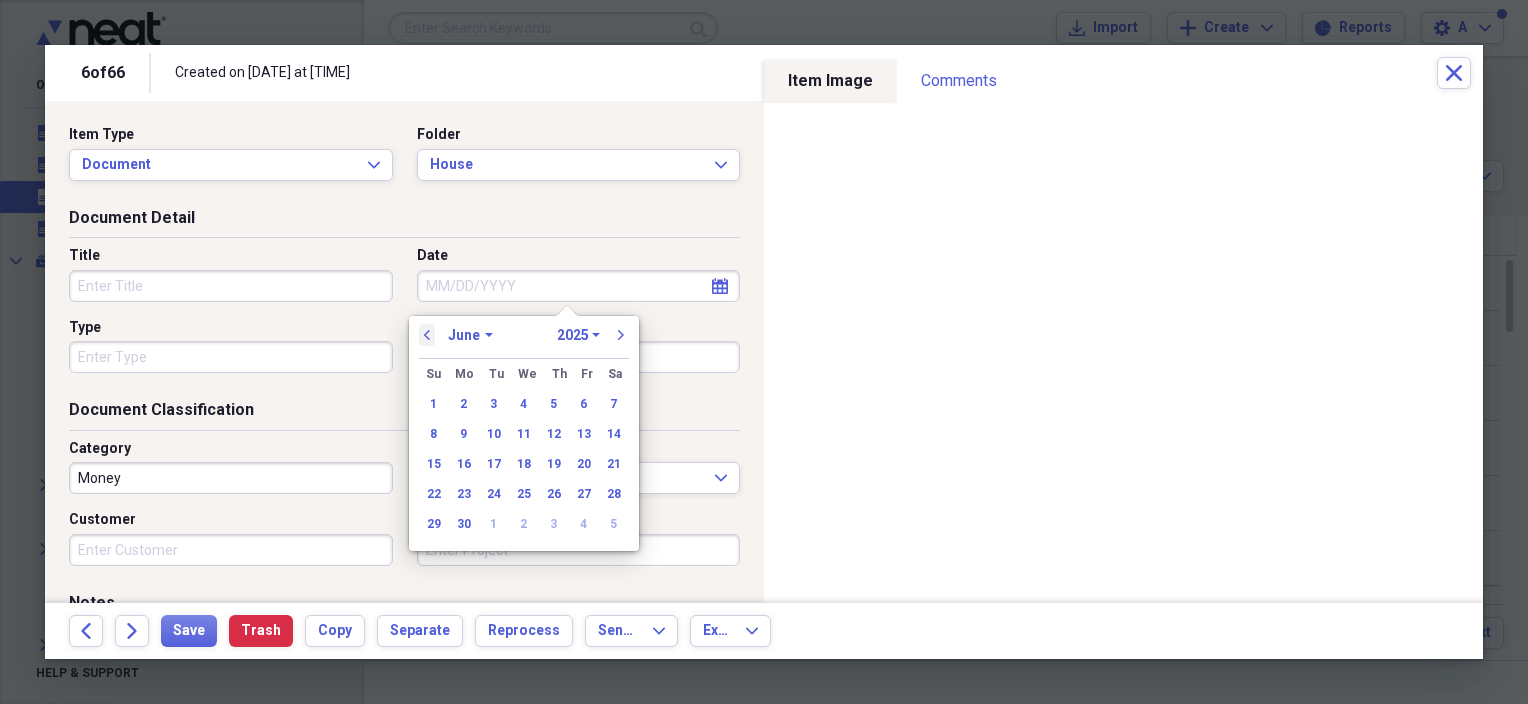 click on "previous" at bounding box center (427, 335) 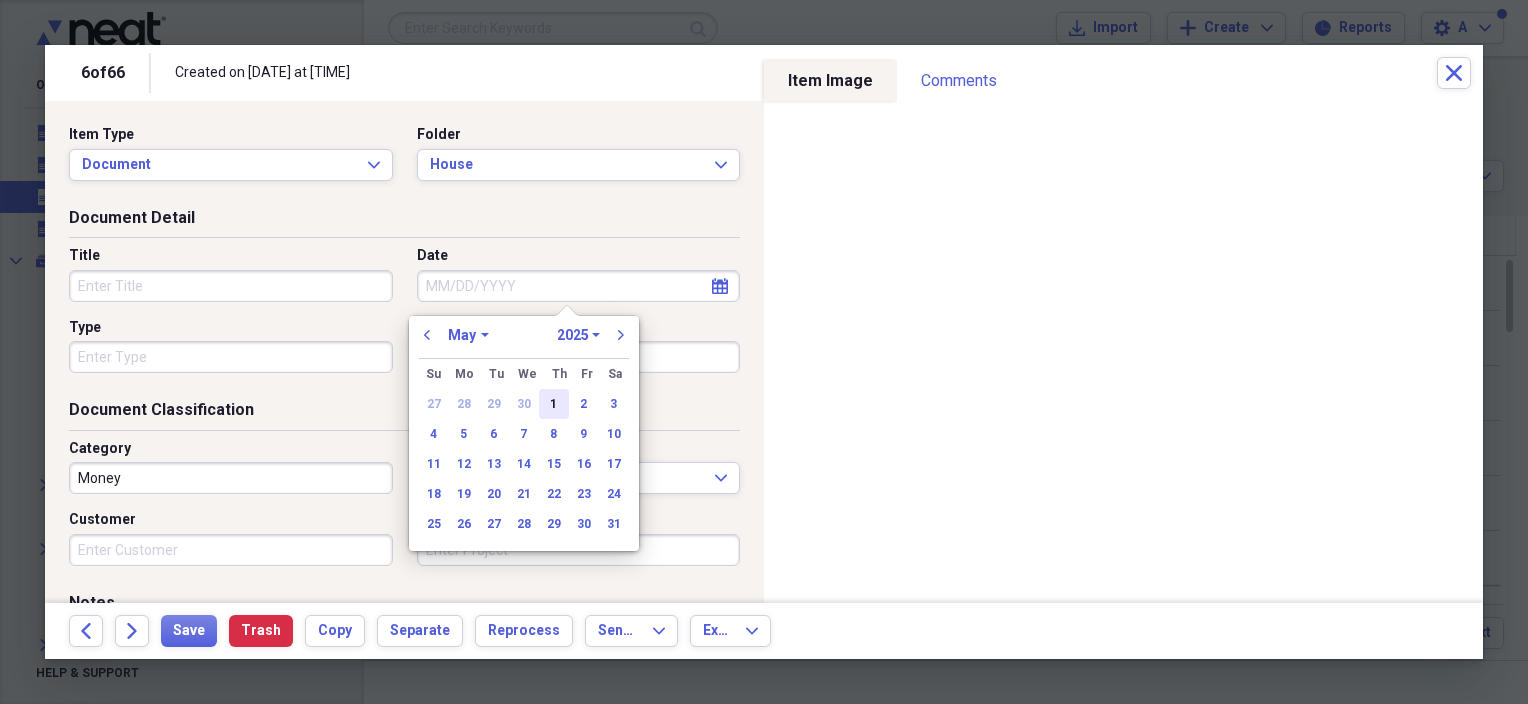 click on "1" at bounding box center (554, 404) 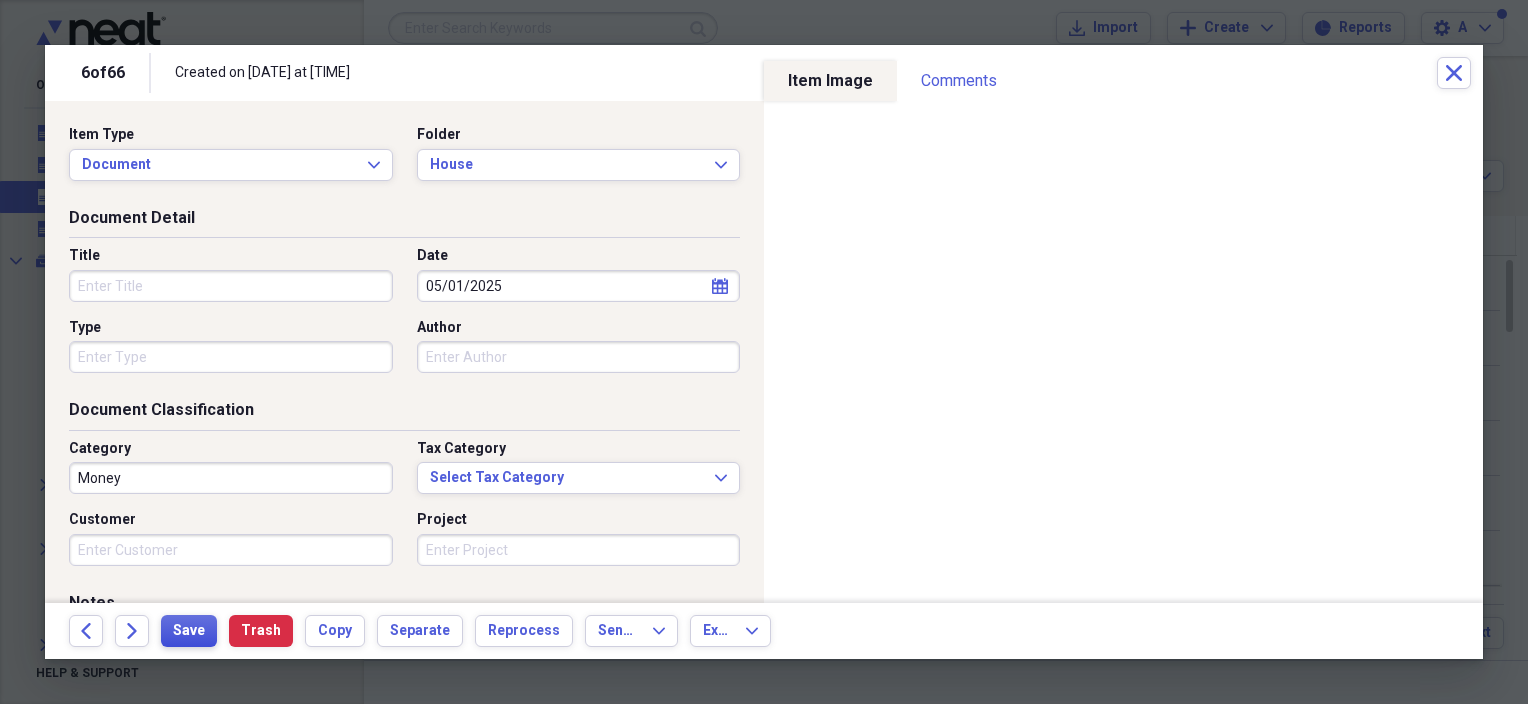 click on "Save" at bounding box center (189, 631) 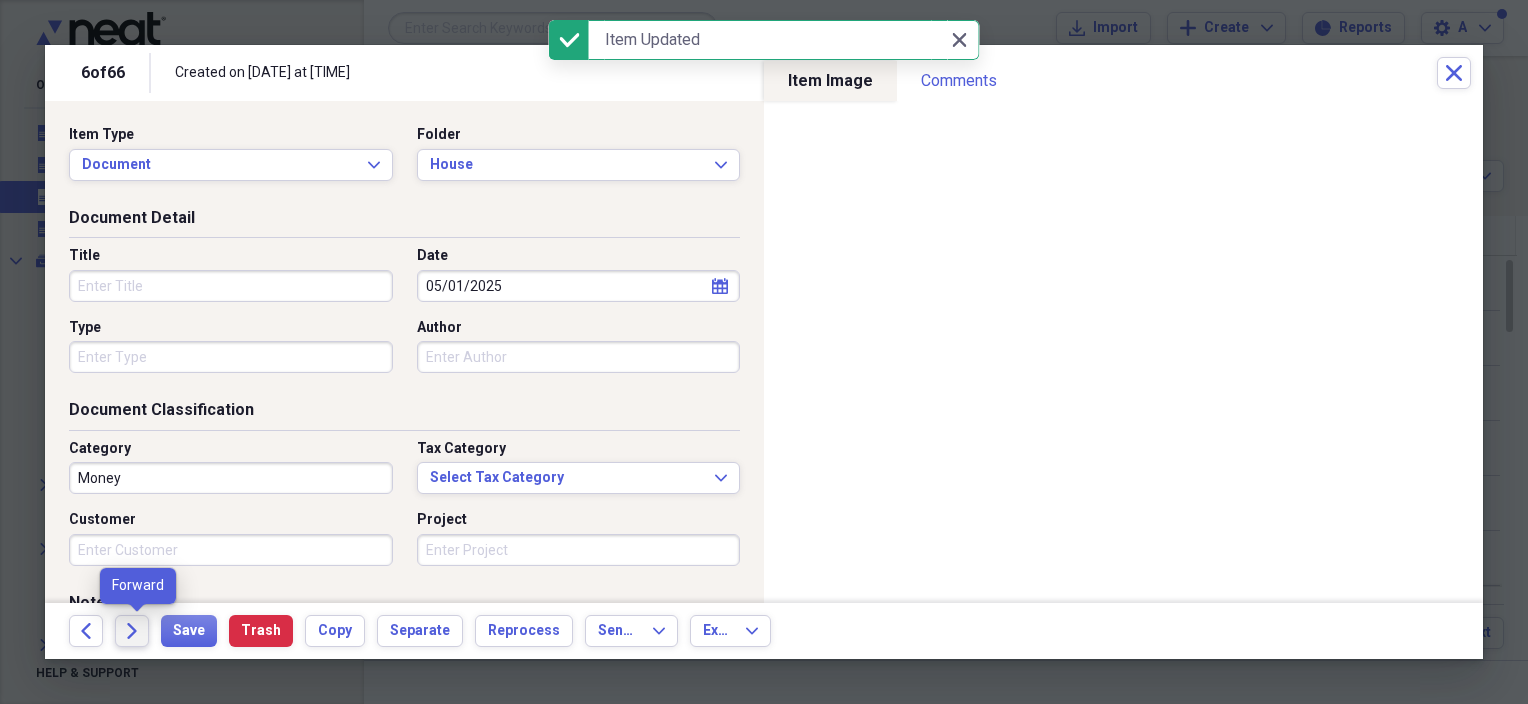 click 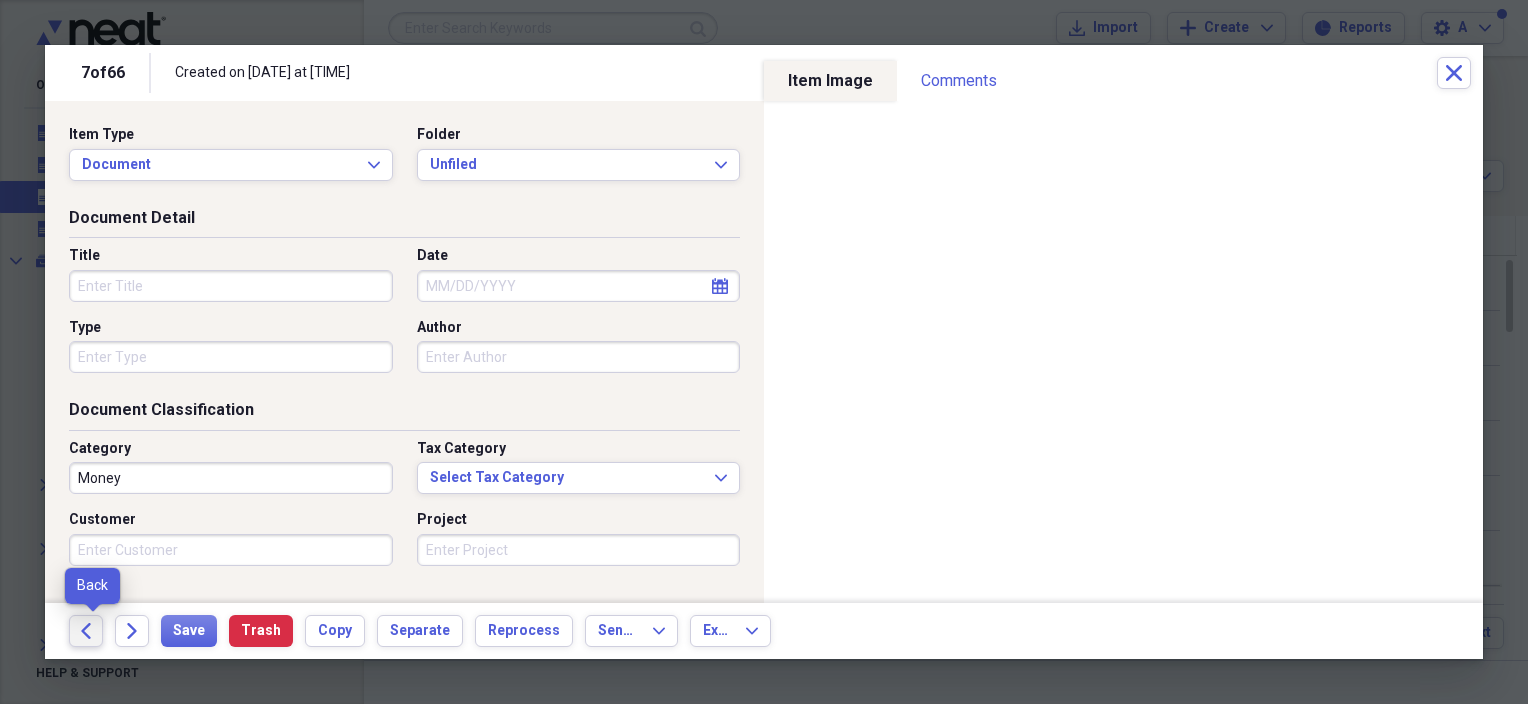 click on "Back" 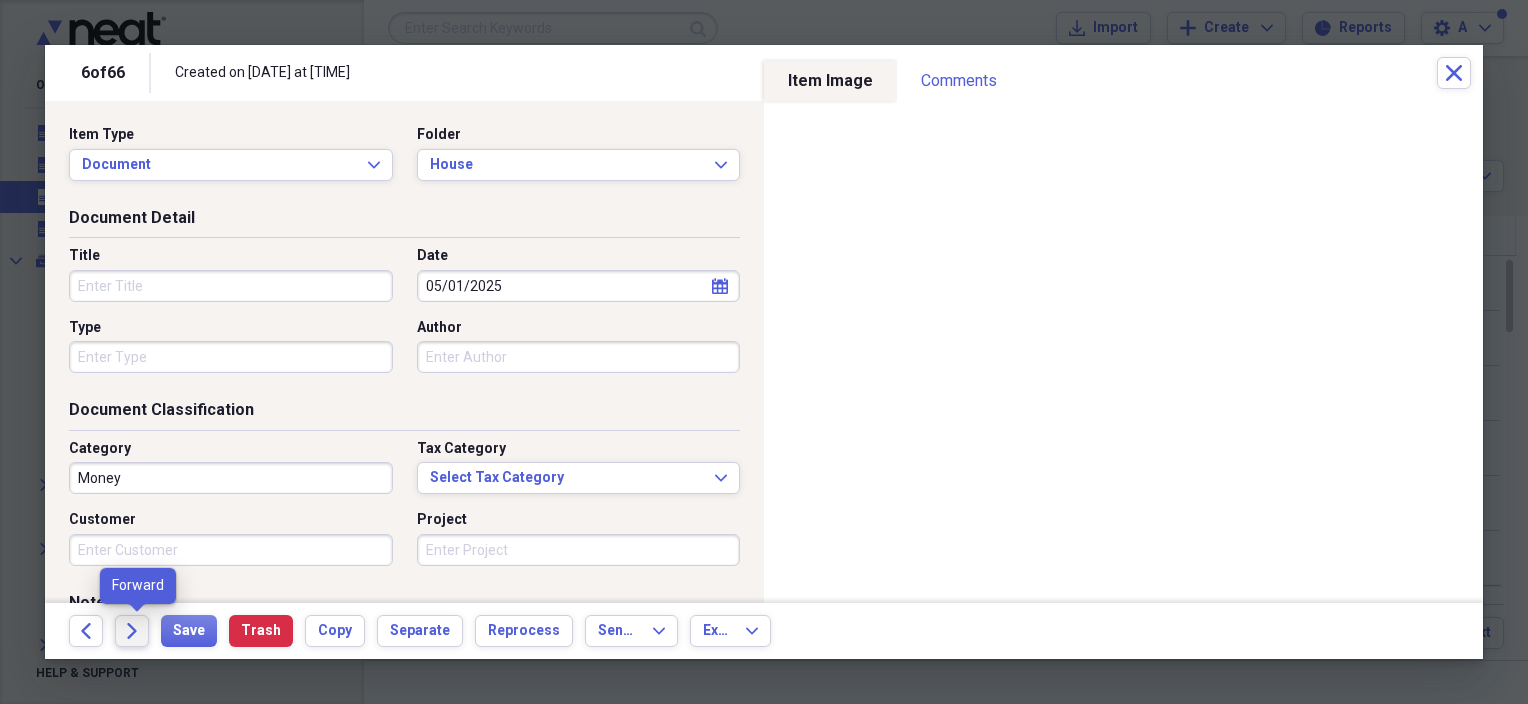 click 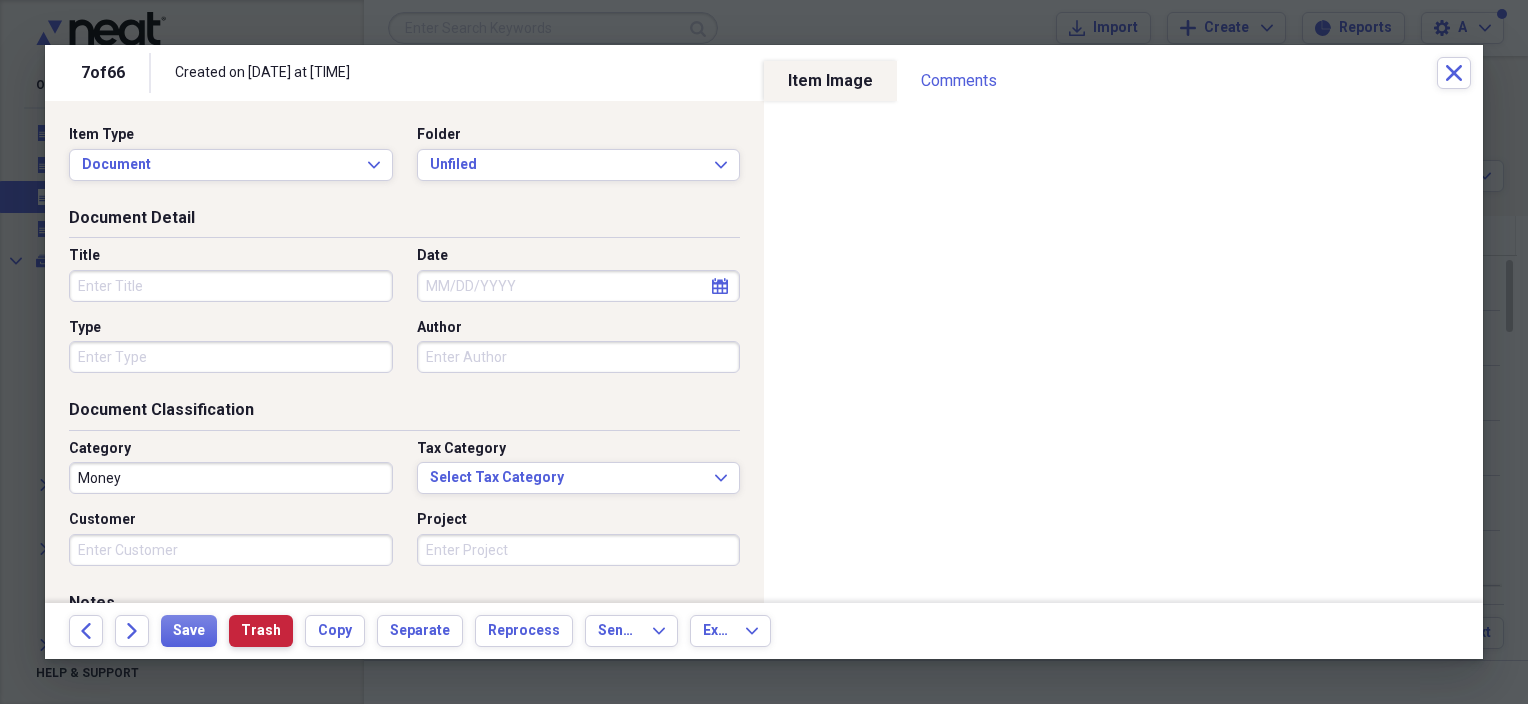 click on "Trash" at bounding box center (261, 631) 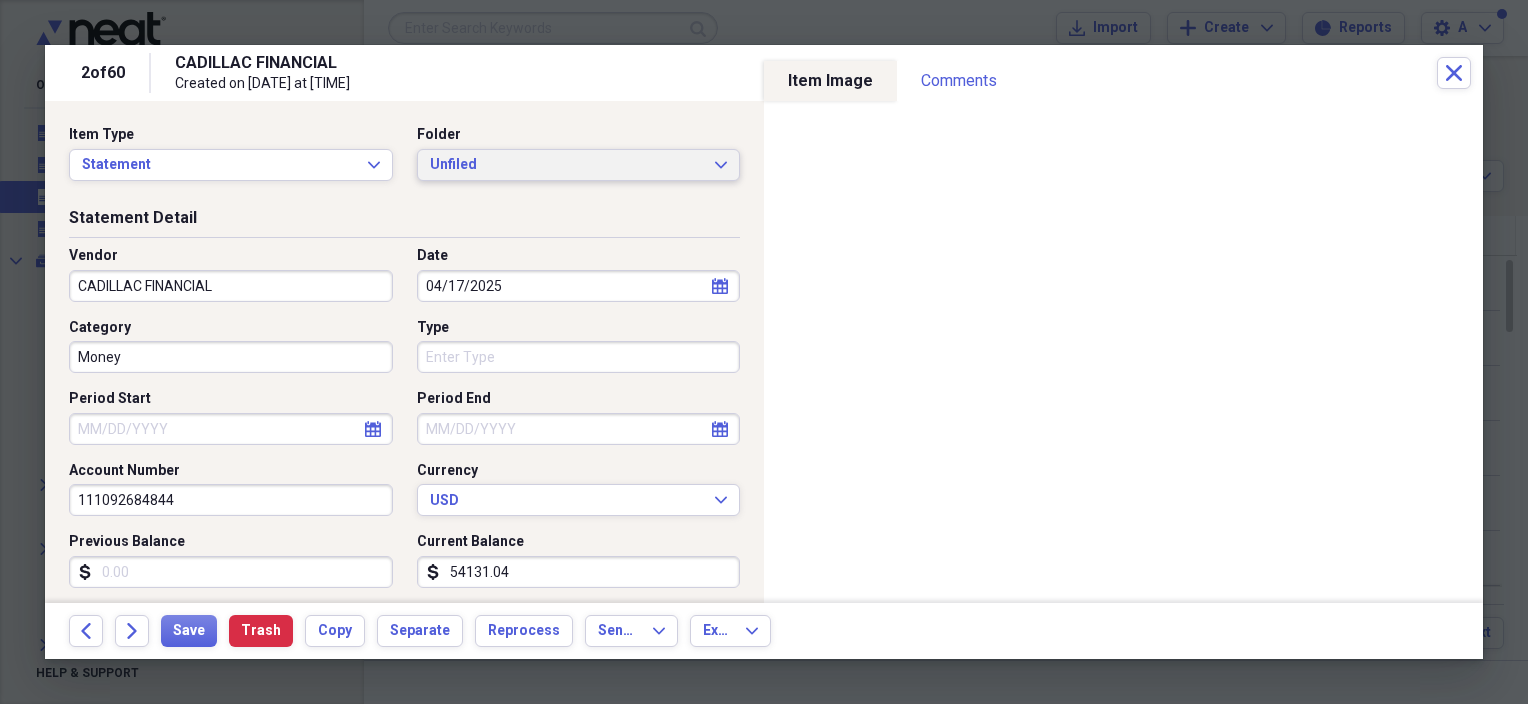 click on "Unfiled" at bounding box center [567, 165] 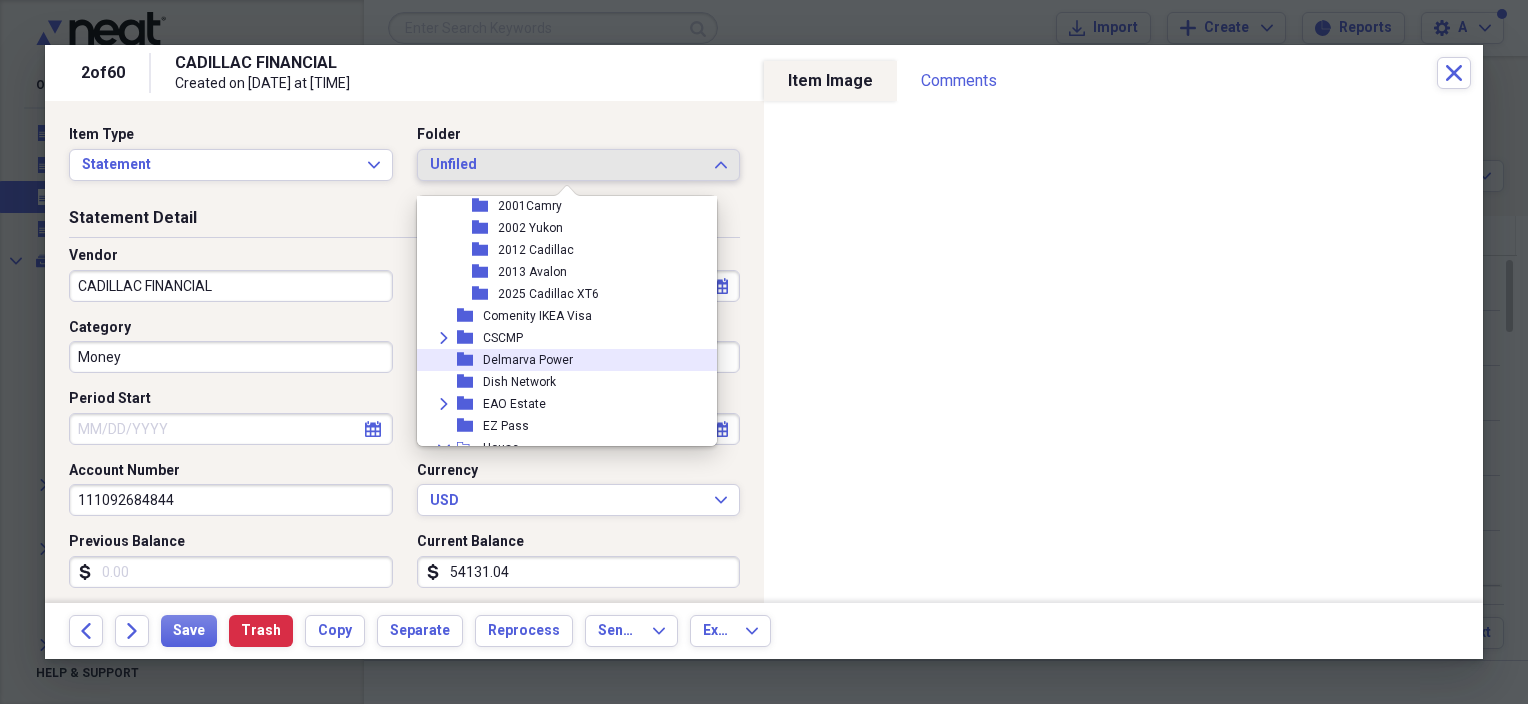 scroll, scrollTop: 200, scrollLeft: 0, axis: vertical 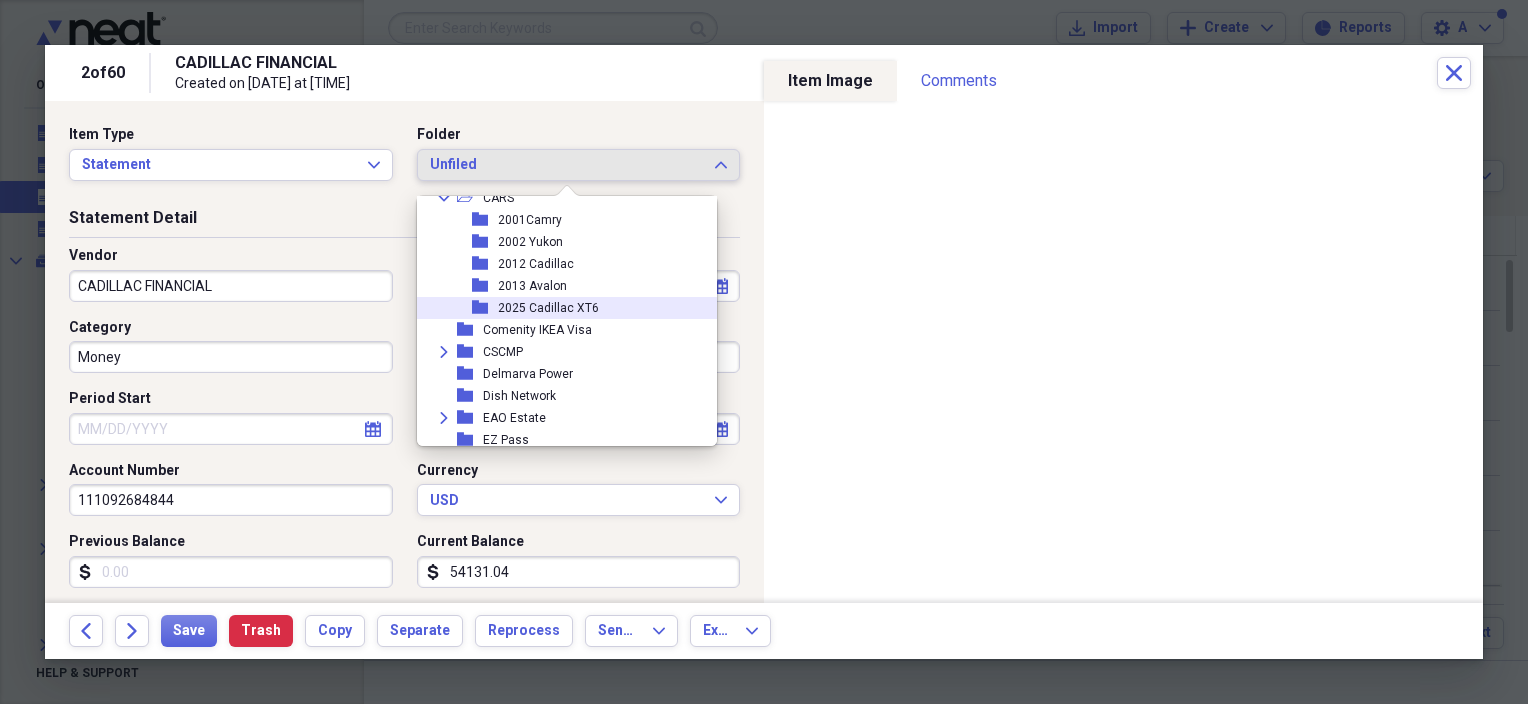 click on "2025 Cadillac XT6" at bounding box center [548, 308] 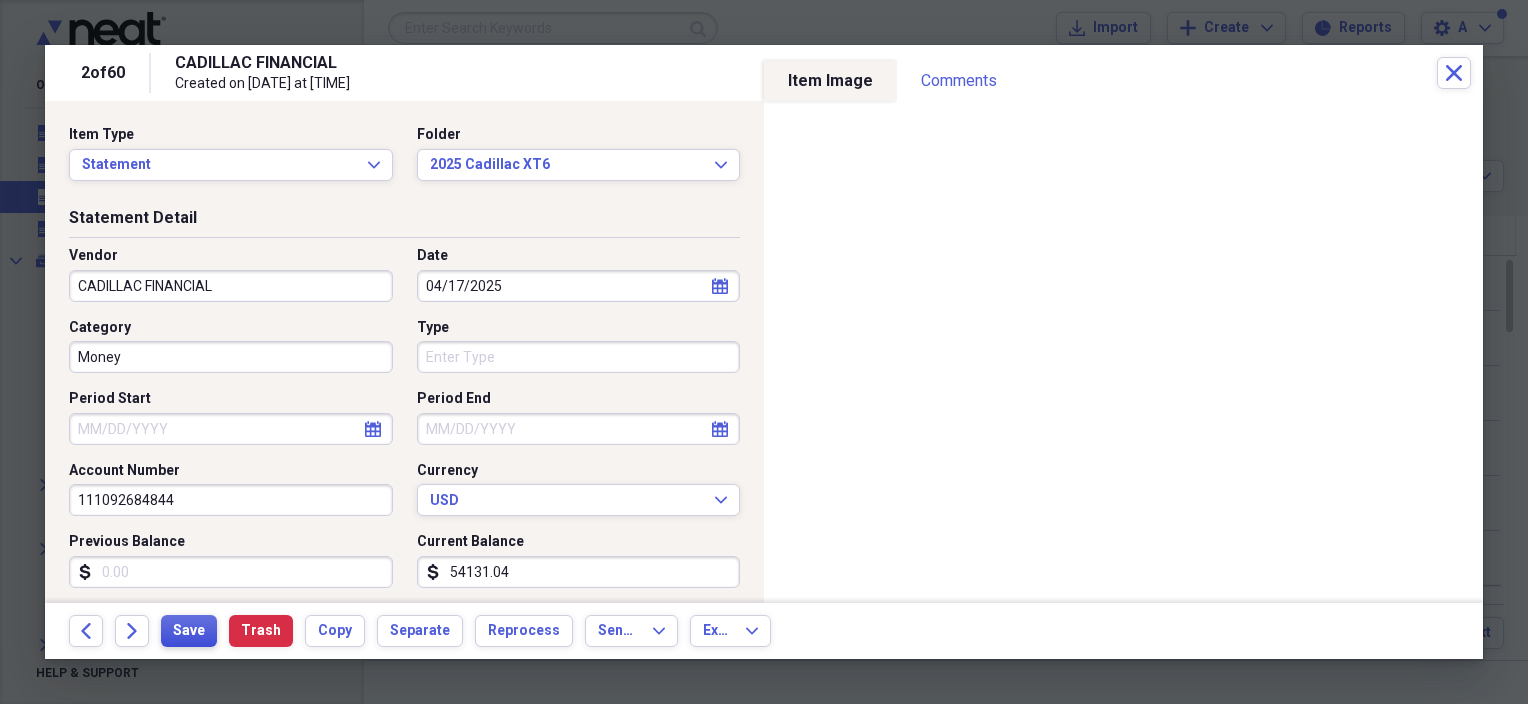 click on "Save" at bounding box center [189, 631] 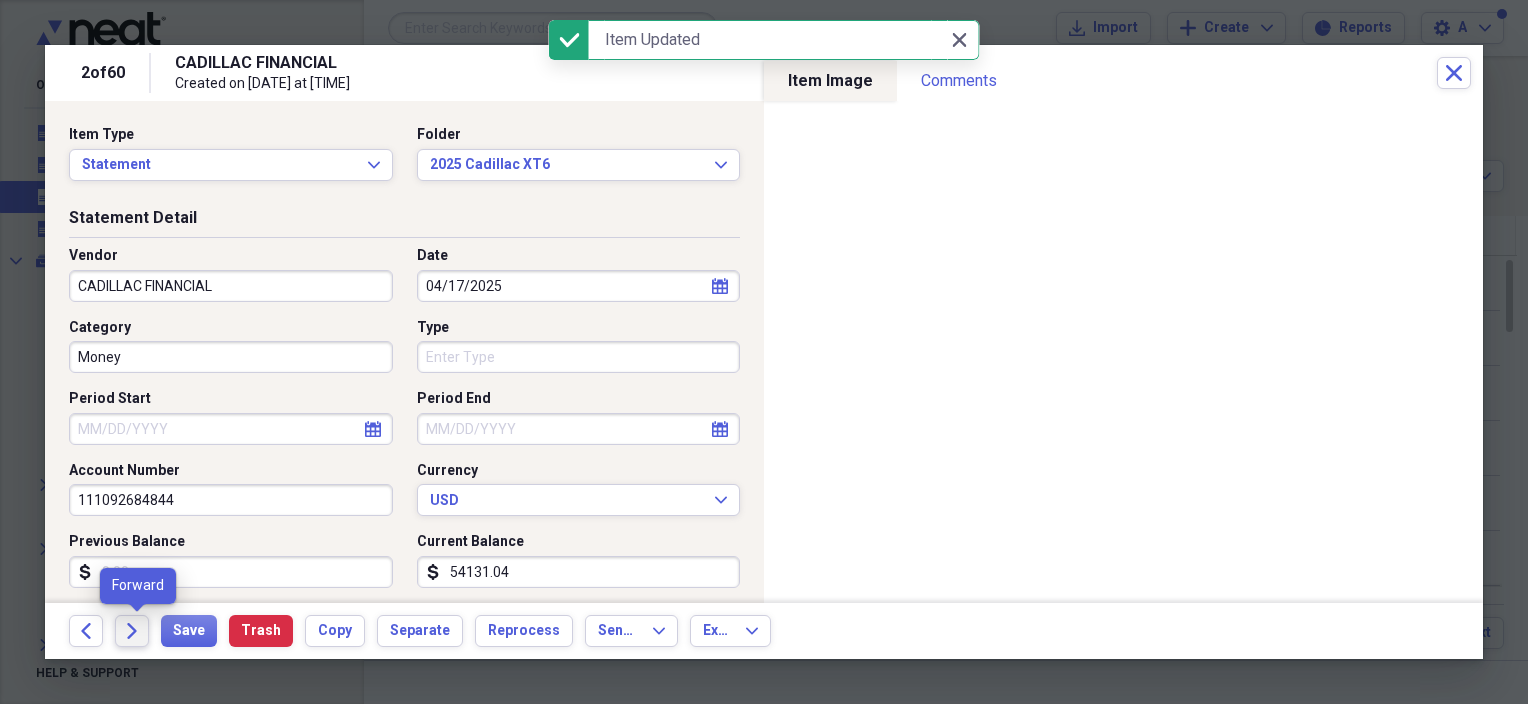 click 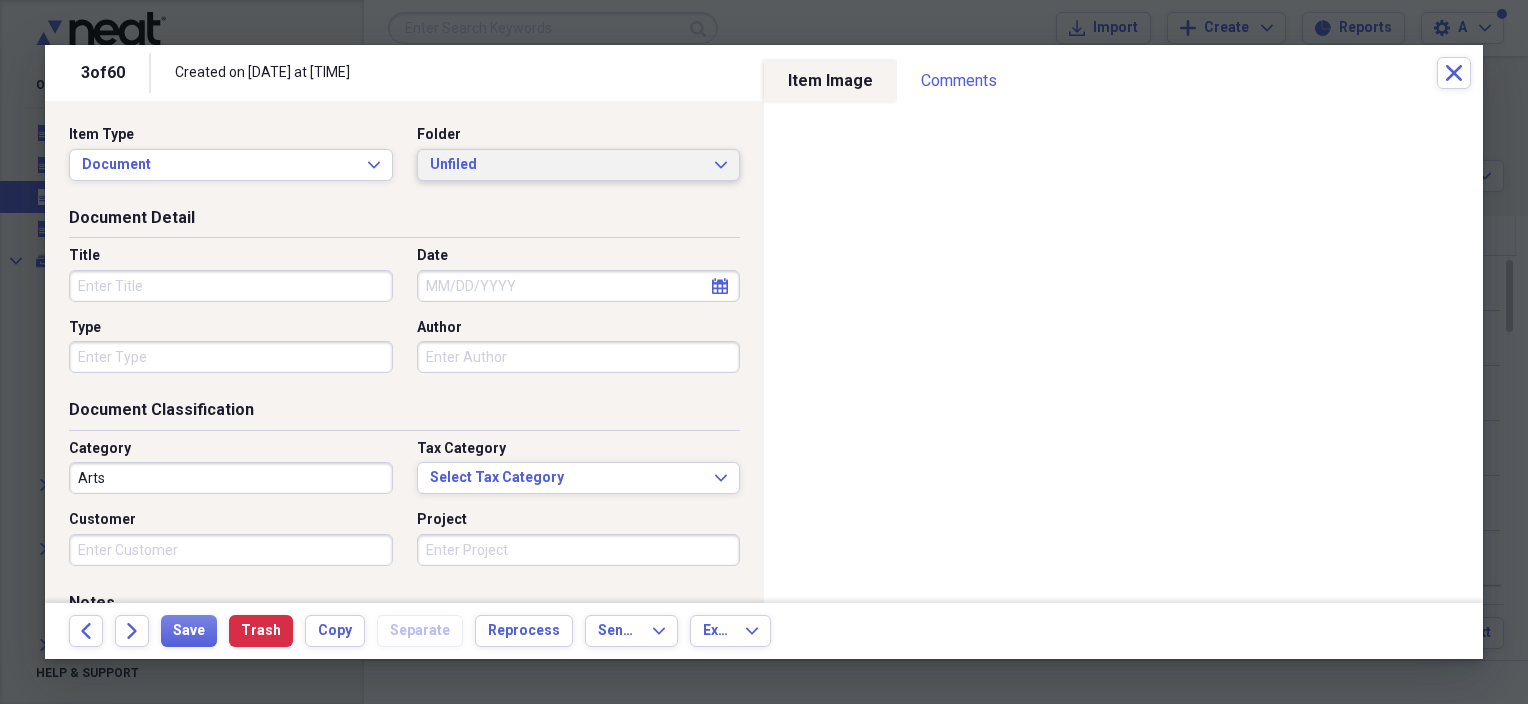 click on "Unfiled" at bounding box center [567, 165] 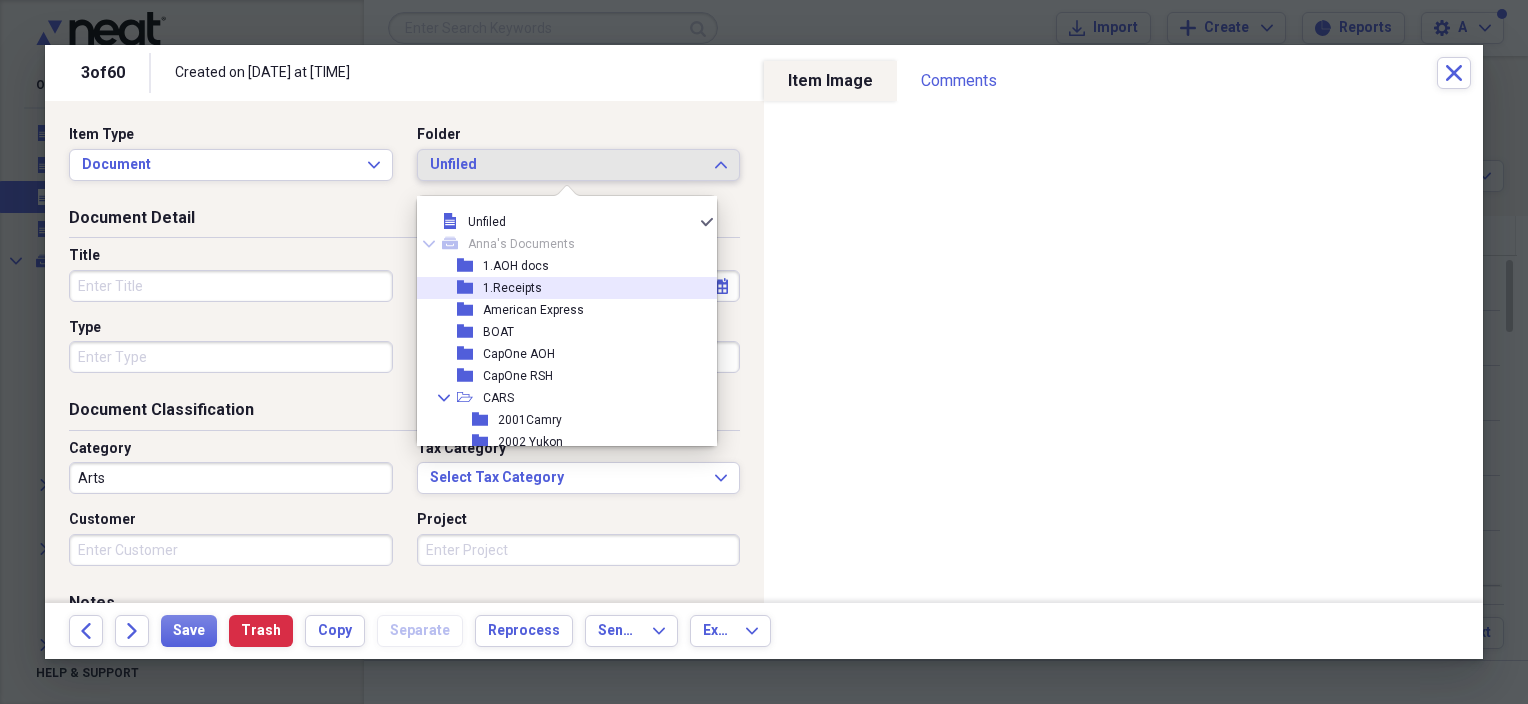 click on "1.Receipts" at bounding box center (512, 288) 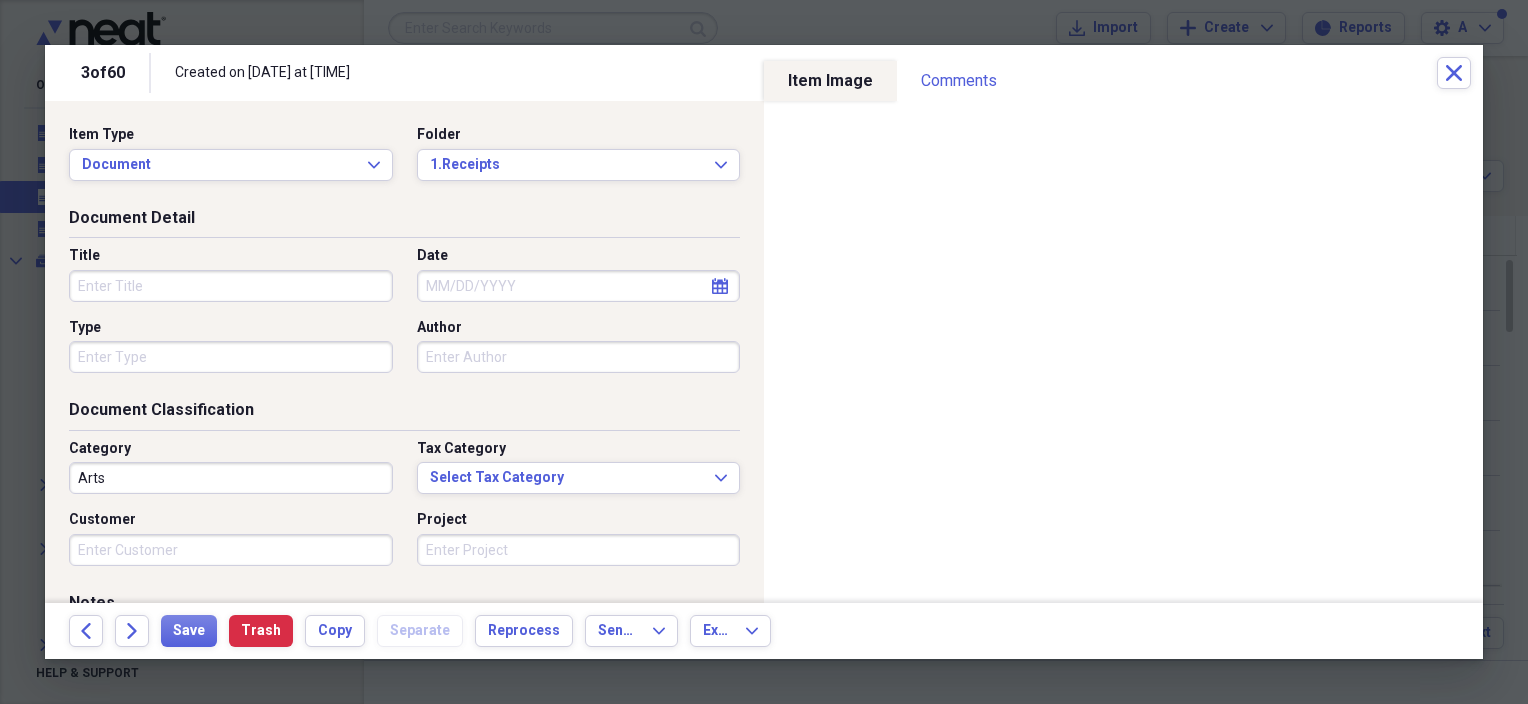 click on "Title" at bounding box center [231, 286] 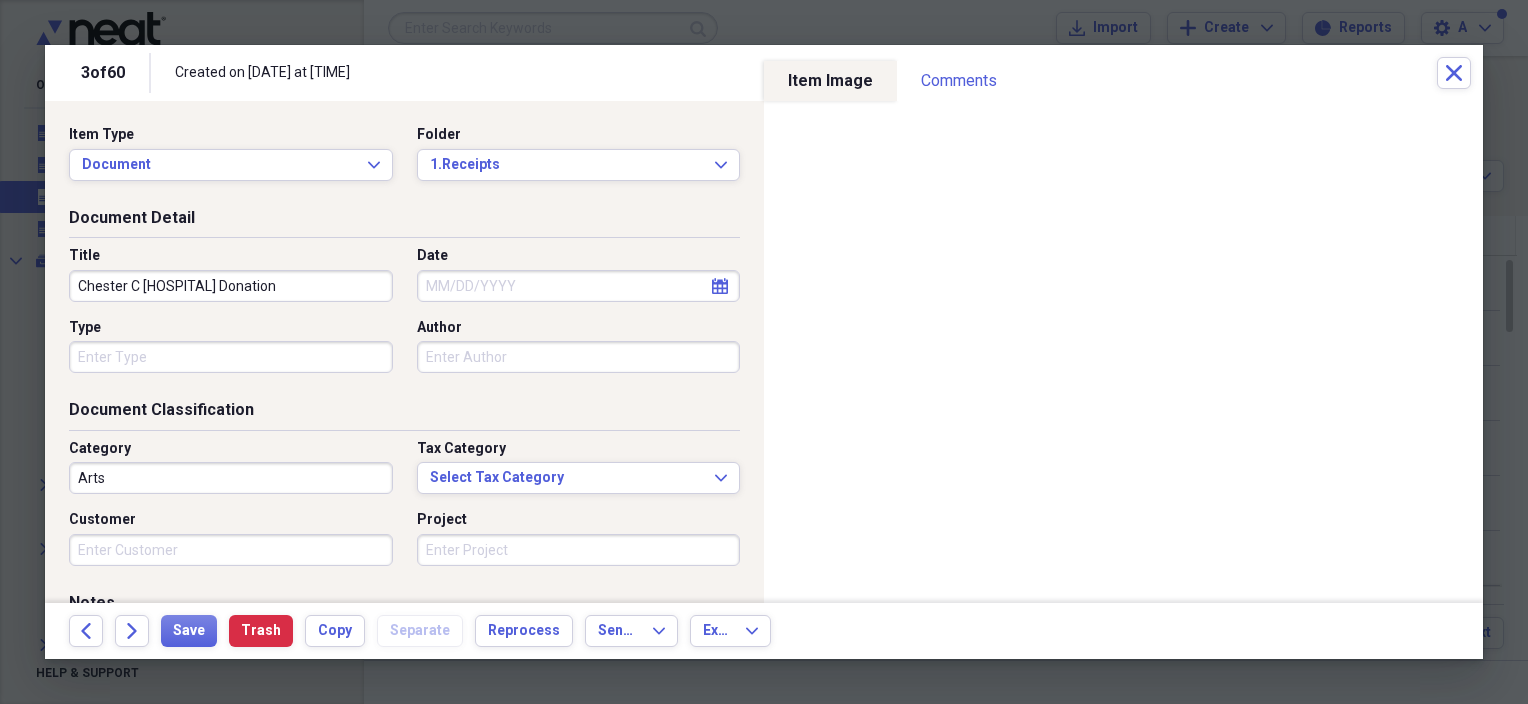 type on "Chester C [HOSPITAL] Donation" 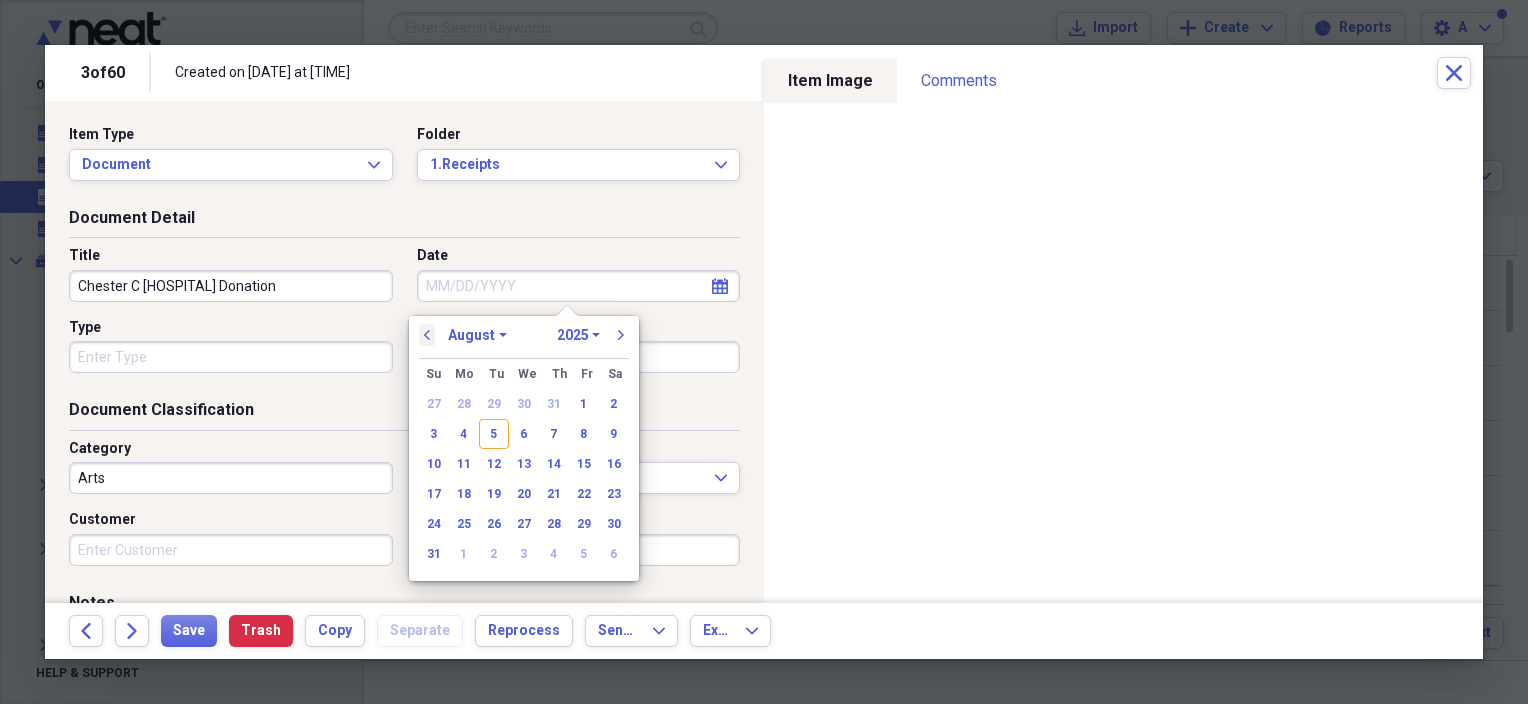 click on "previous" at bounding box center [427, 335] 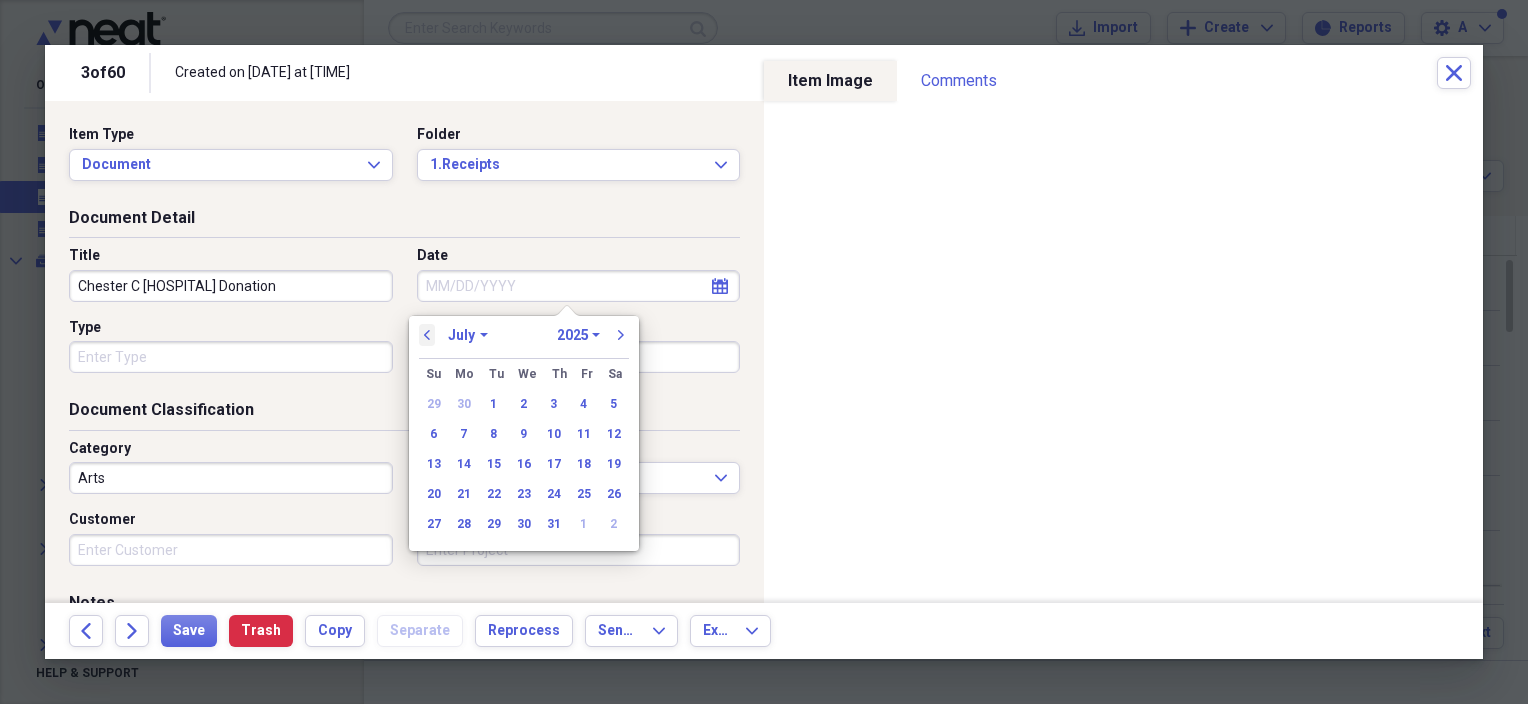 click on "previous" at bounding box center [427, 335] 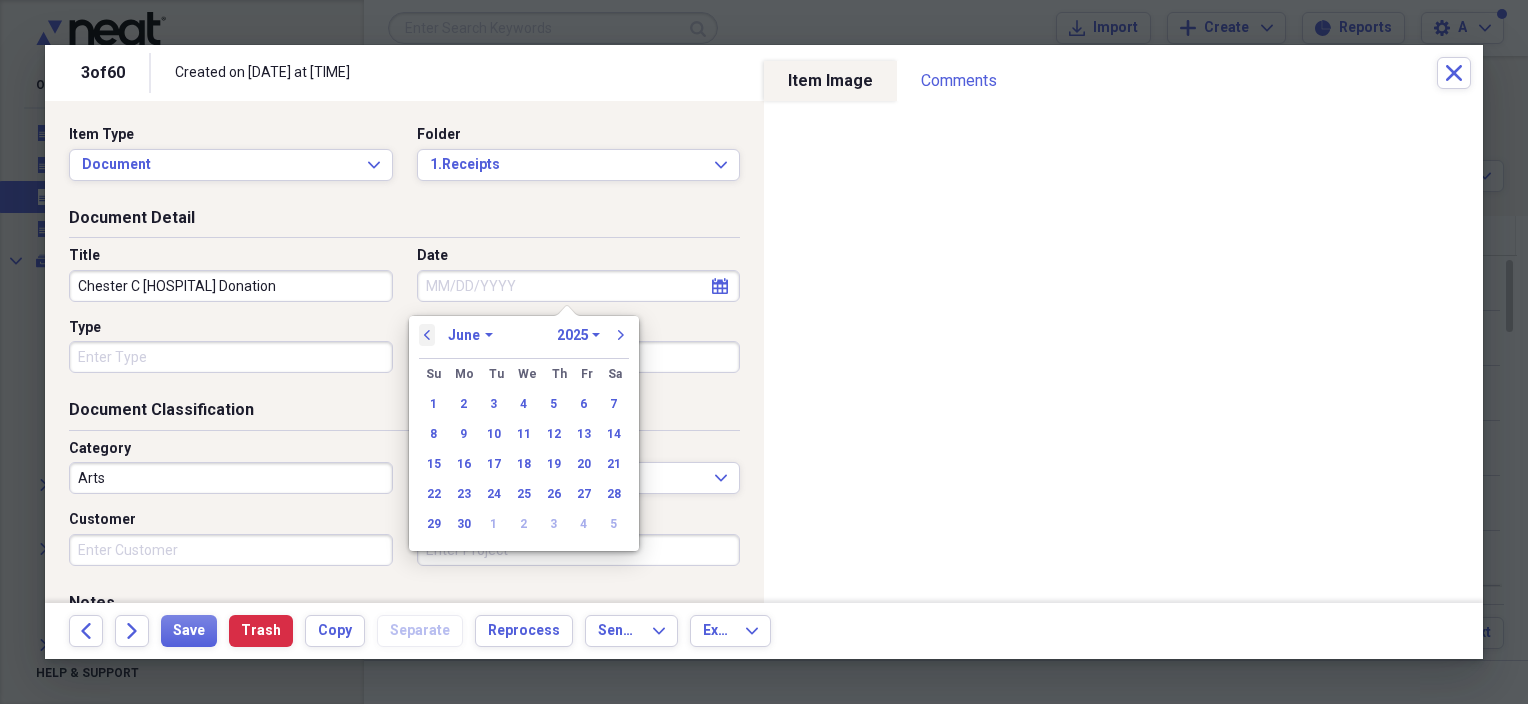 click on "previous" at bounding box center [427, 335] 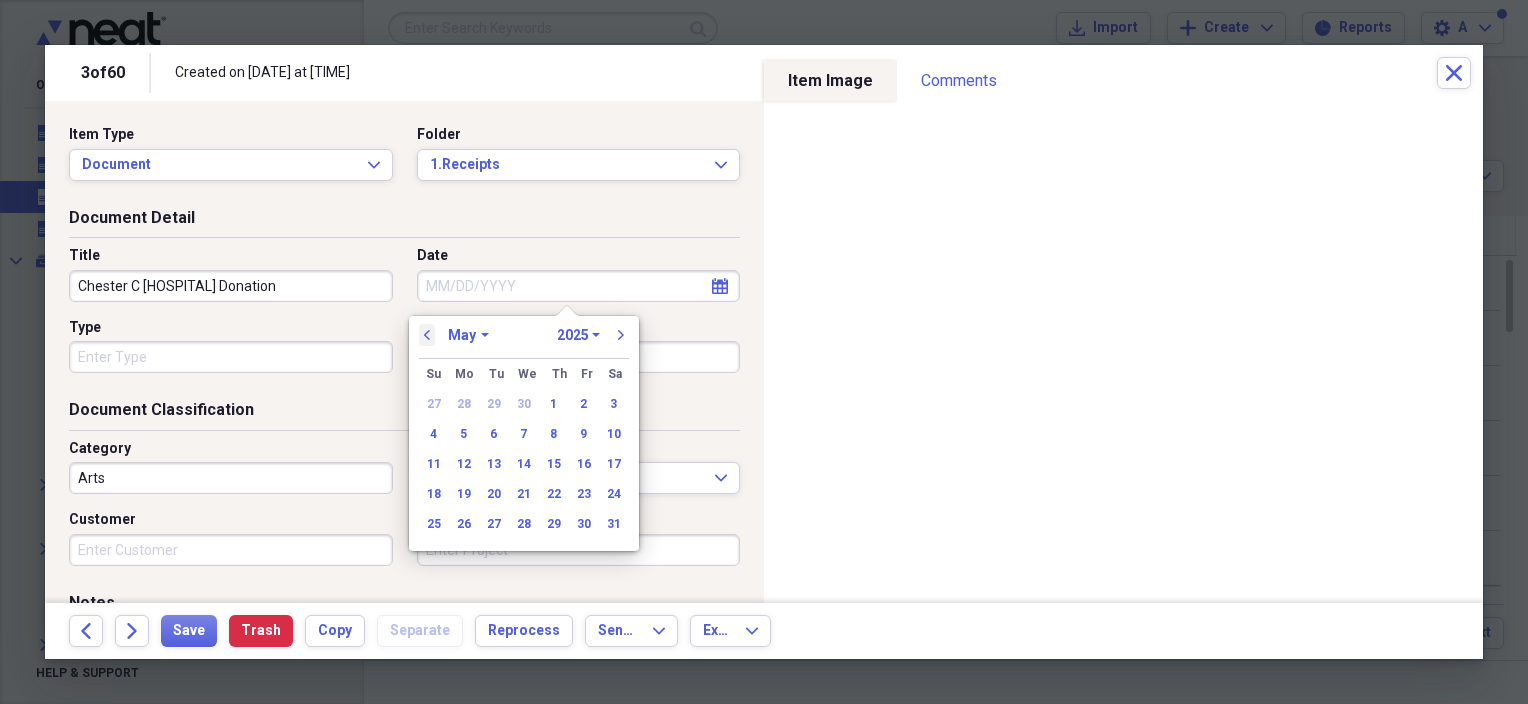 click on "previous" at bounding box center (427, 335) 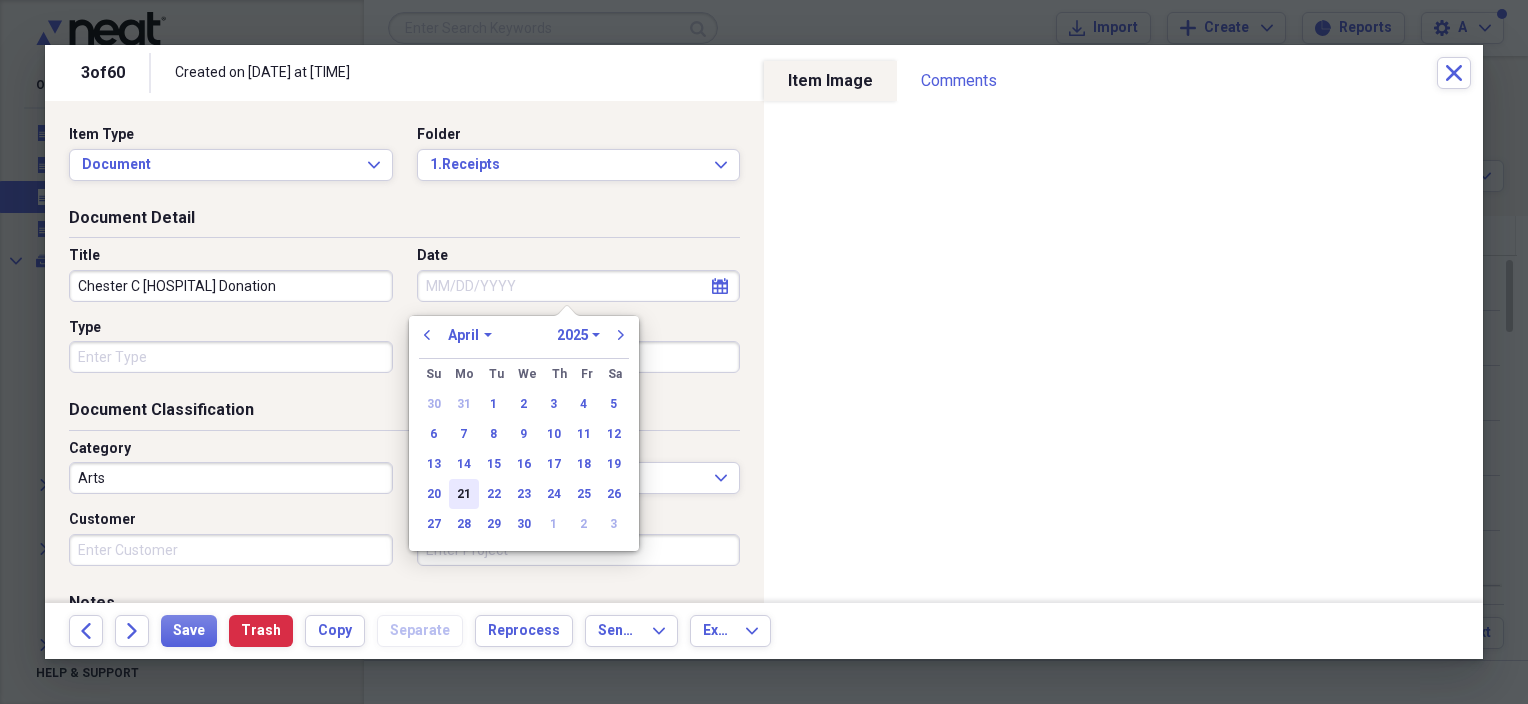click on "21" at bounding box center [464, 494] 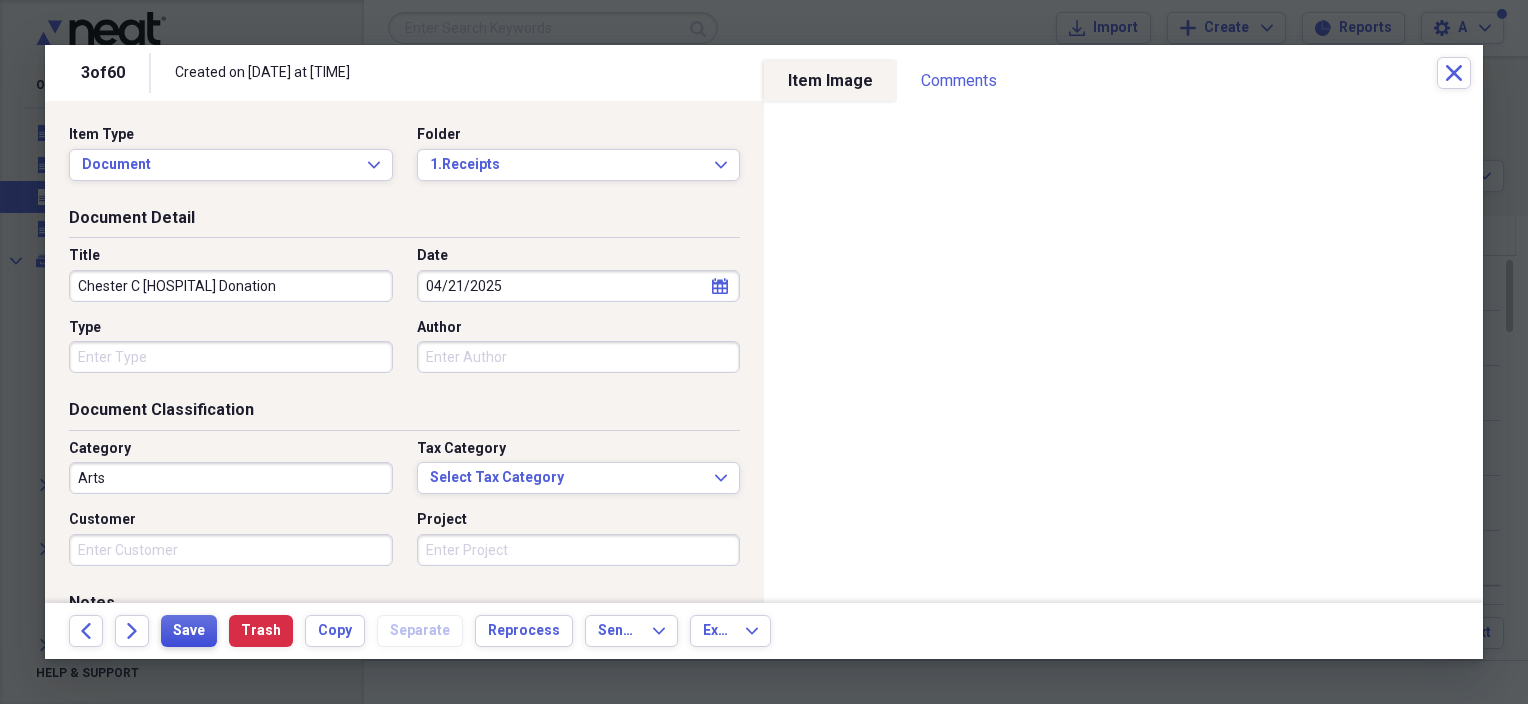 click on "Save" at bounding box center (189, 631) 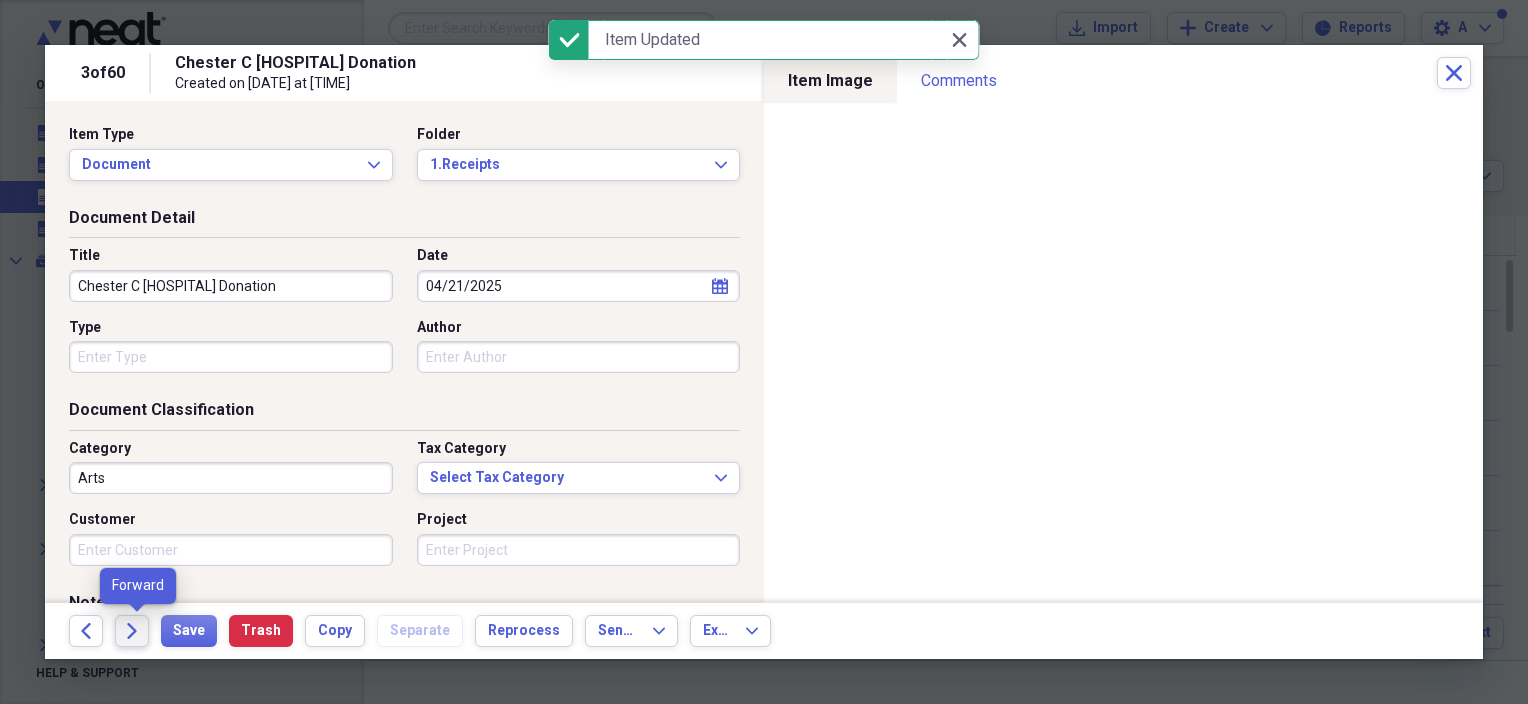 click 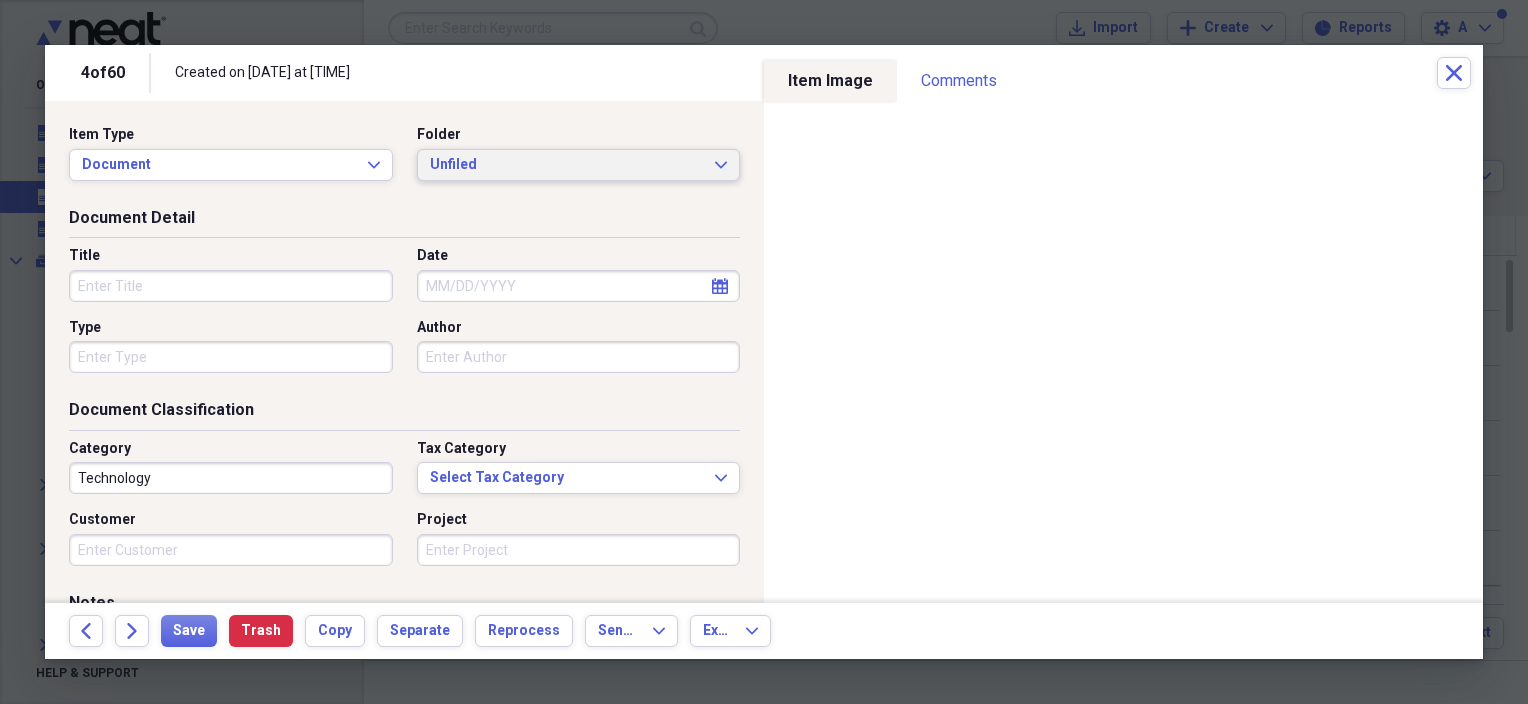 click on "Unfiled" at bounding box center [567, 165] 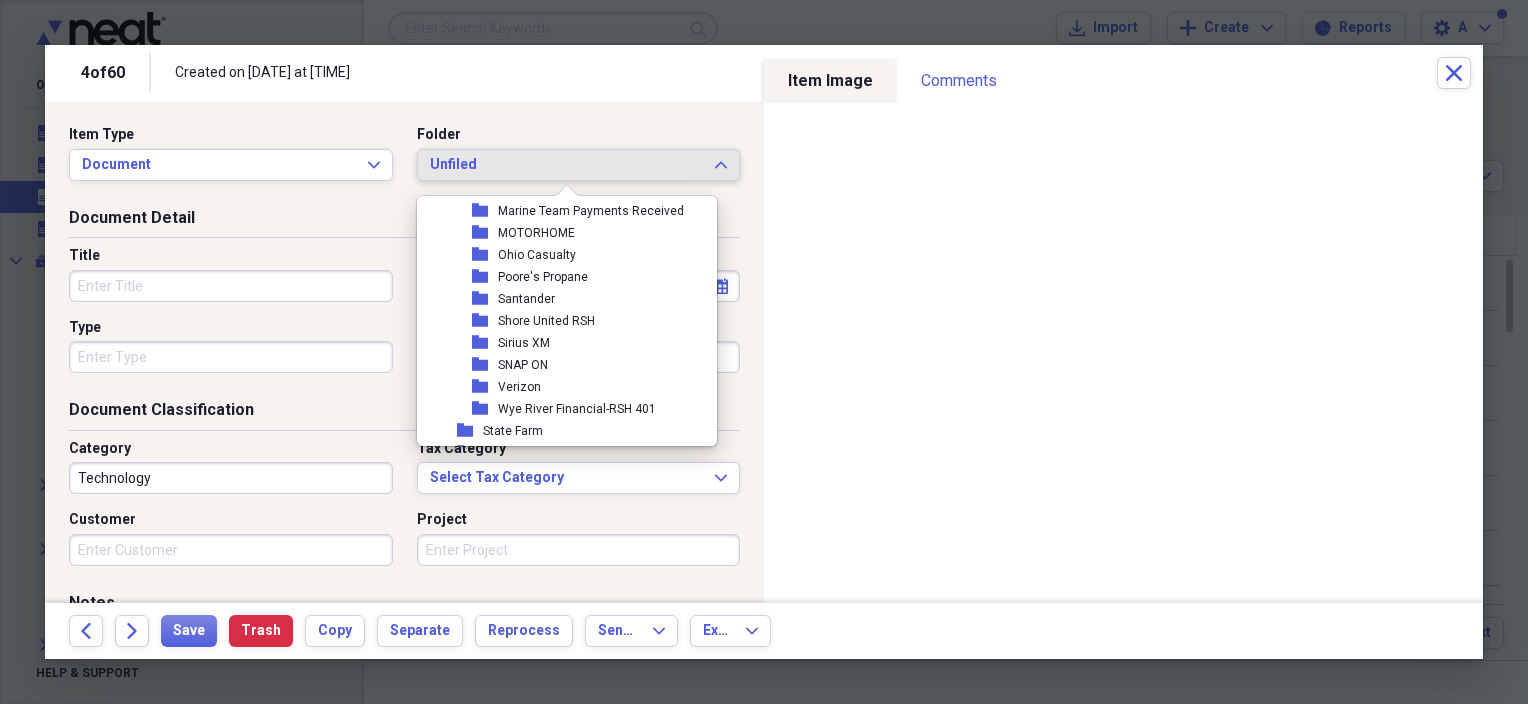 scroll, scrollTop: 900, scrollLeft: 0, axis: vertical 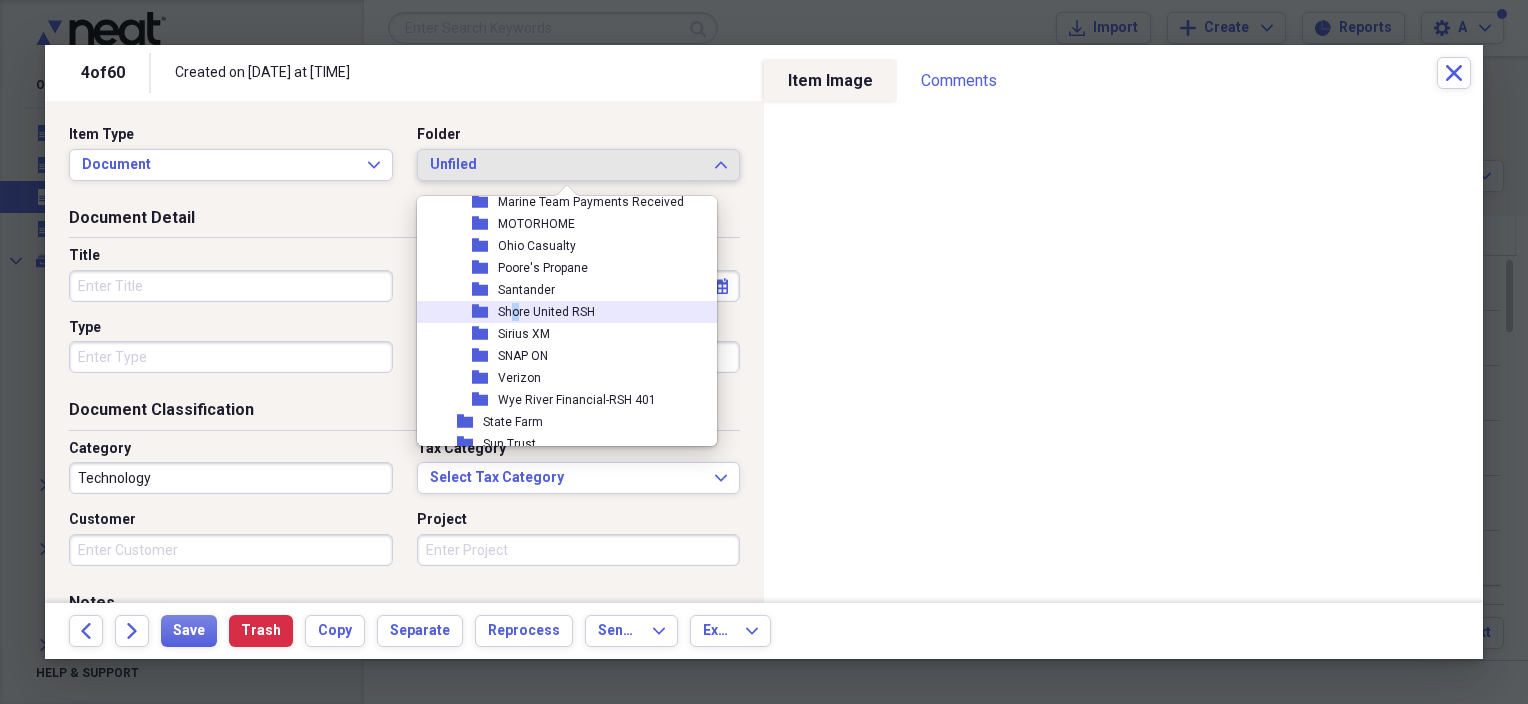 click on "Shore United RSH" at bounding box center (546, 312) 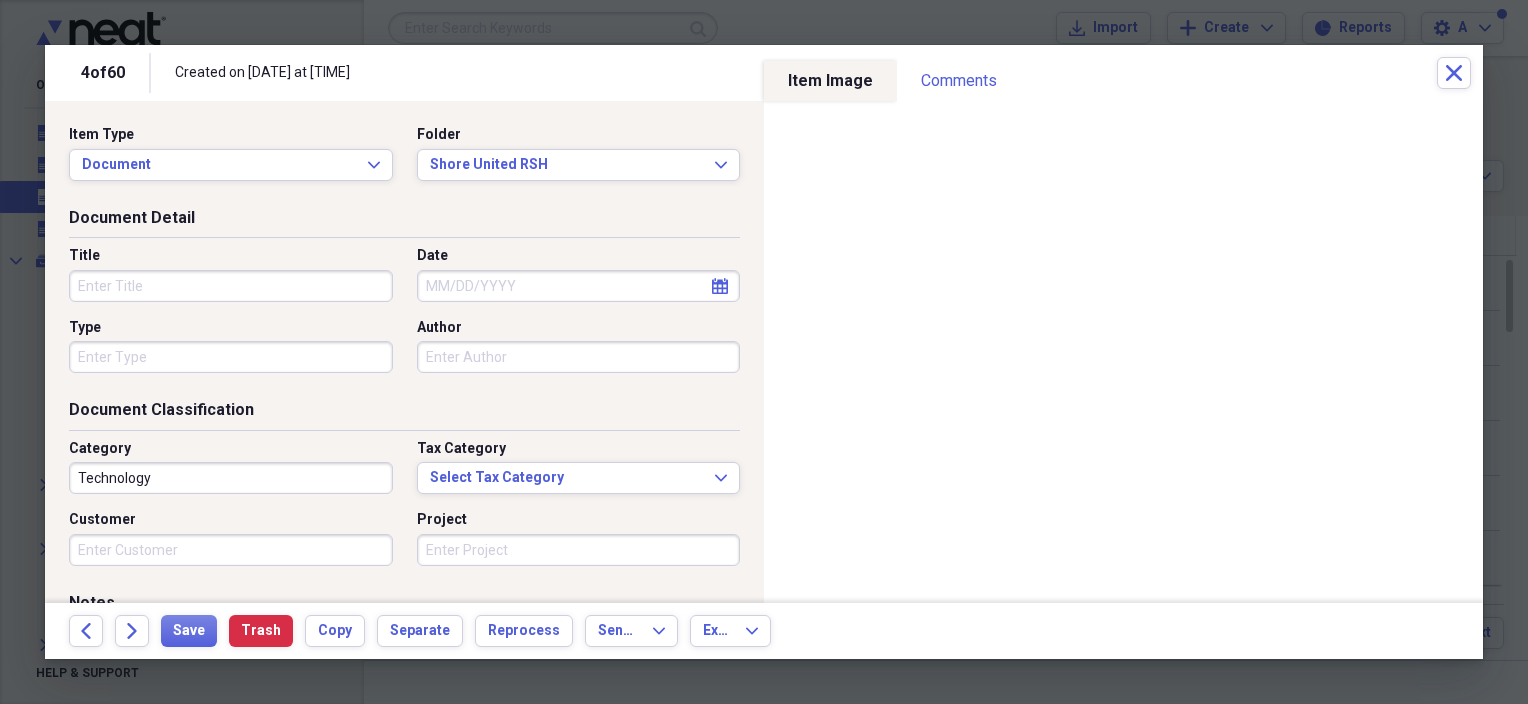 drag, startPoint x: 514, startPoint y: 316, endPoint x: 490, endPoint y: 281, distance: 42.43819 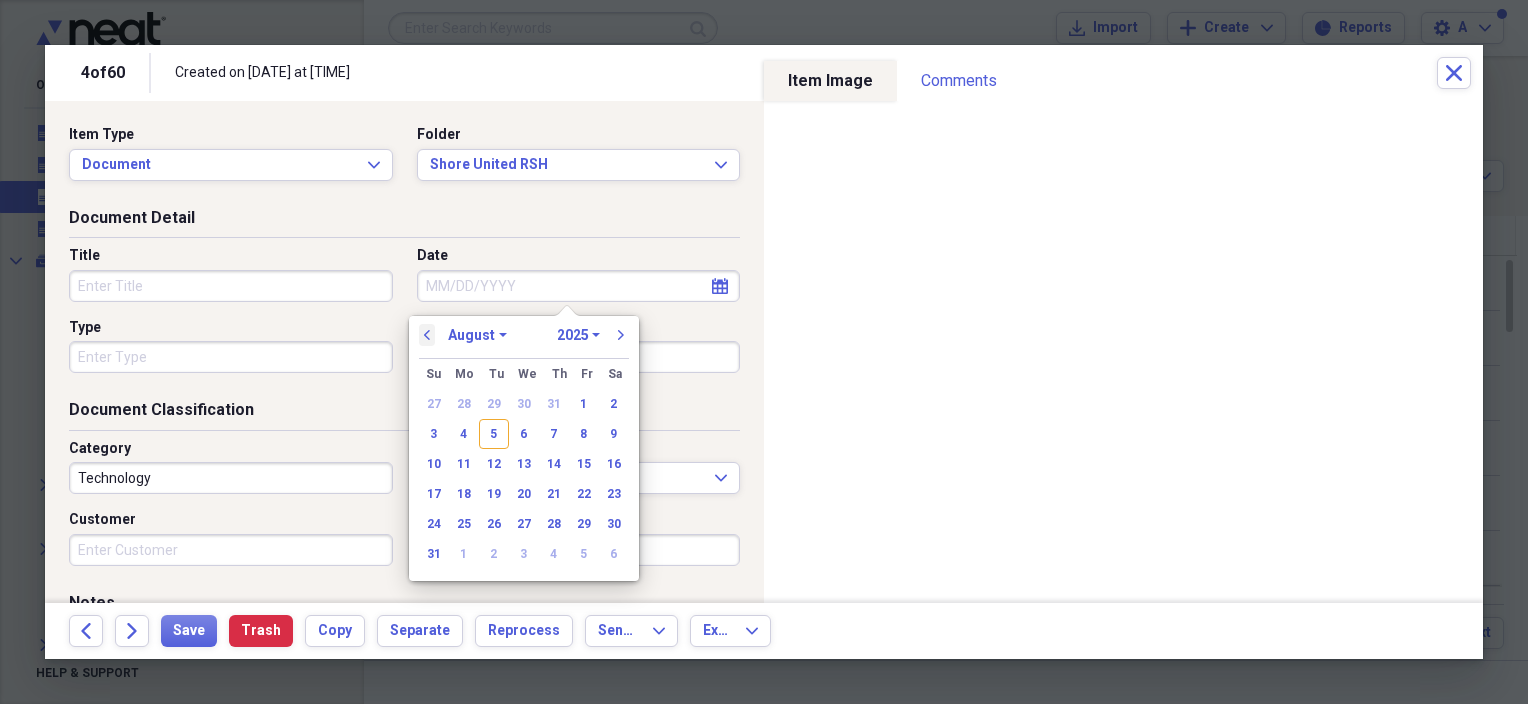 click on "previous" at bounding box center [427, 335] 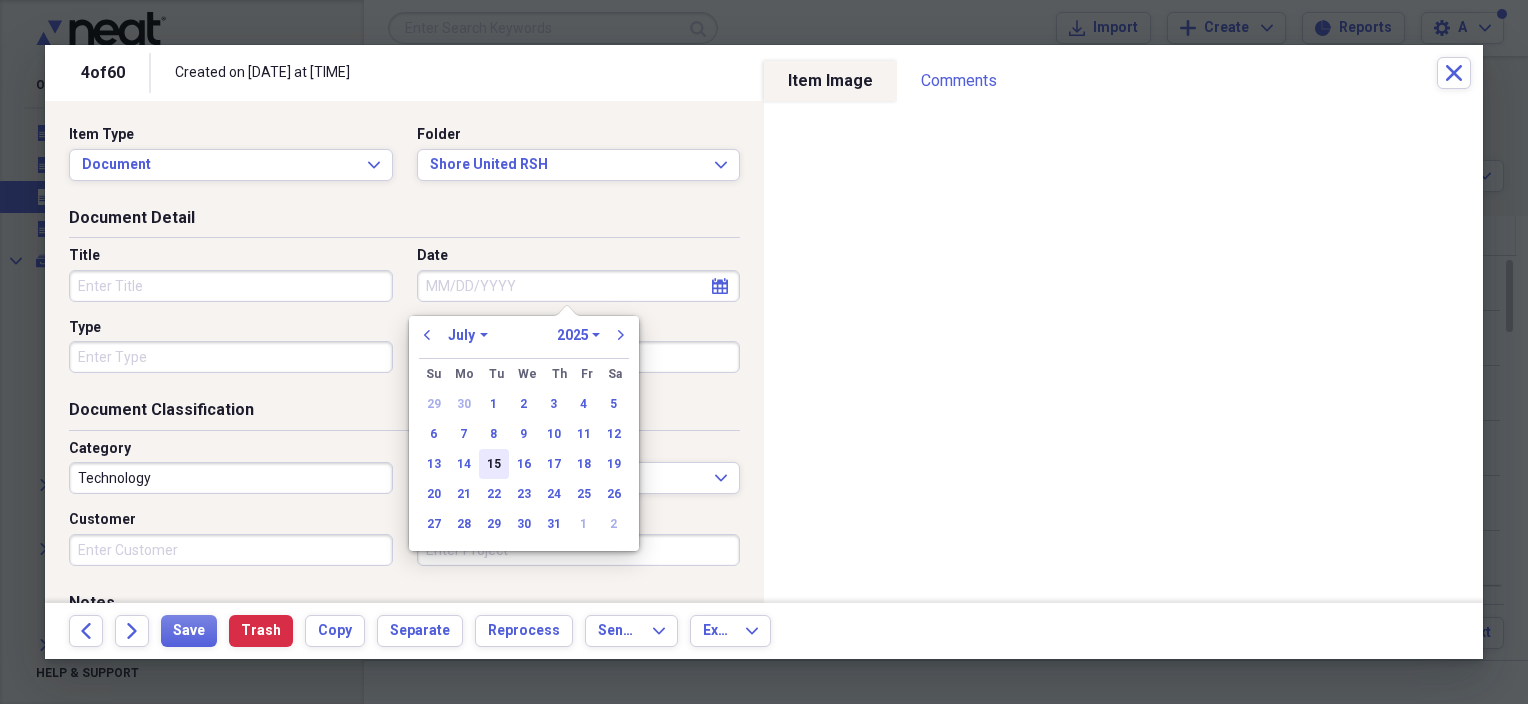 click on "15" at bounding box center (494, 464) 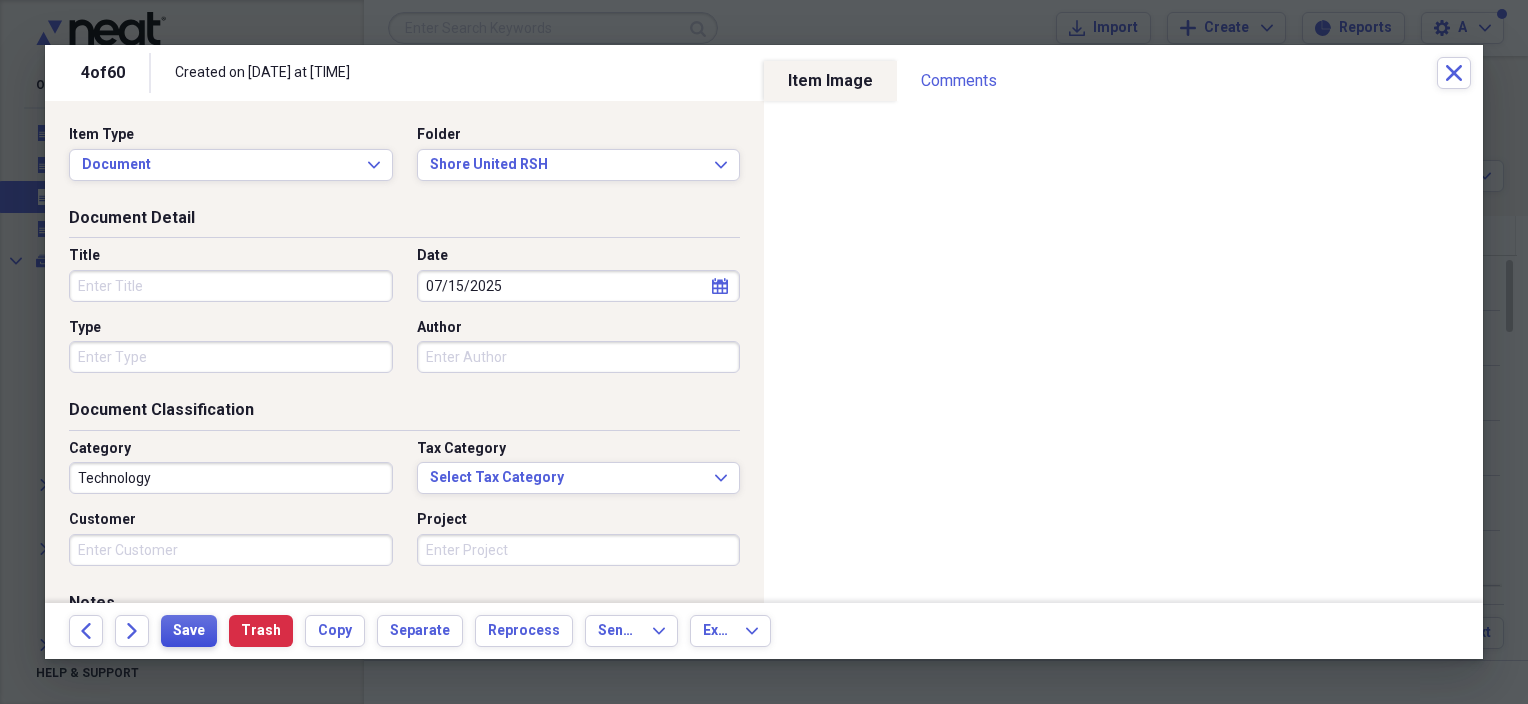 click on "Save" at bounding box center [189, 631] 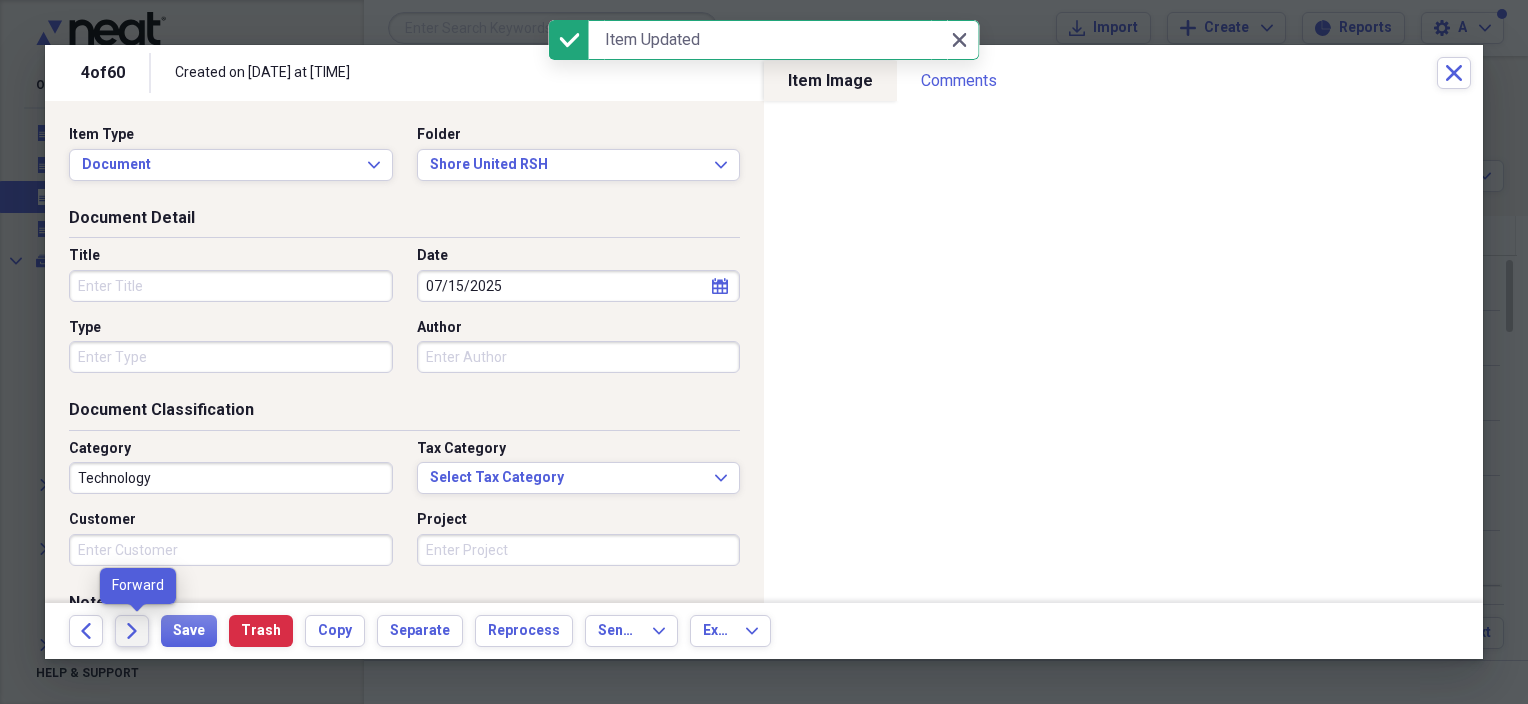 click on "Forward" 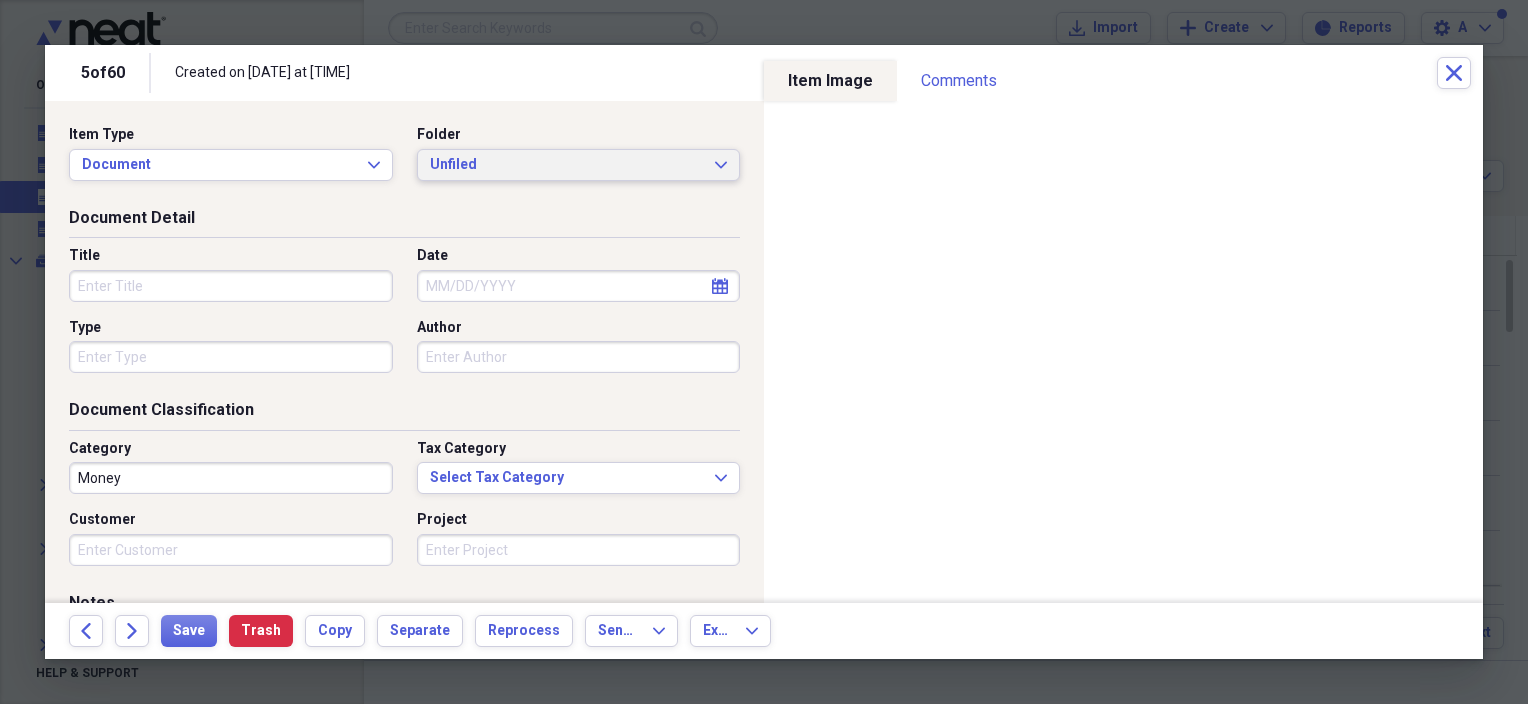 click on "Unfiled" at bounding box center (567, 165) 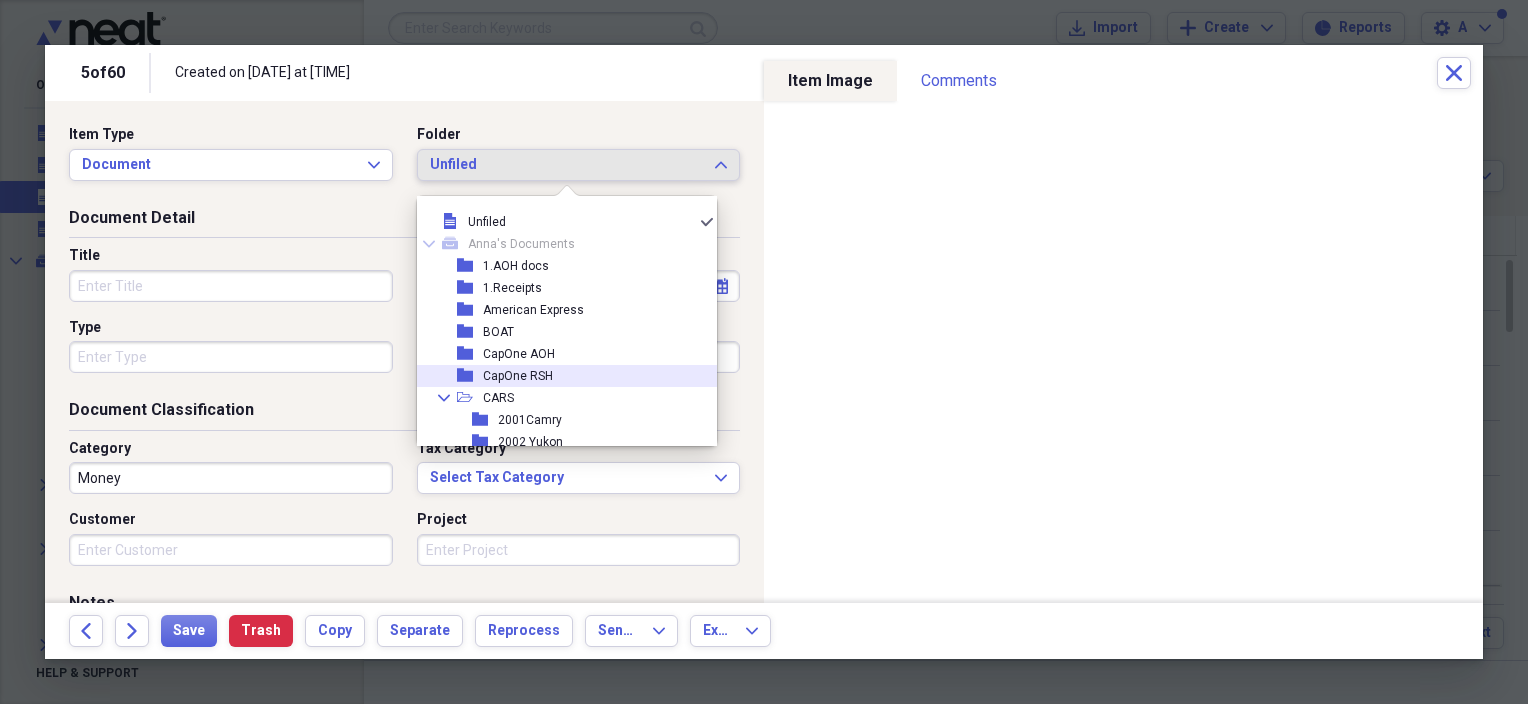 click on "CapOne RSH" at bounding box center [518, 376] 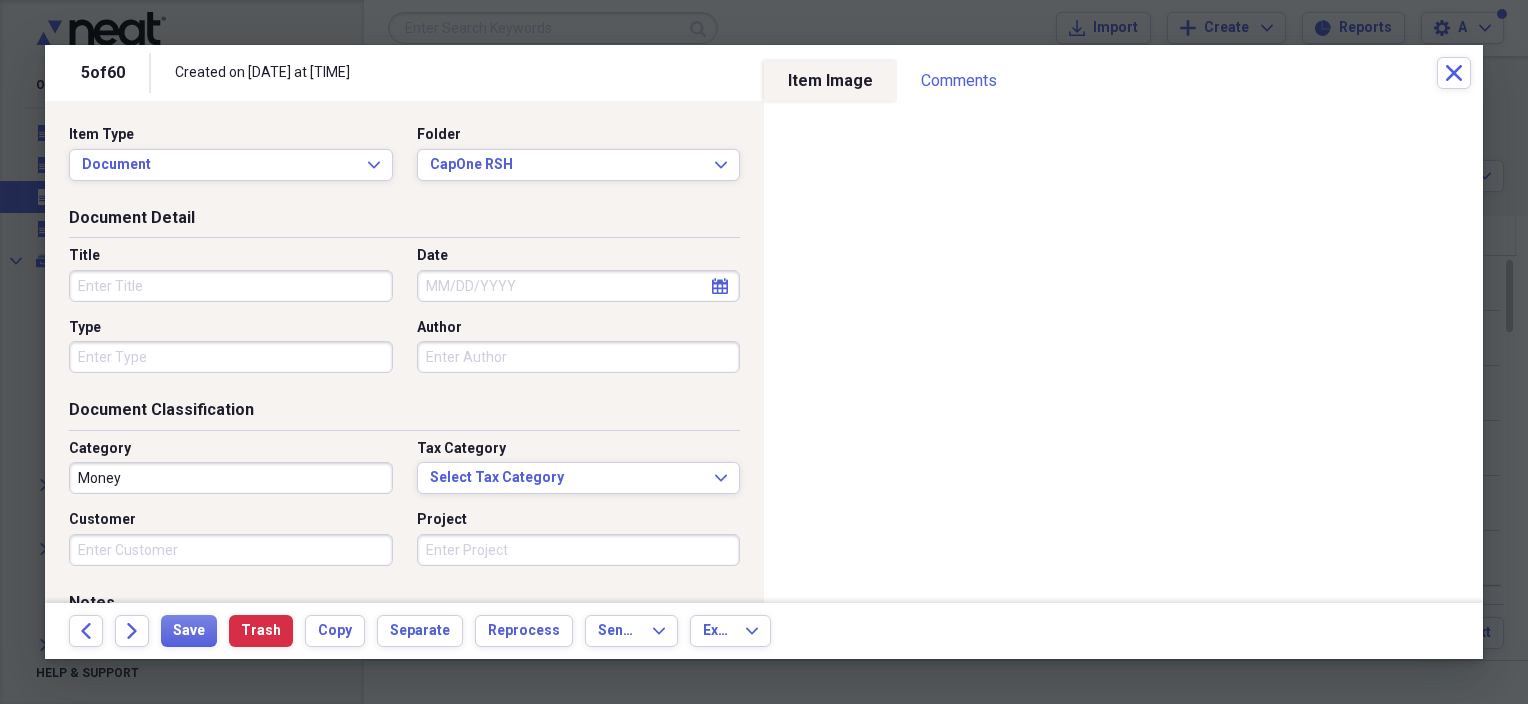 click on "calendar" 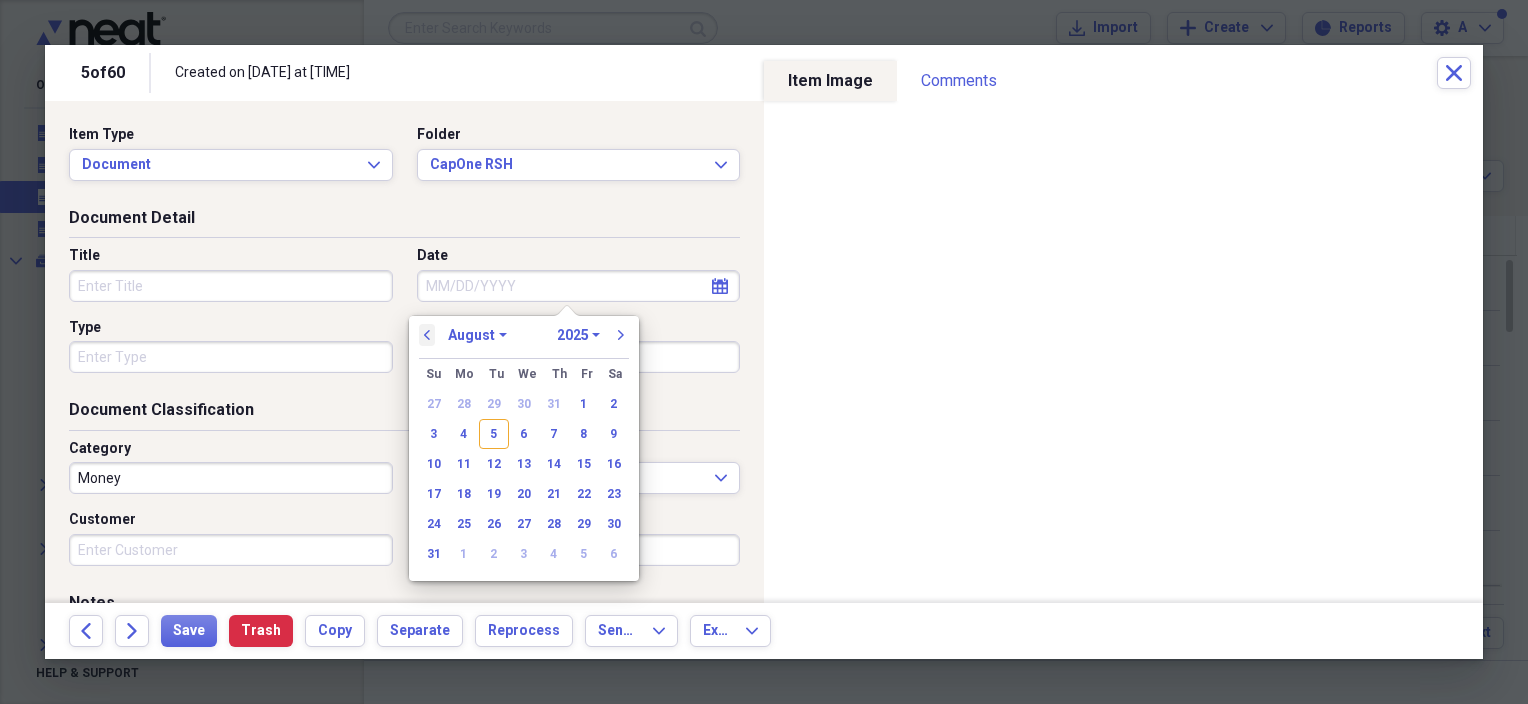 click on "previous" at bounding box center (427, 335) 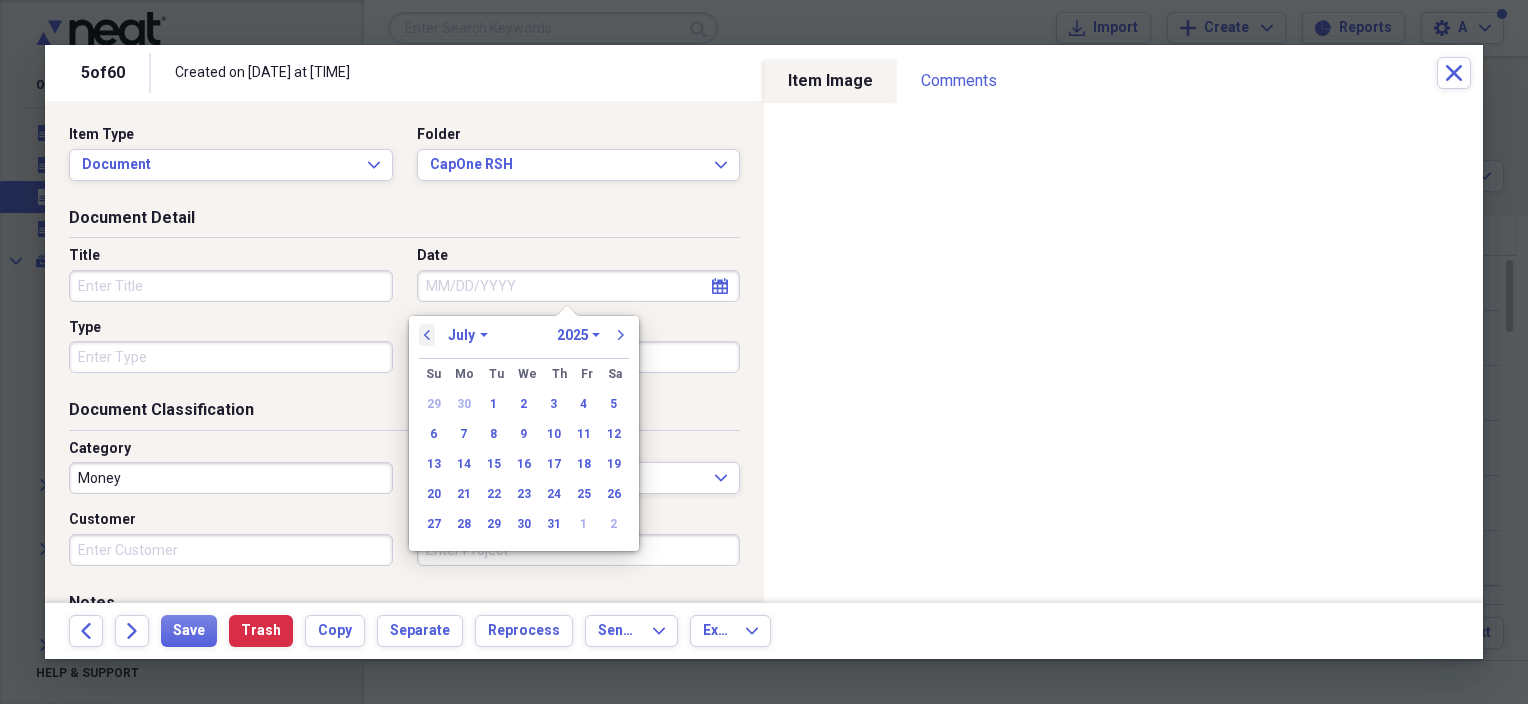 click on "previous" at bounding box center [427, 335] 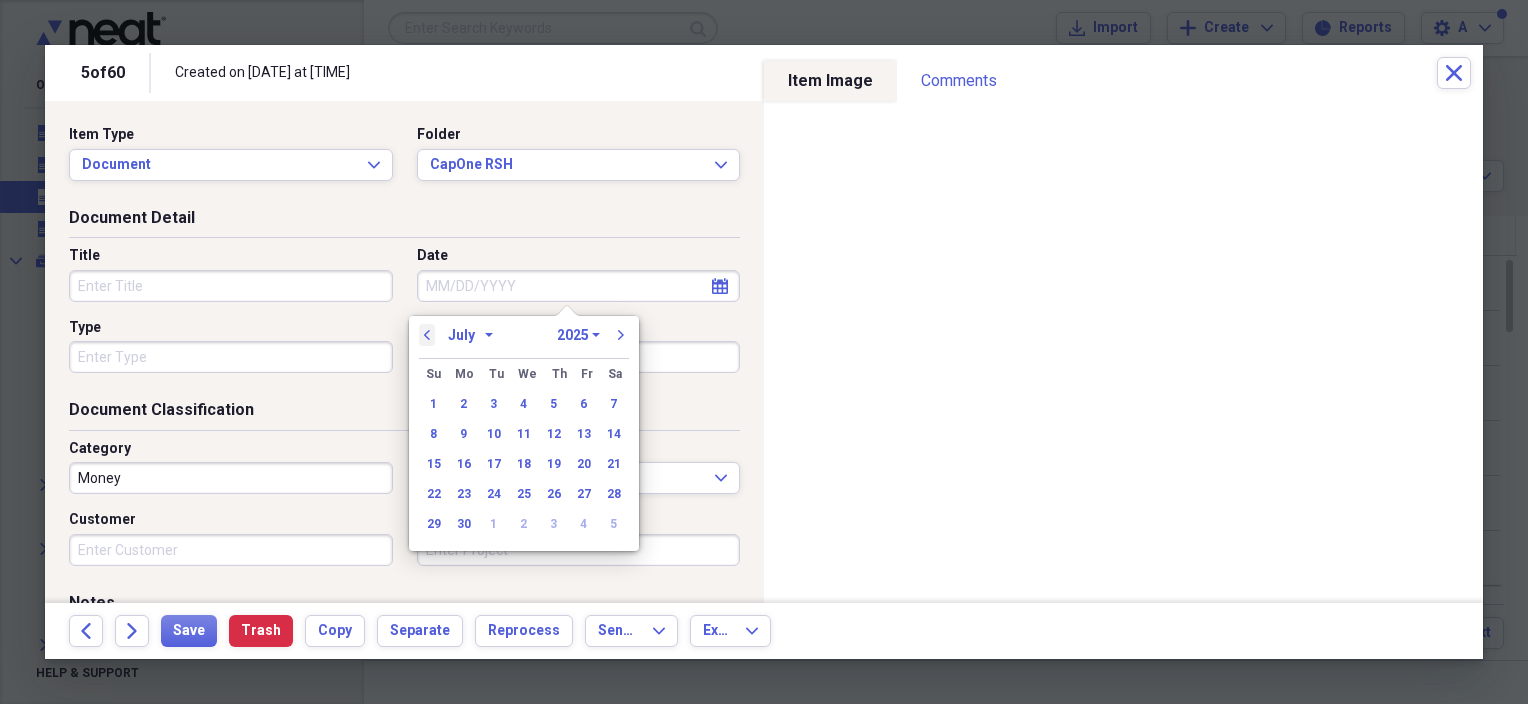select on "5" 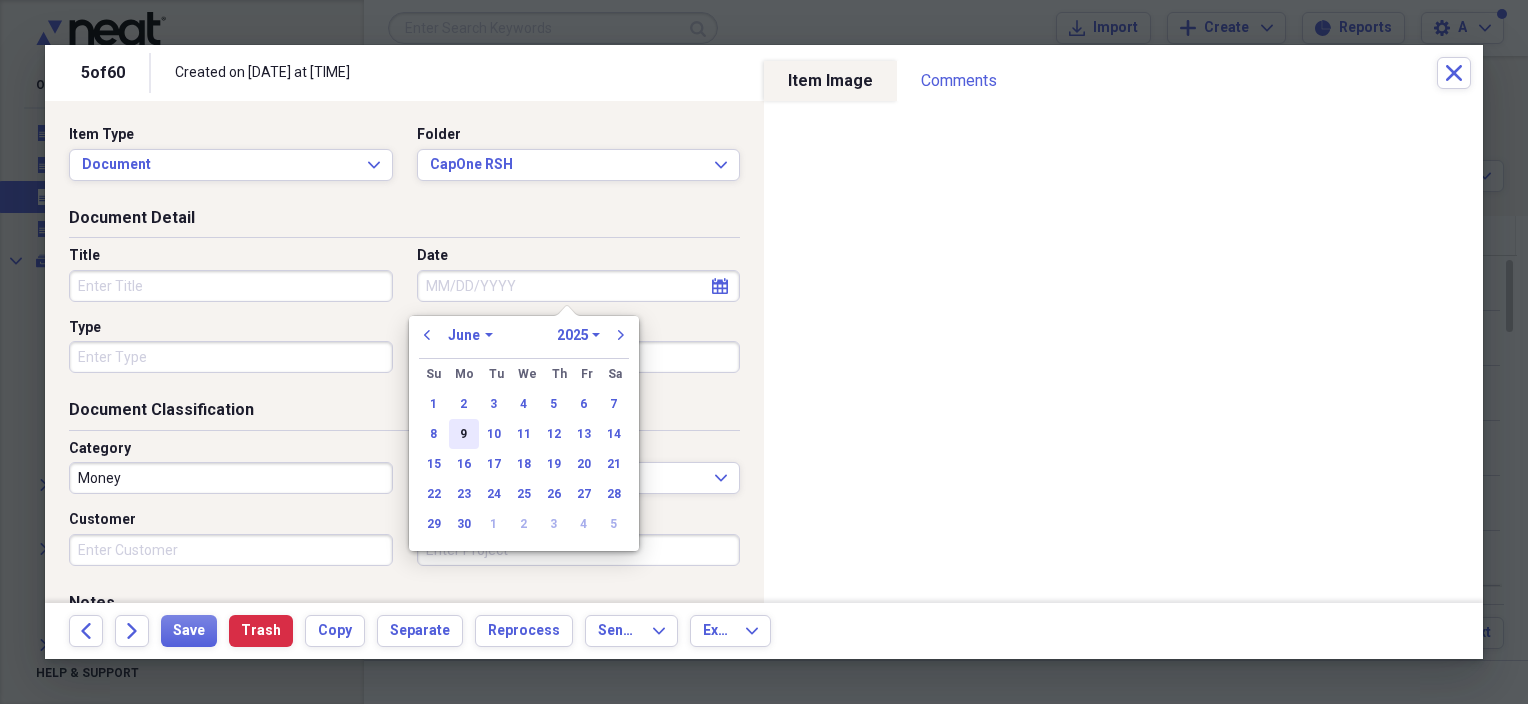 click on "9" at bounding box center (464, 434) 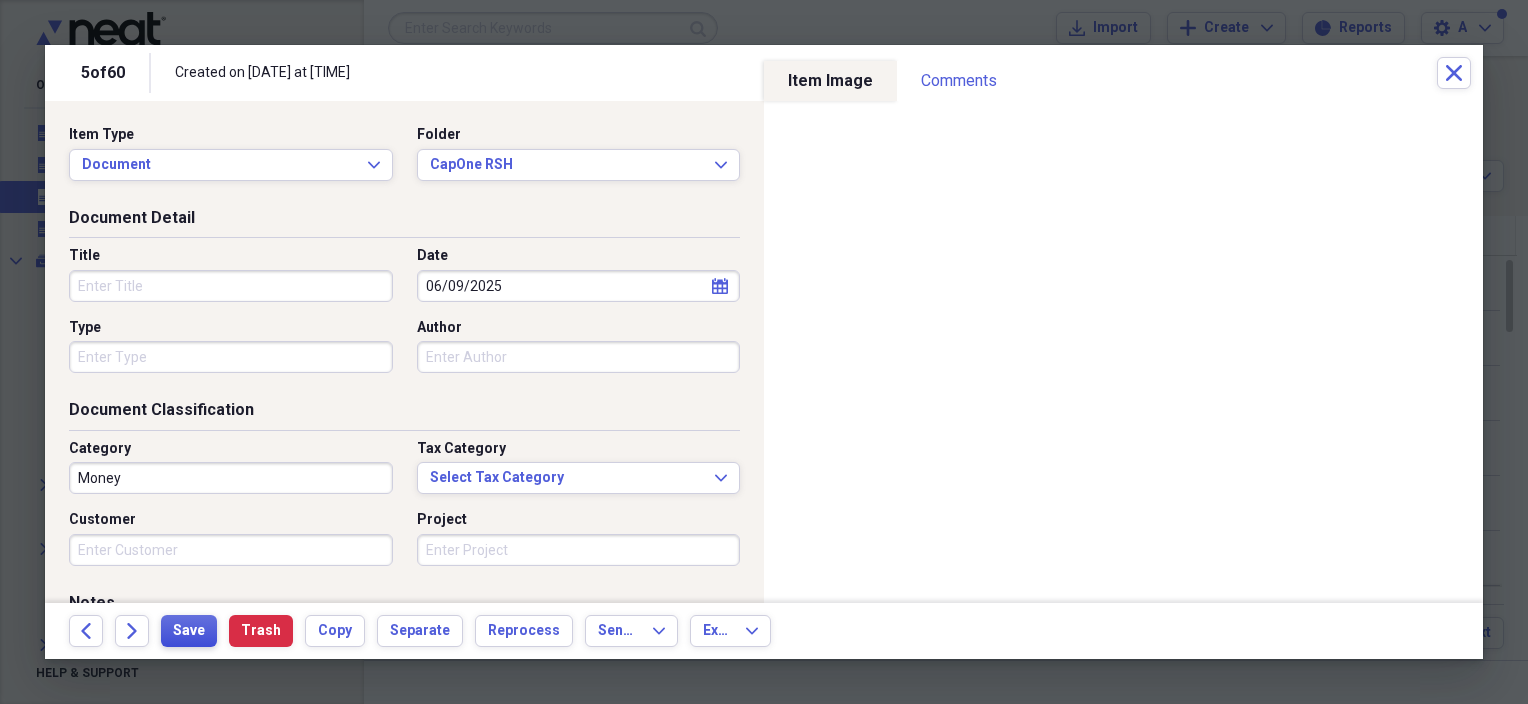click on "Save" at bounding box center [189, 631] 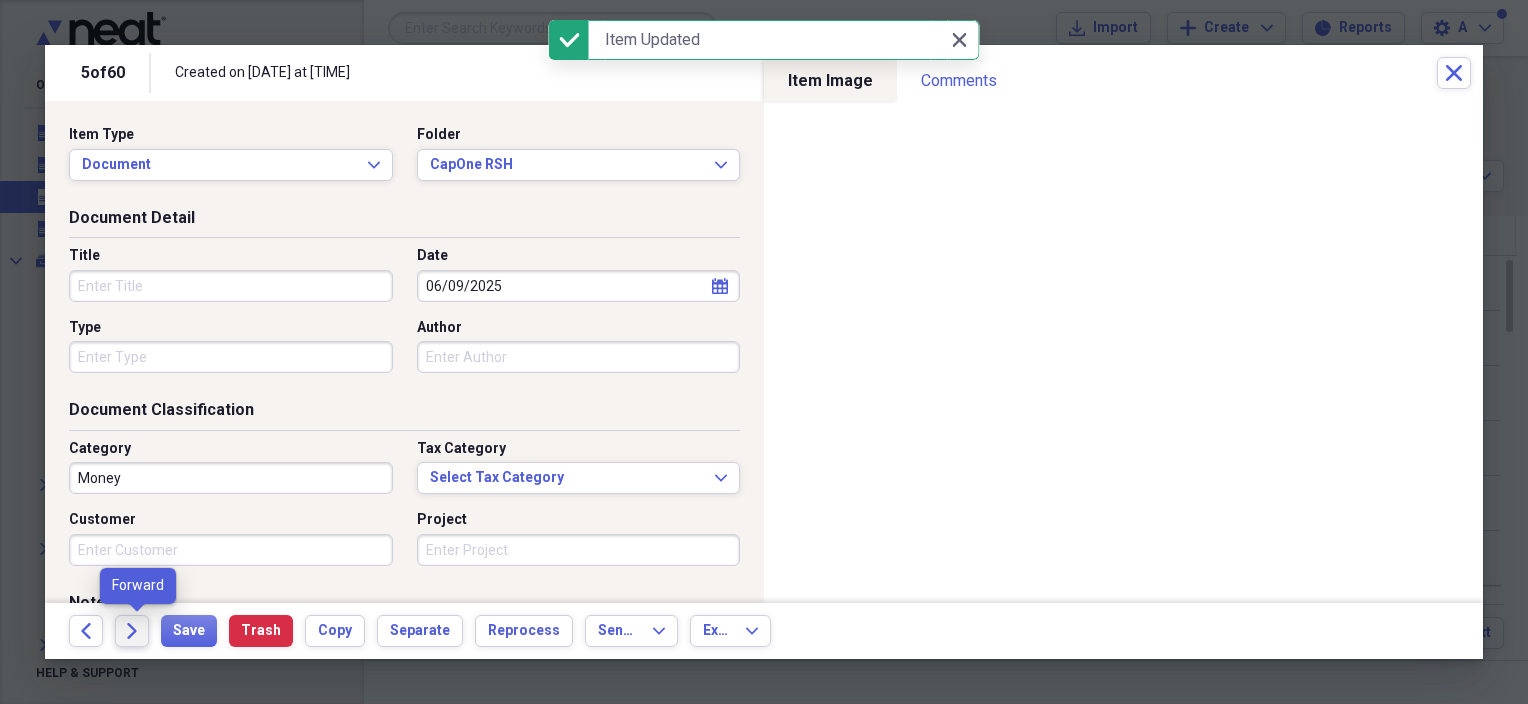 click on "Forward" 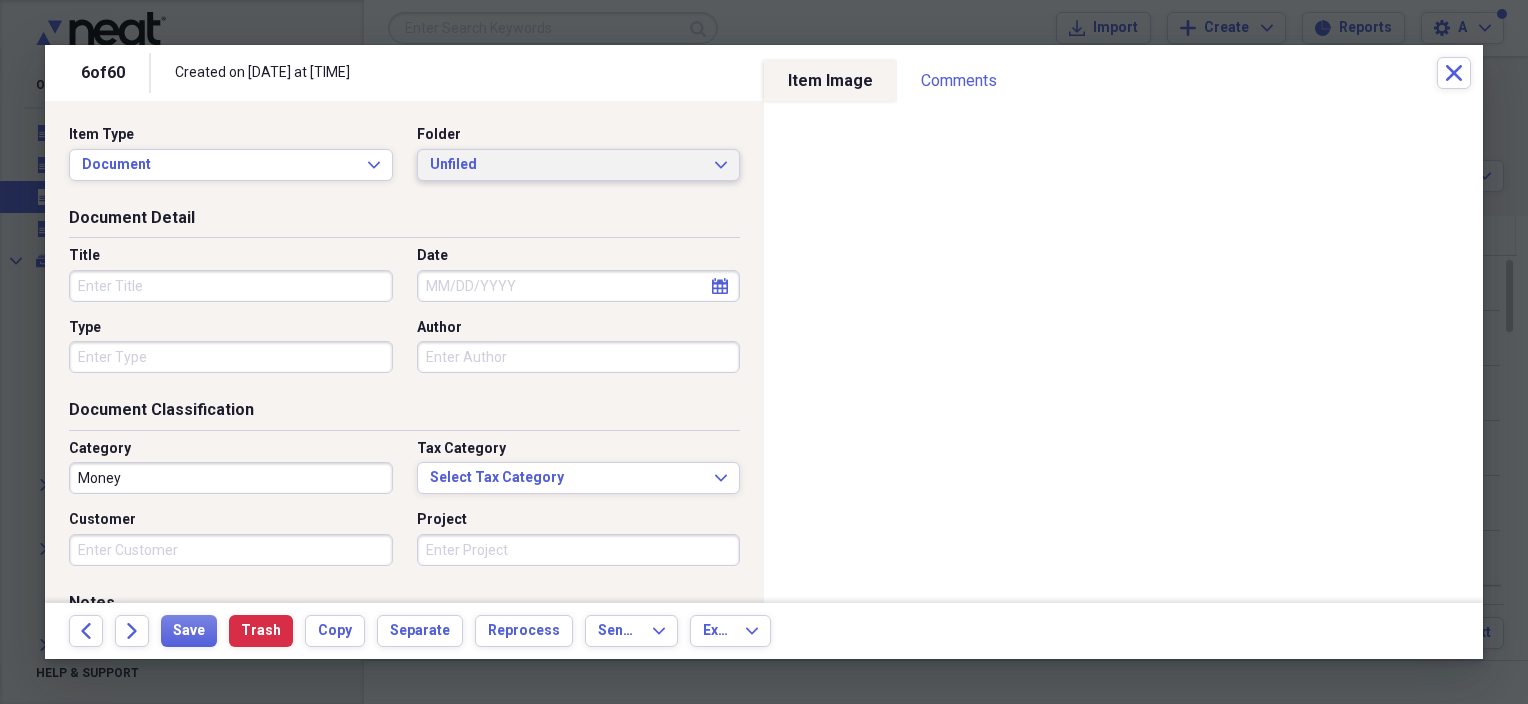 click on "Unfiled" at bounding box center [567, 165] 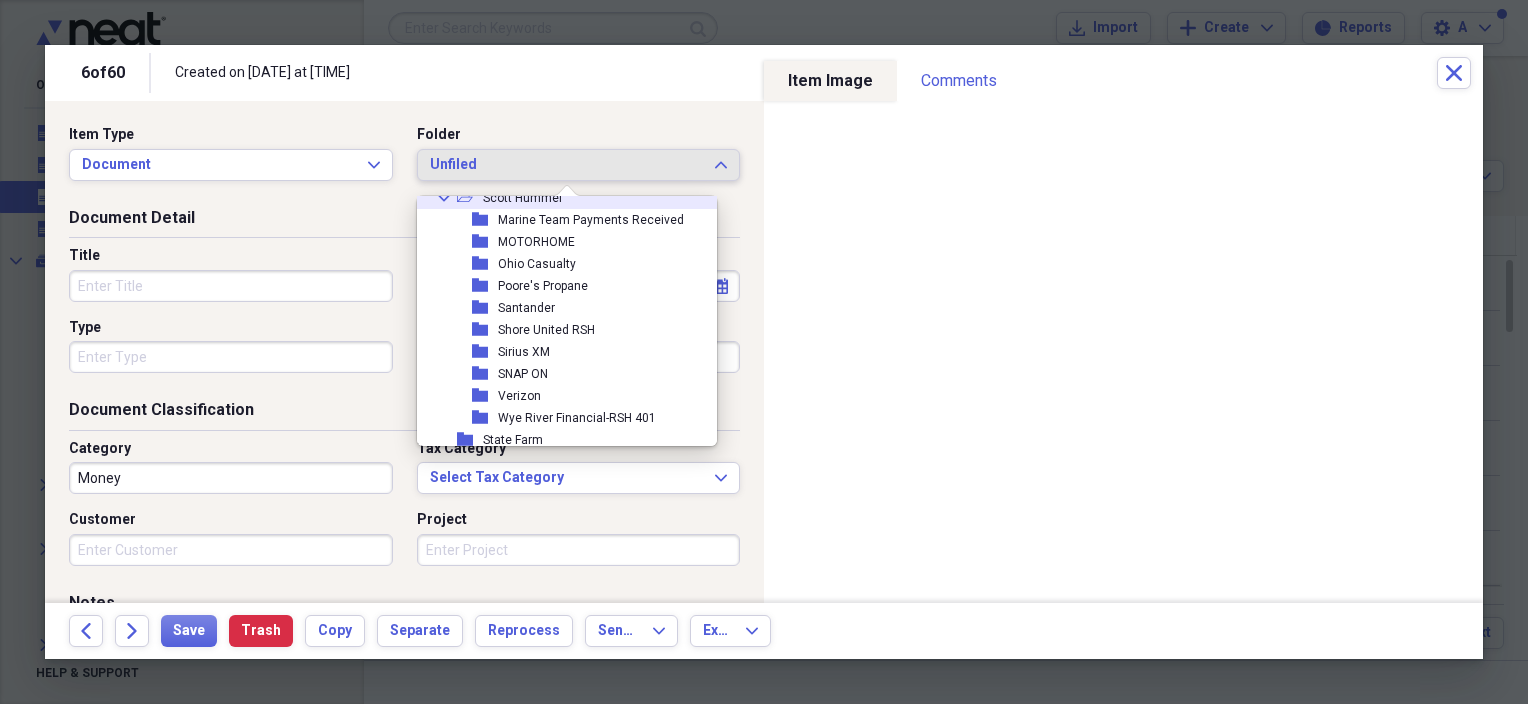 scroll, scrollTop: 900, scrollLeft: 0, axis: vertical 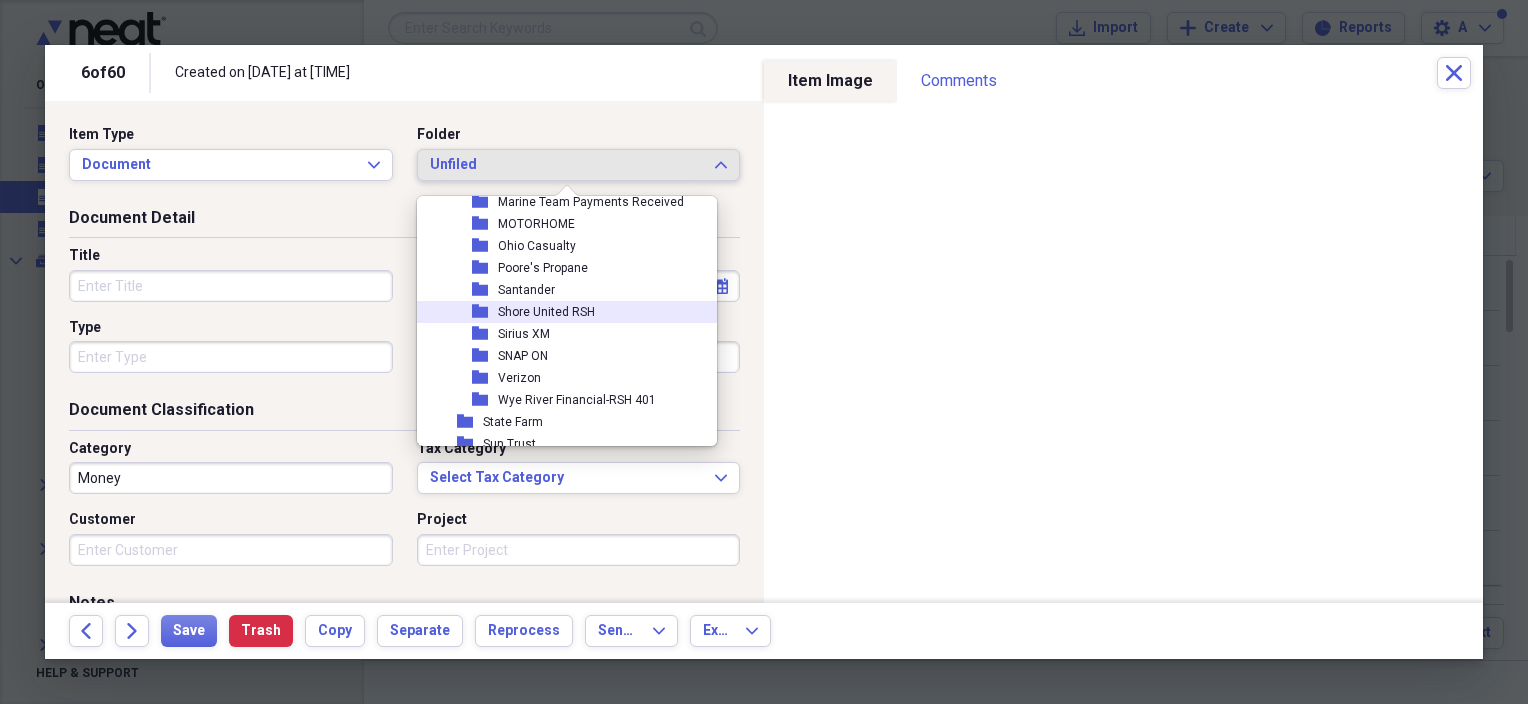 click on "Shore United RSH" at bounding box center [546, 312] 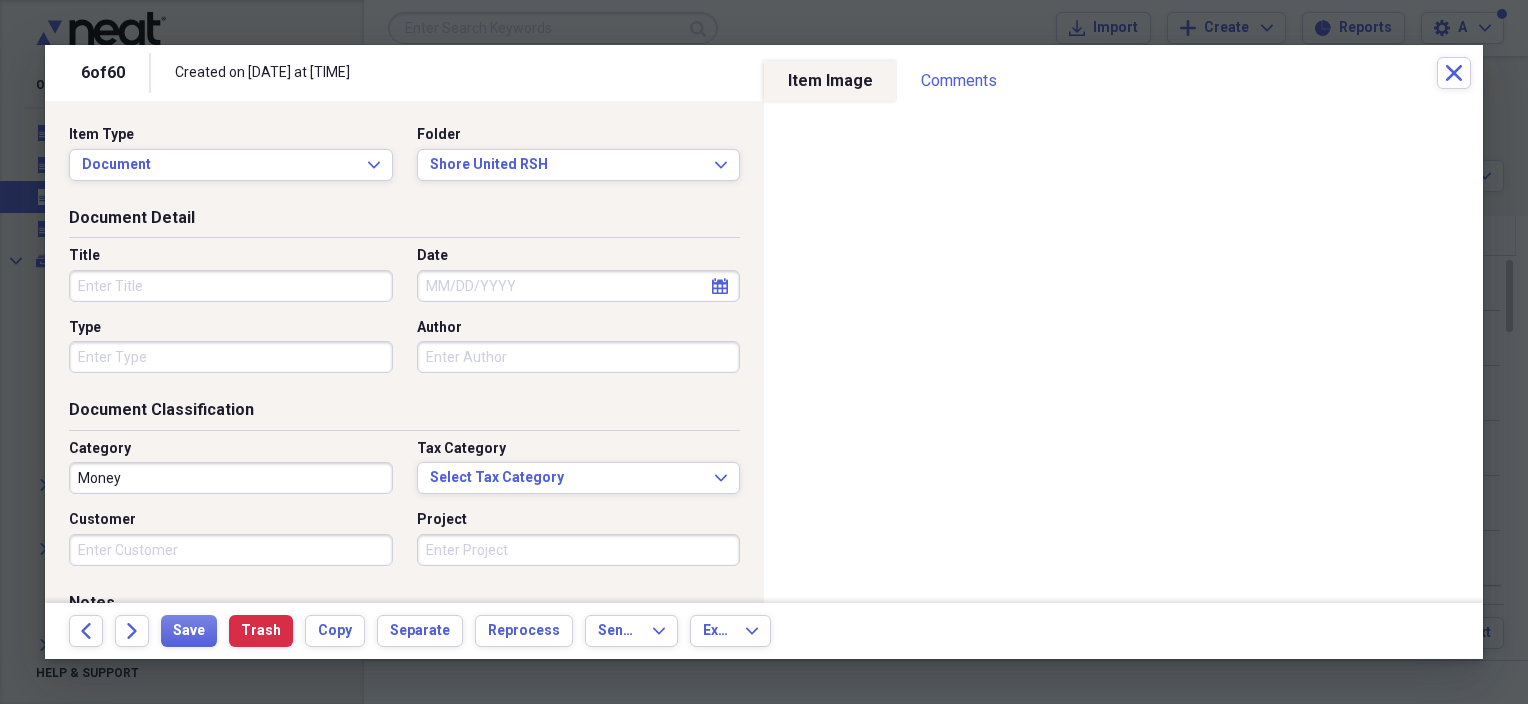 click 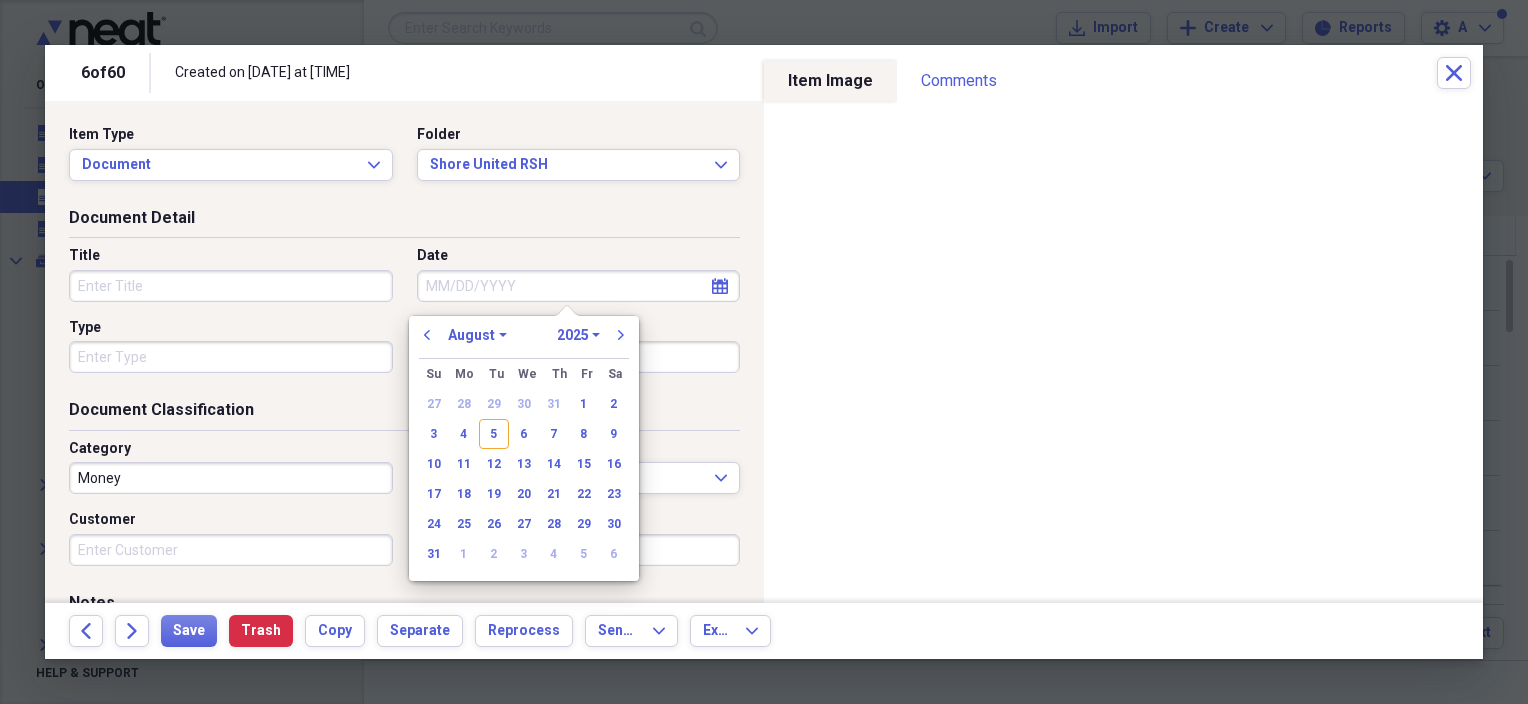 click on "previous January February March April May June July August September October November December 1970 1971 1972 1973 1974 1975 1976 1977 1978 1979 1980 1981 1982 1983 1984 1985 1986 1987 1988 1989 1990 1991 1992 1993 1994 1995 1996 1997 1998 1999 2000 2001 2002 2003 2004 2005 2006 2007 2008 2009 2010 2011 2012 2013 2014 2015 2016 2017 2018 2019 2020 2021 2022 2023 2024 2025 2026 2027 2028 2029 2030 2031 2032 2033 2034 2035 next" at bounding box center [524, 341] 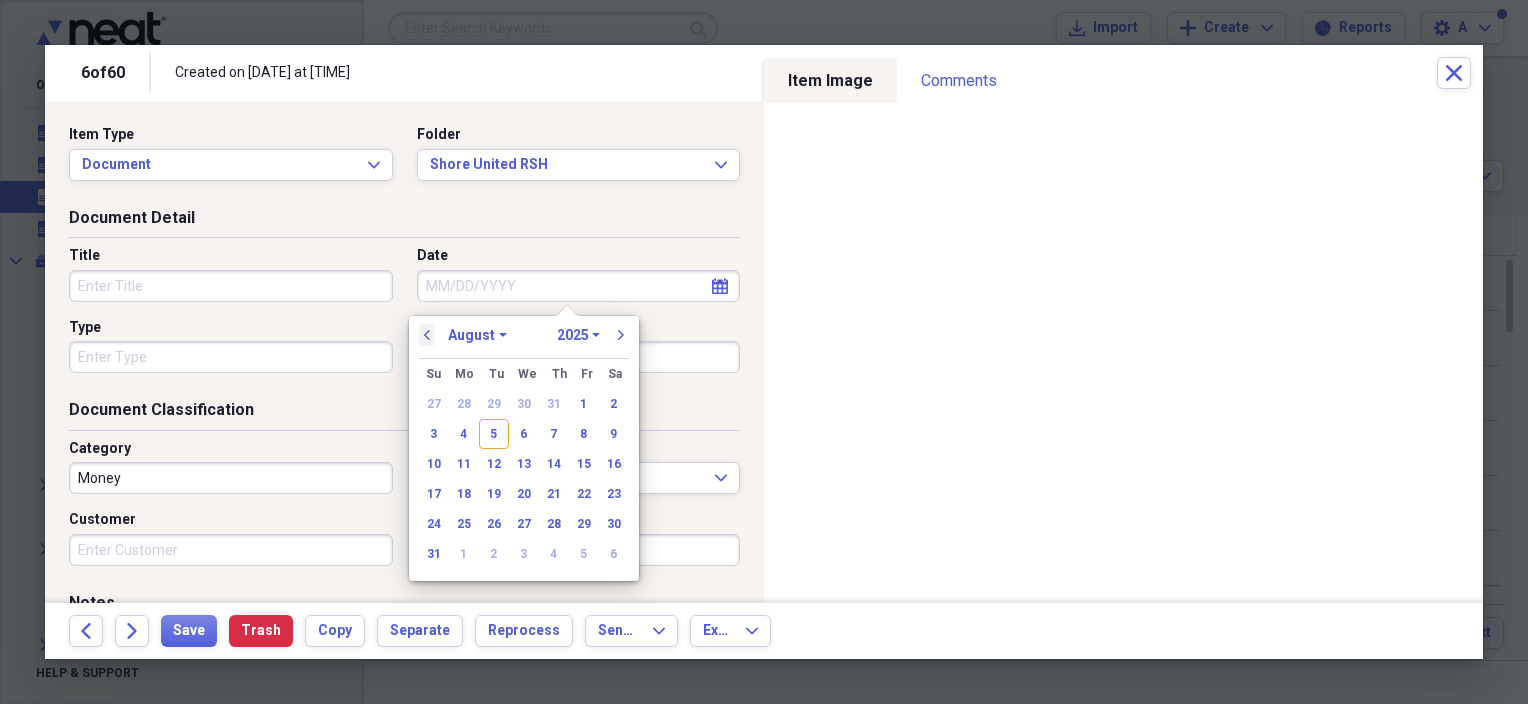 click on "previous" at bounding box center (427, 335) 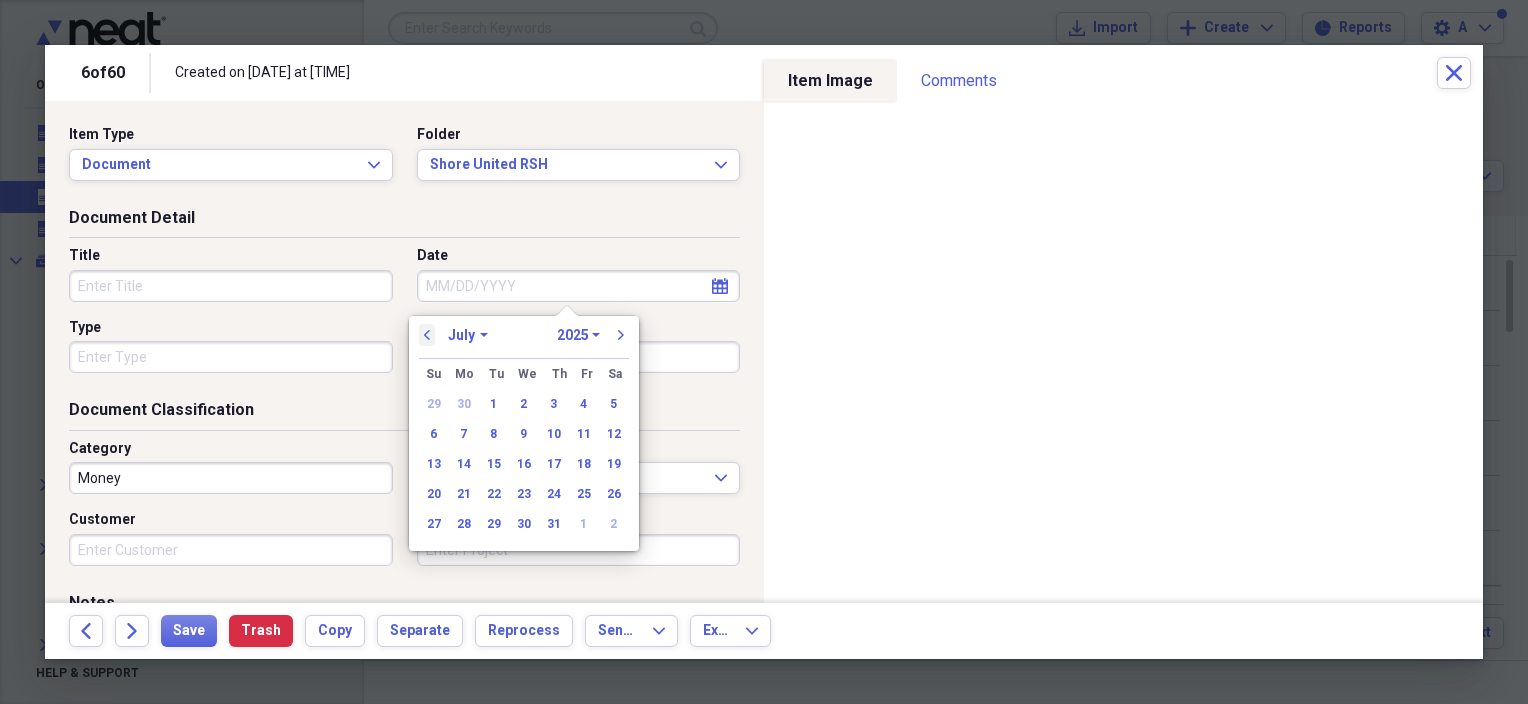 click on "previous" at bounding box center (427, 335) 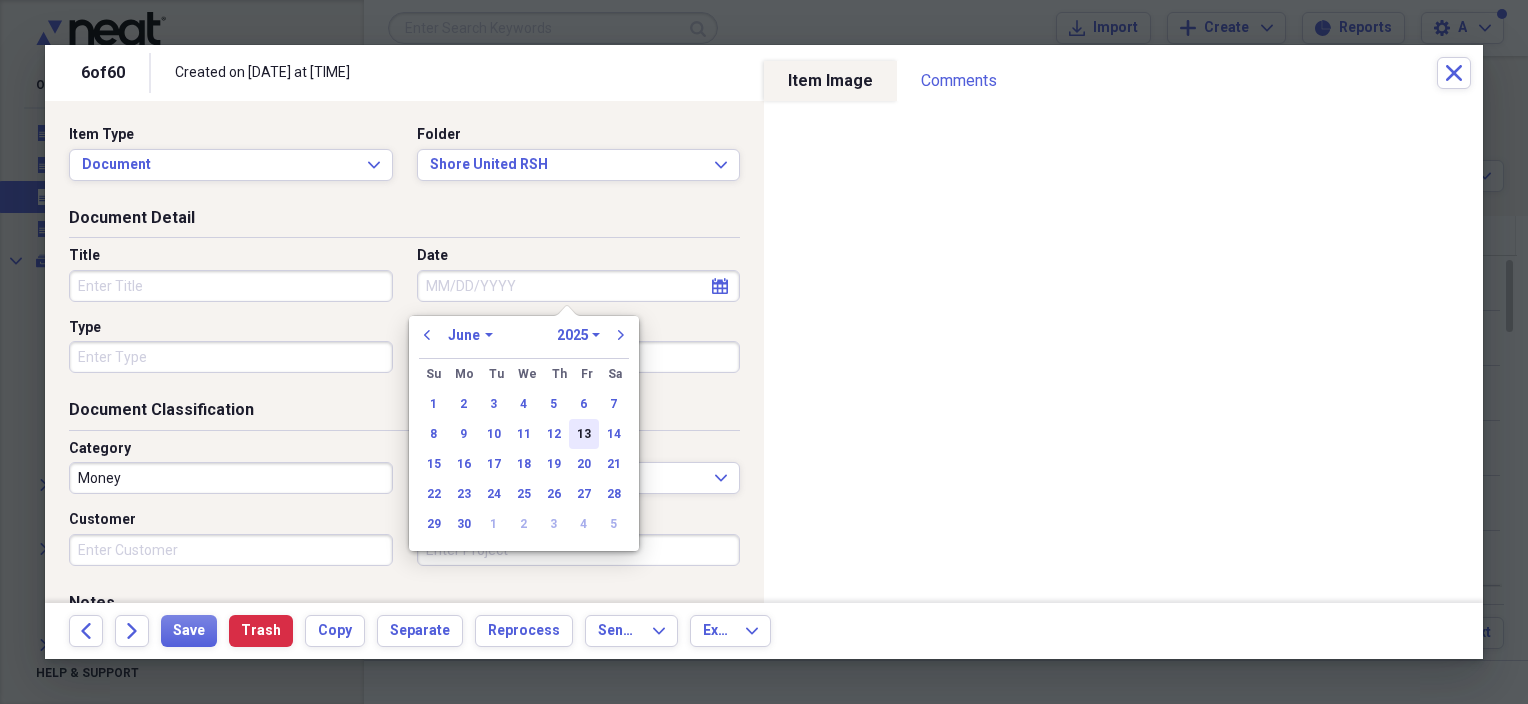 click on "13" at bounding box center [584, 434] 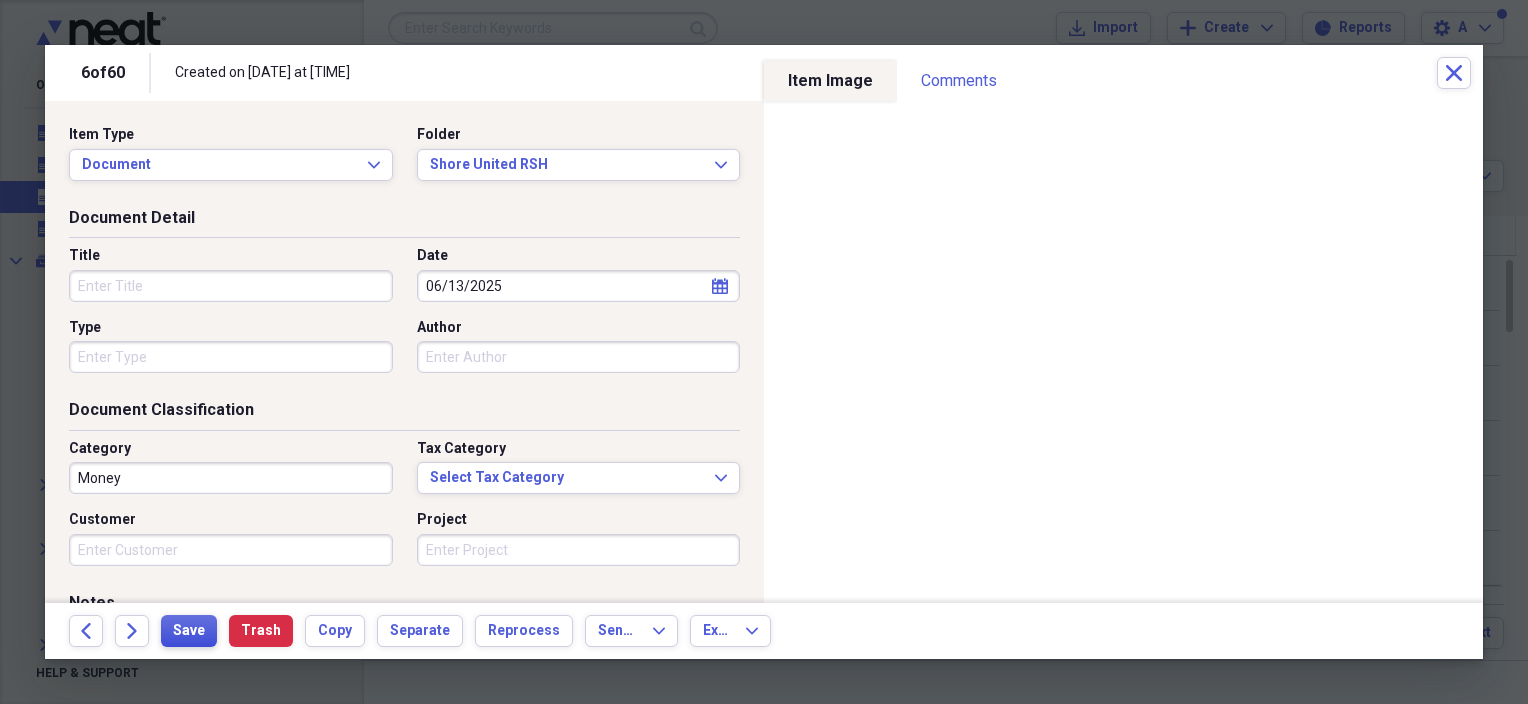 click on "Save" at bounding box center [189, 631] 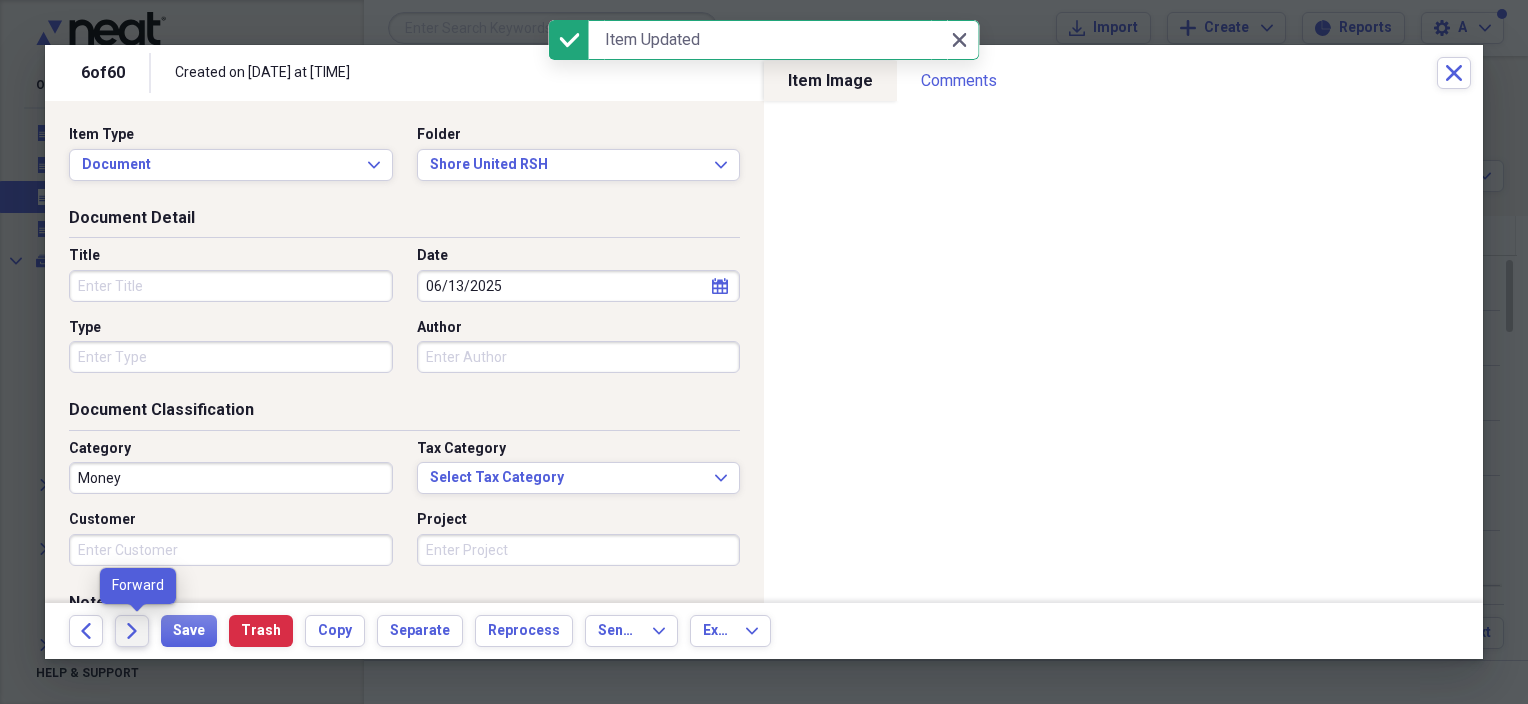 click on "Forward" at bounding box center (132, 631) 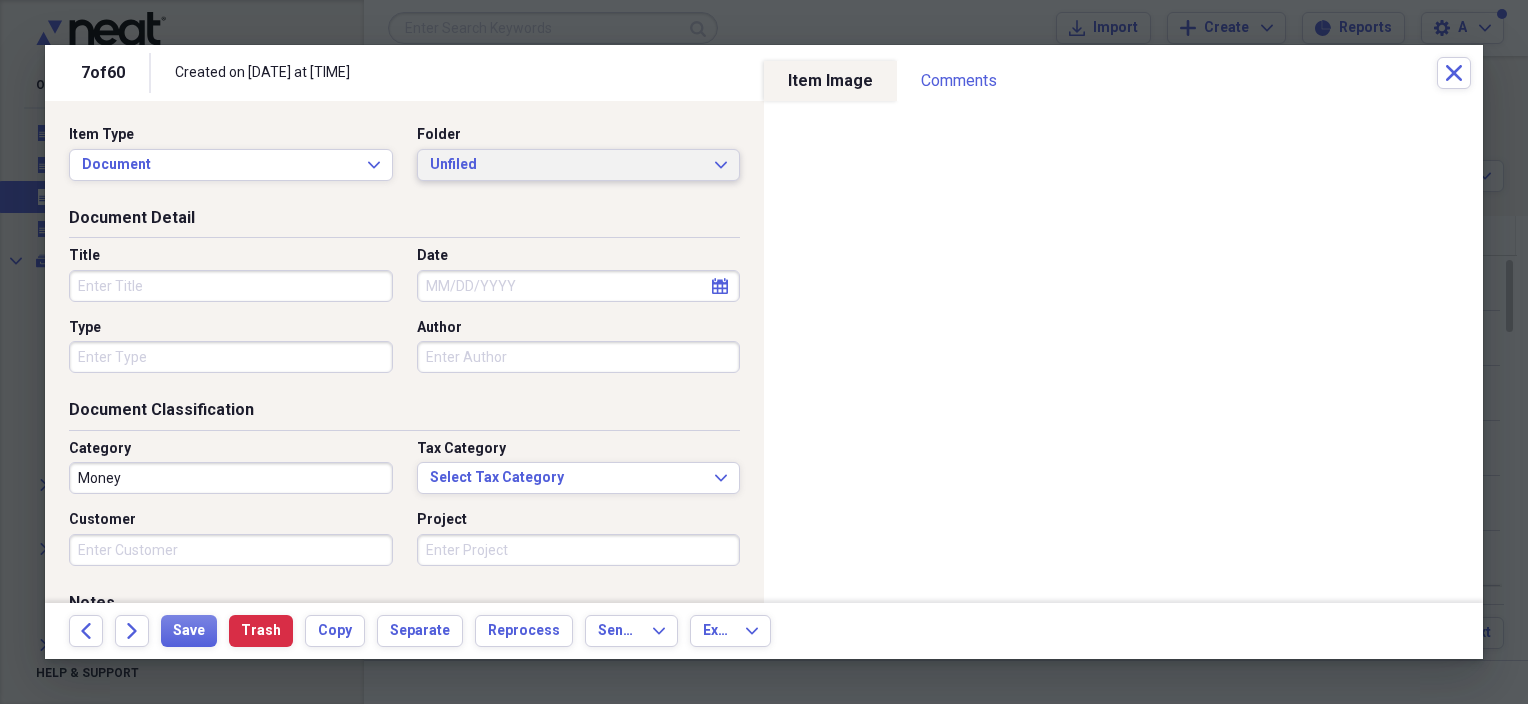click on "Unfiled" at bounding box center [567, 165] 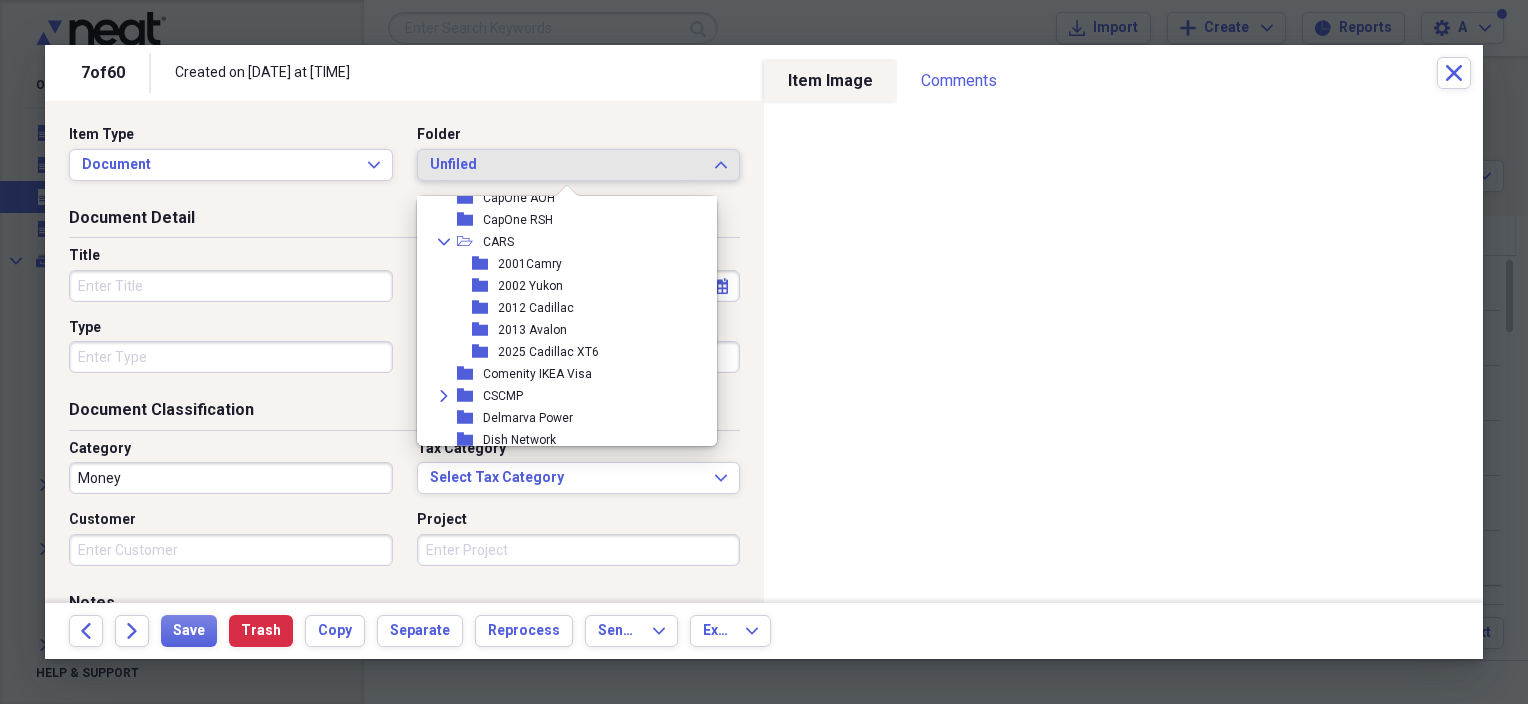 scroll, scrollTop: 200, scrollLeft: 0, axis: vertical 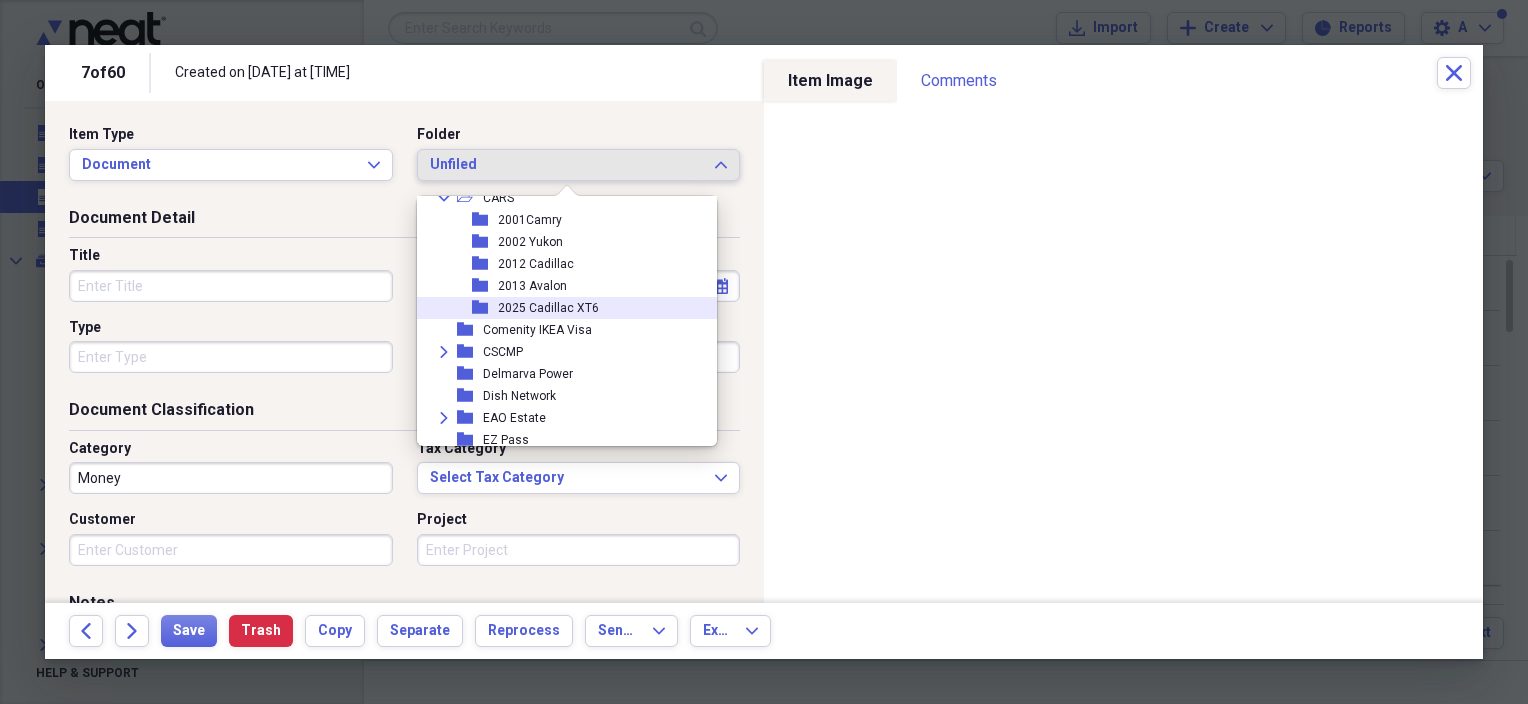 click on "2025 Cadillac XT6" at bounding box center (548, 308) 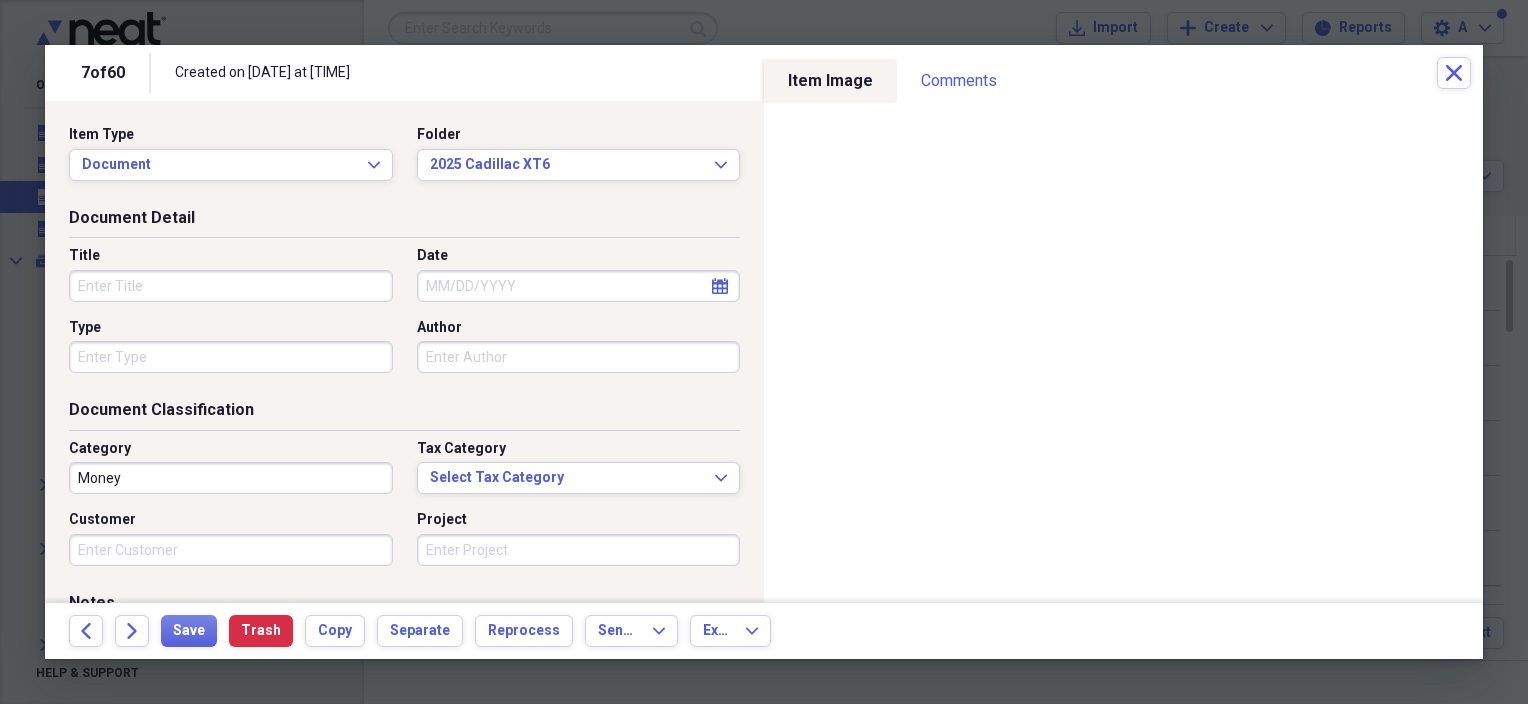 click on "calendar" 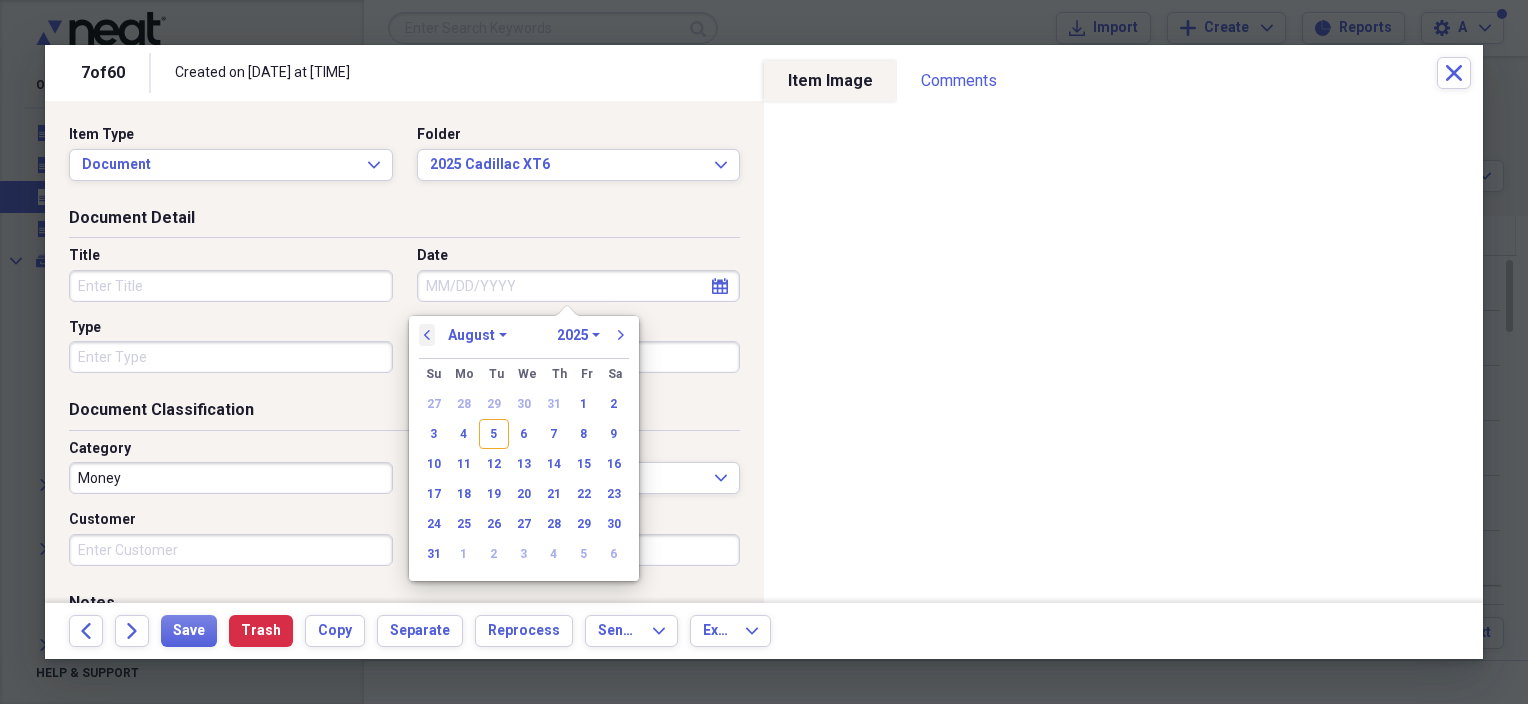 click on "previous" at bounding box center [427, 335] 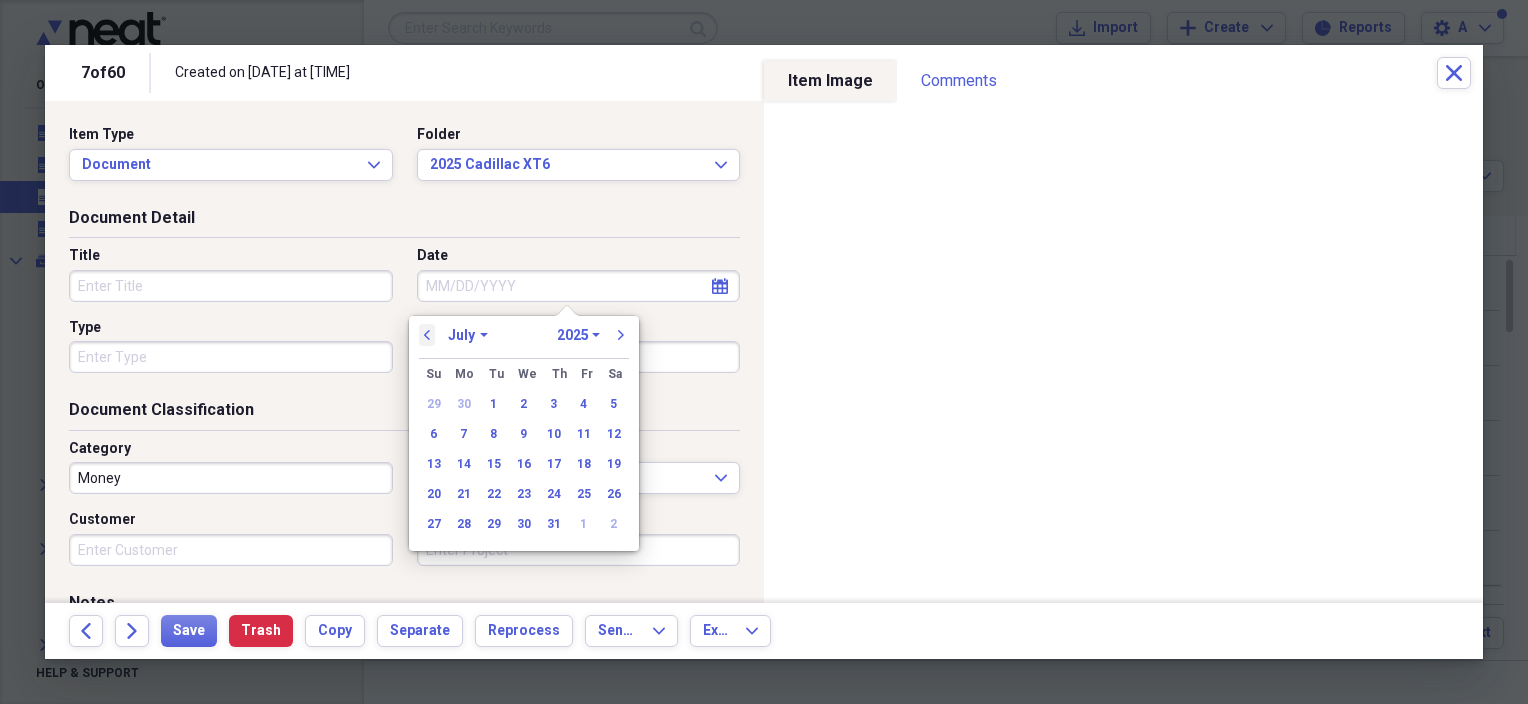 click on "previous" at bounding box center (427, 335) 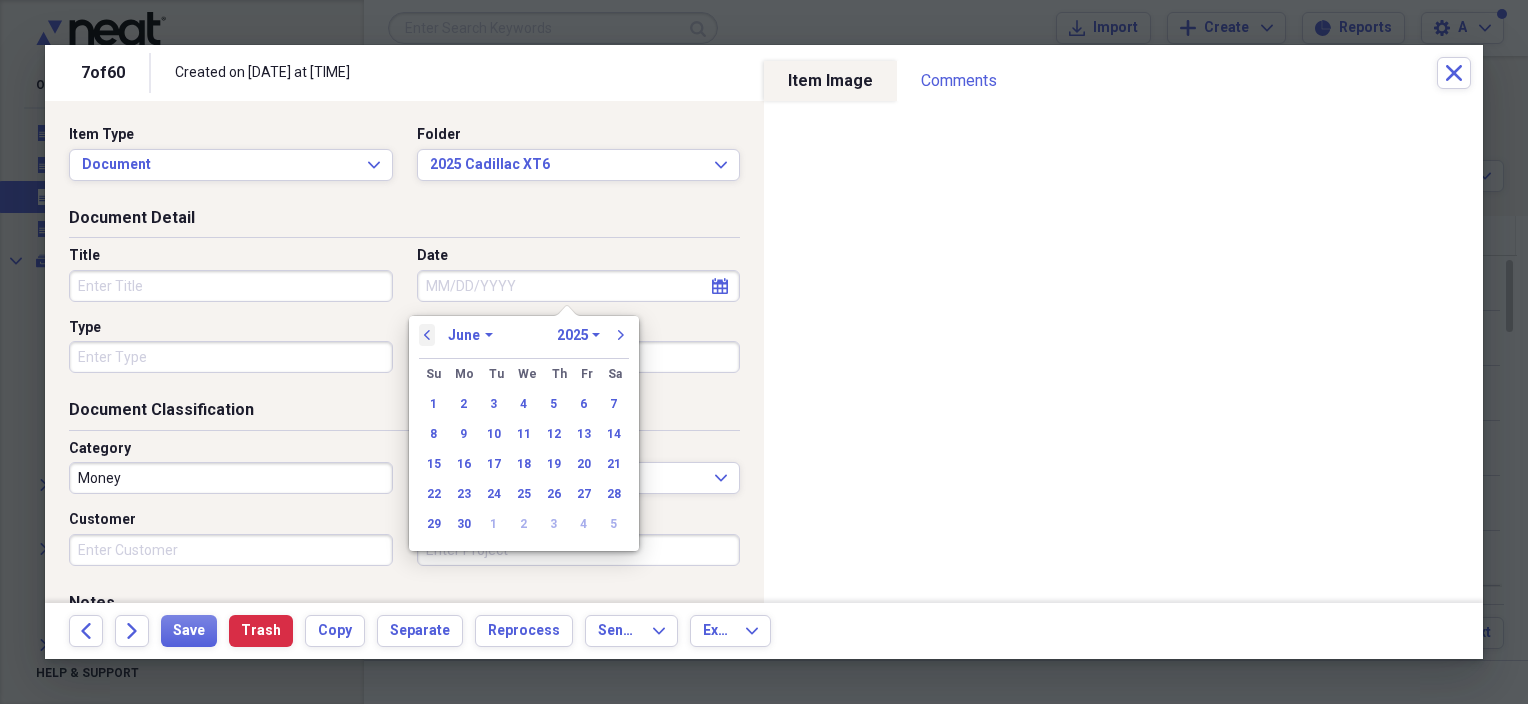 click on "previous" at bounding box center [427, 335] 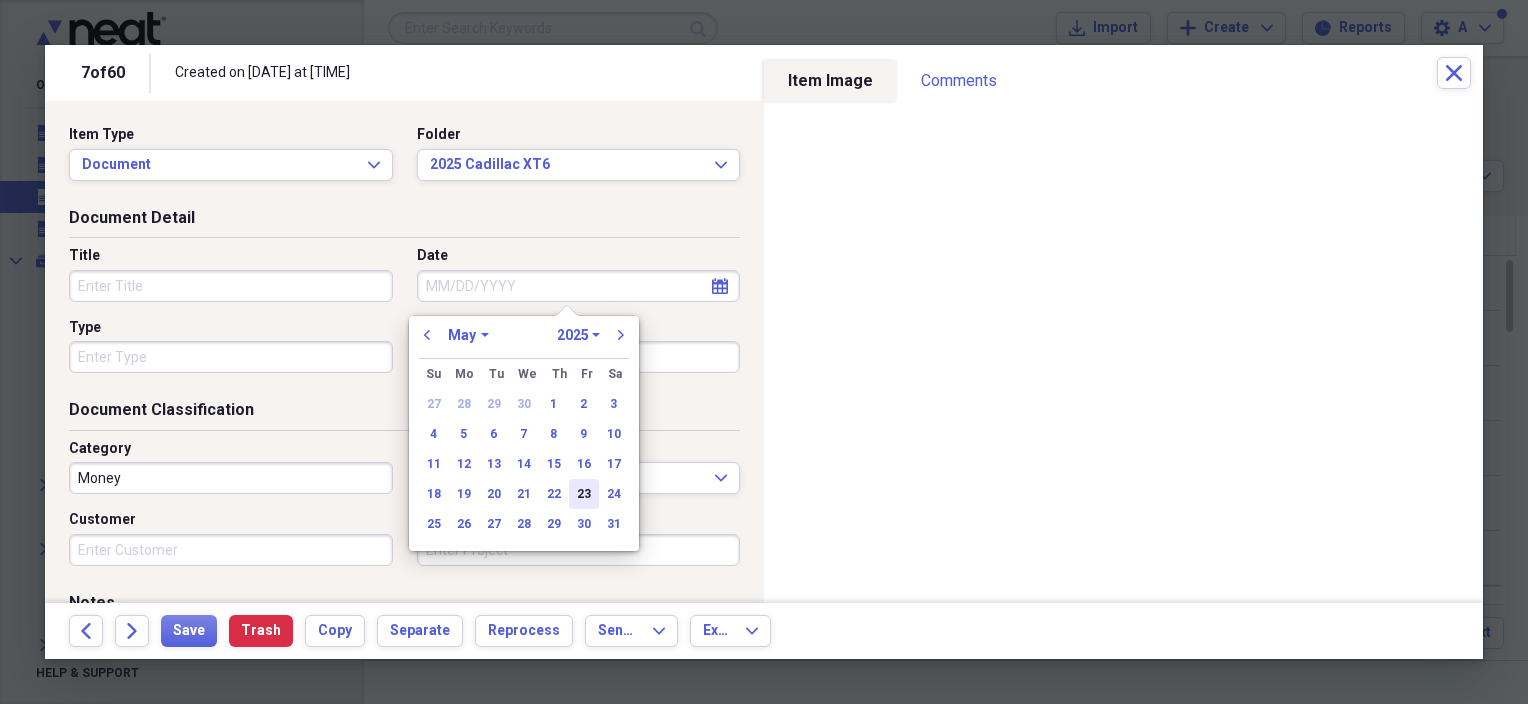 click on "23" at bounding box center [584, 494] 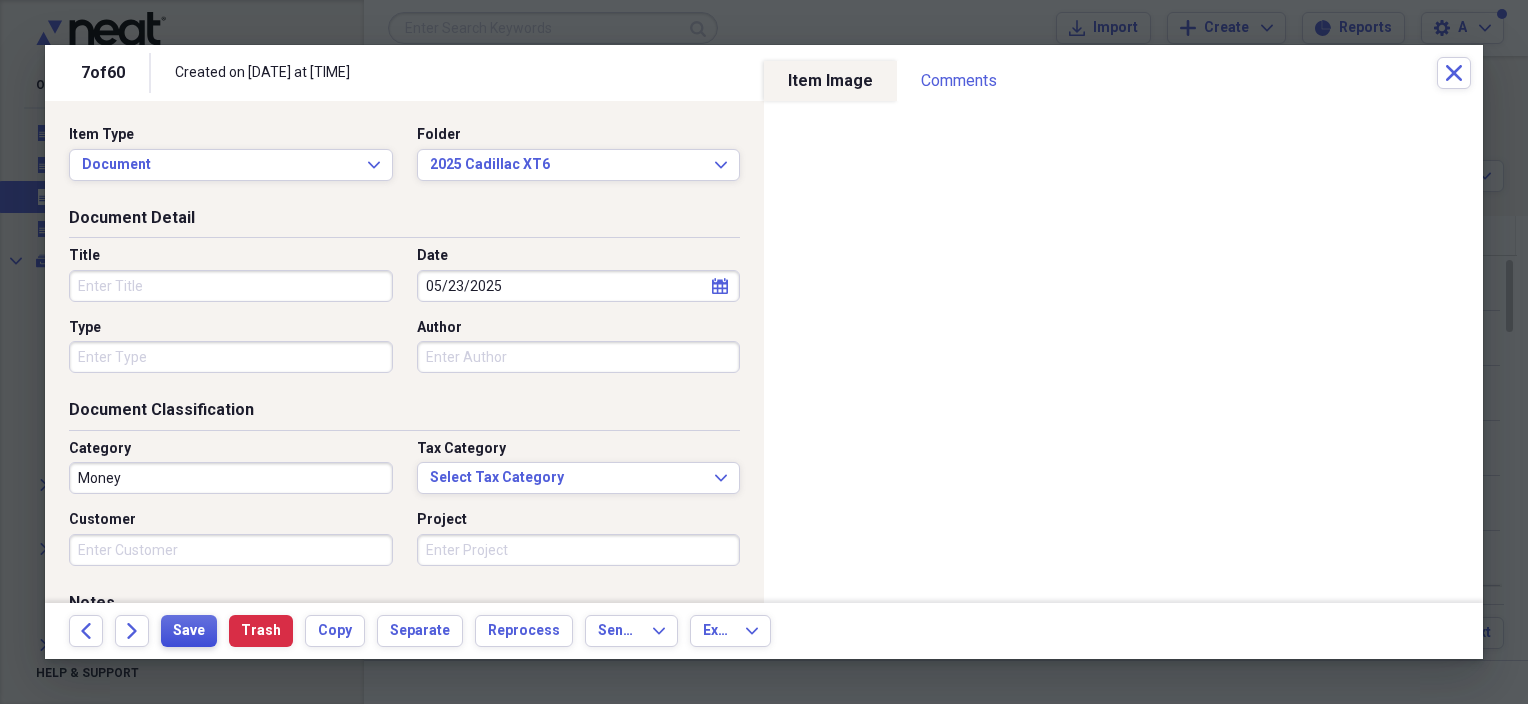 click on "Save" at bounding box center (189, 631) 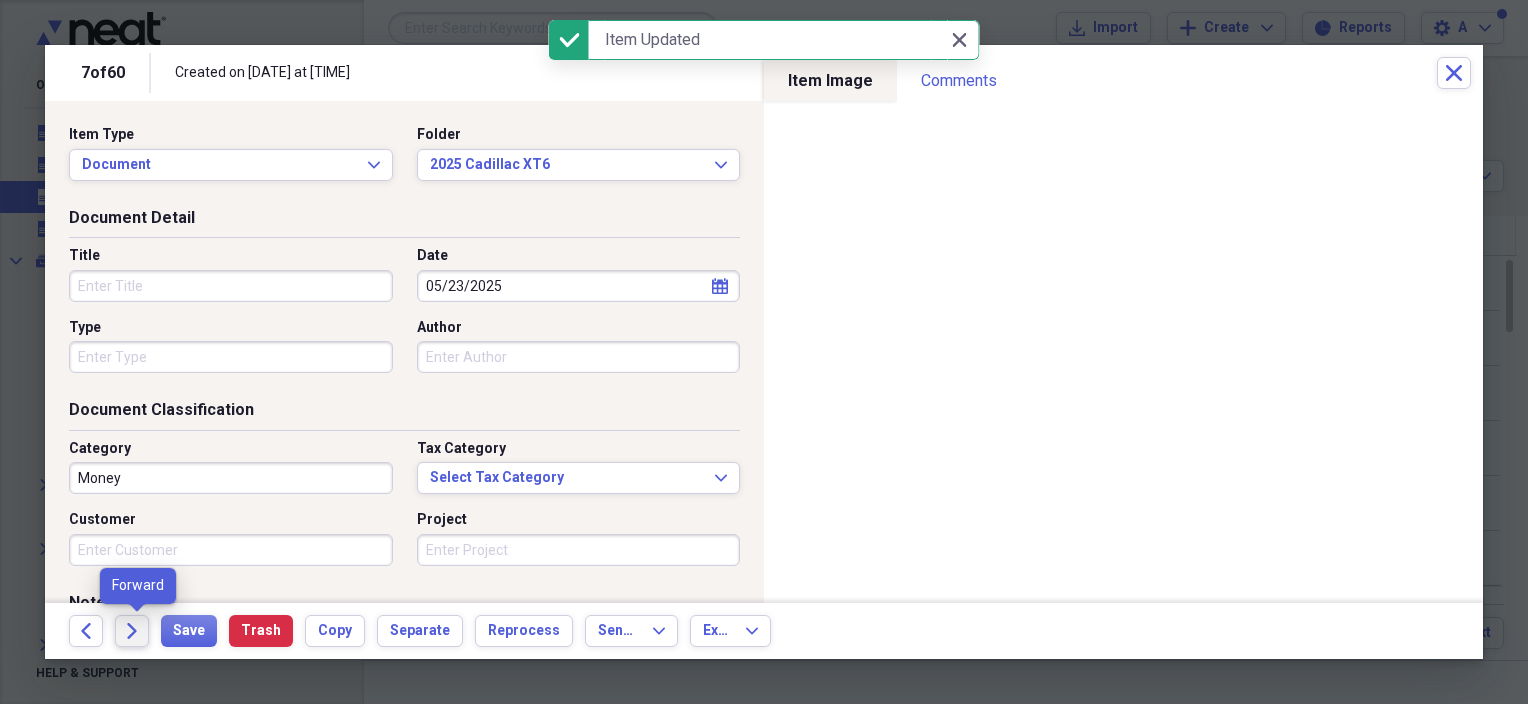 click 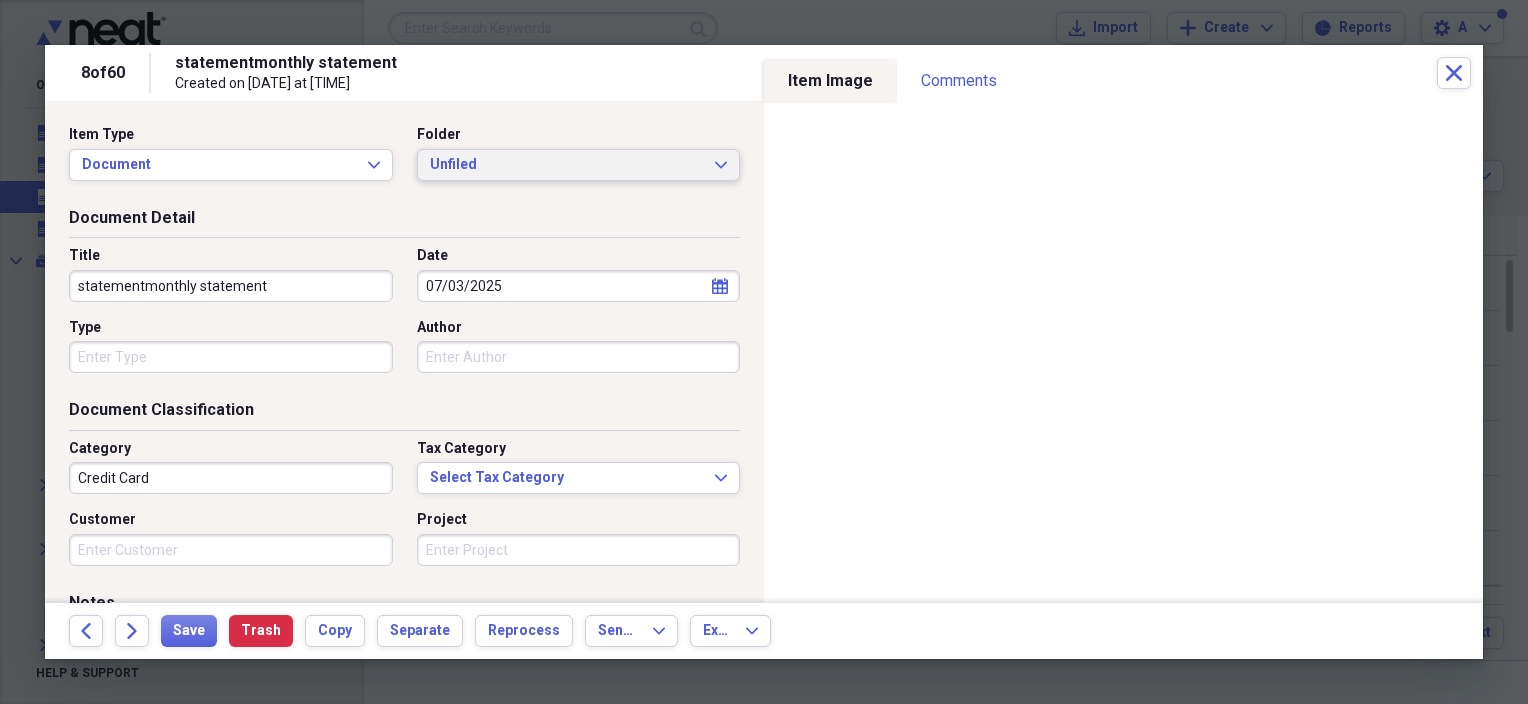 click on "Unfiled" at bounding box center (567, 165) 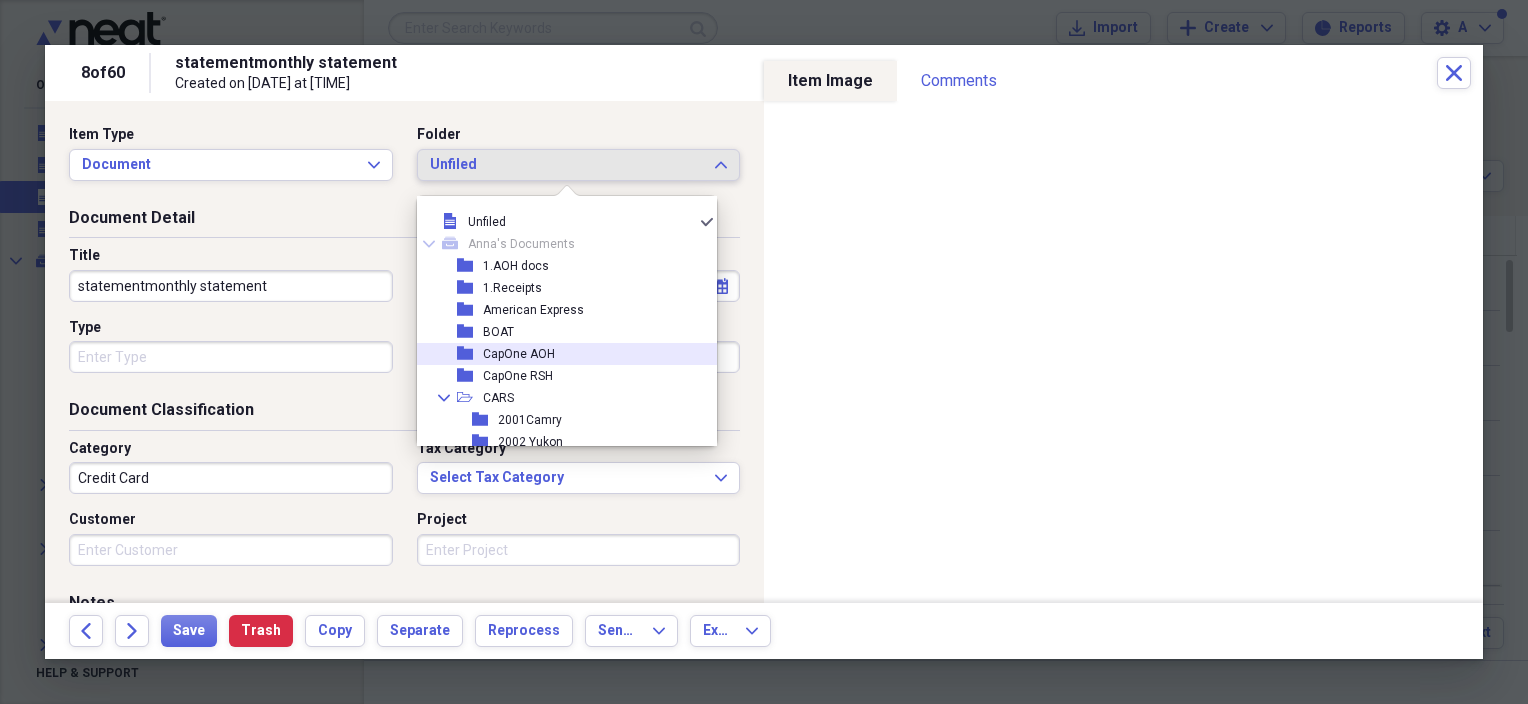 click on "CapOne AOH" at bounding box center (519, 354) 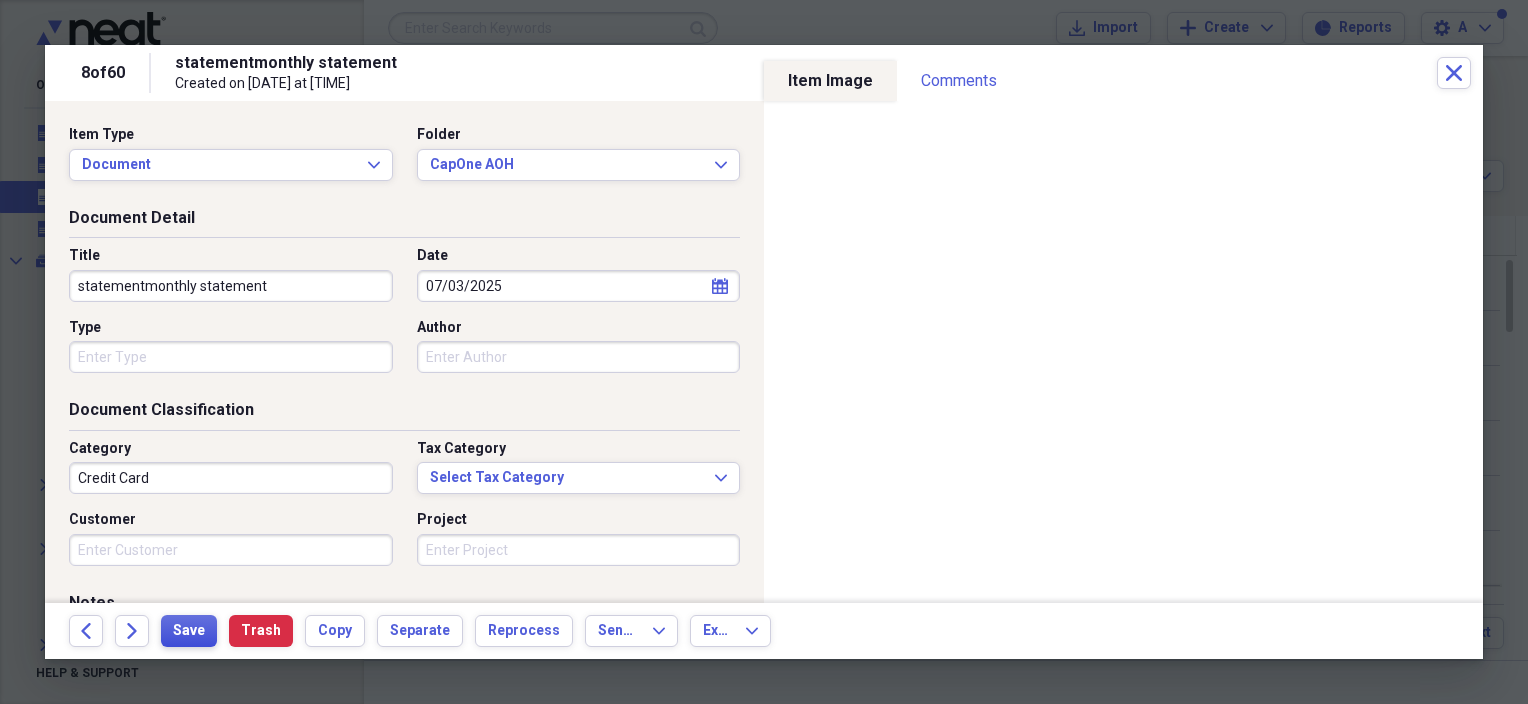 click on "Save" at bounding box center [189, 631] 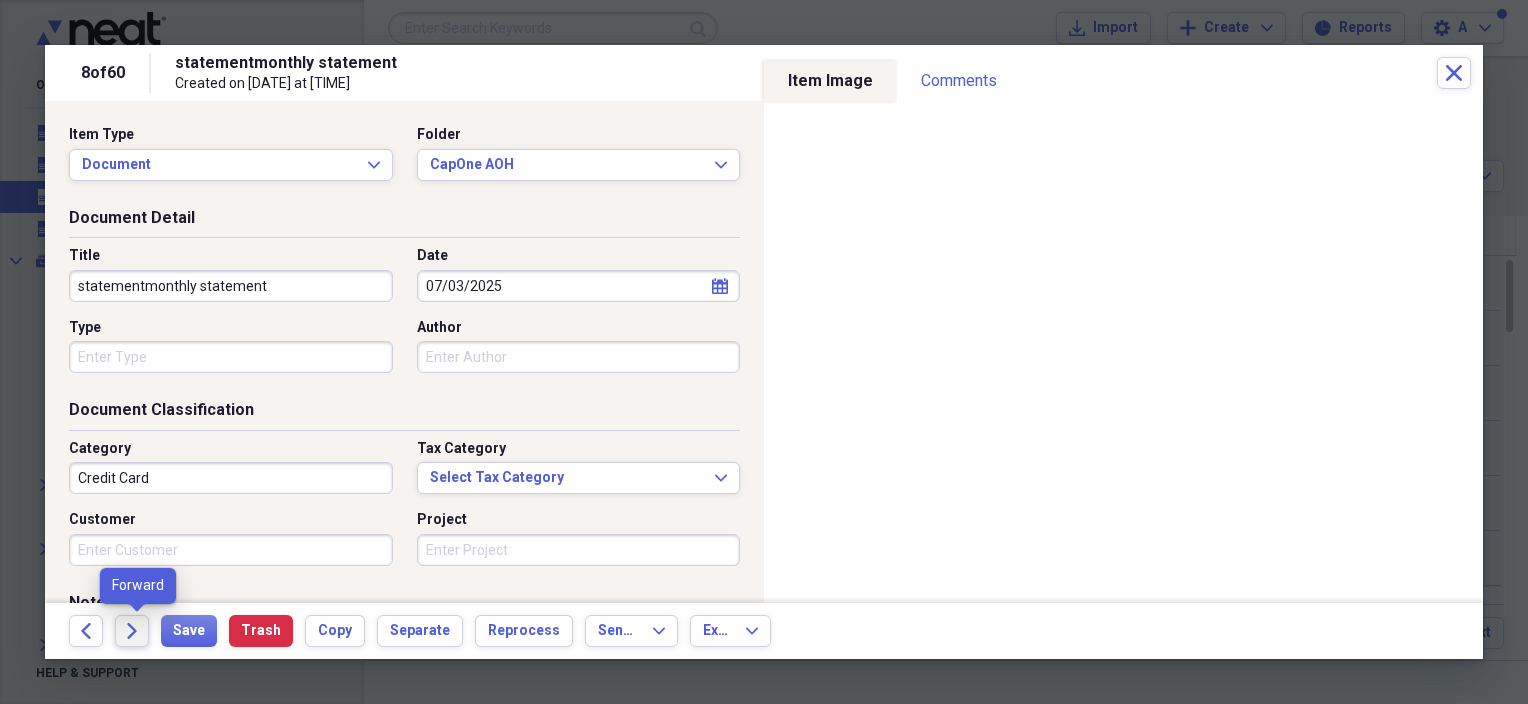 click on "Forward" 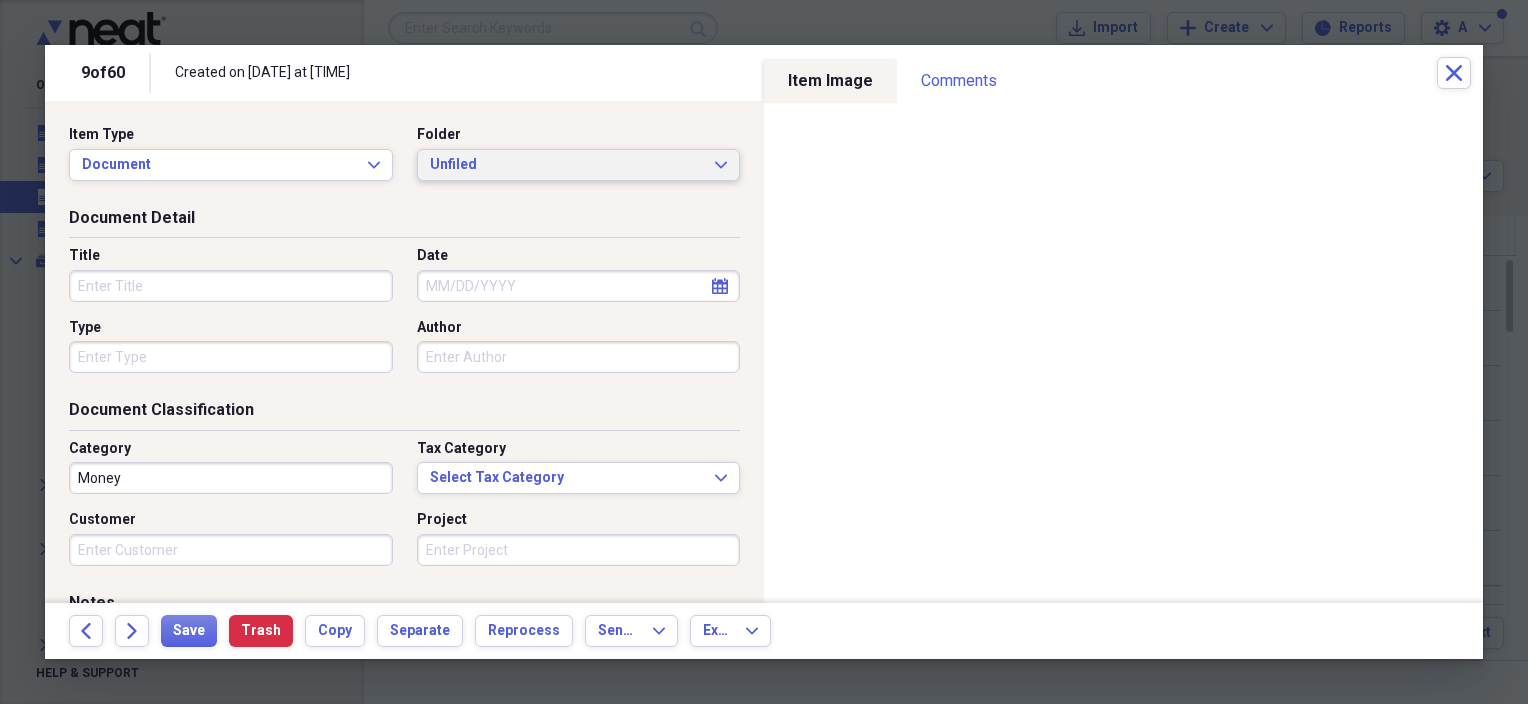 click on "Unfiled Expand" at bounding box center [579, 165] 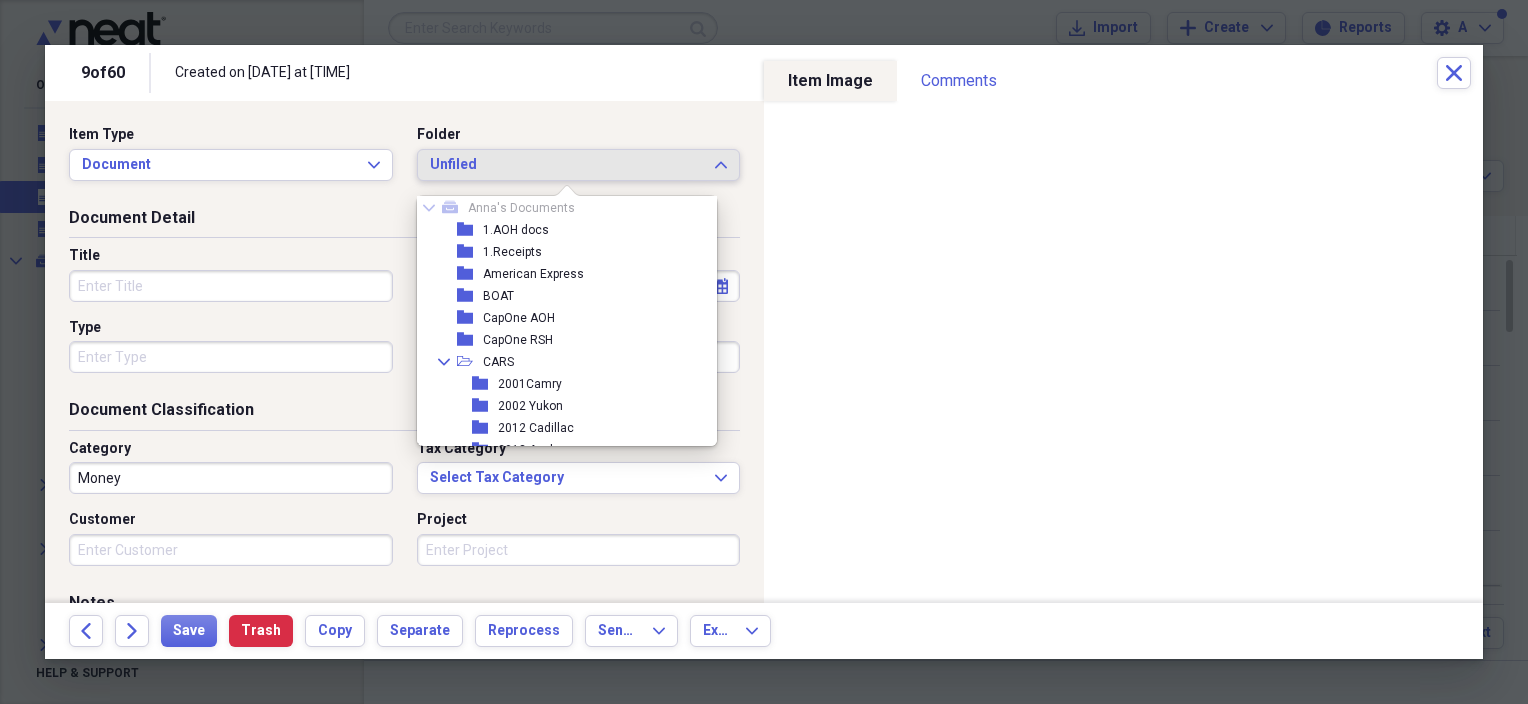 scroll, scrollTop: 0, scrollLeft: 0, axis: both 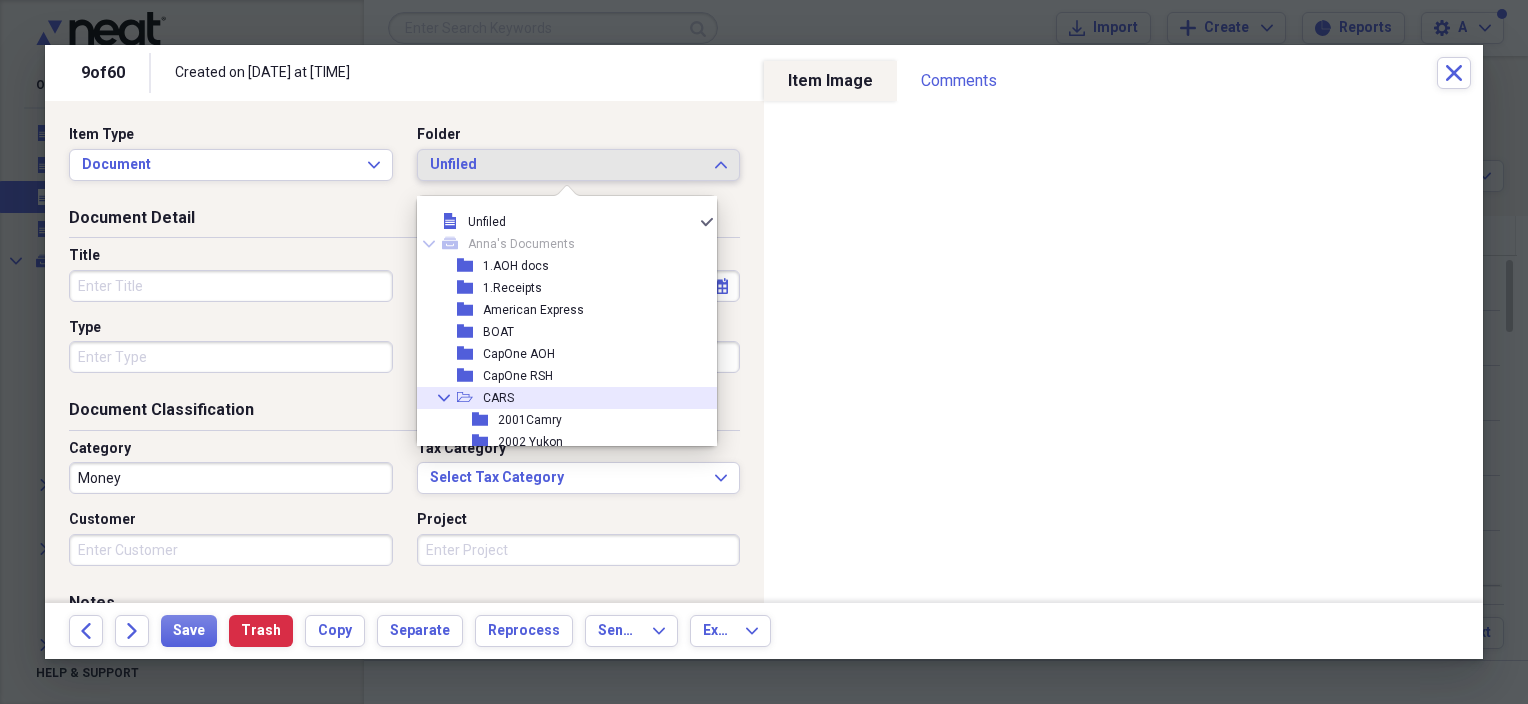 click 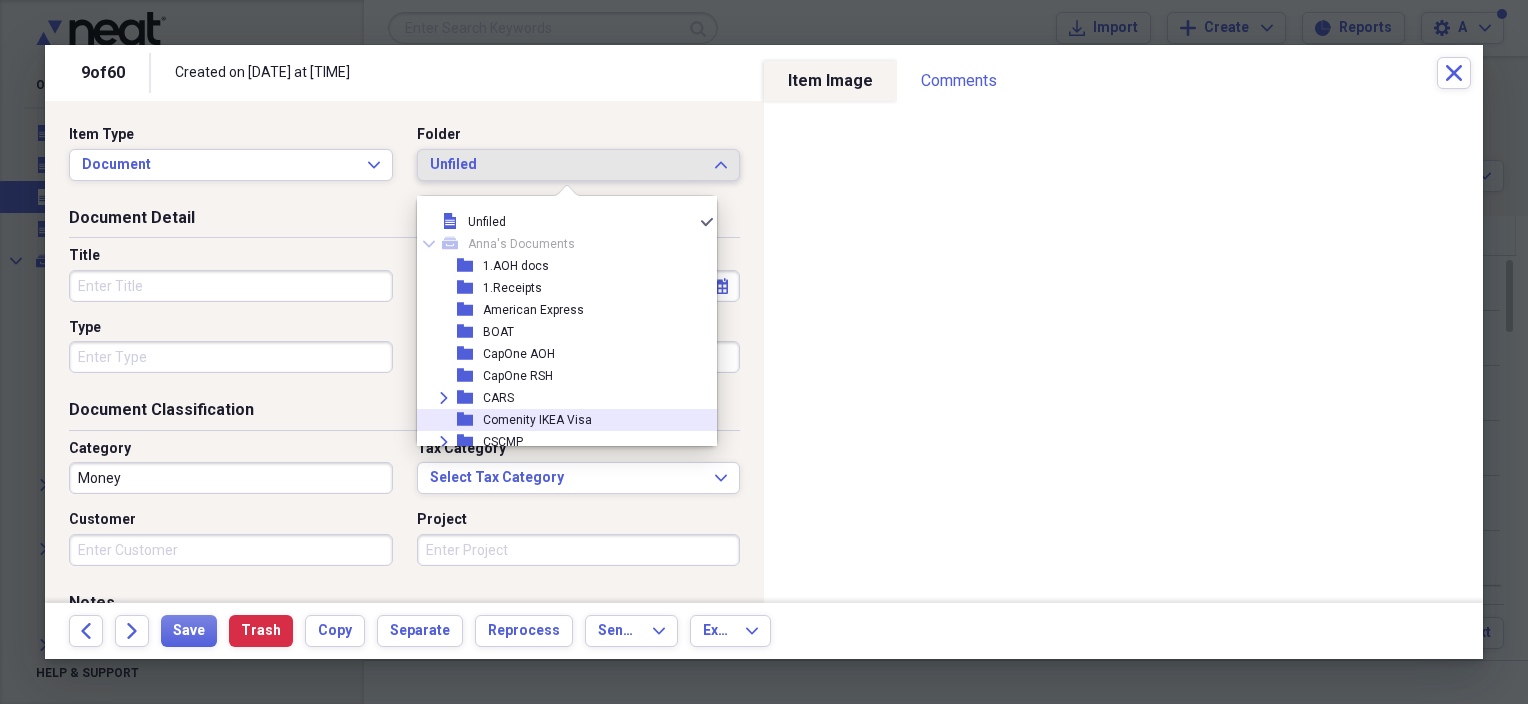click on "Comenity IKEA Visa" at bounding box center [537, 420] 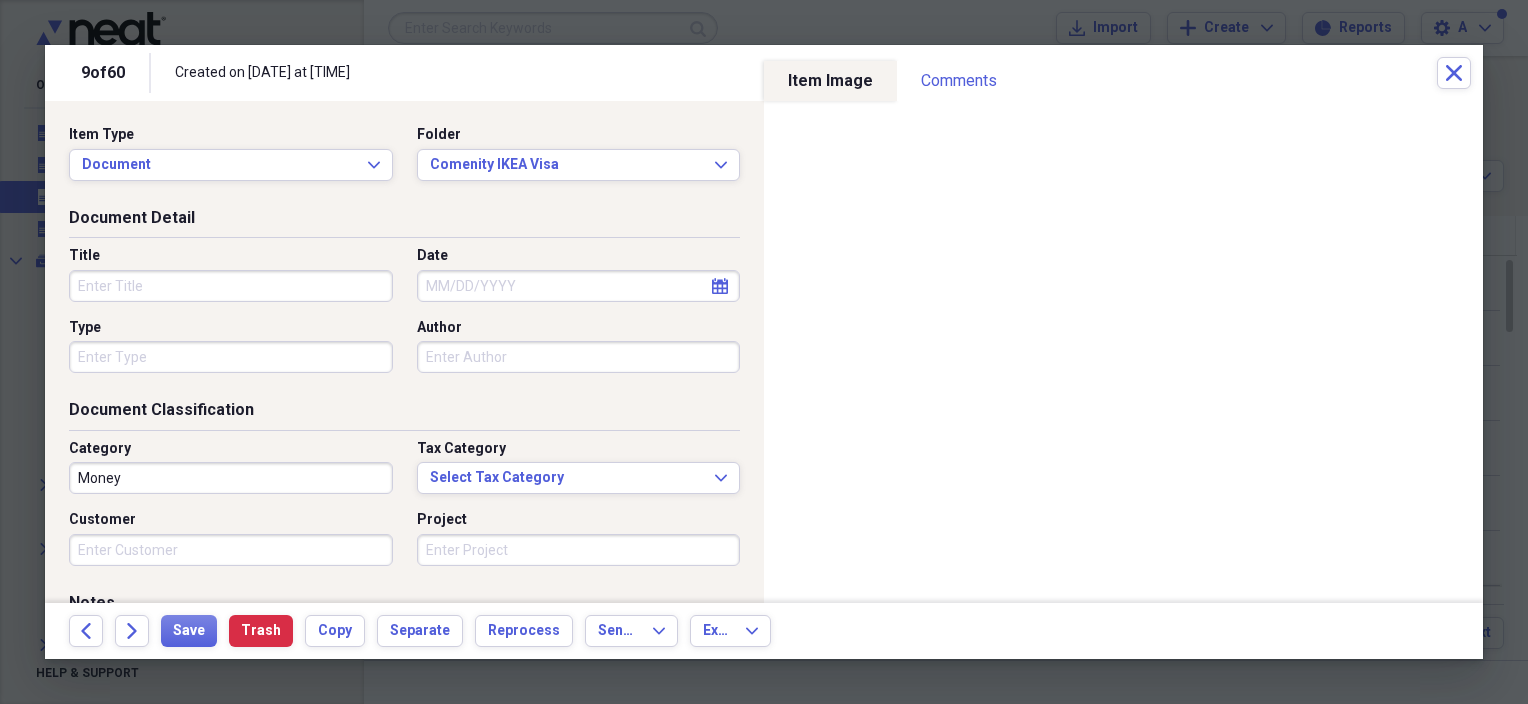 click on "calendar" 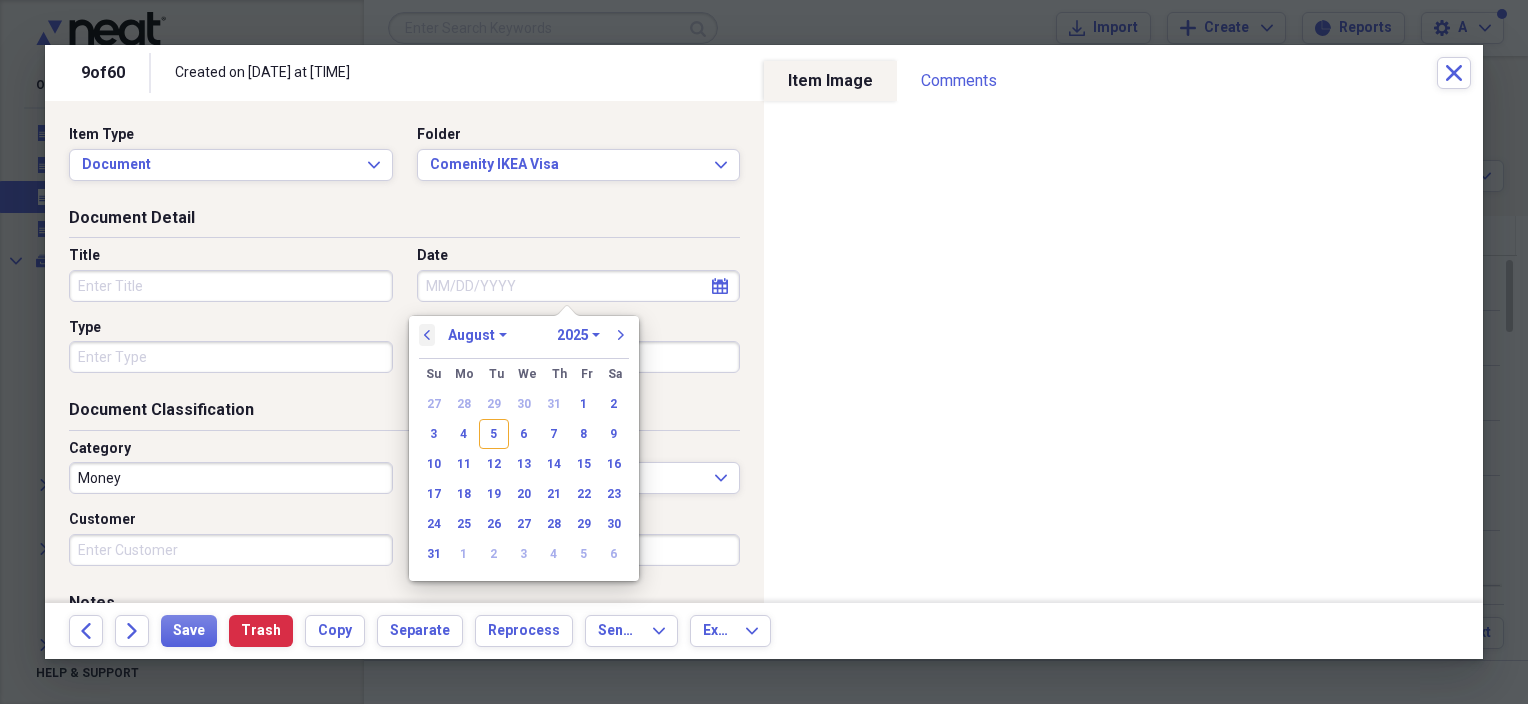 click on "previous" at bounding box center [427, 335] 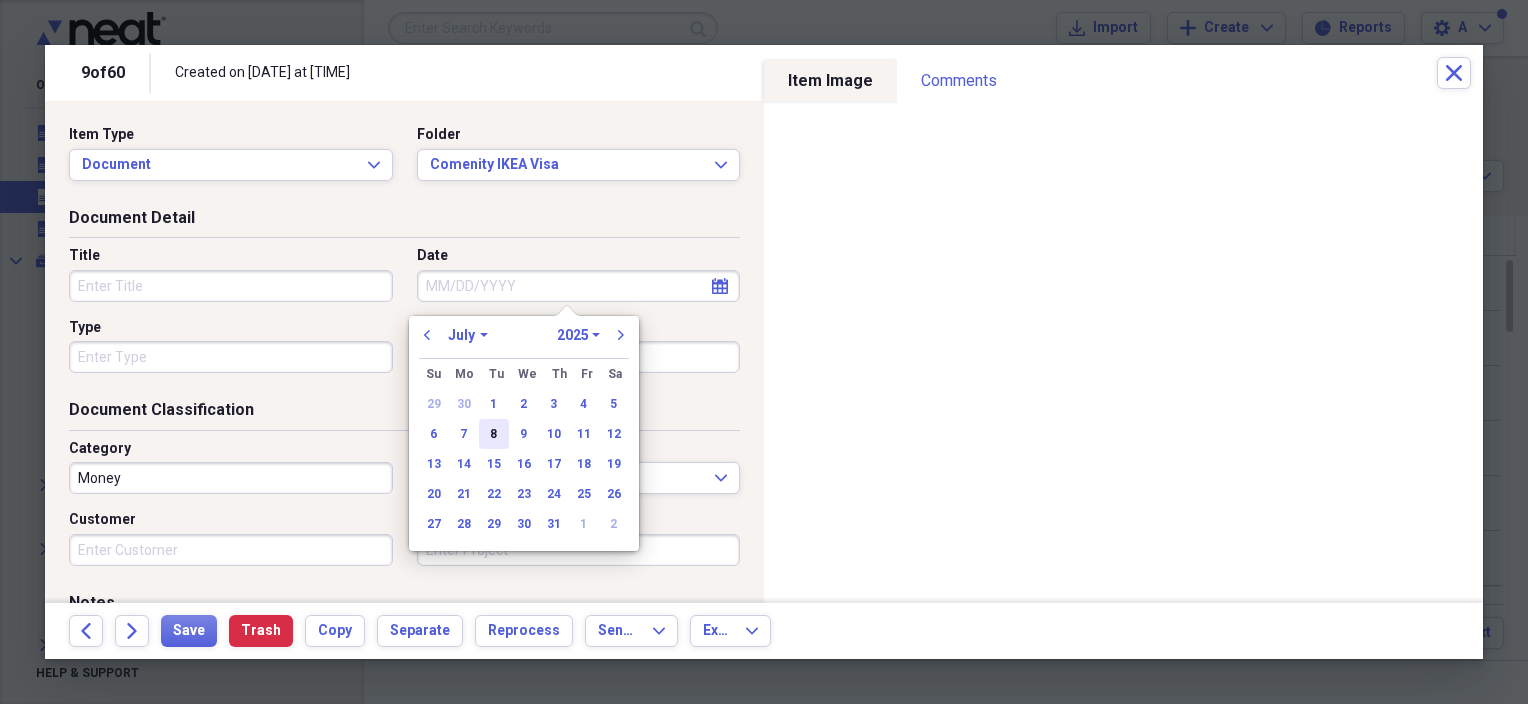 click on "8" at bounding box center (494, 434) 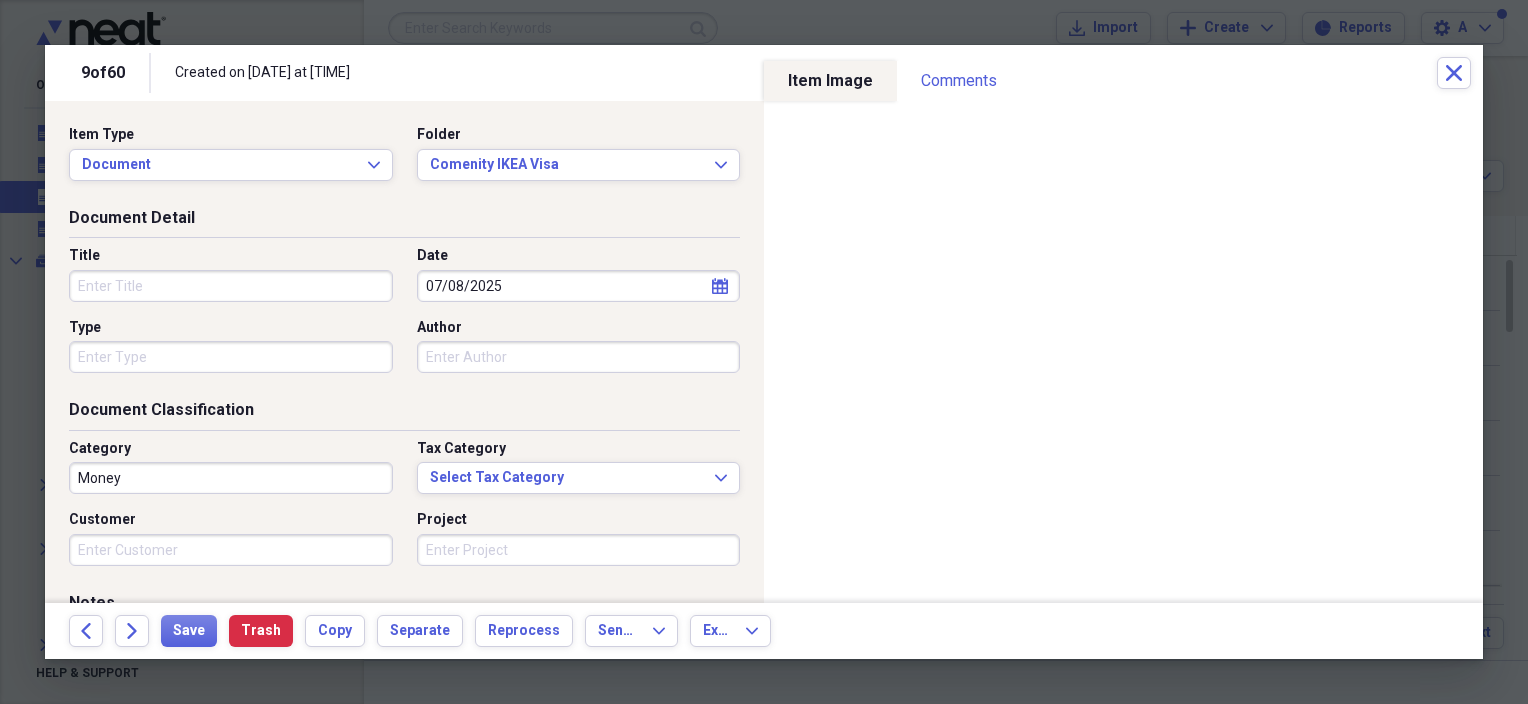 type on "07/08/2025" 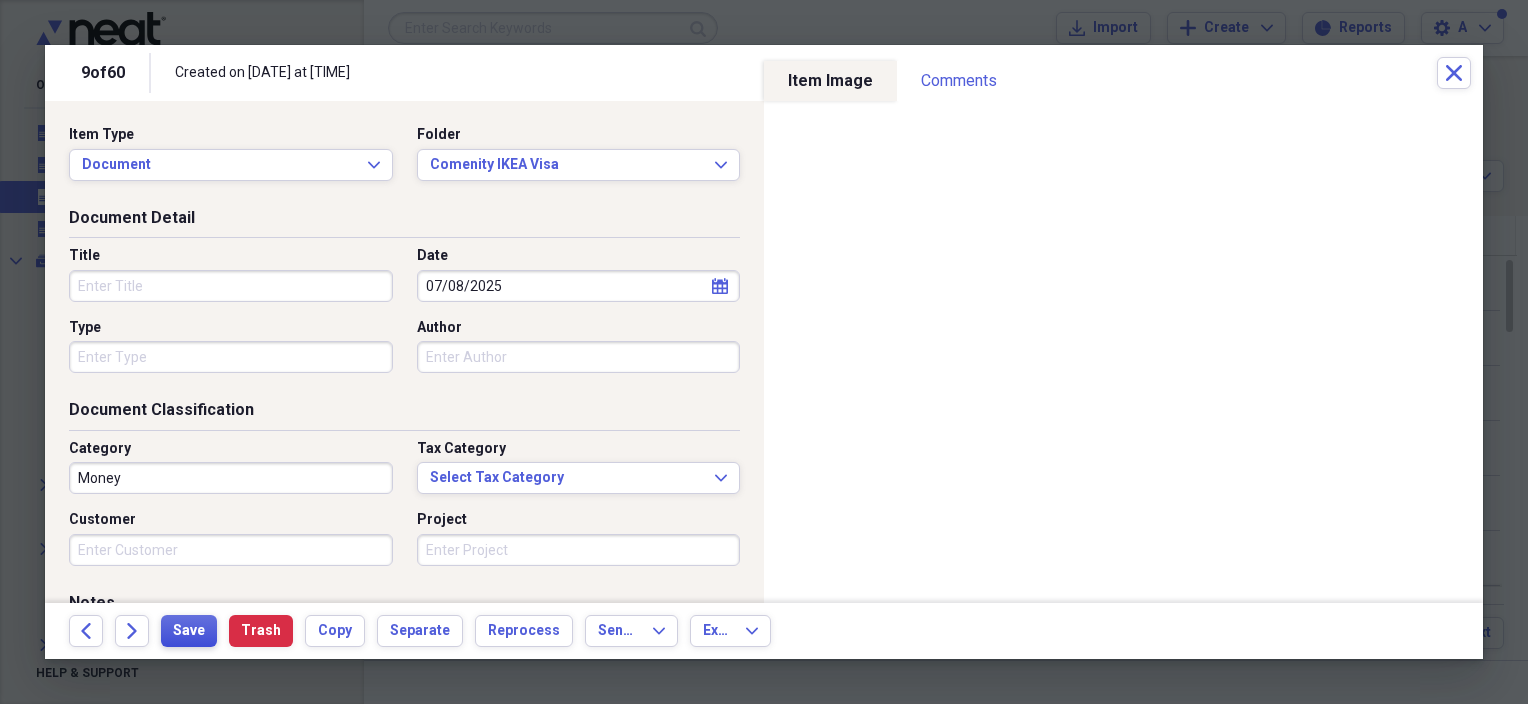 click on "Save" at bounding box center [189, 631] 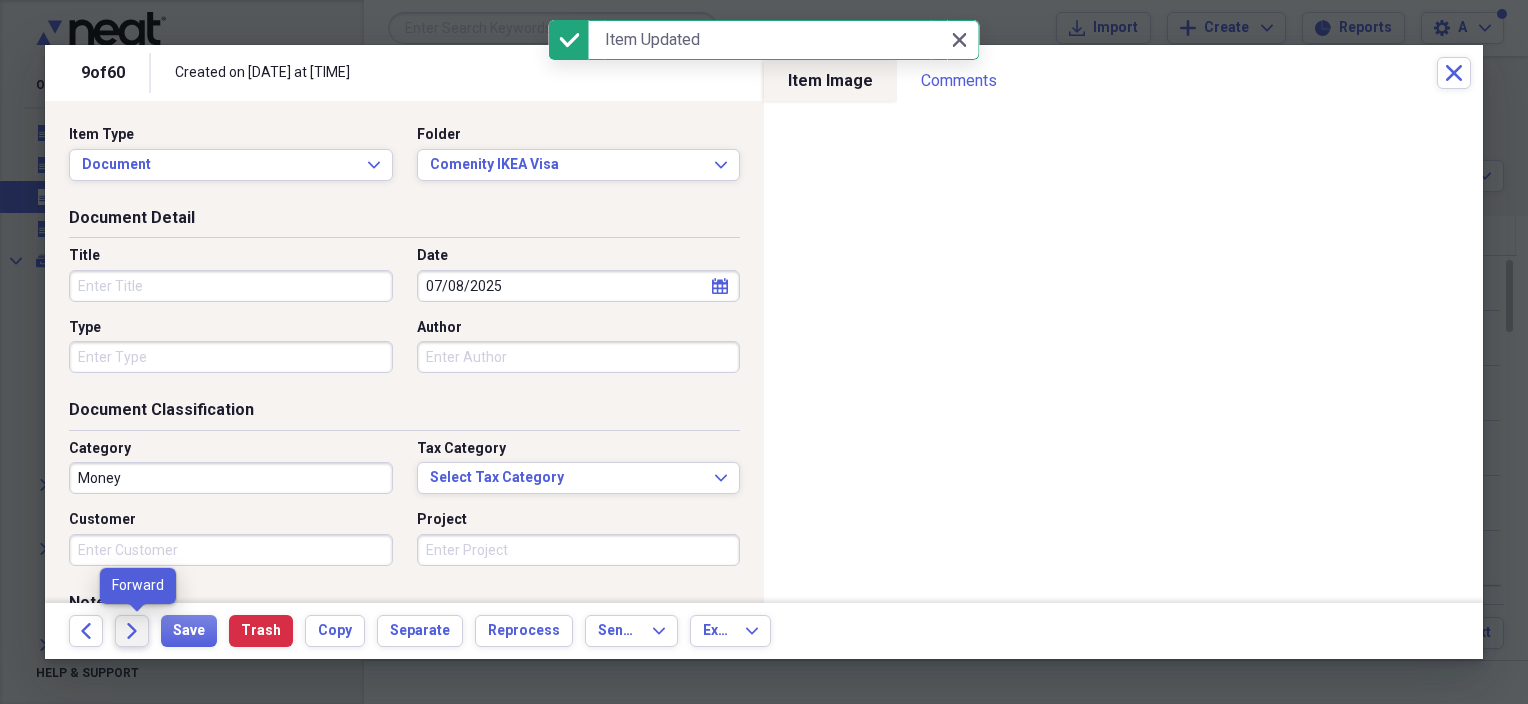 click on "Forward" 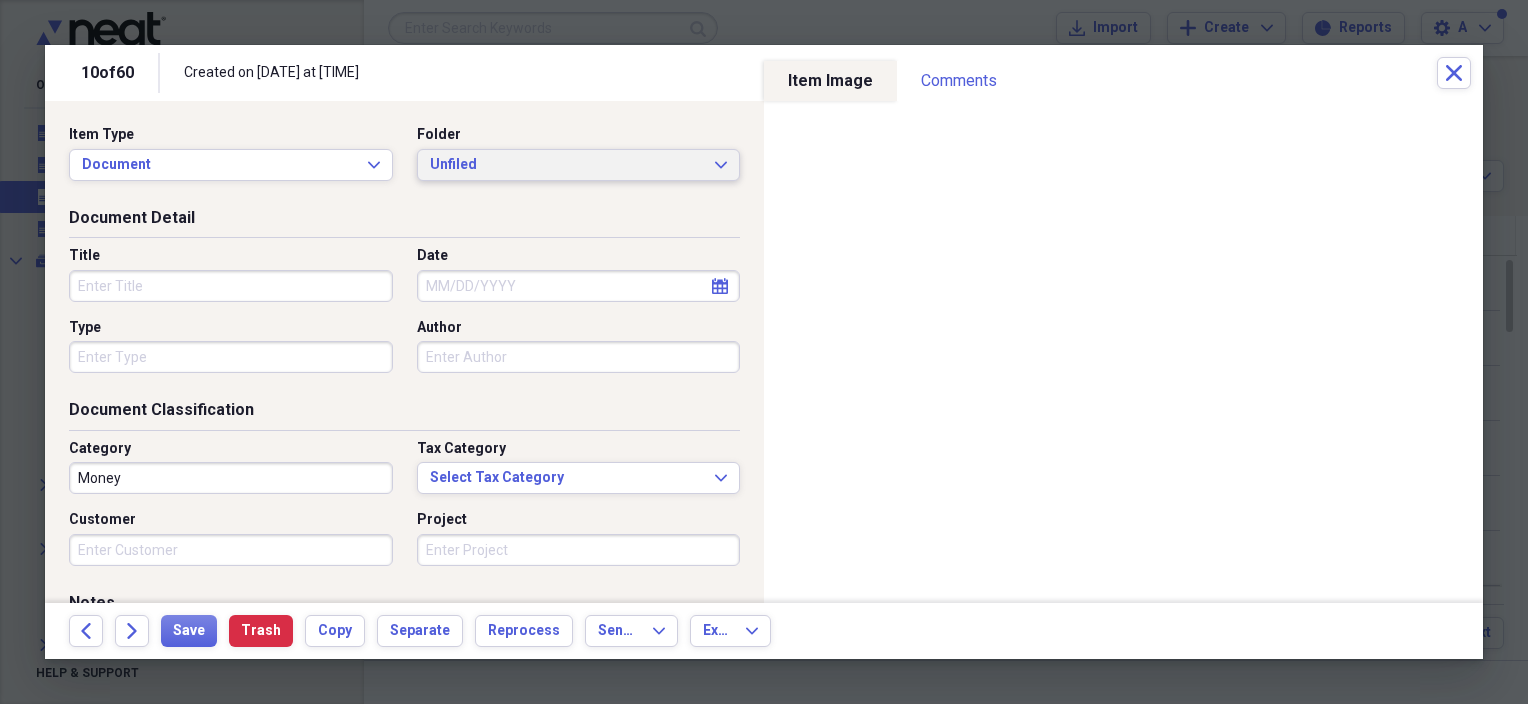 click on "Unfiled" at bounding box center (567, 165) 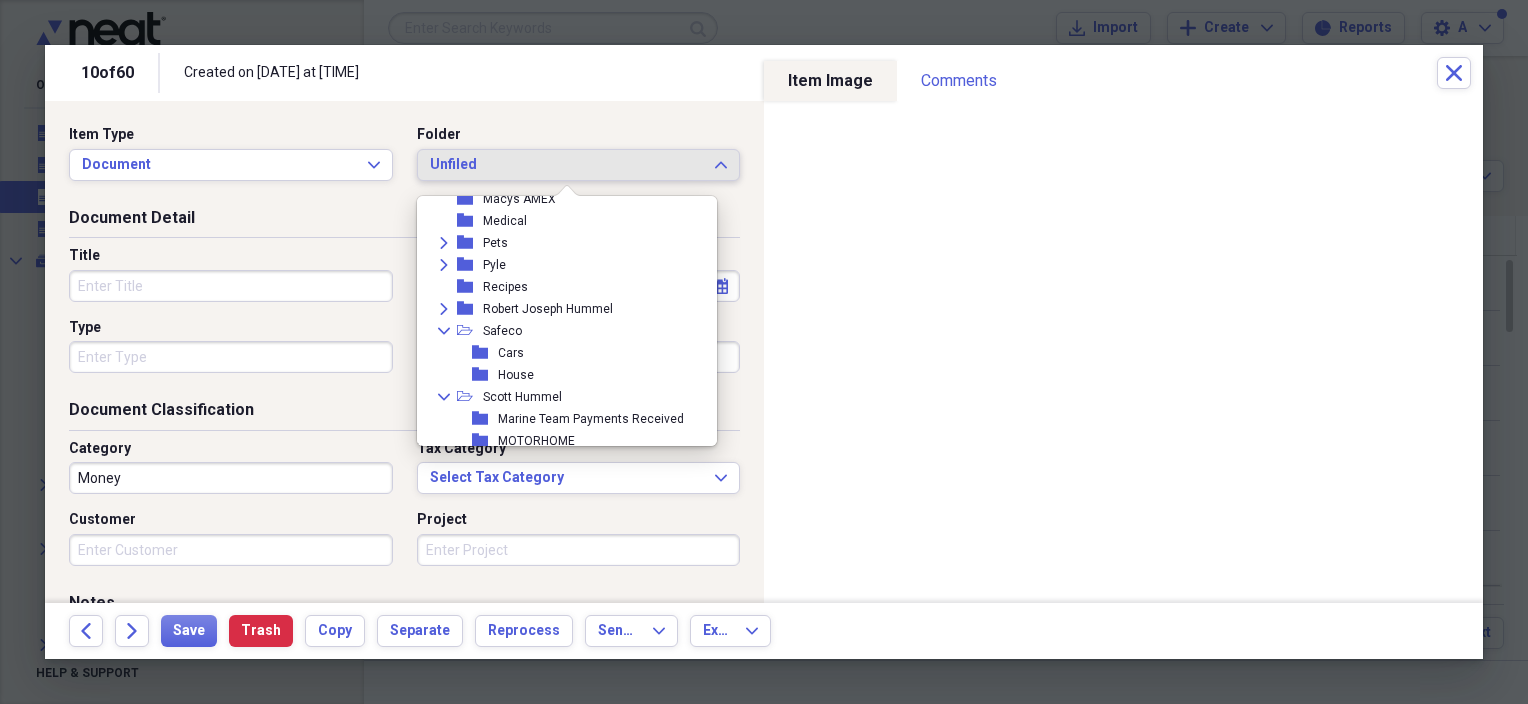 scroll, scrollTop: 600, scrollLeft: 0, axis: vertical 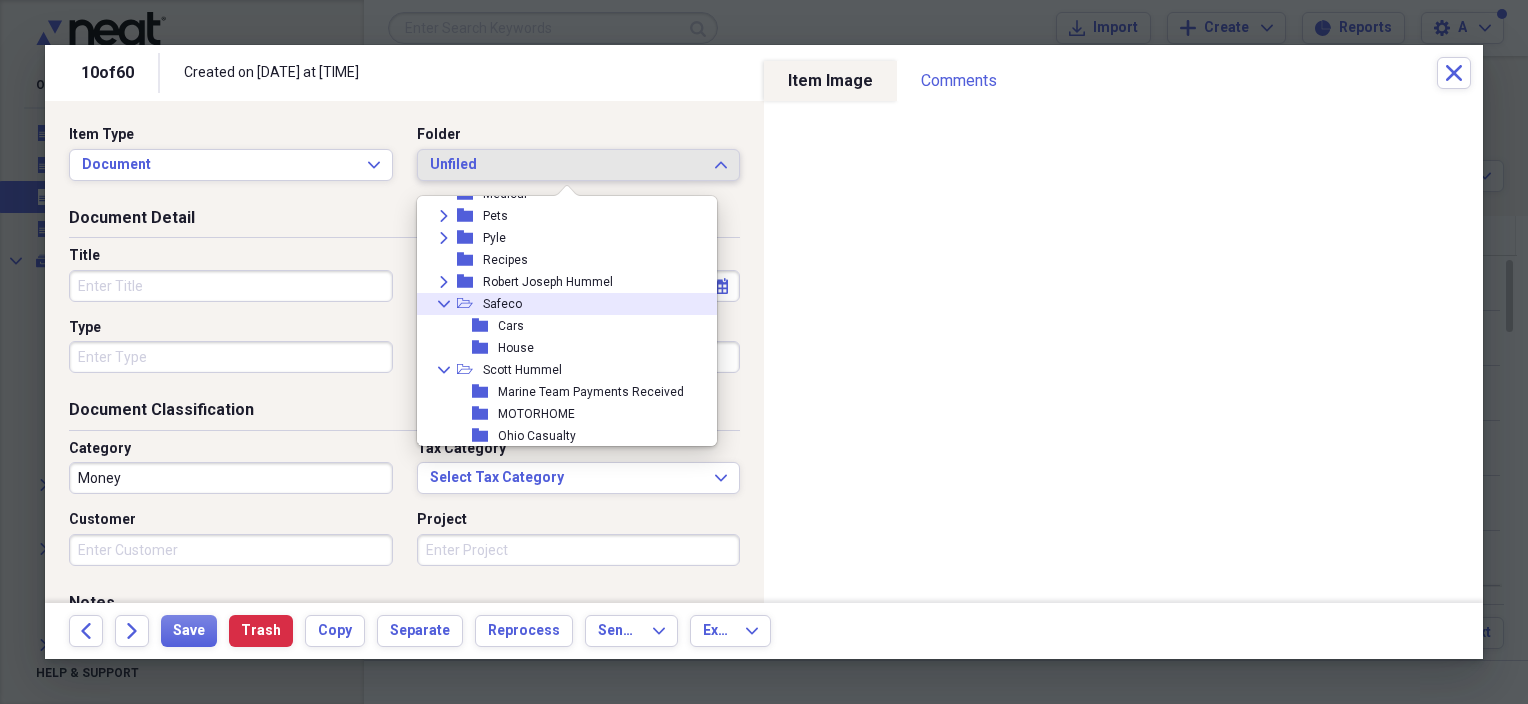 click on "Collapse" 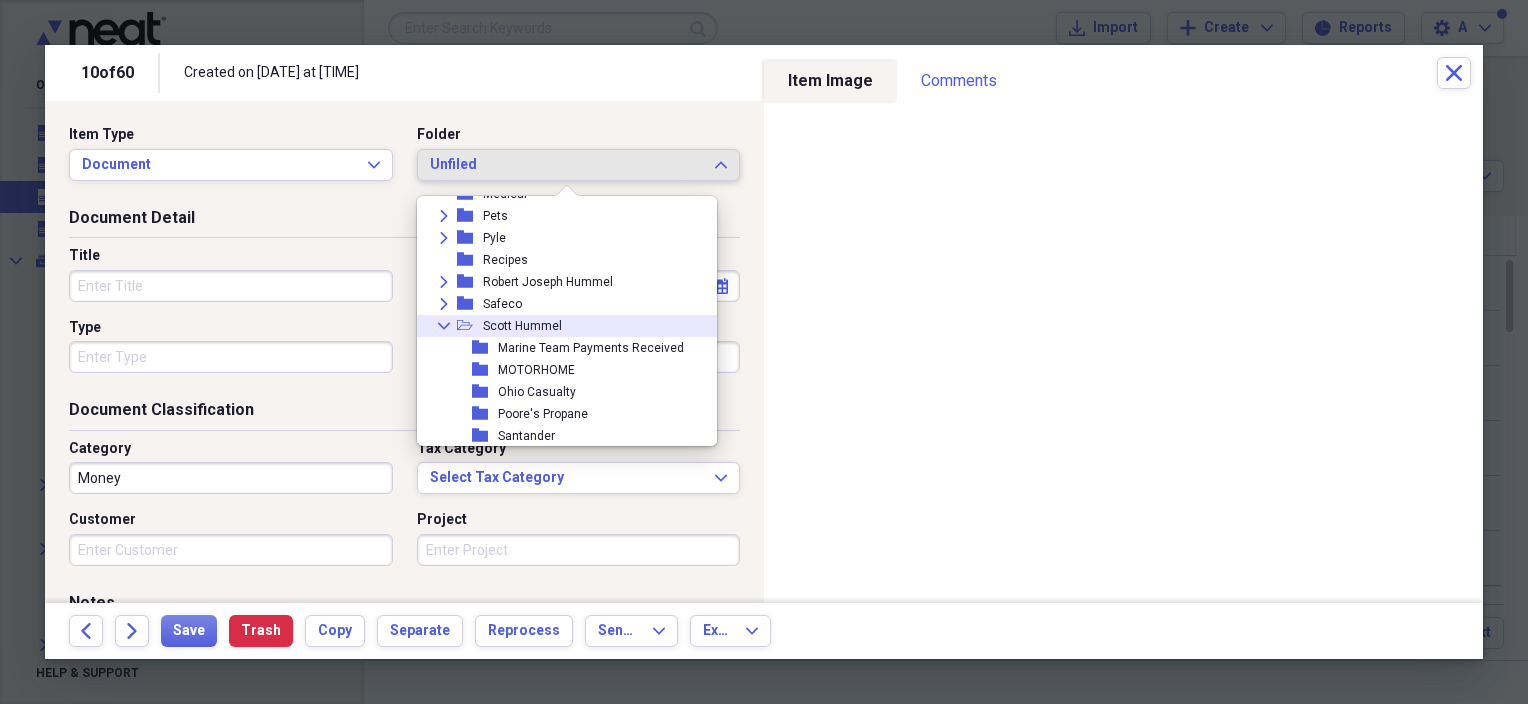 click on "Collapse" 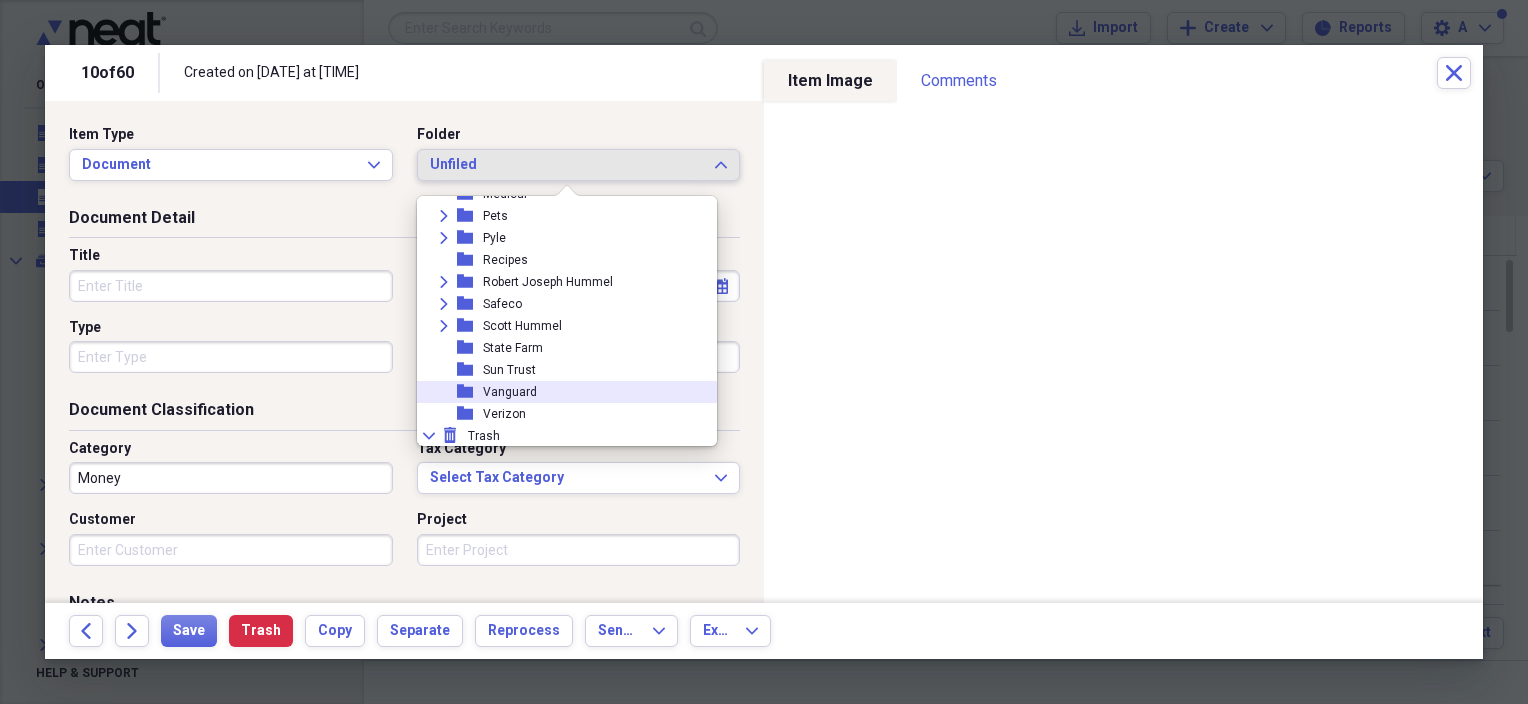 click on "Vanguard" at bounding box center [510, 392] 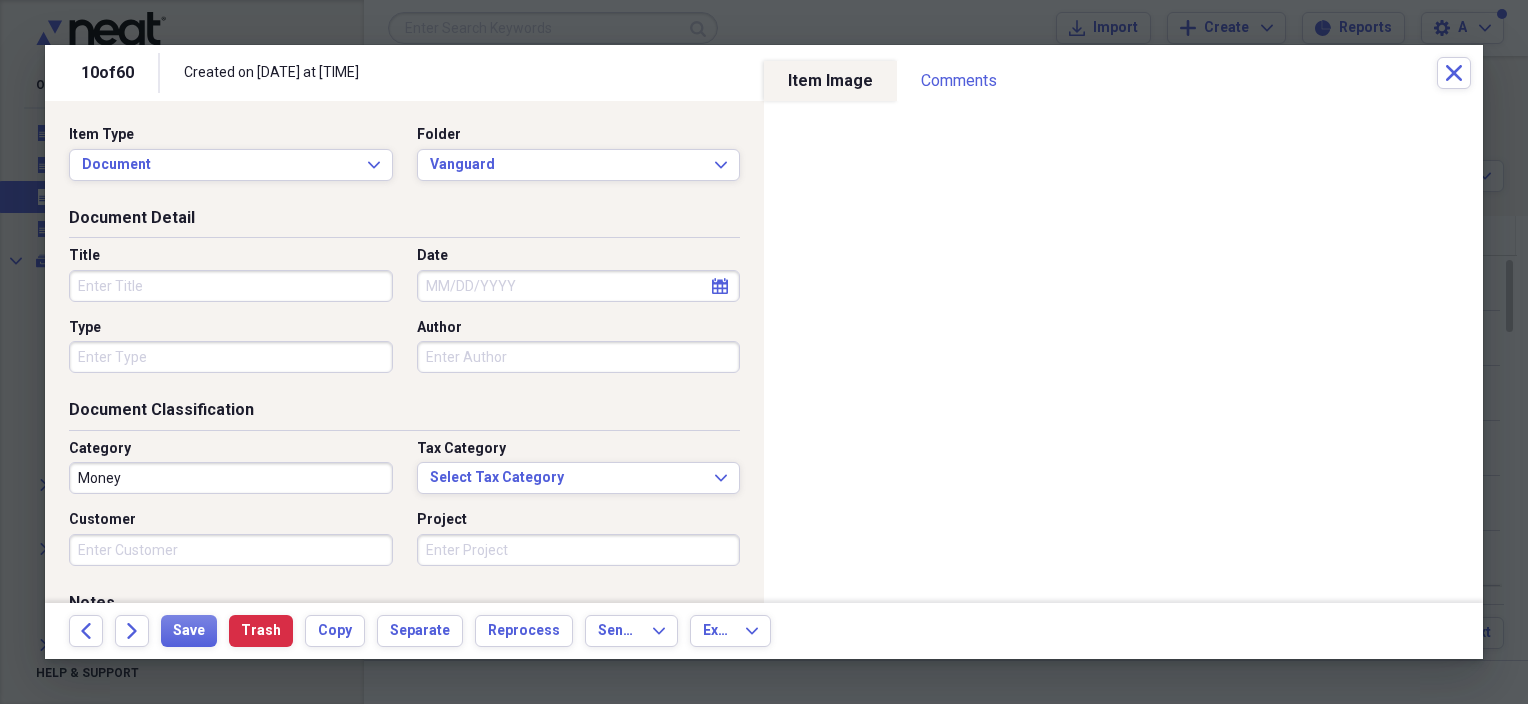 select on "7" 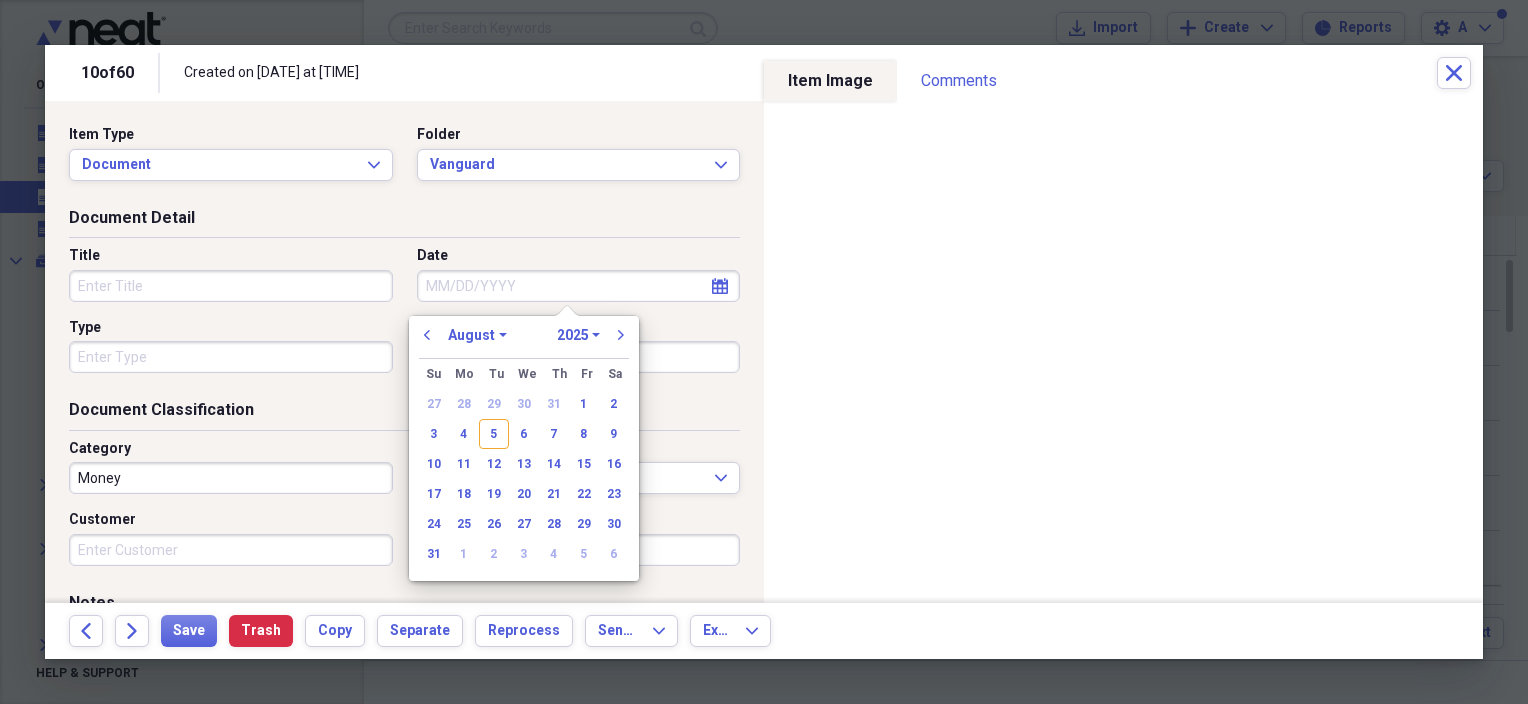 click on "Date" at bounding box center [579, 286] 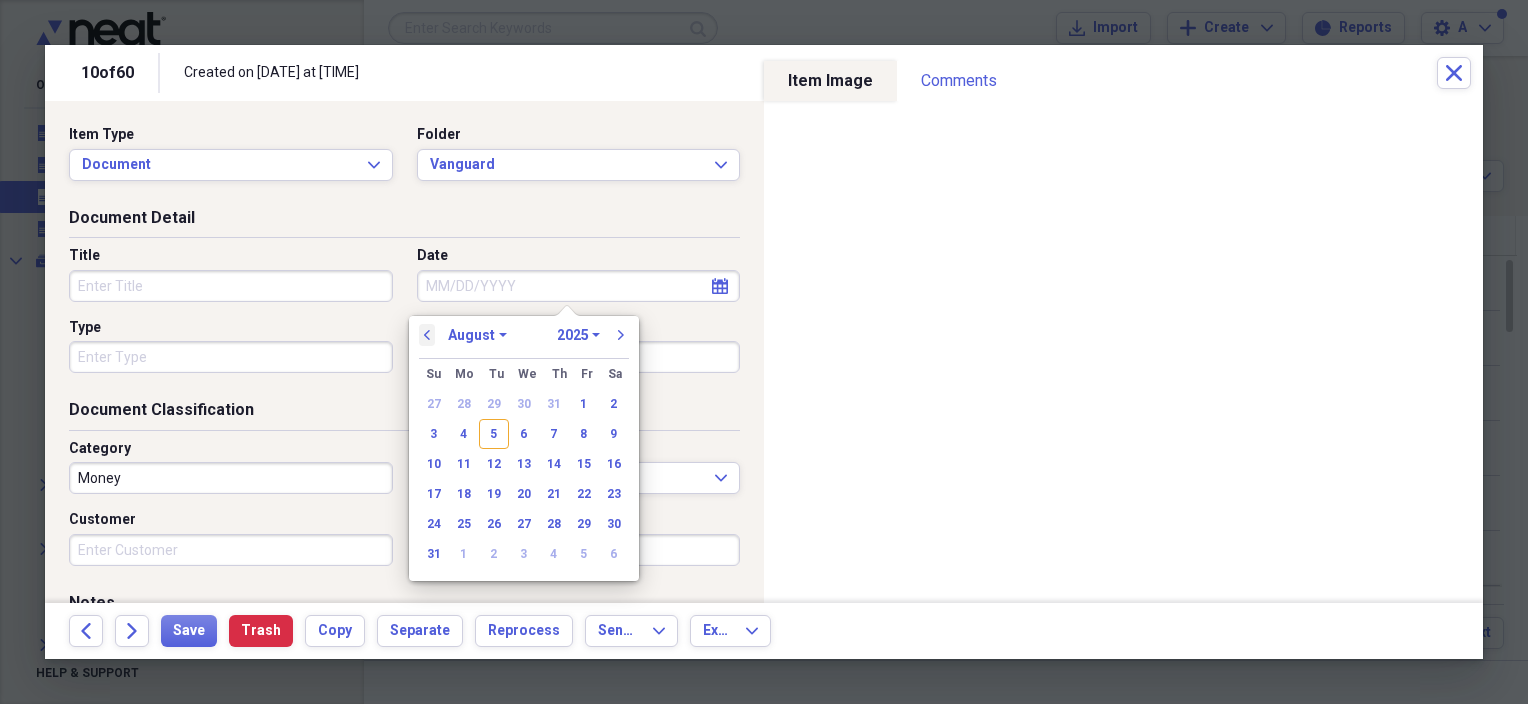 click on "previous" at bounding box center (427, 335) 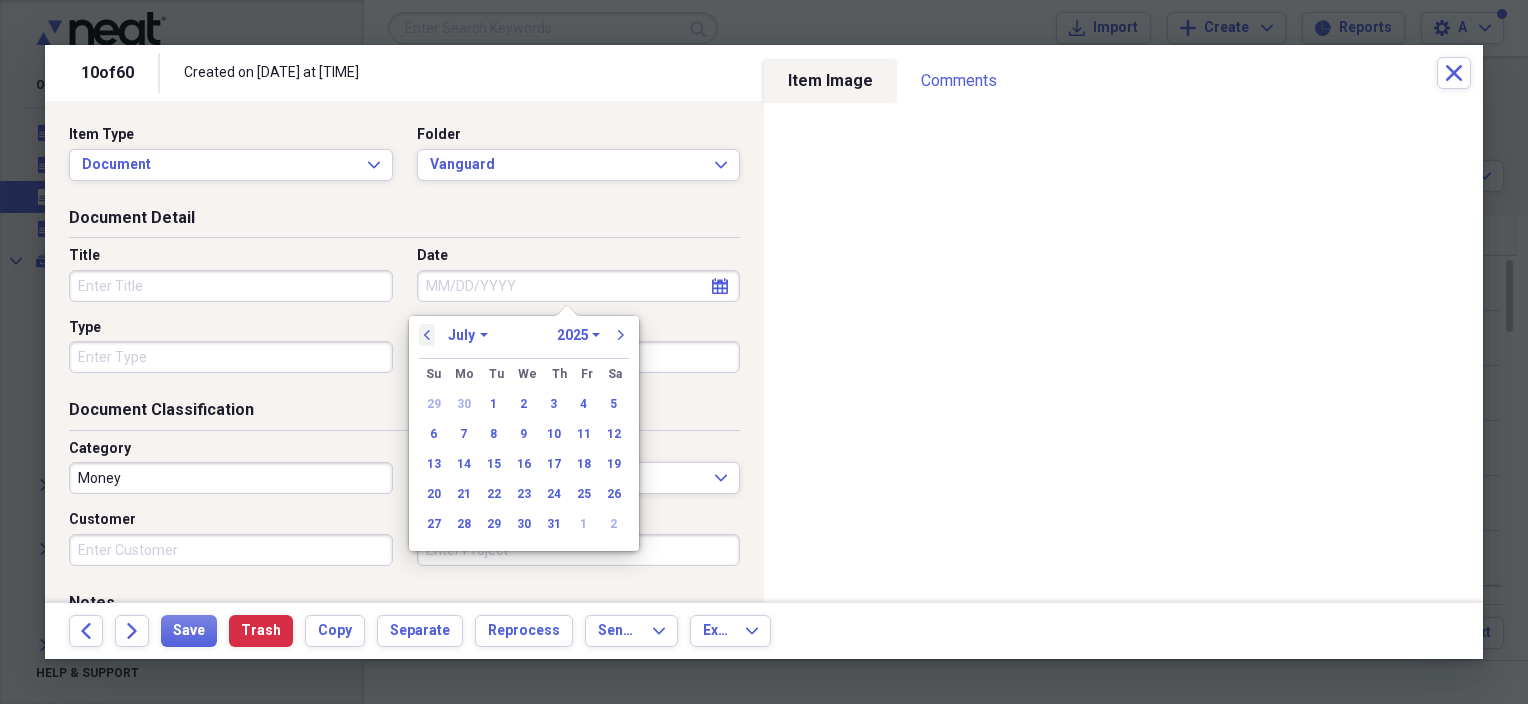 click on "previous" at bounding box center (427, 335) 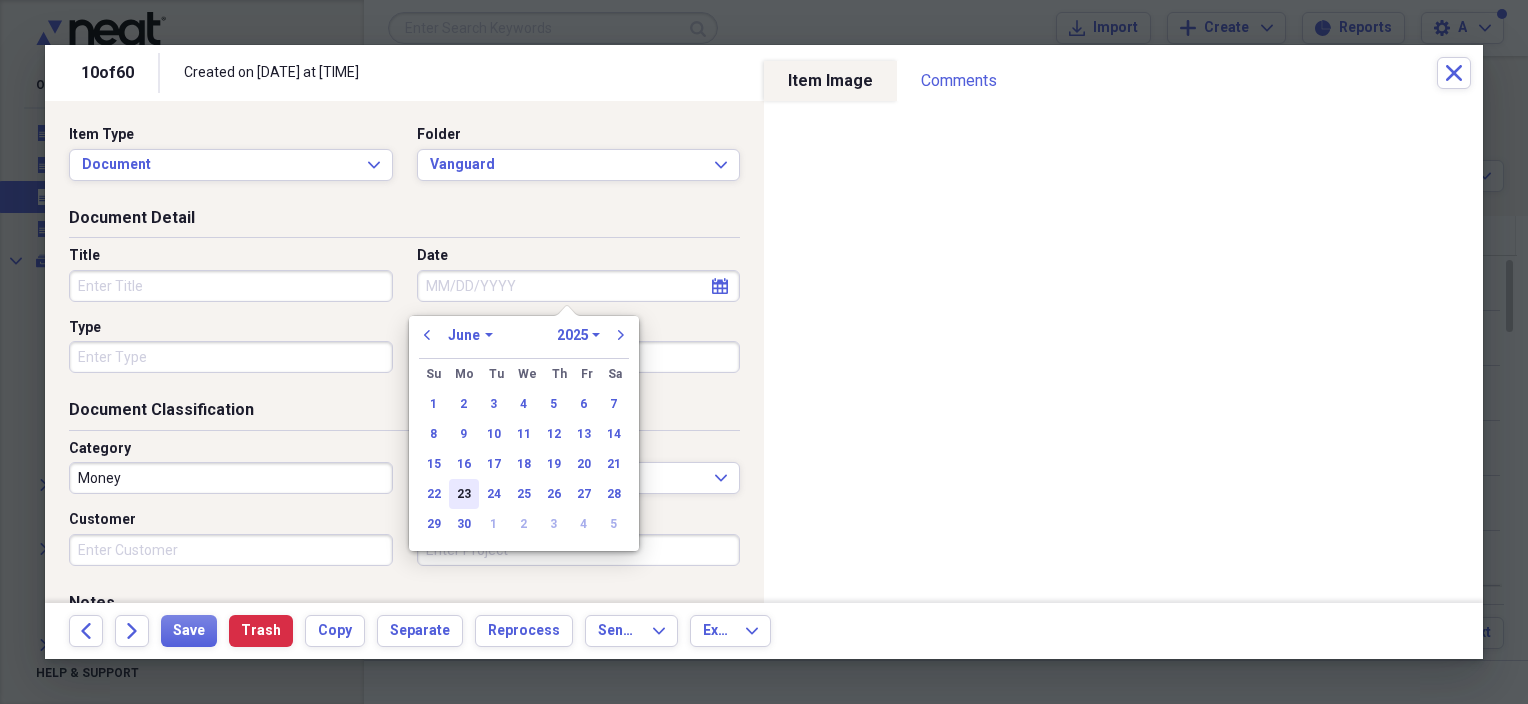 click on "23" at bounding box center (464, 494) 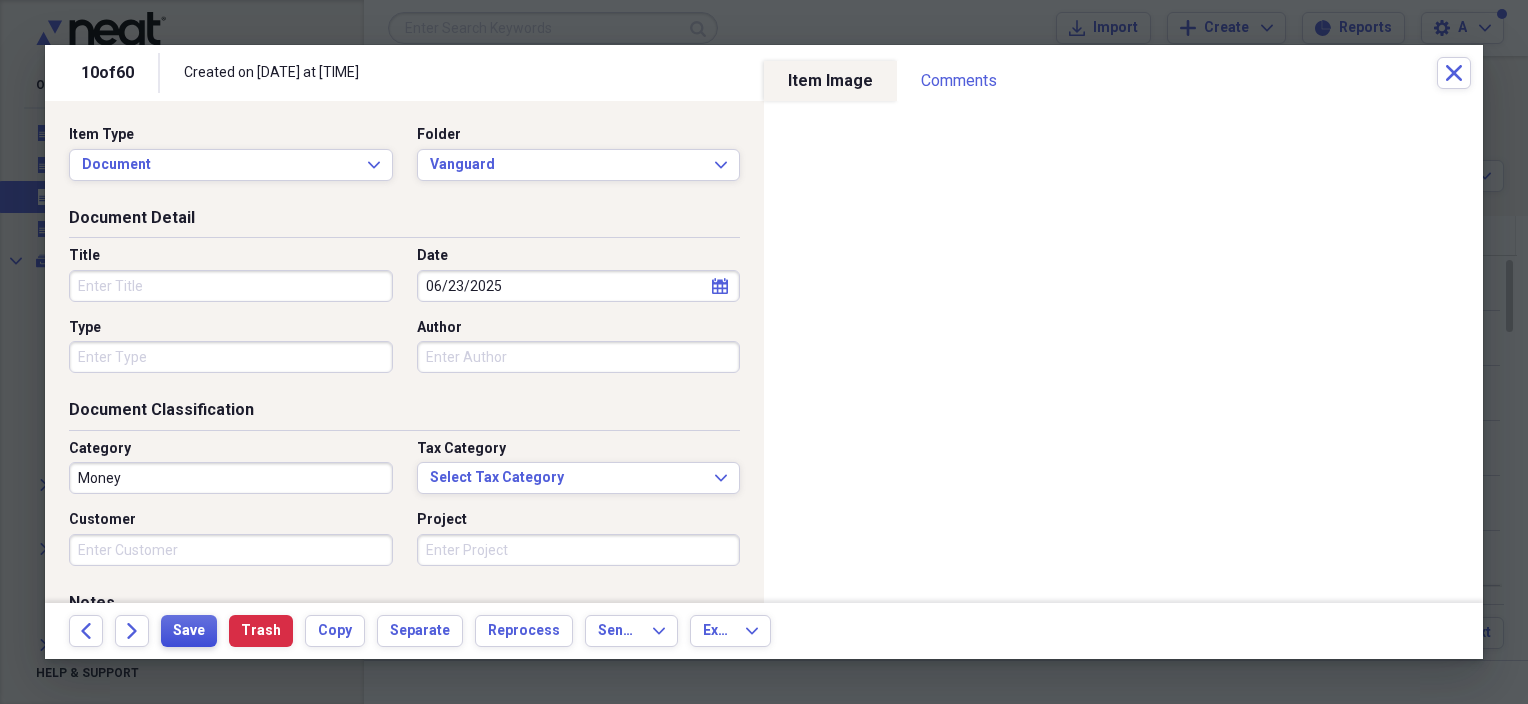click on "Save" at bounding box center [189, 631] 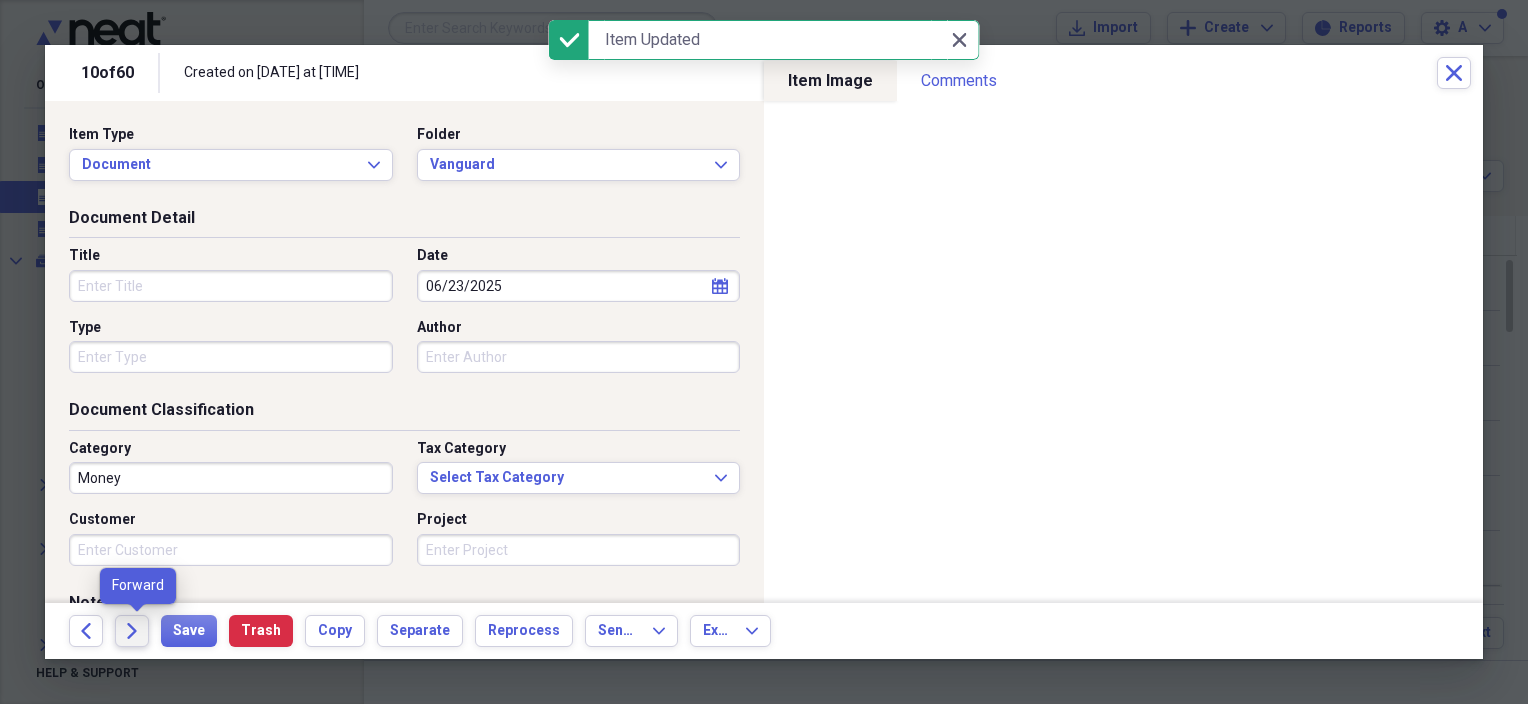 click on "Forward" 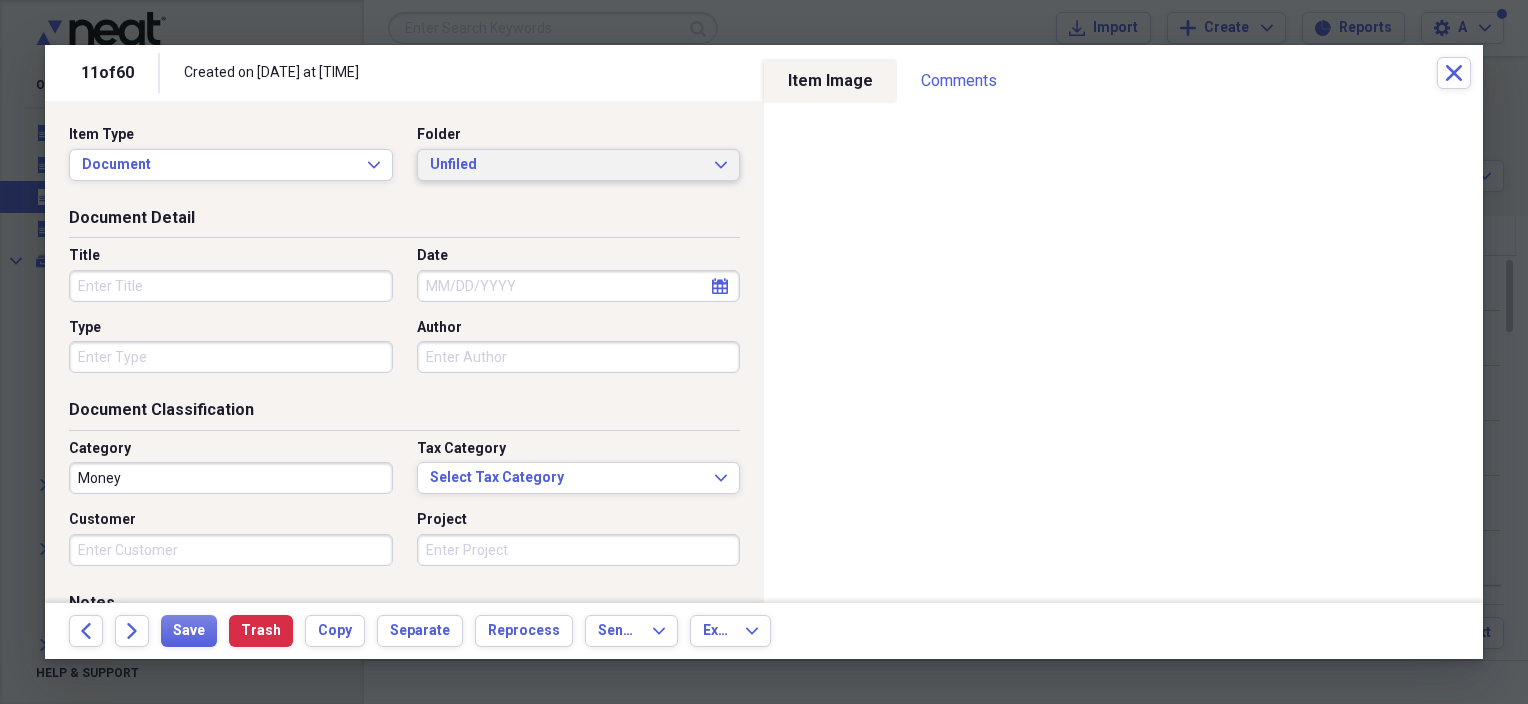 click on "Unfiled" at bounding box center (567, 165) 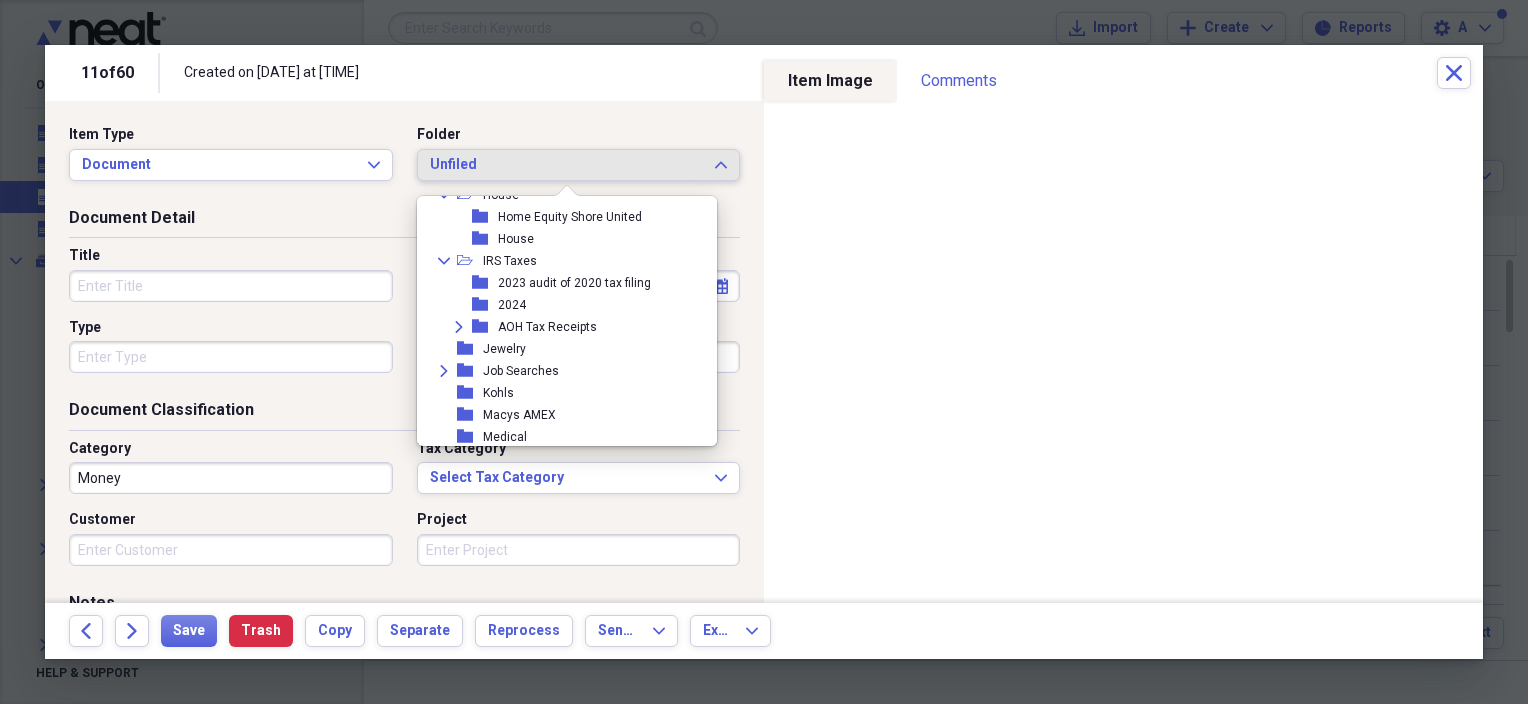 scroll, scrollTop: 400, scrollLeft: 0, axis: vertical 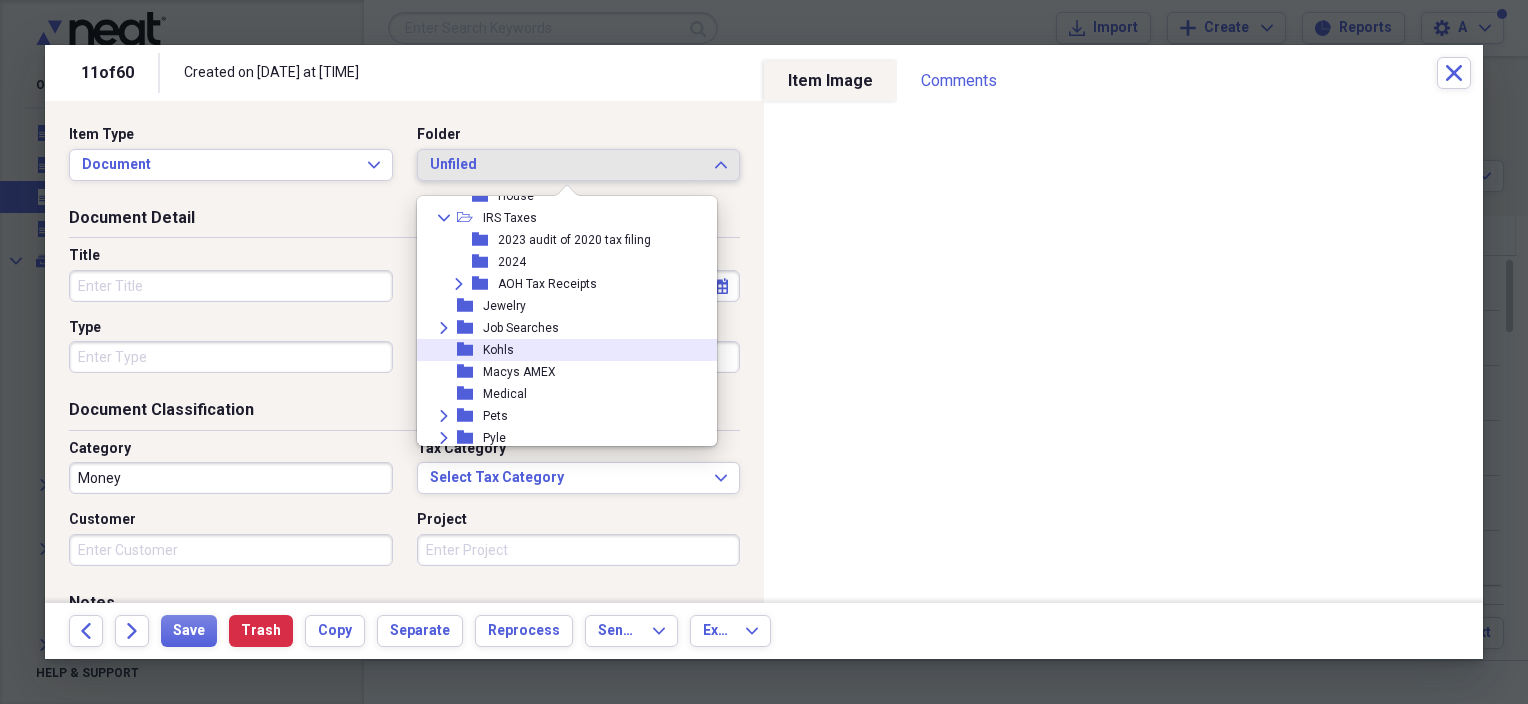 click on "Kohls" at bounding box center (498, 350) 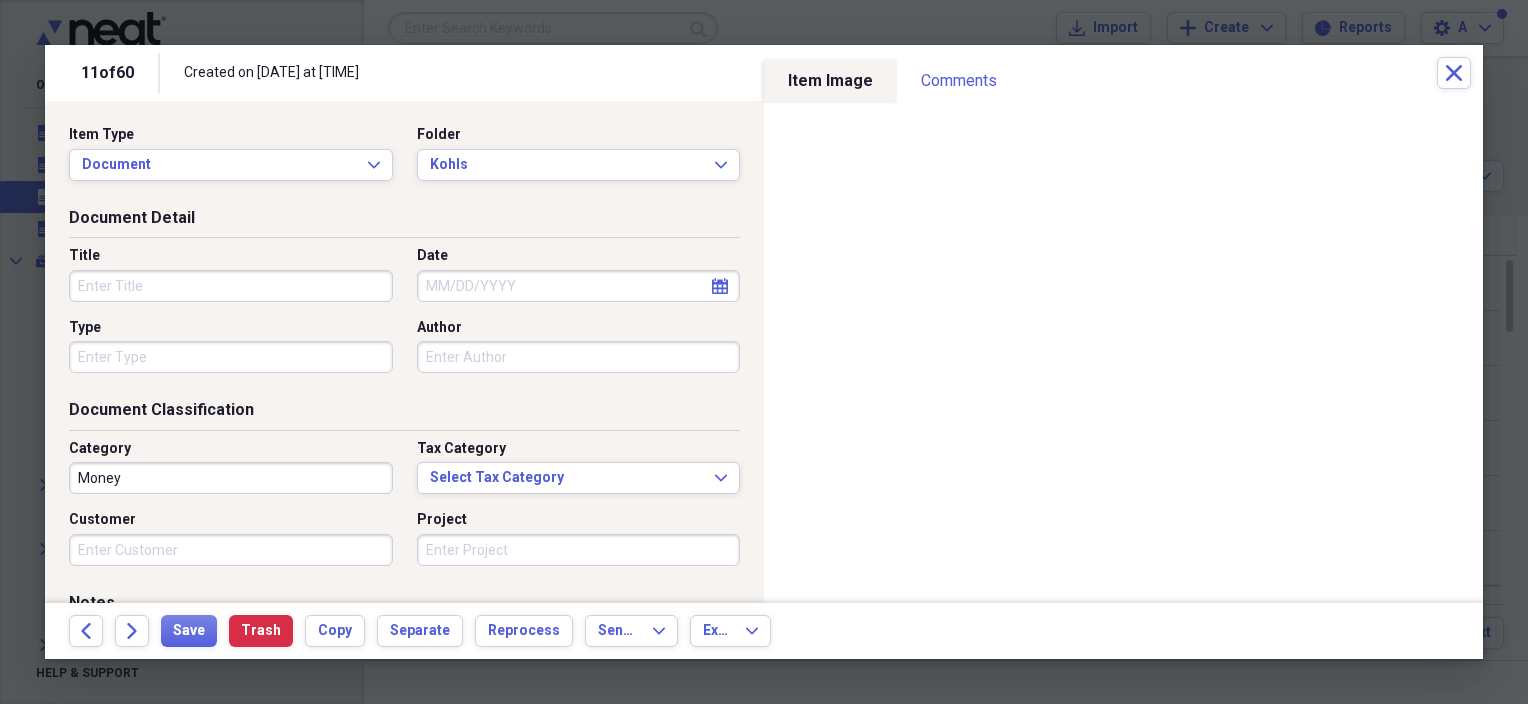 click on "Date" at bounding box center (579, 286) 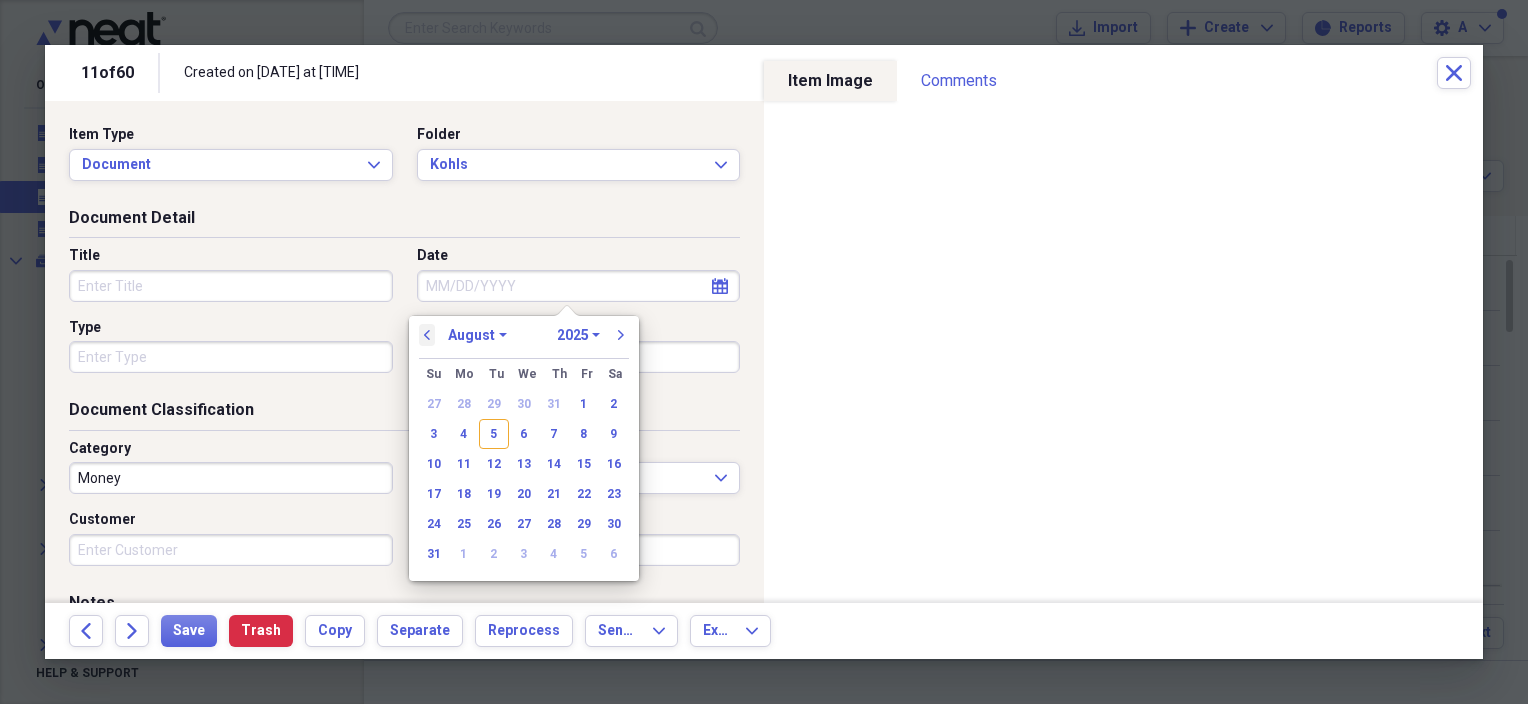 click on "previous" at bounding box center (427, 335) 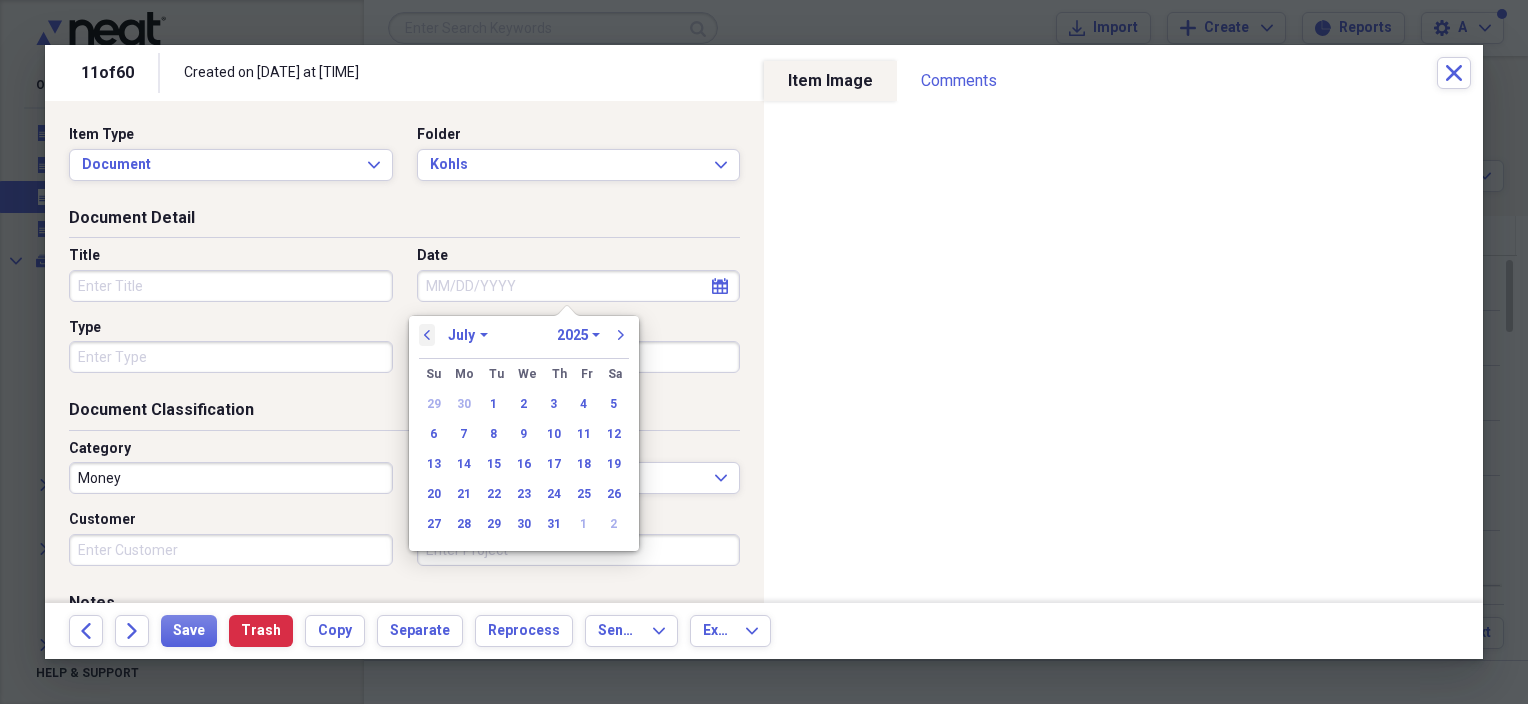 click on "previous" at bounding box center [427, 335] 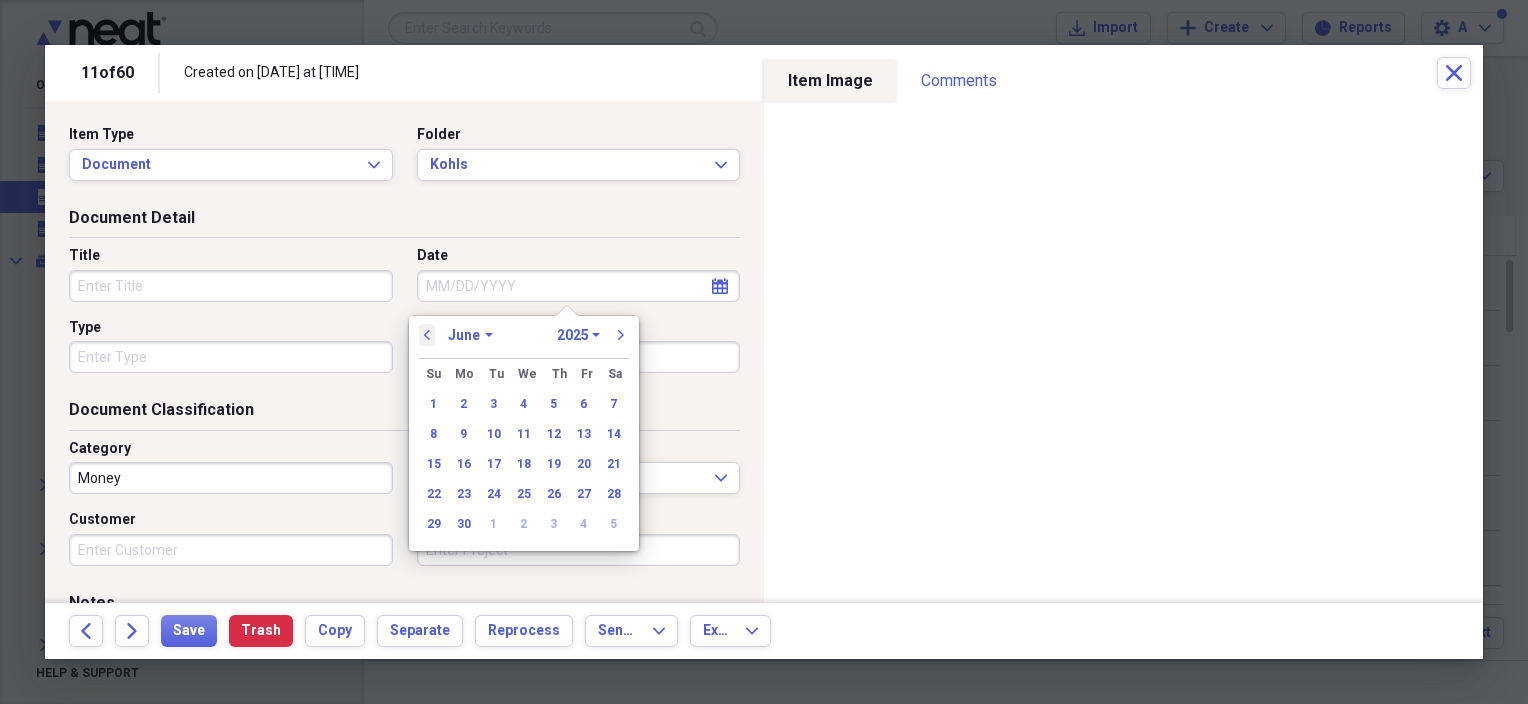 click on "previous" at bounding box center [427, 335] 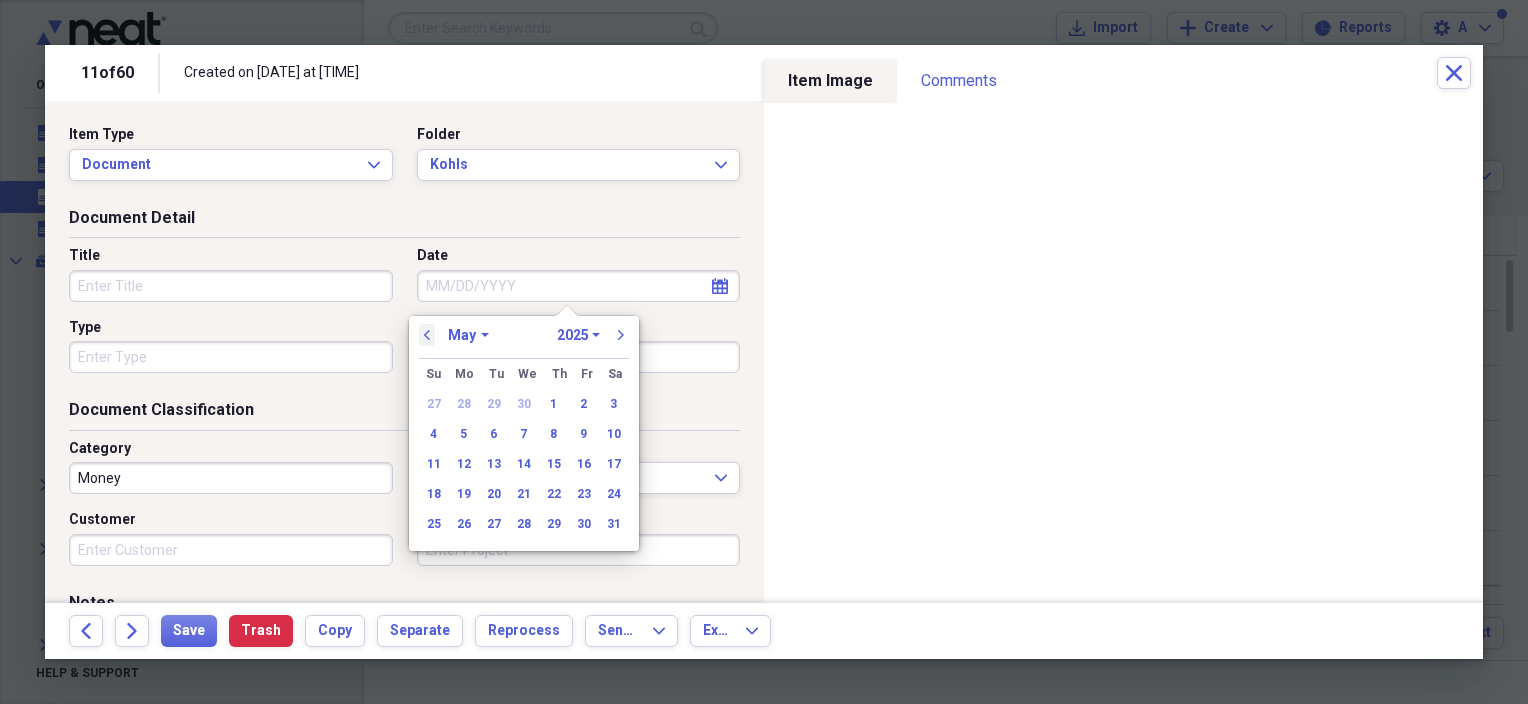 click on "previous" at bounding box center [427, 335] 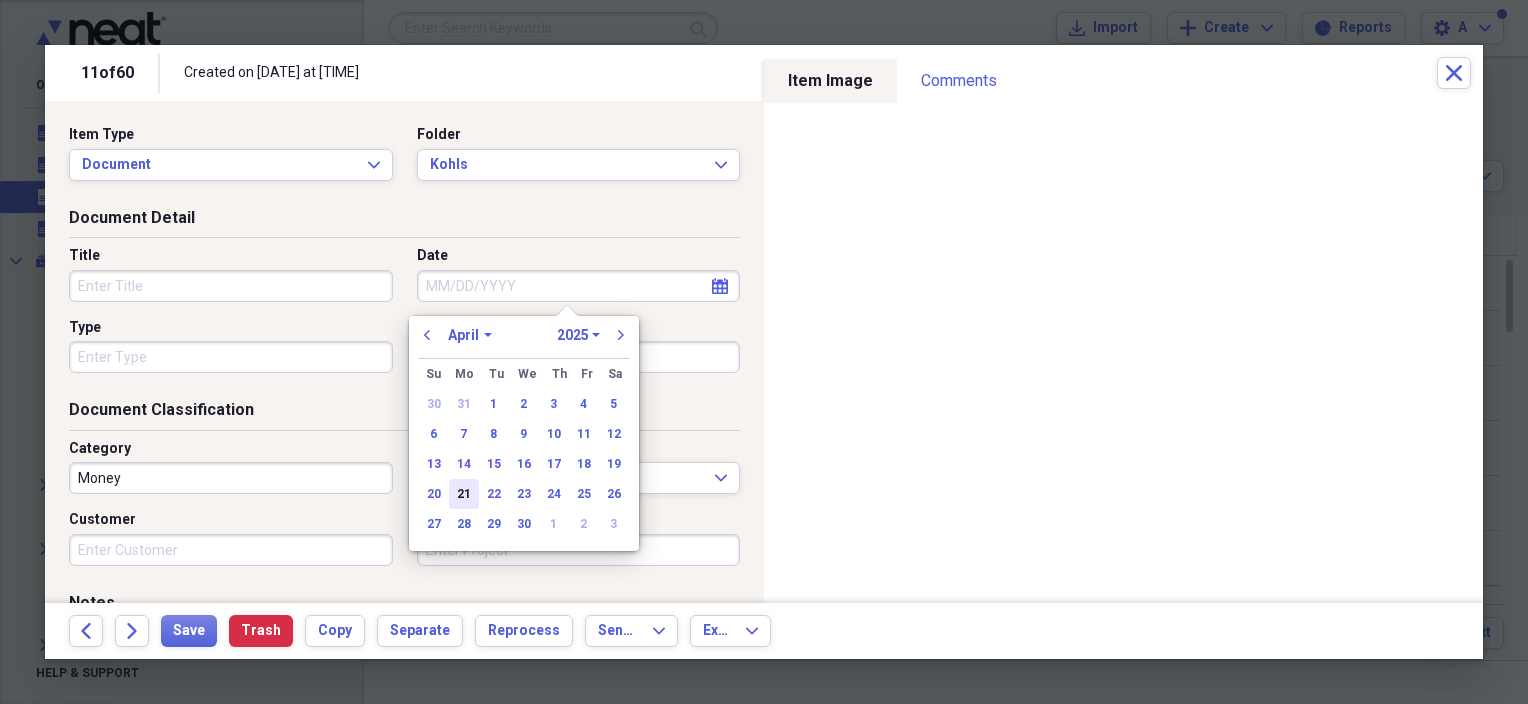 click on "21" at bounding box center [464, 494] 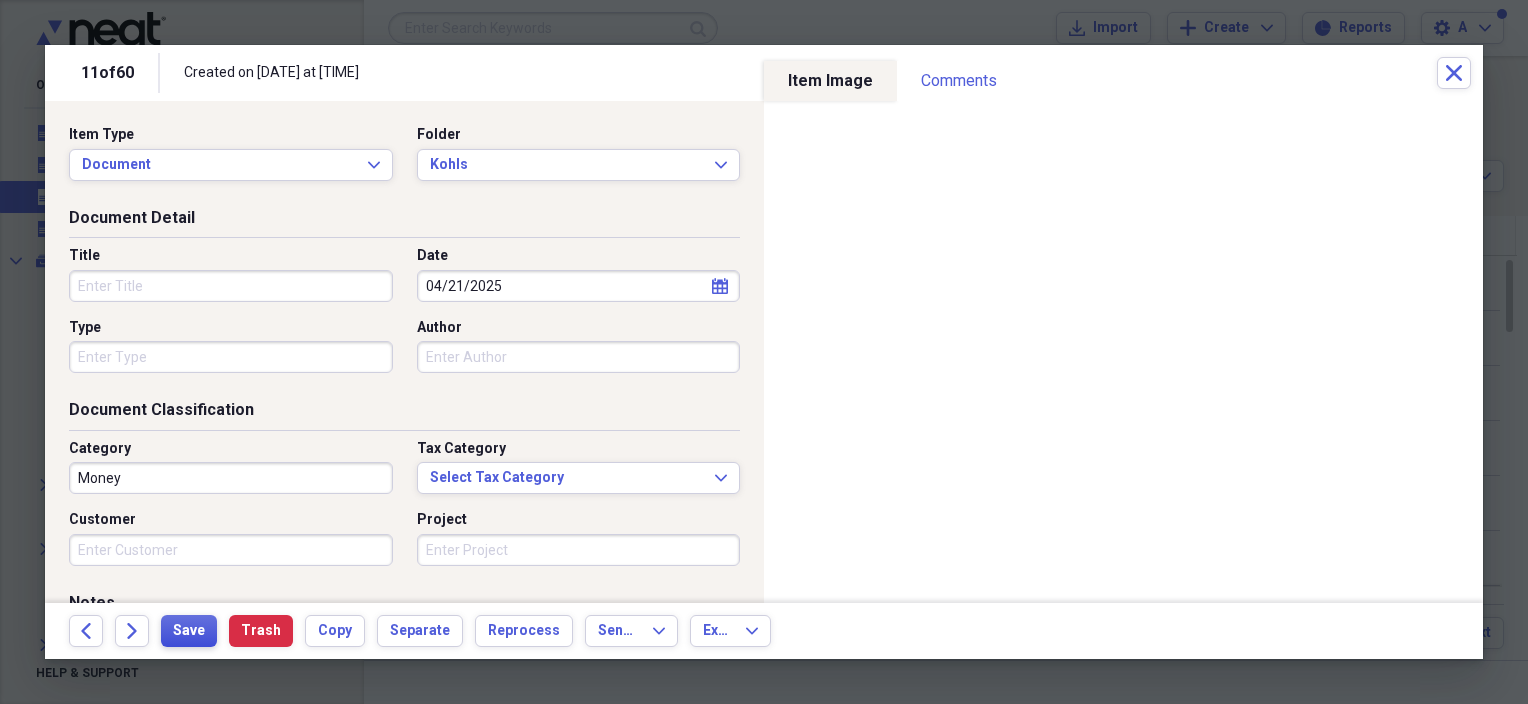 click on "Save" at bounding box center [189, 631] 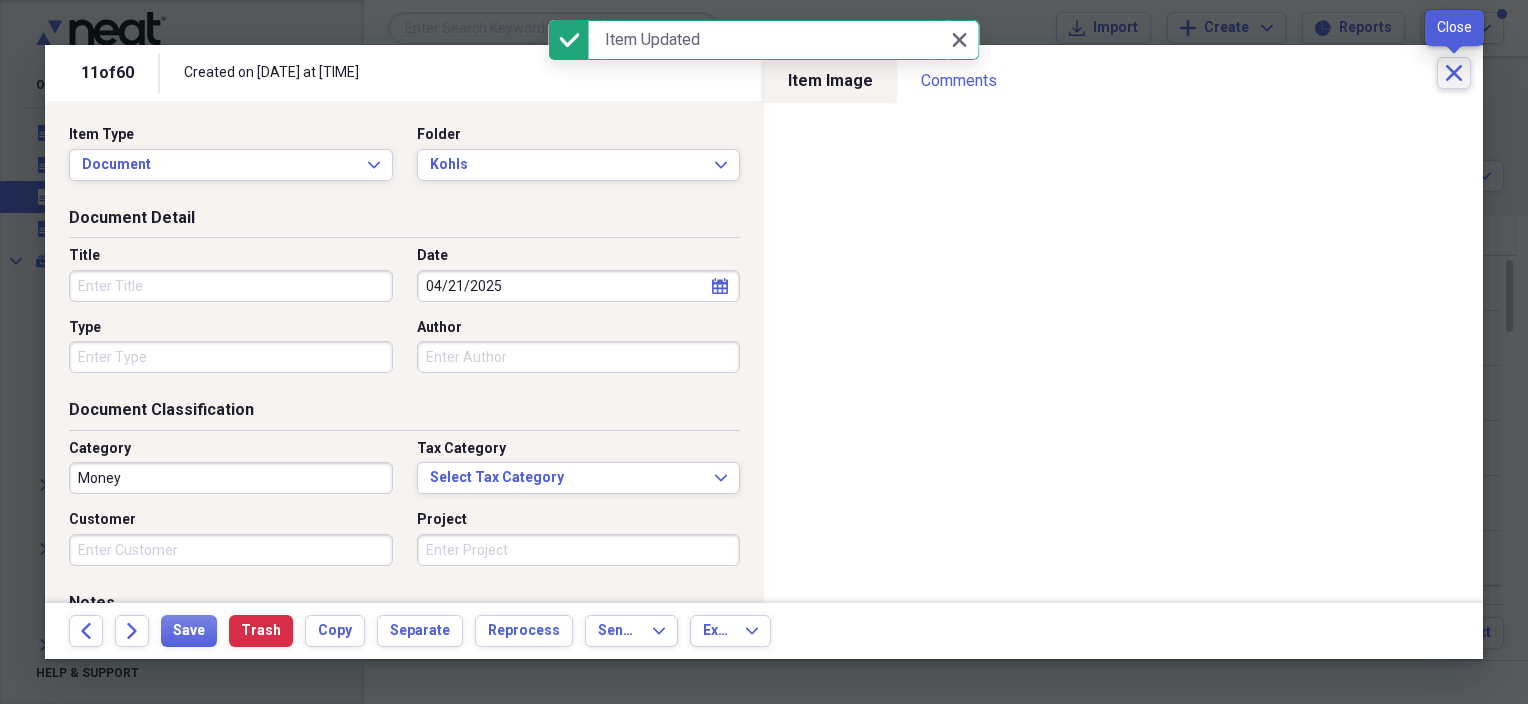 click on "Close" 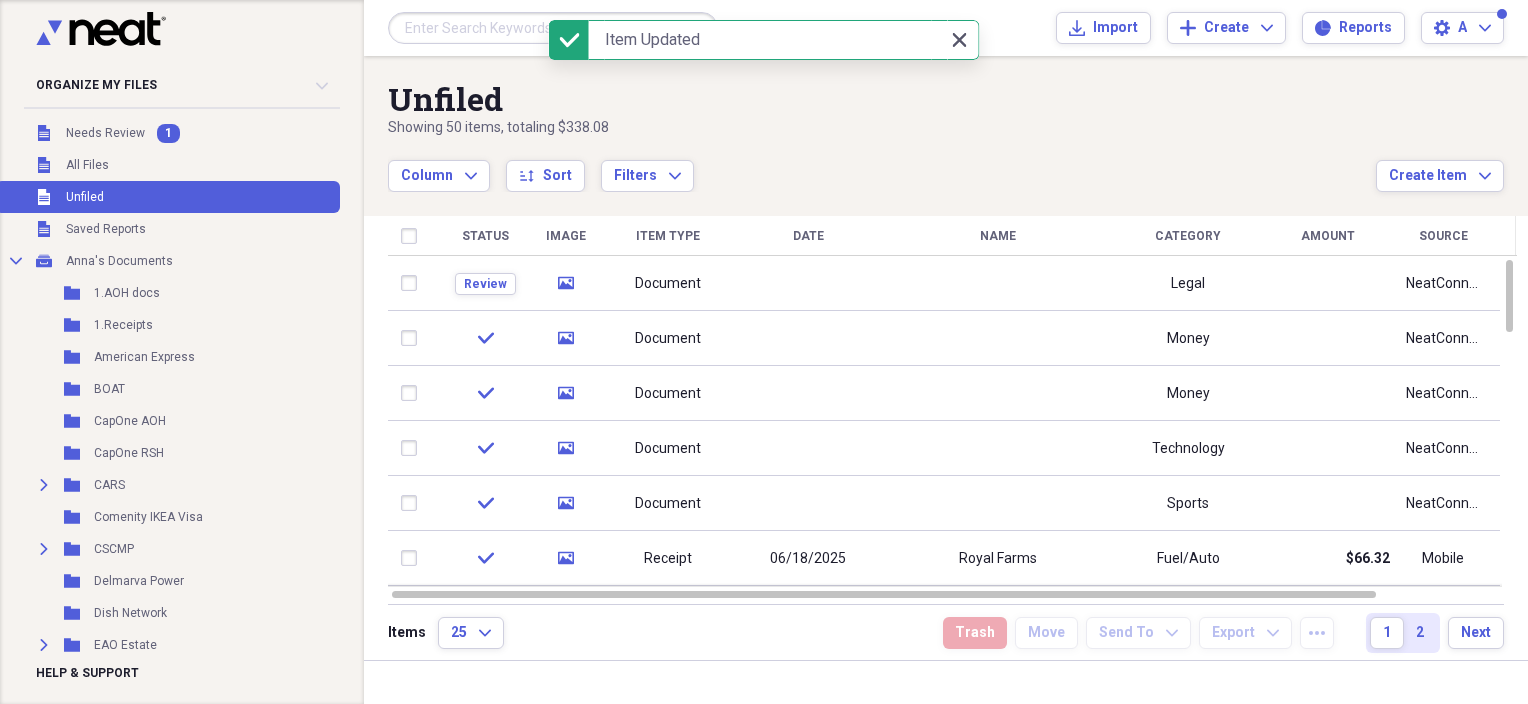 click on "Close Close" at bounding box center (959, 40) 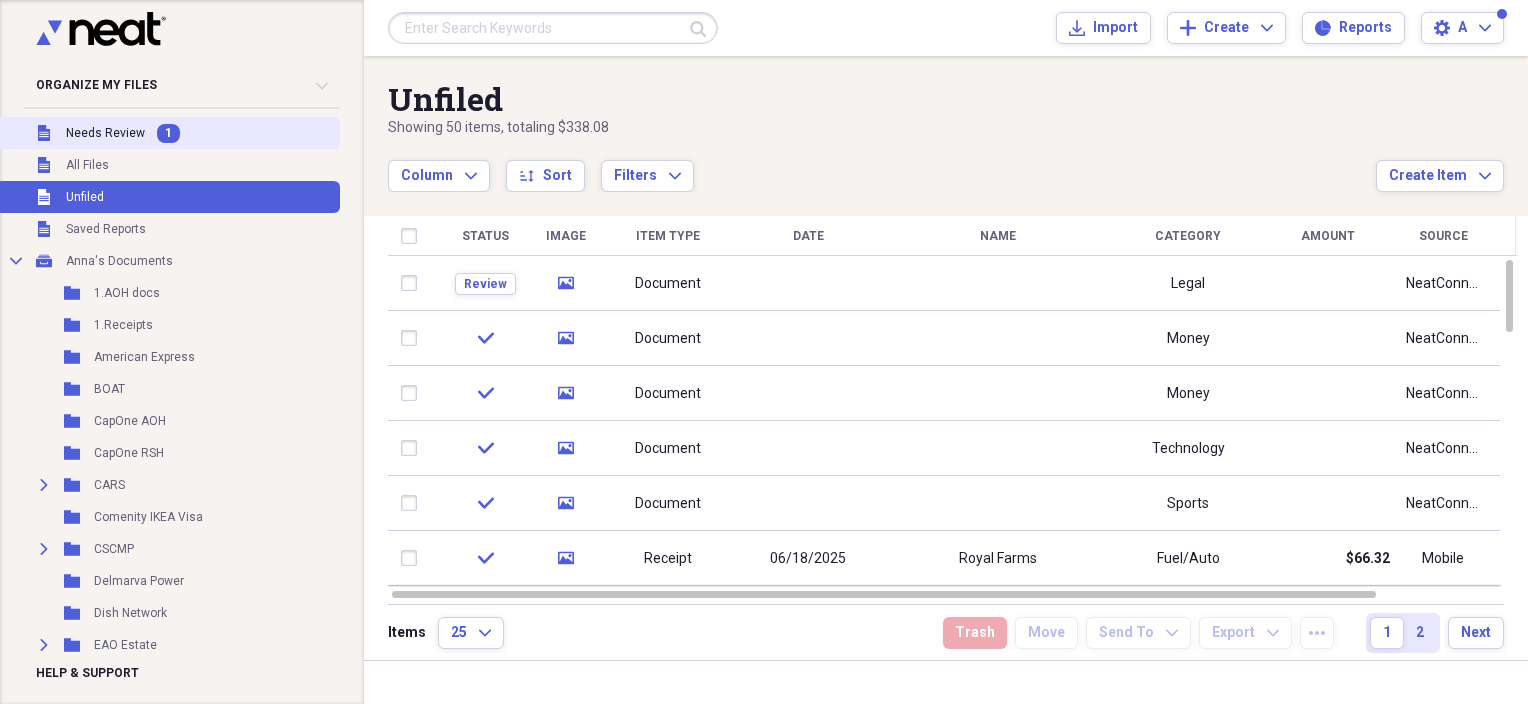 click on "Unfiled Needs Review 1" at bounding box center (168, 133) 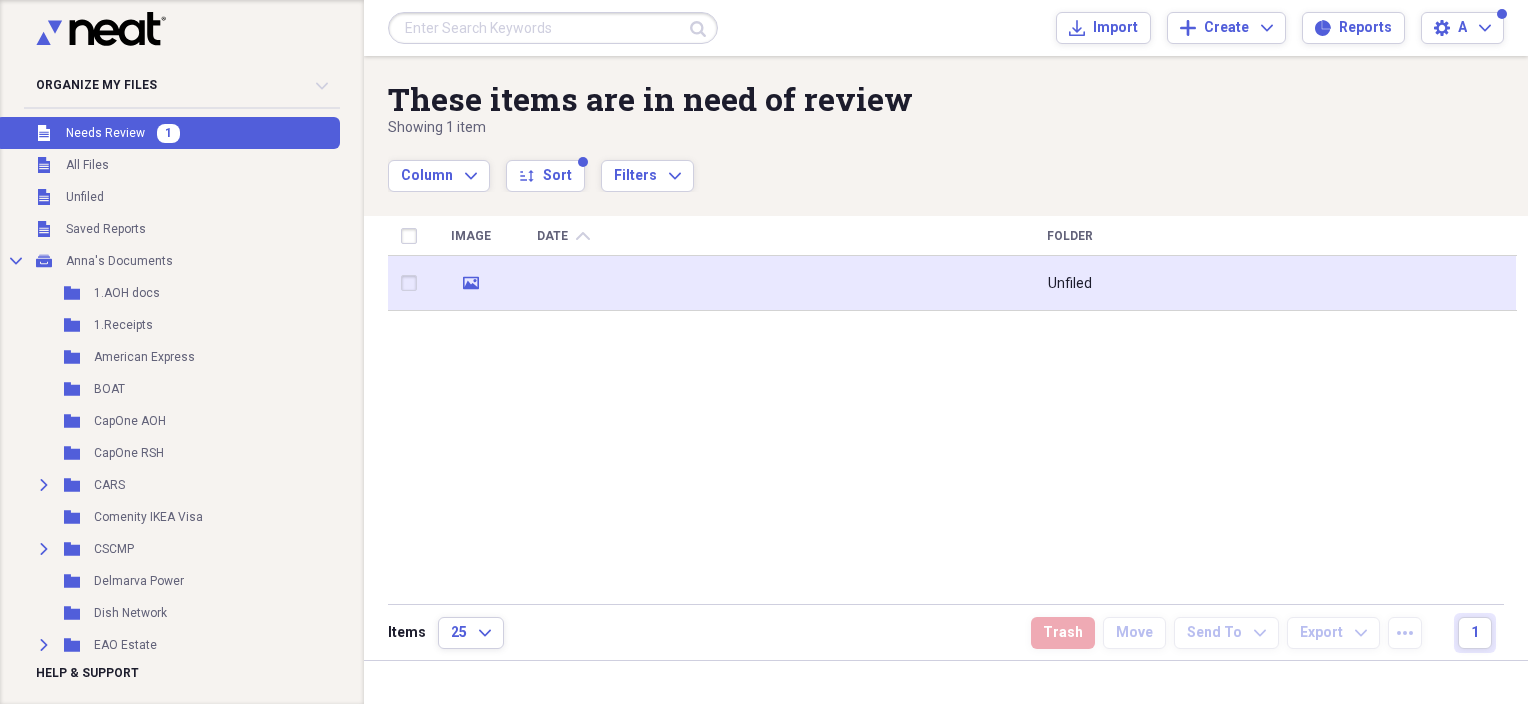 click at bounding box center (563, 283) 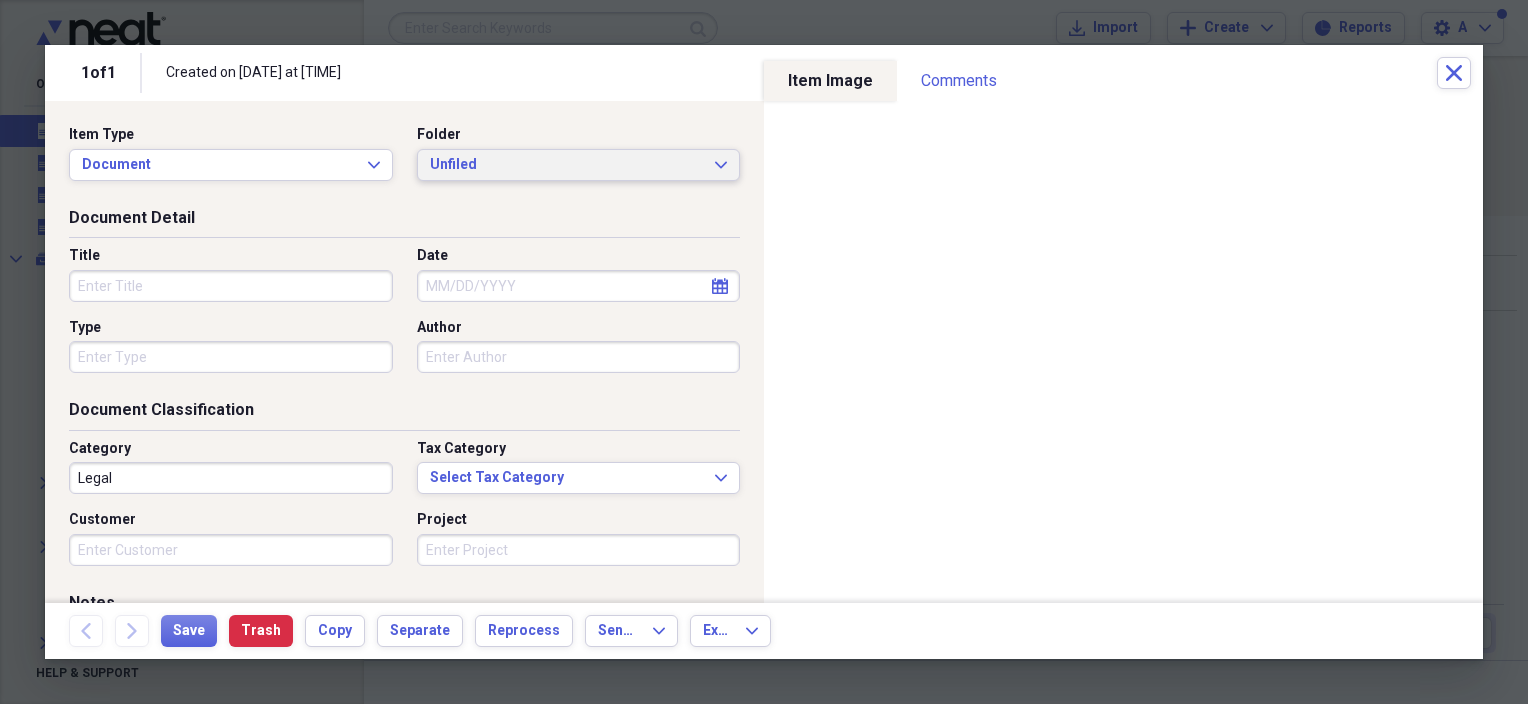 click on "Unfiled" at bounding box center [567, 165] 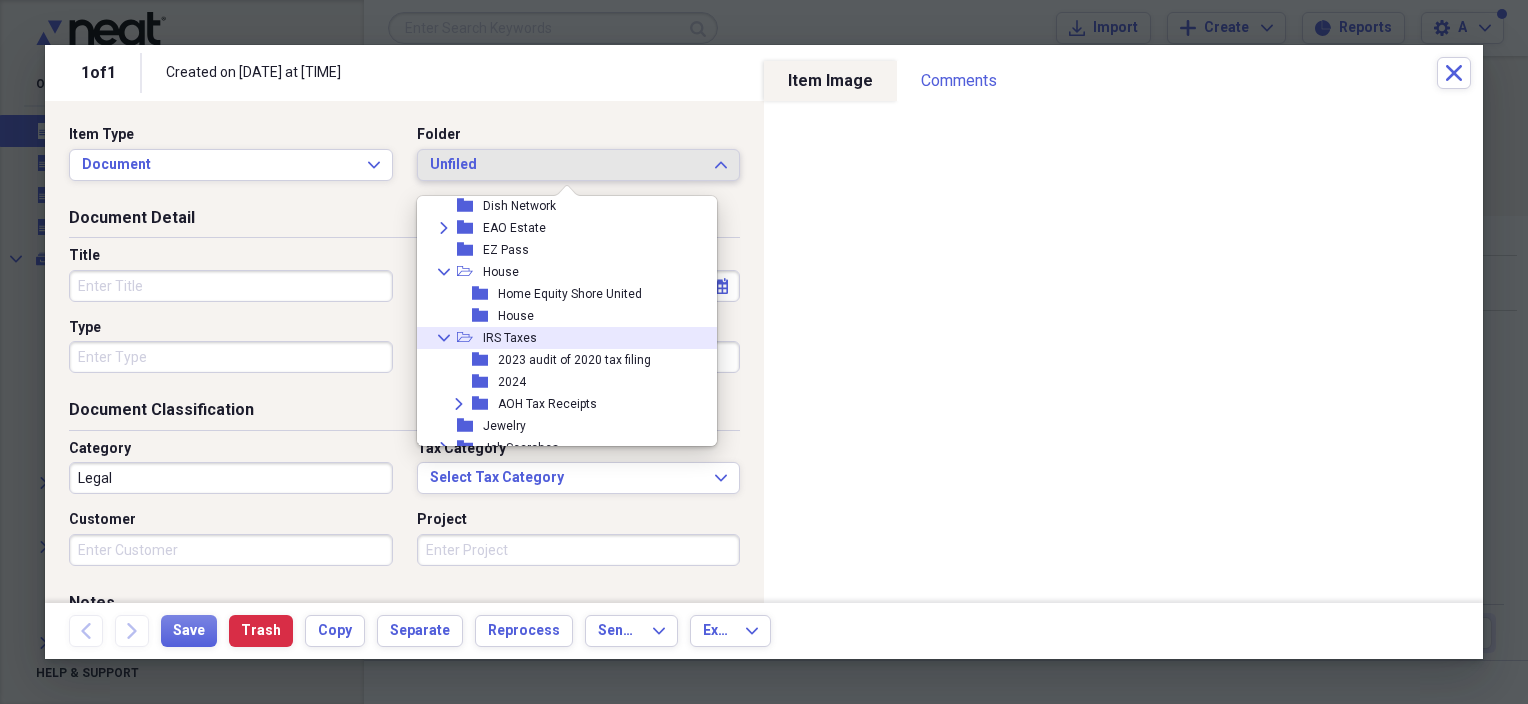 scroll, scrollTop: 300, scrollLeft: 0, axis: vertical 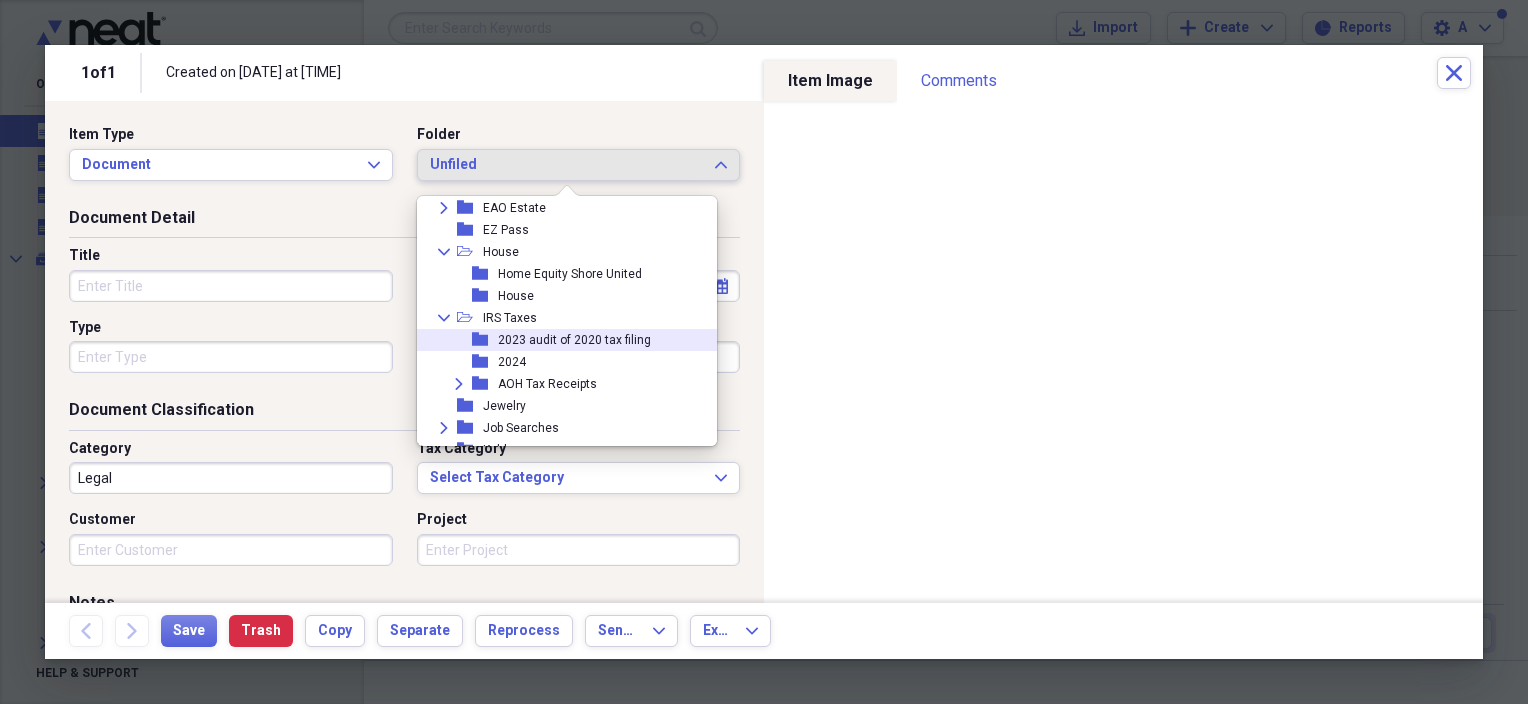 click on "2023 audit of 2020 tax filing" at bounding box center [574, 340] 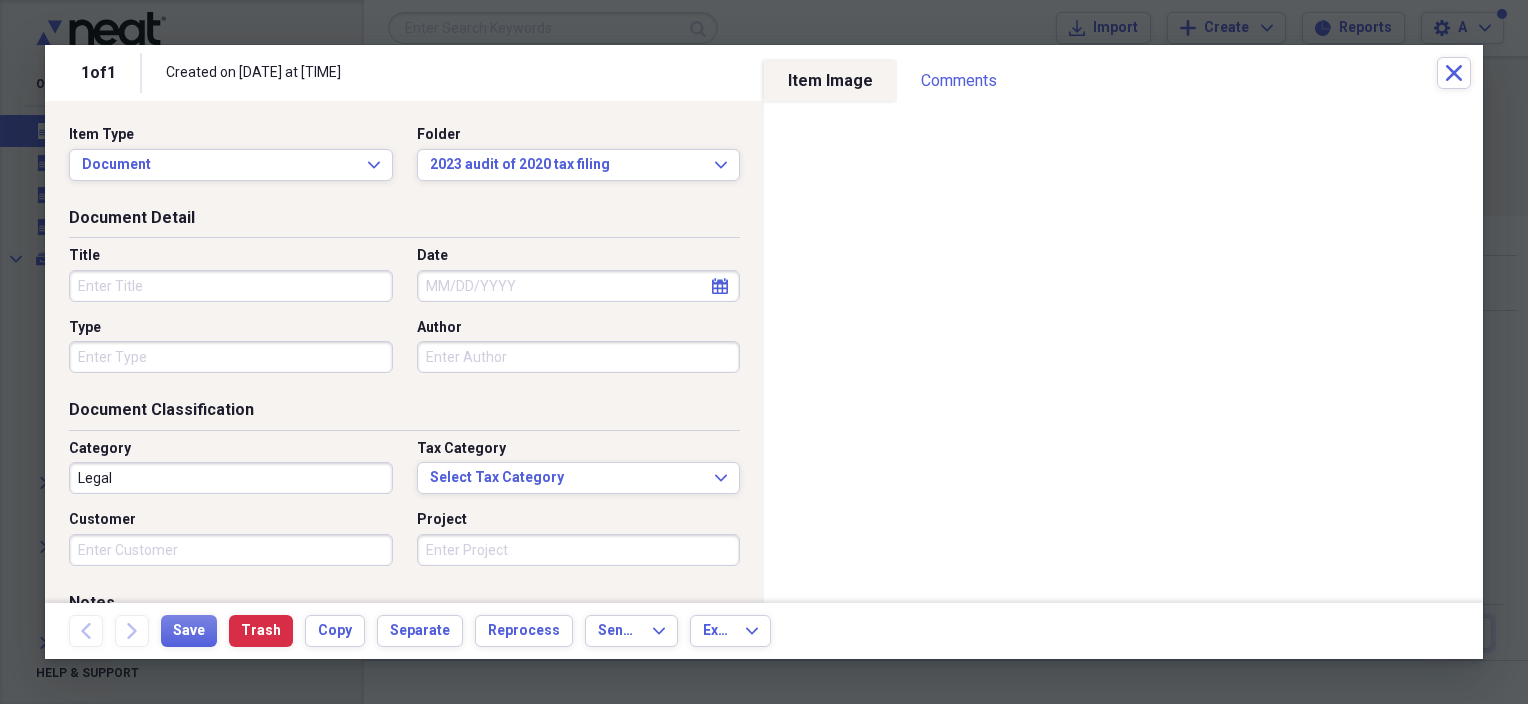 click 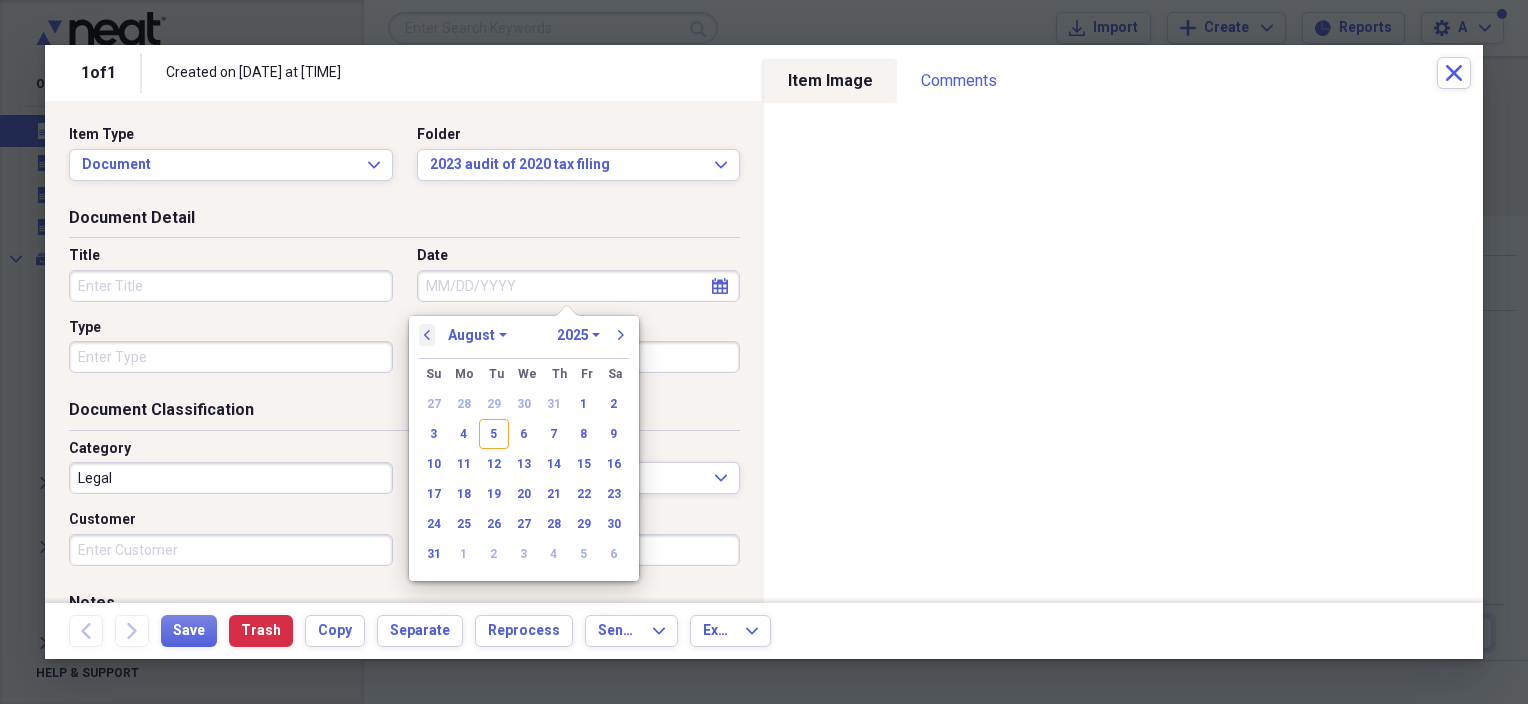 click on "previous" at bounding box center (427, 335) 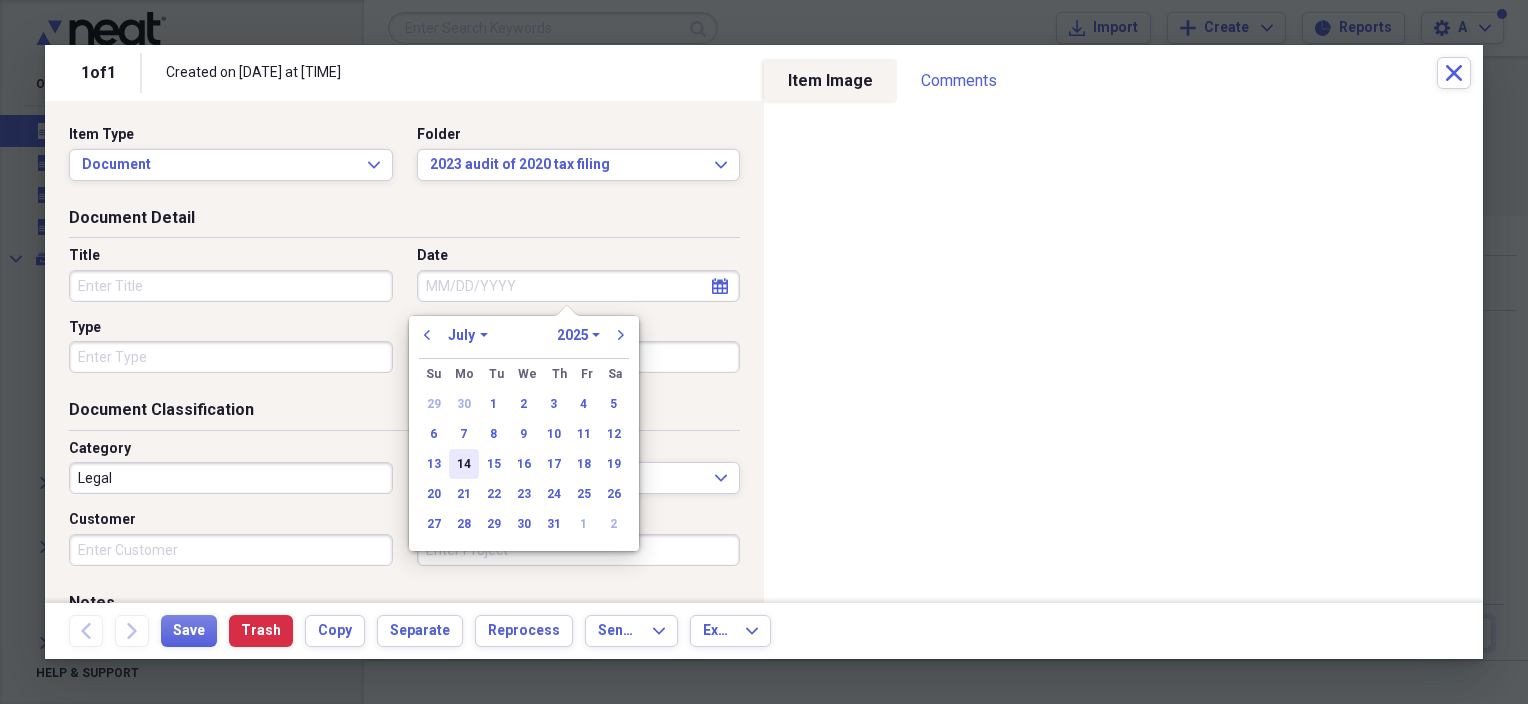 click on "14" at bounding box center (464, 464) 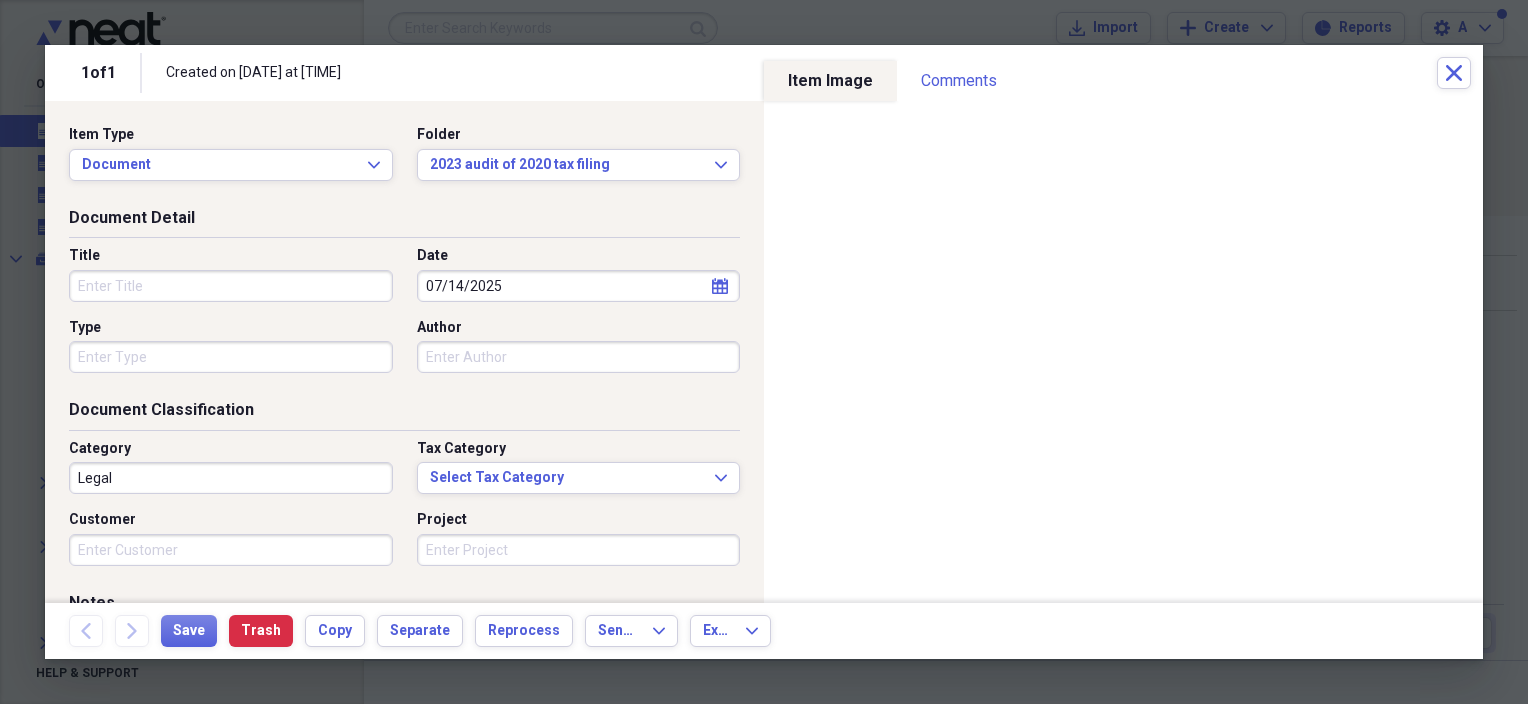 click on "Title" at bounding box center (231, 286) 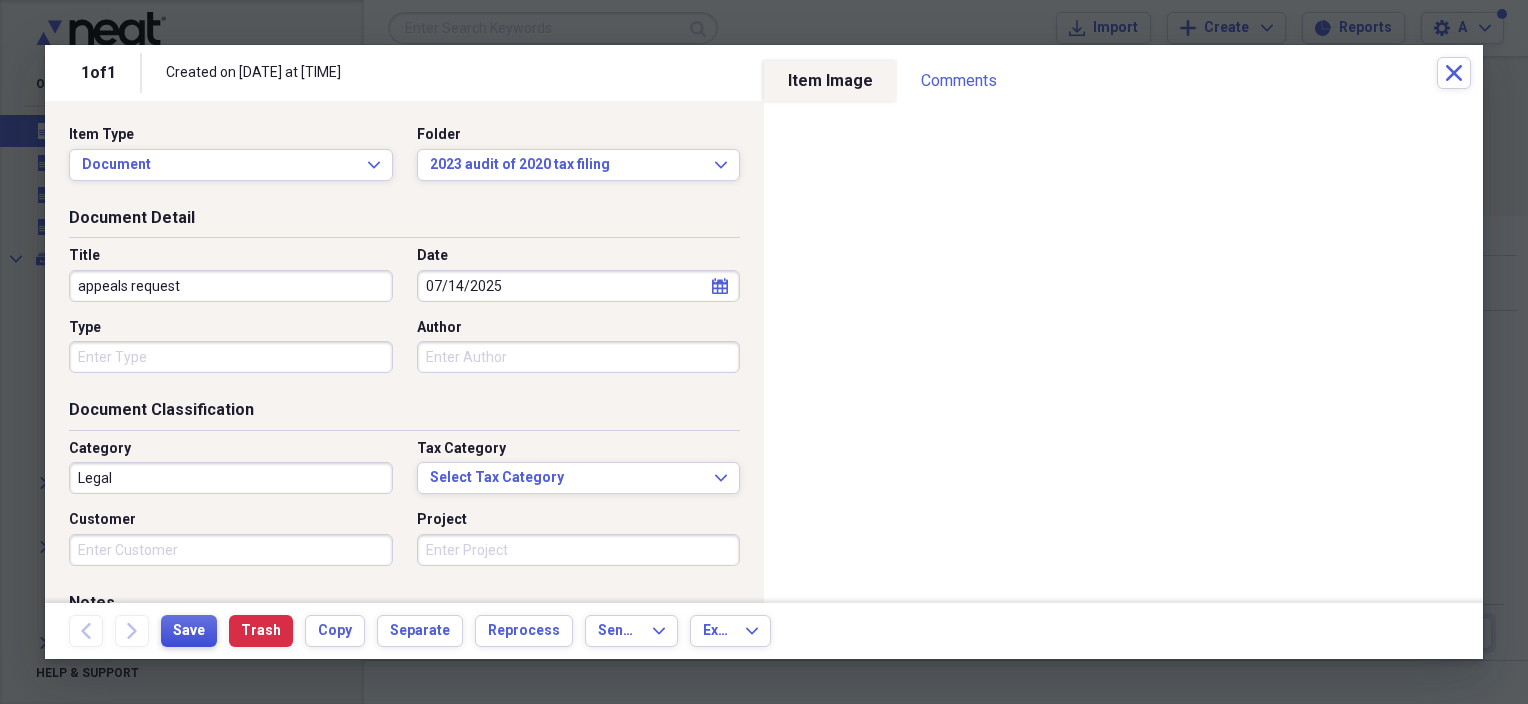 type on "appeals request" 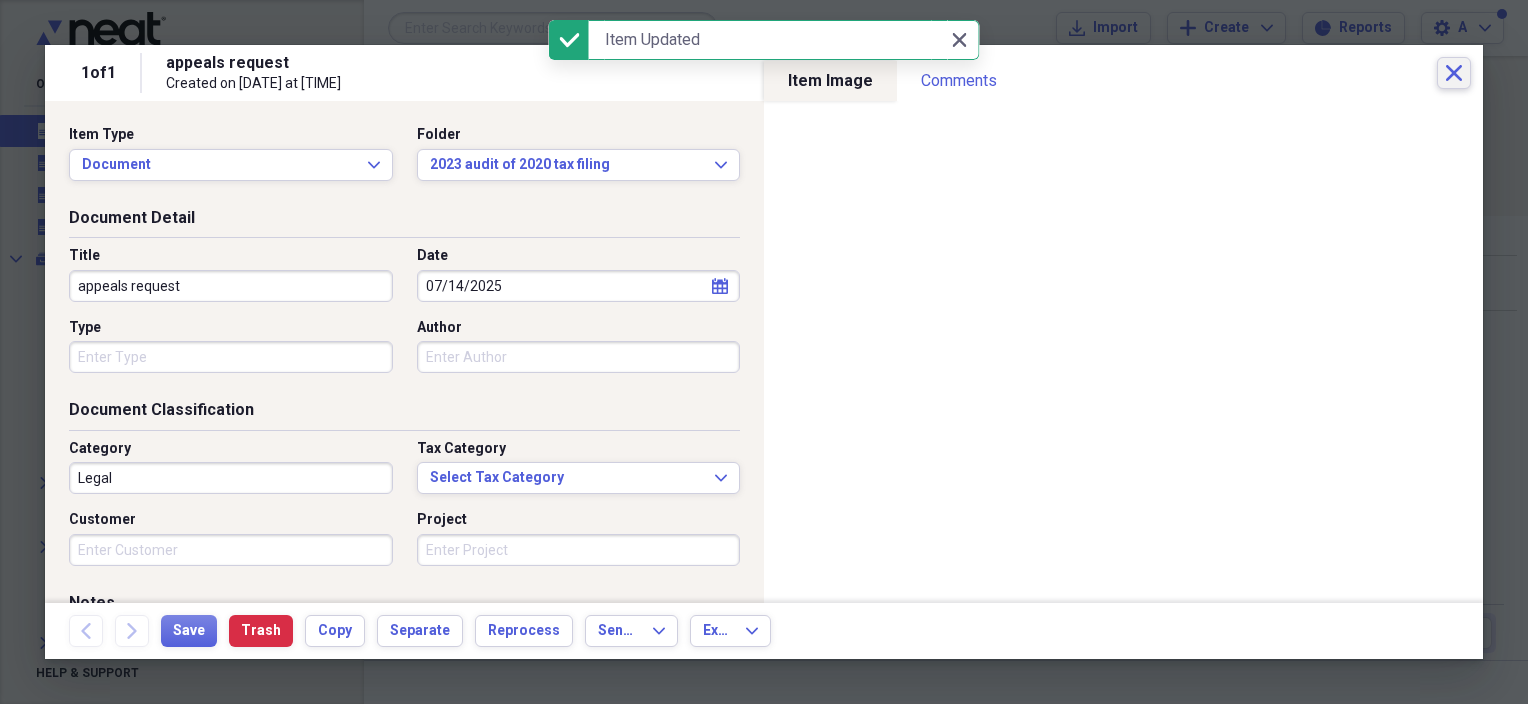 click on "Close" at bounding box center [1454, 73] 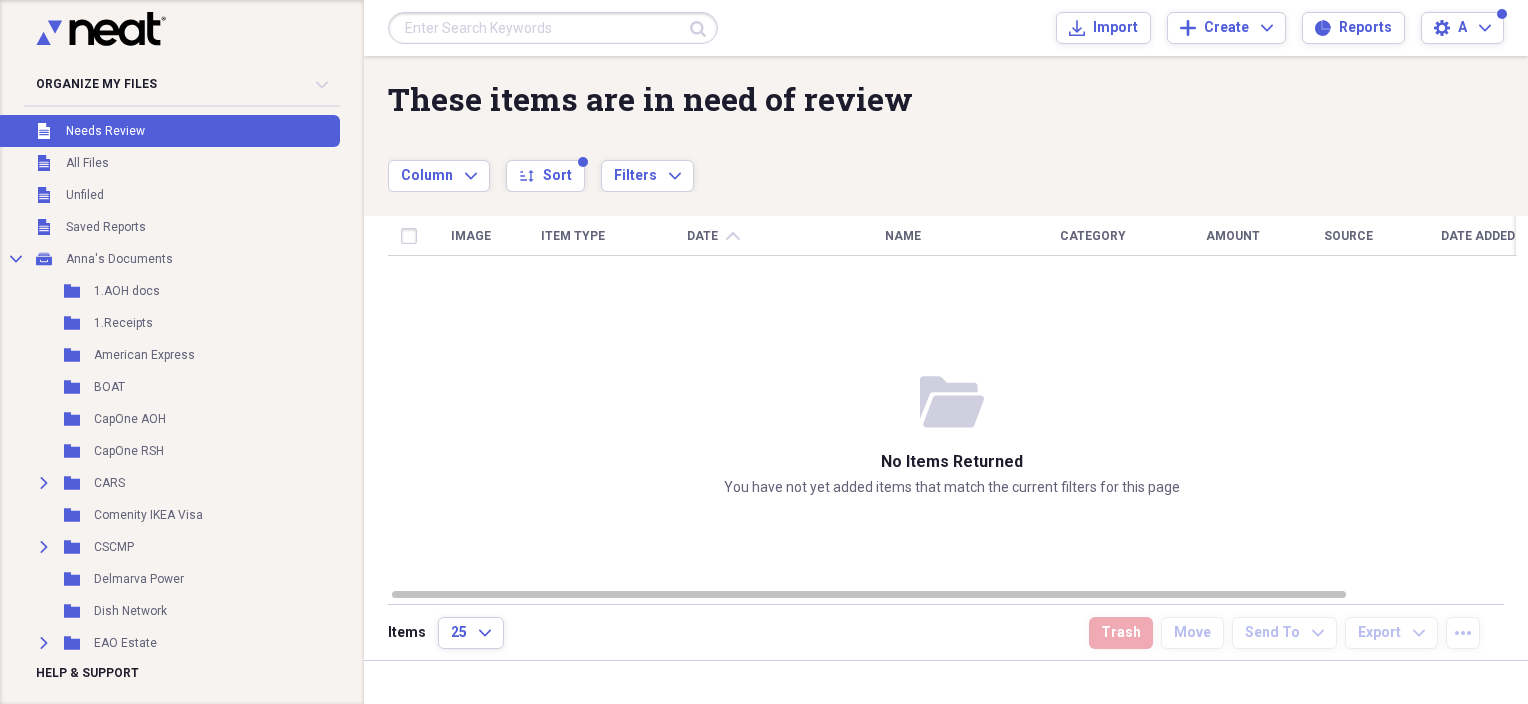 click on "Unfiled Needs Review" at bounding box center [168, 131] 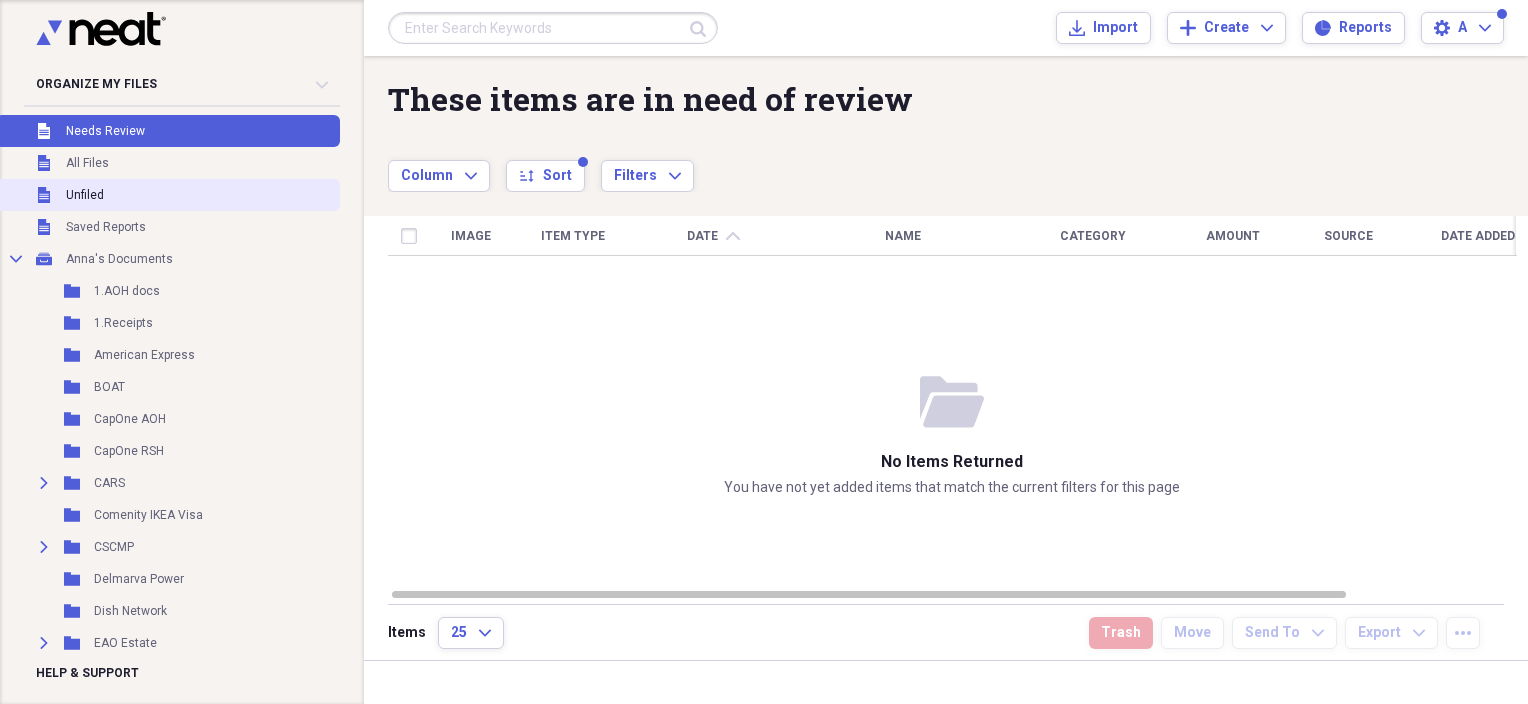click on "Unfiled Unfiled" at bounding box center [168, 195] 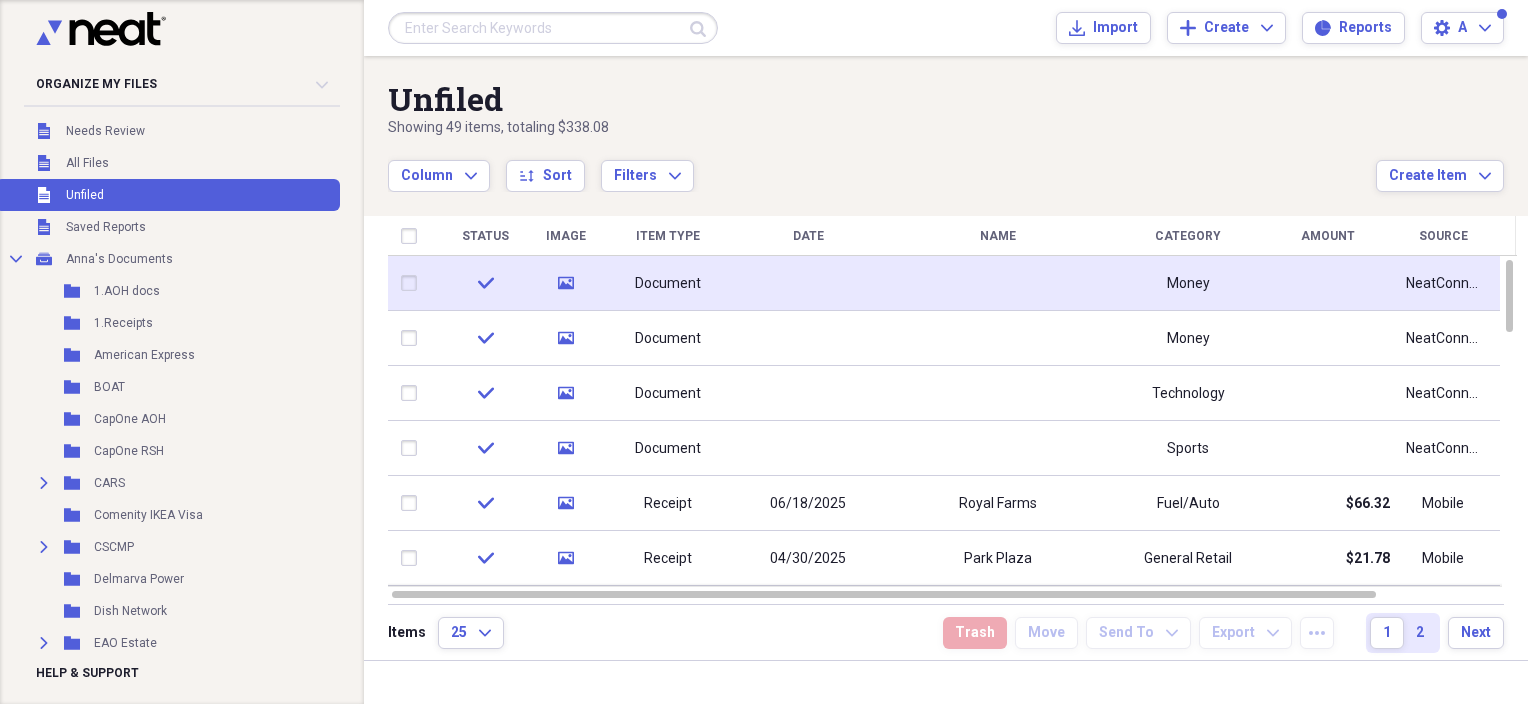 click on "Document" at bounding box center [668, 284] 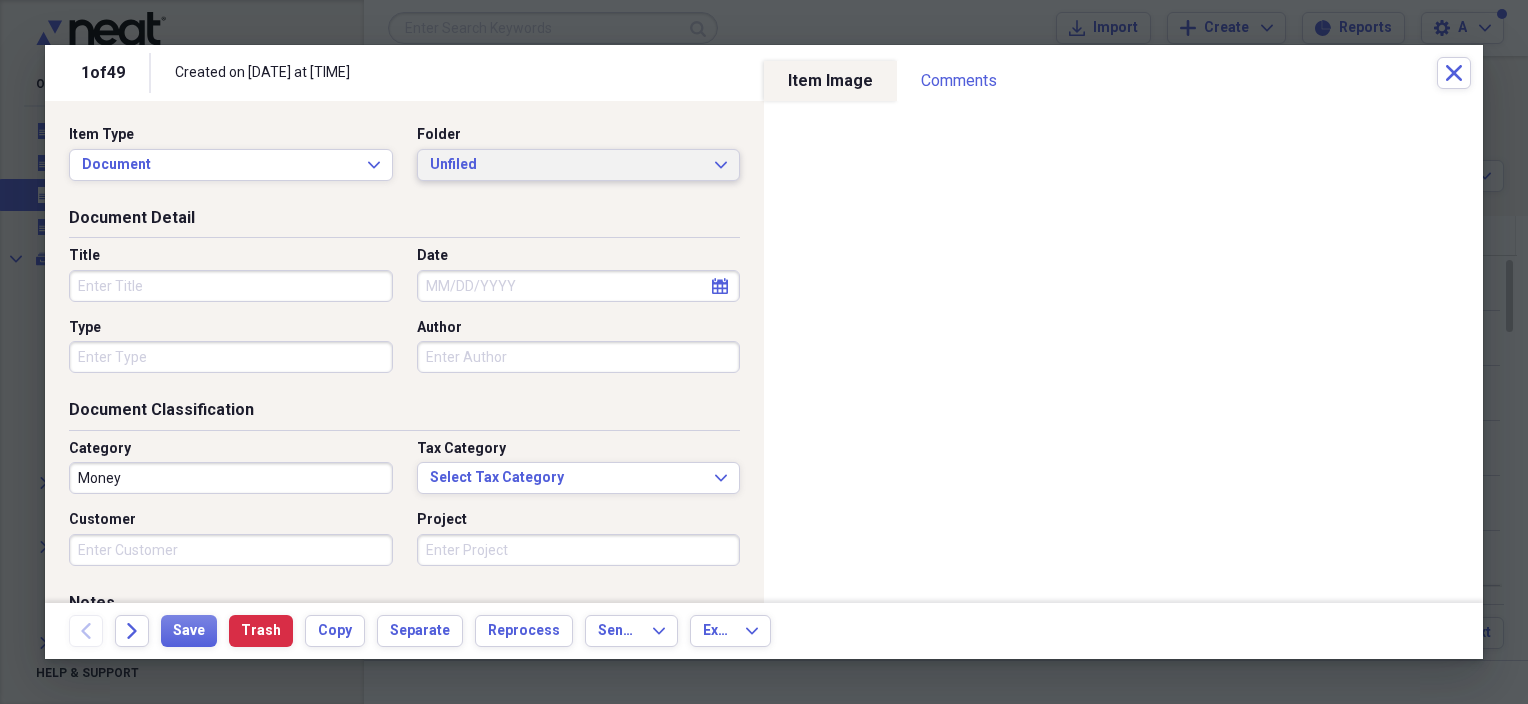 click on "Unfiled" at bounding box center (567, 165) 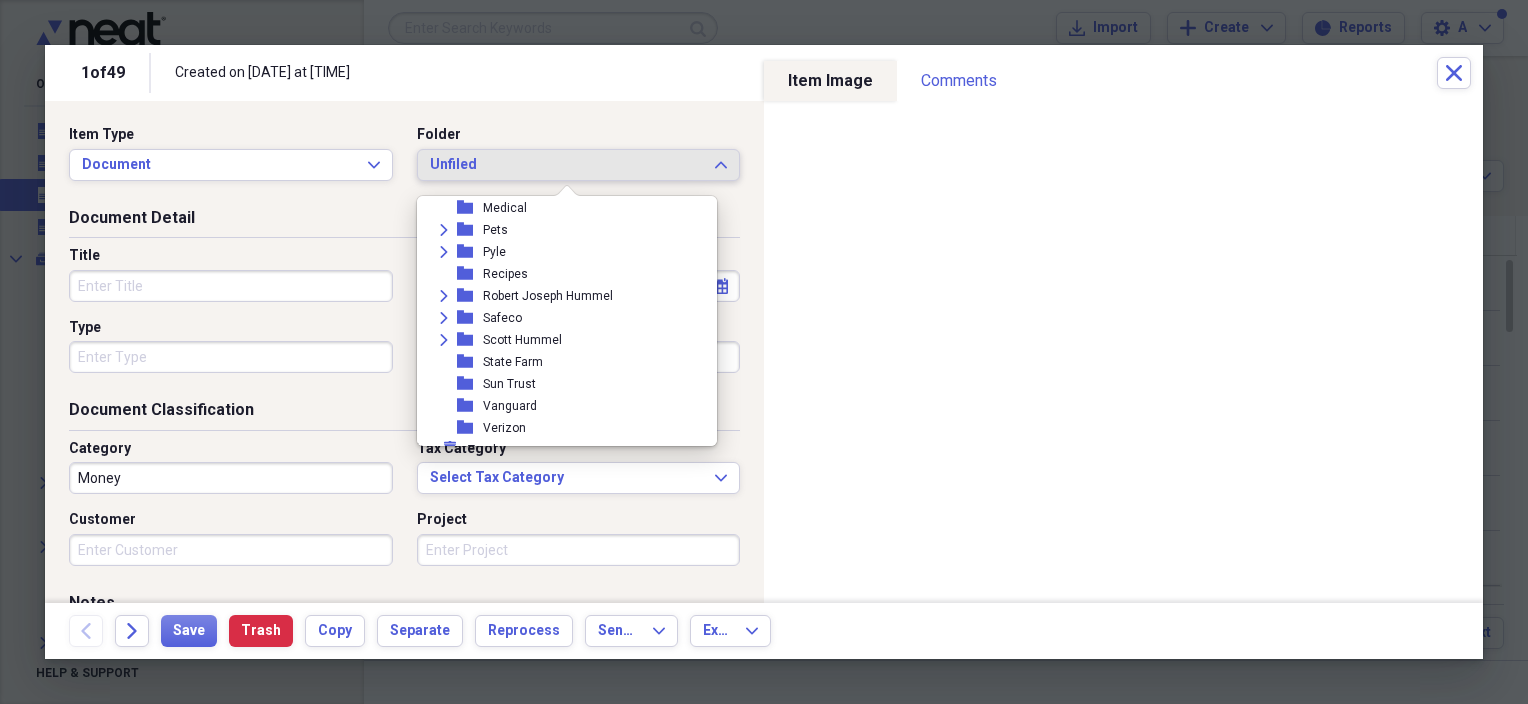 scroll, scrollTop: 600, scrollLeft: 0, axis: vertical 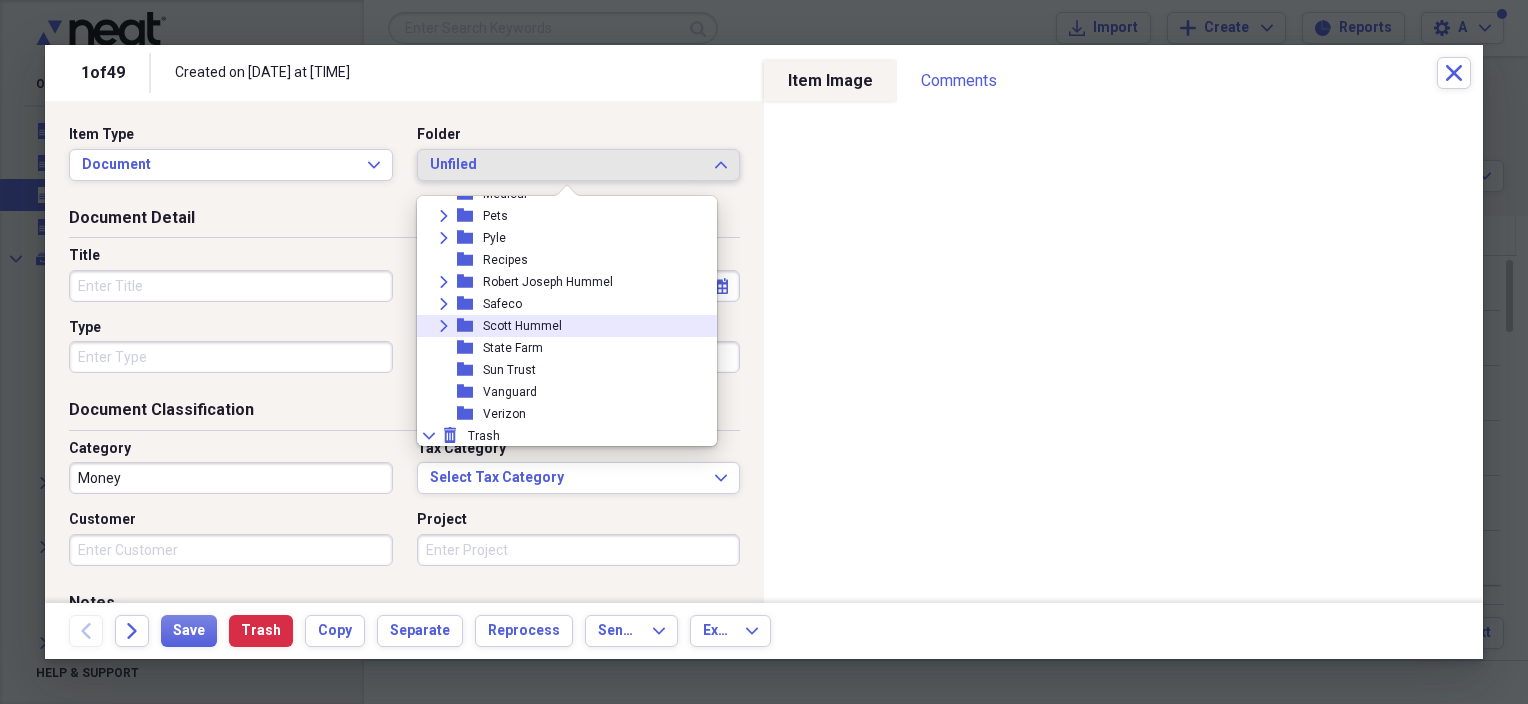 click on "Expand" 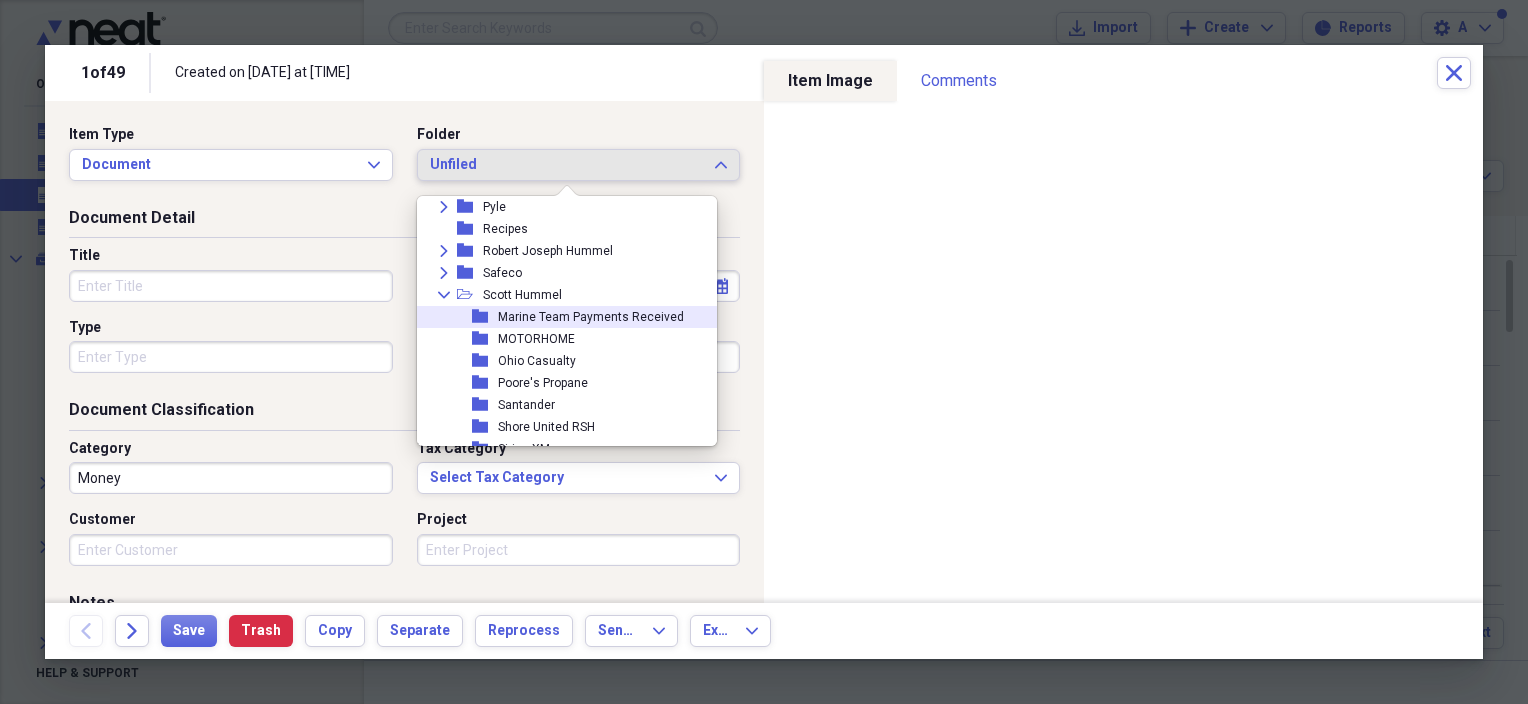 scroll, scrollTop: 600, scrollLeft: 0, axis: vertical 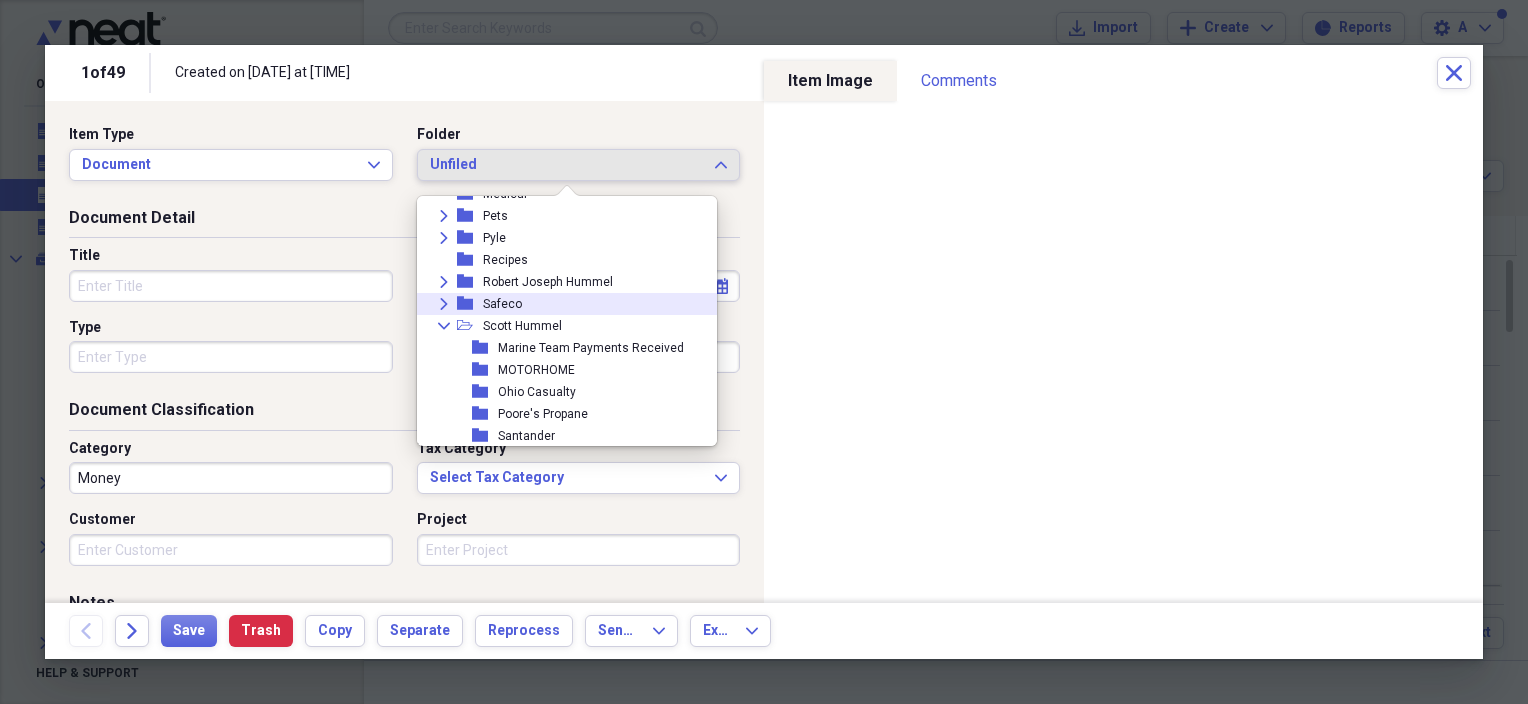 click on "Expand" 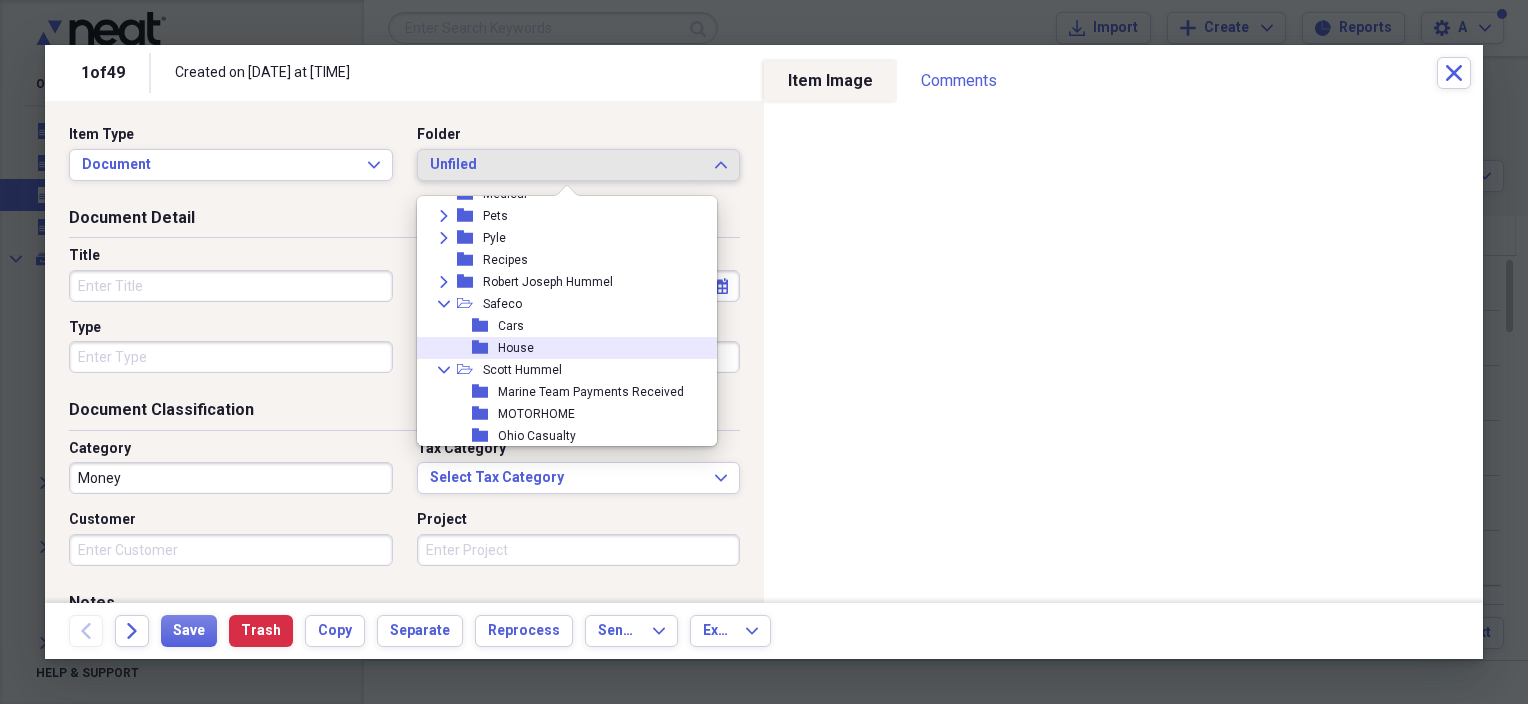 click on "House" at bounding box center (516, 348) 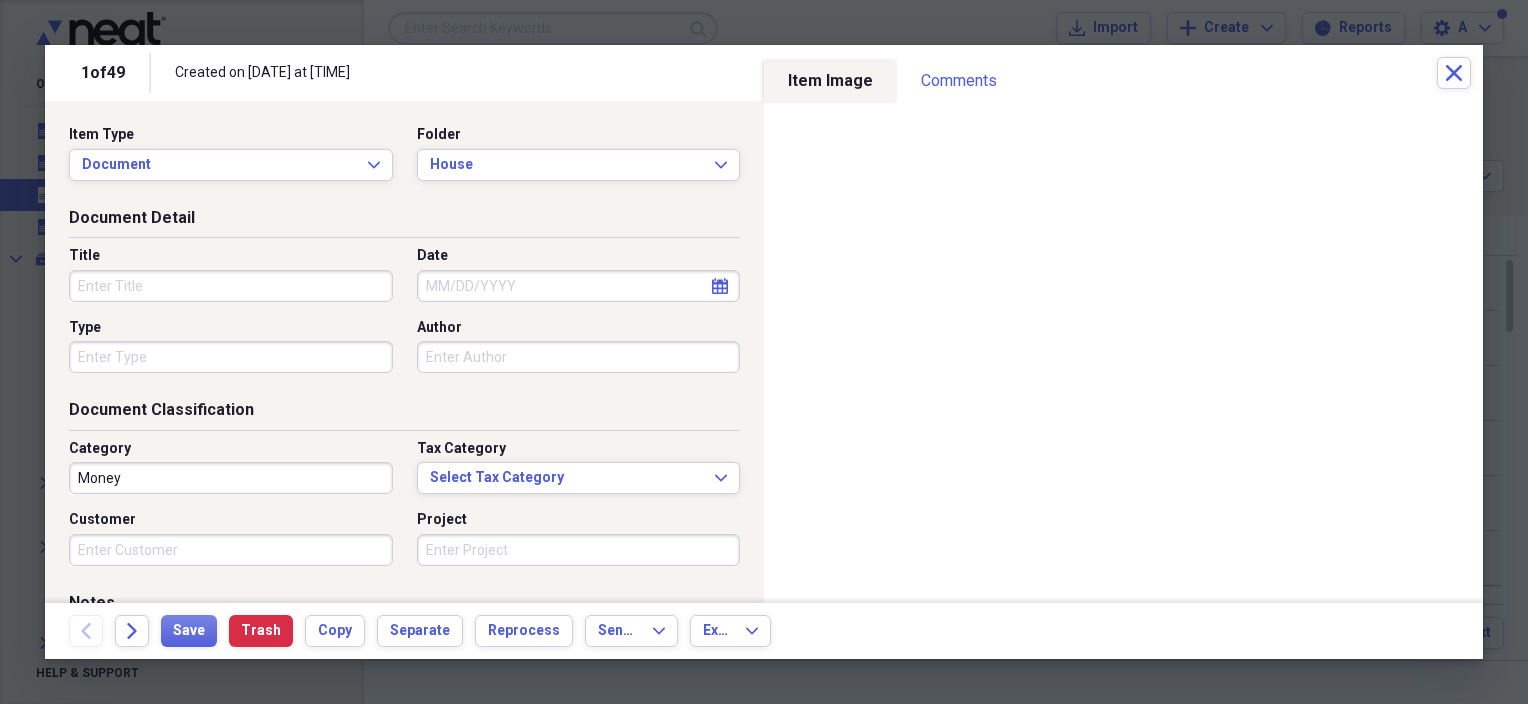 click on "calendar" 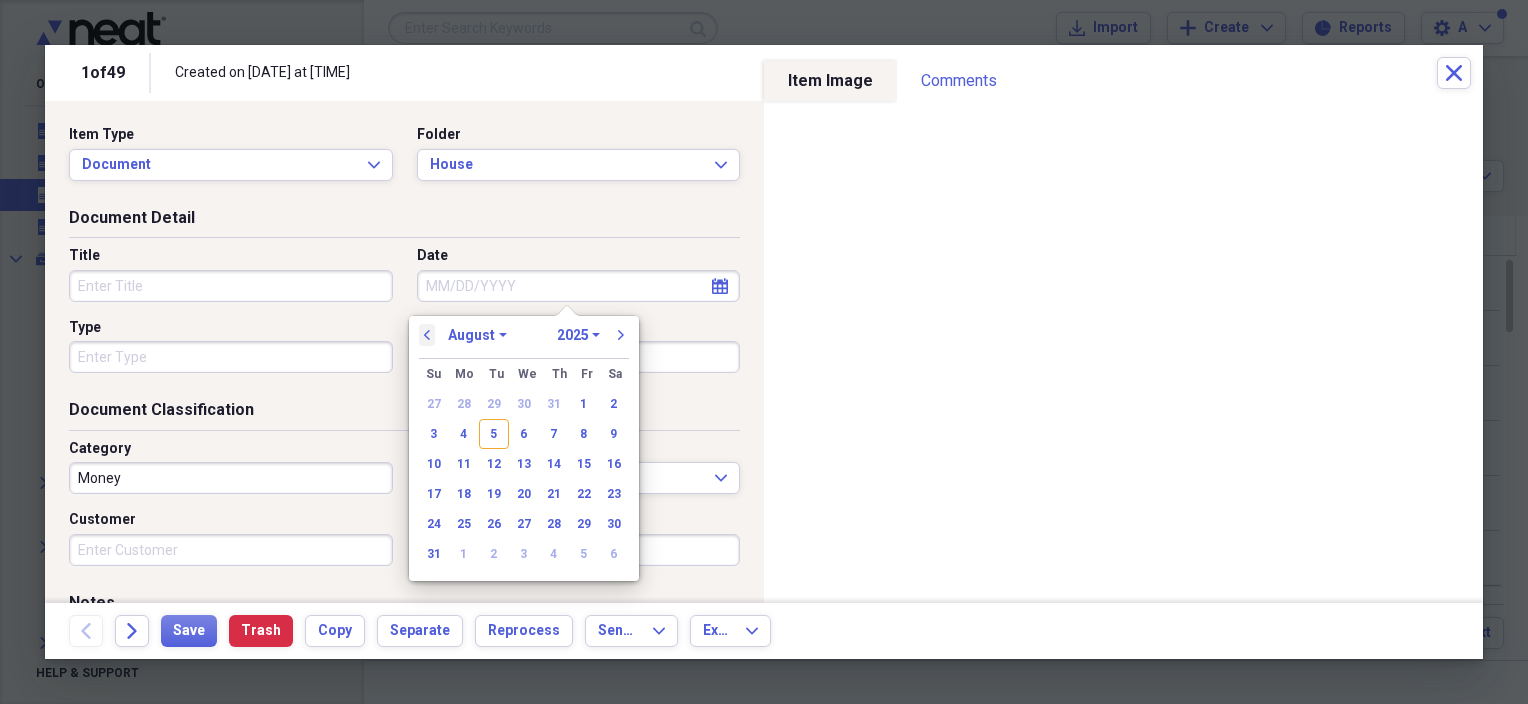 click on "previous" at bounding box center (427, 335) 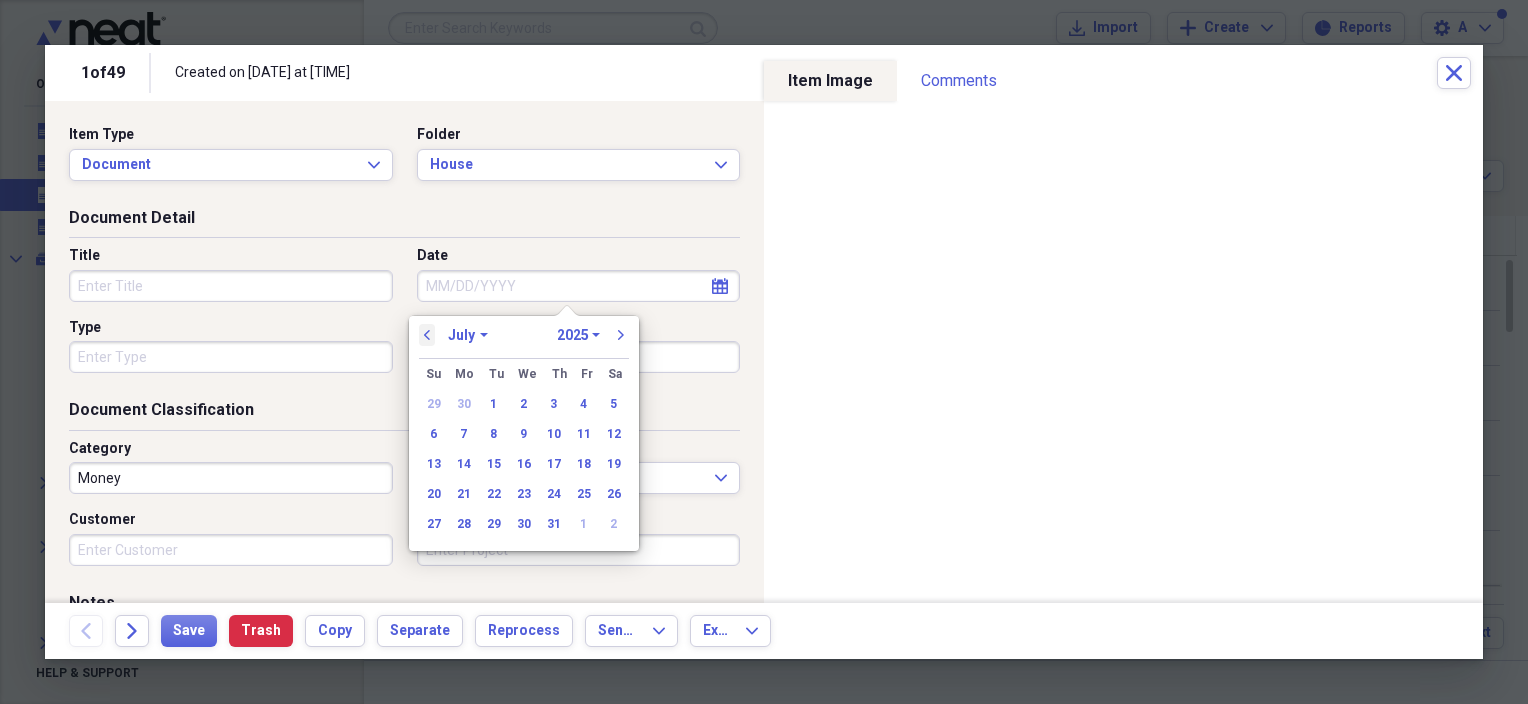 click on "previous" at bounding box center (427, 335) 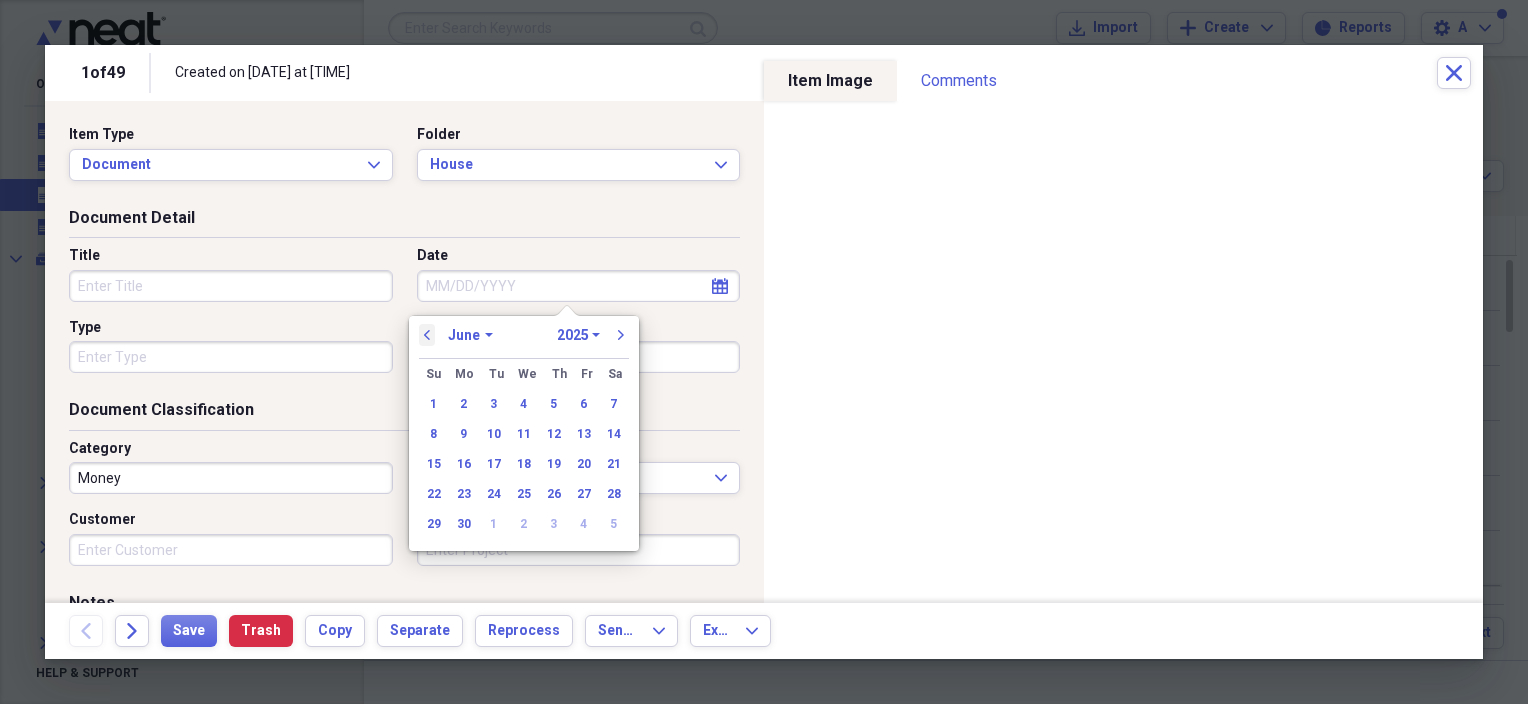 click on "previous" at bounding box center (427, 335) 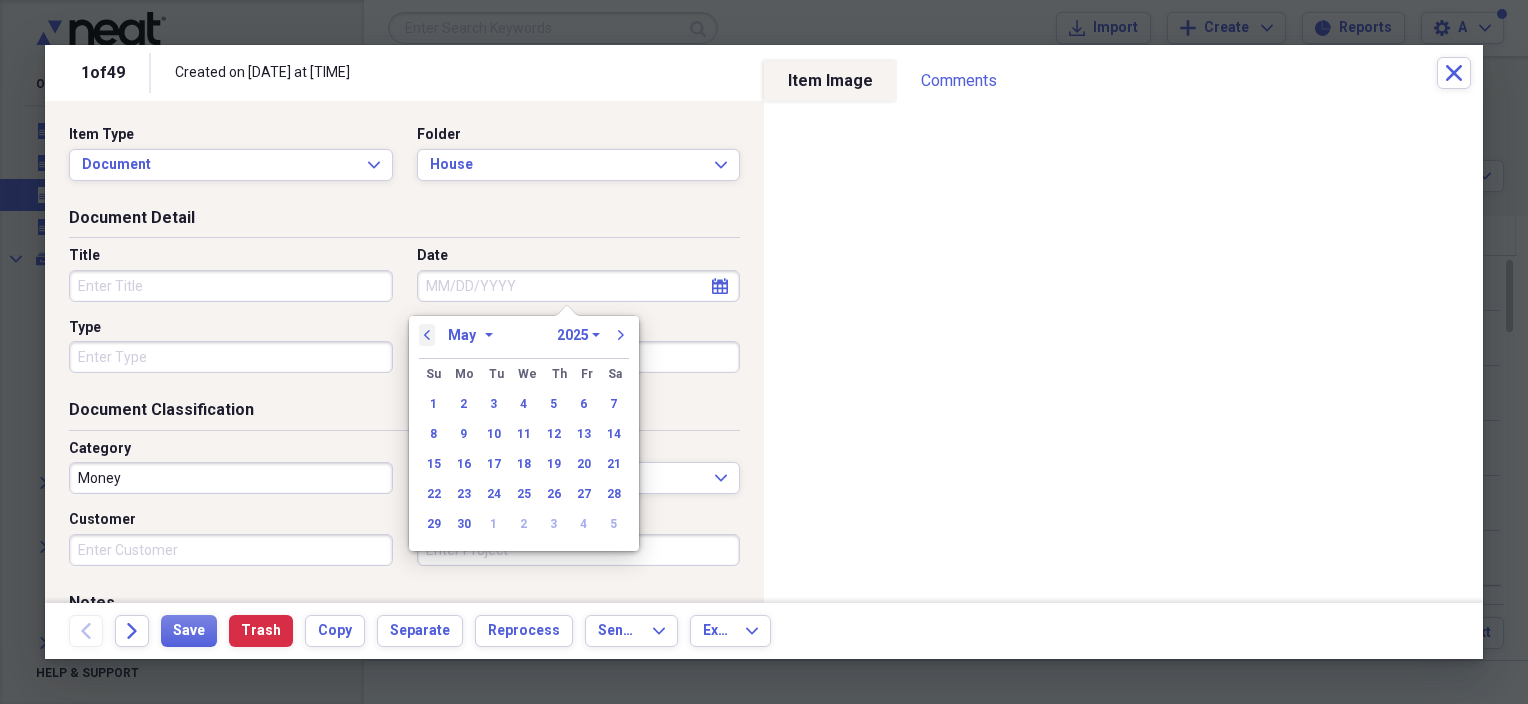 click on "previous" at bounding box center [427, 335] 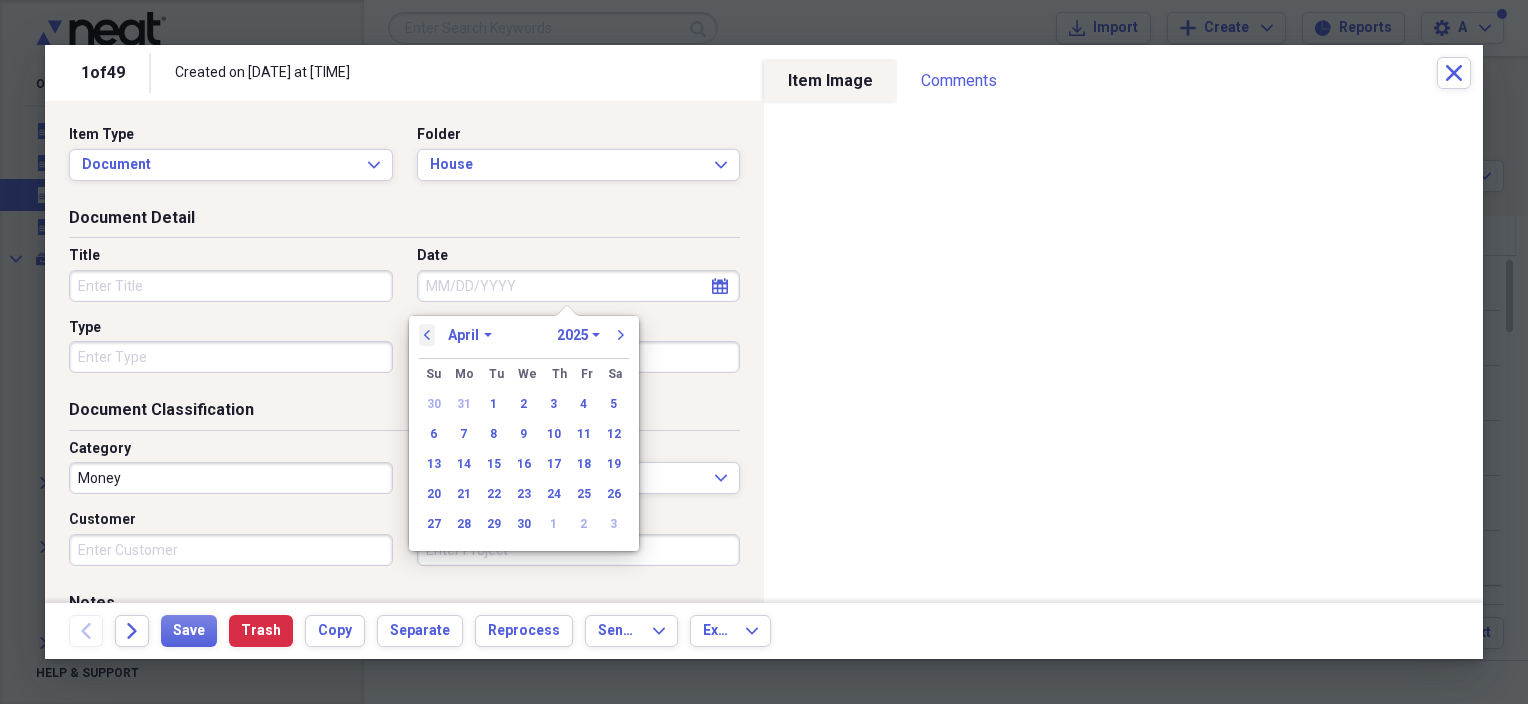 click on "previous" at bounding box center [427, 335] 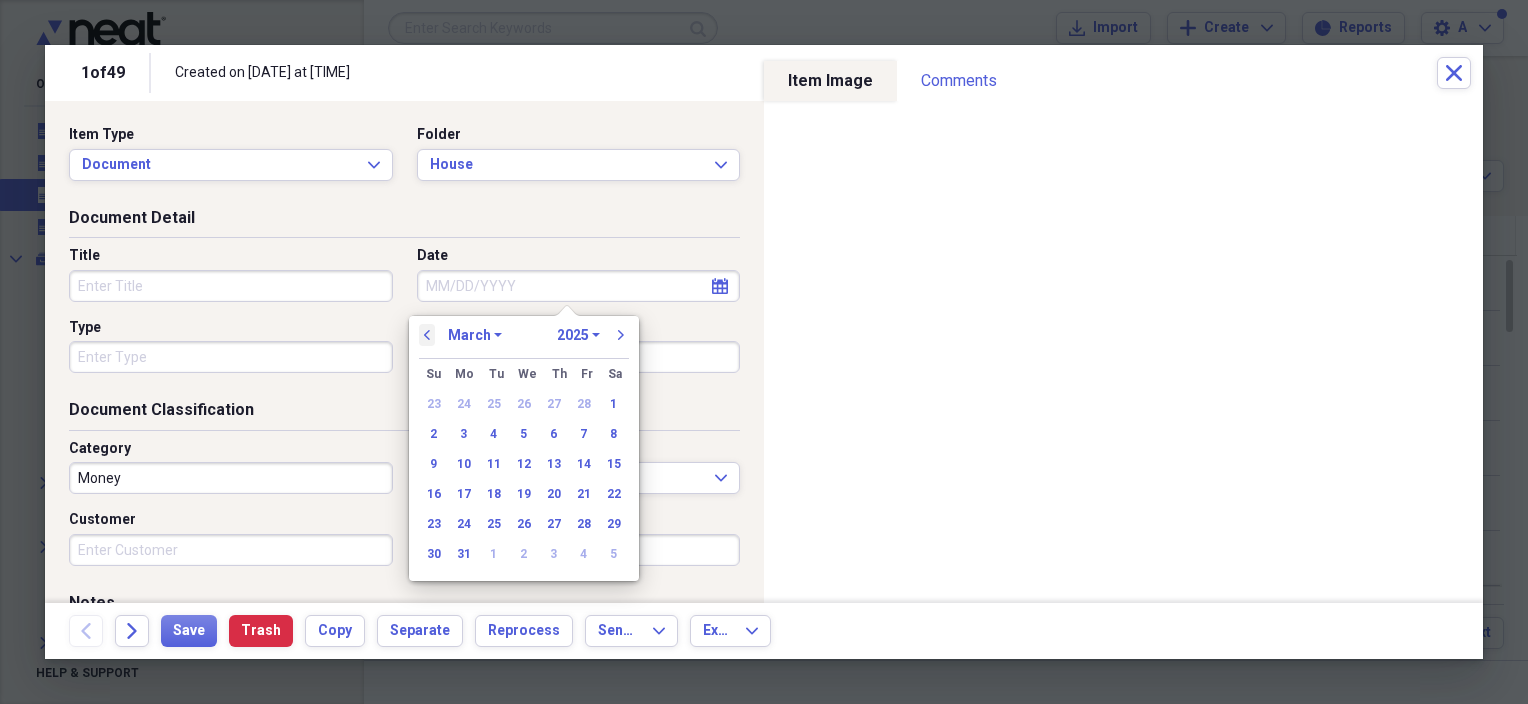 click on "previous" at bounding box center [427, 335] 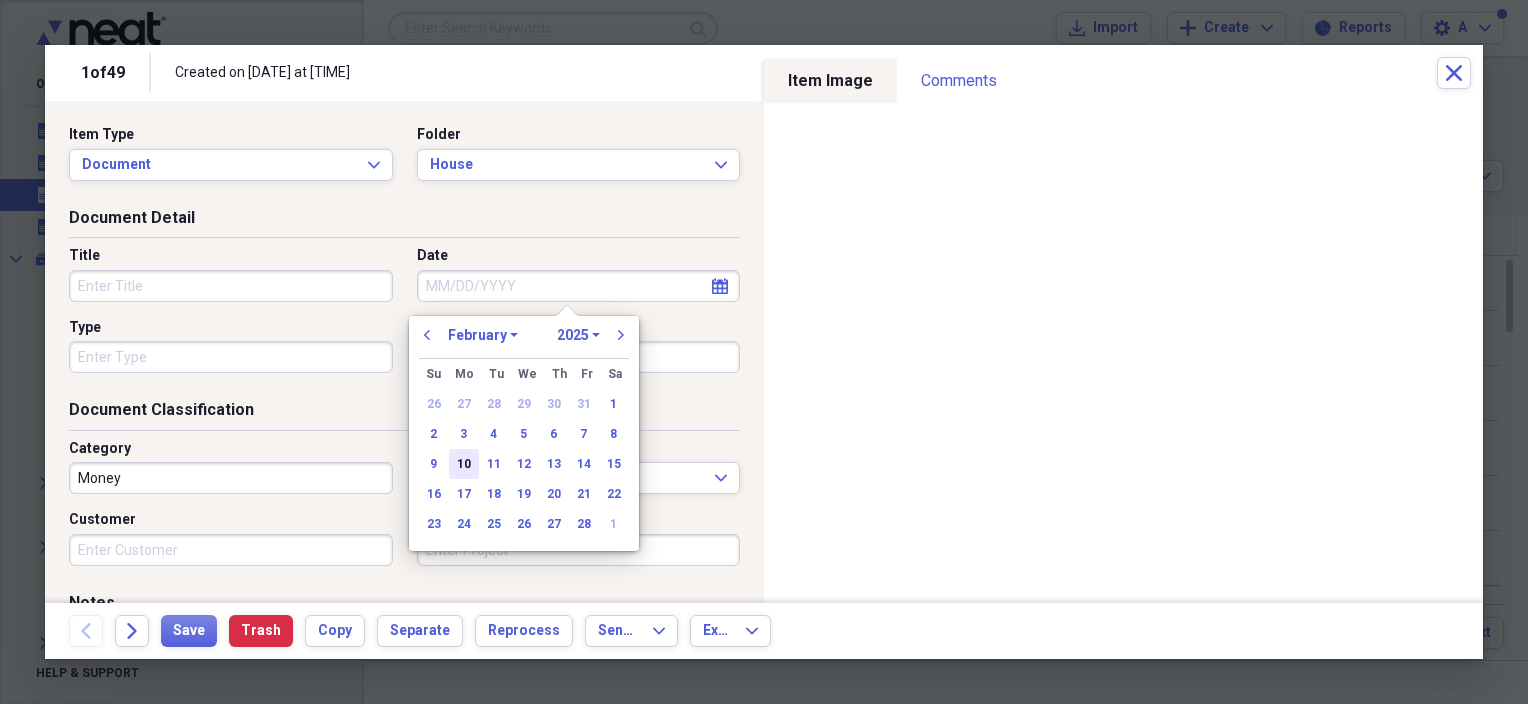 click on "10" at bounding box center [464, 464] 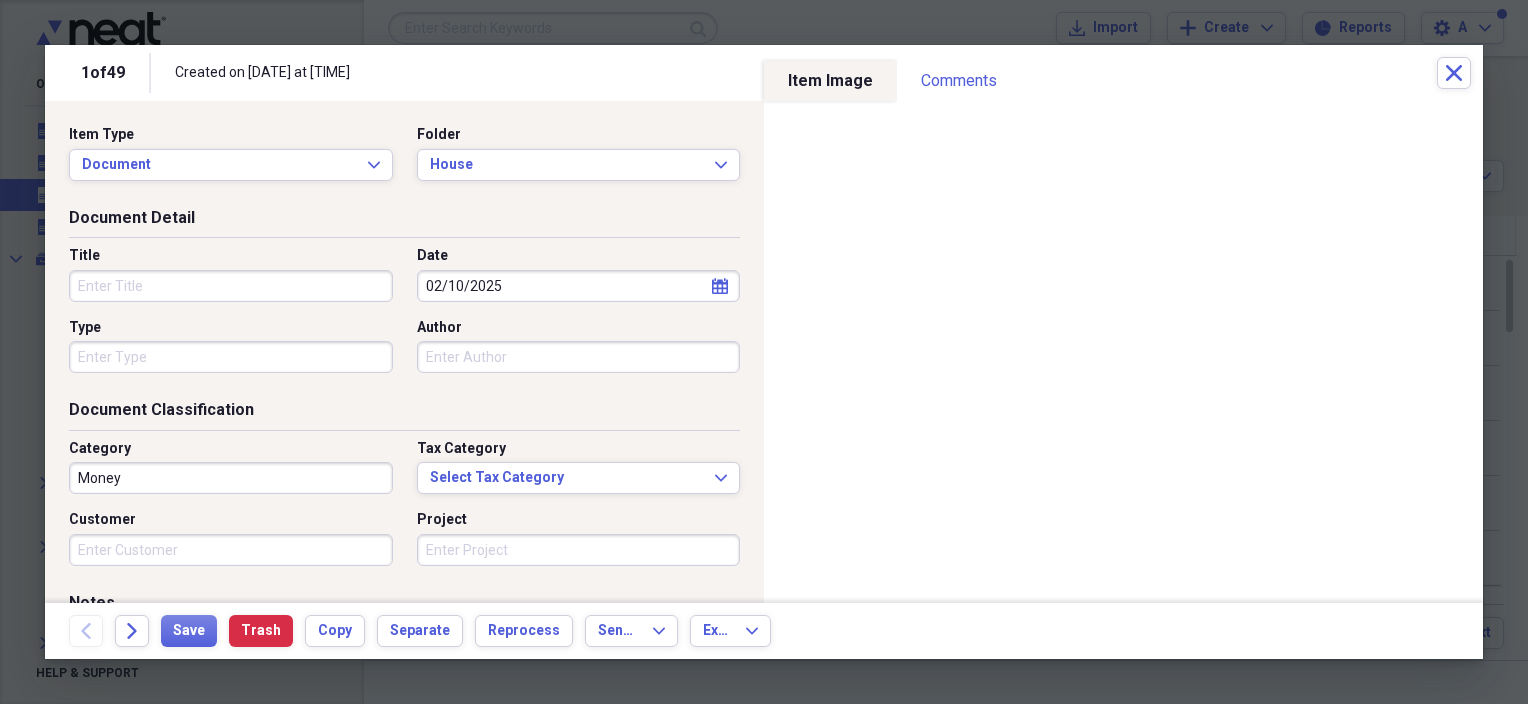 type on "02/10/2025" 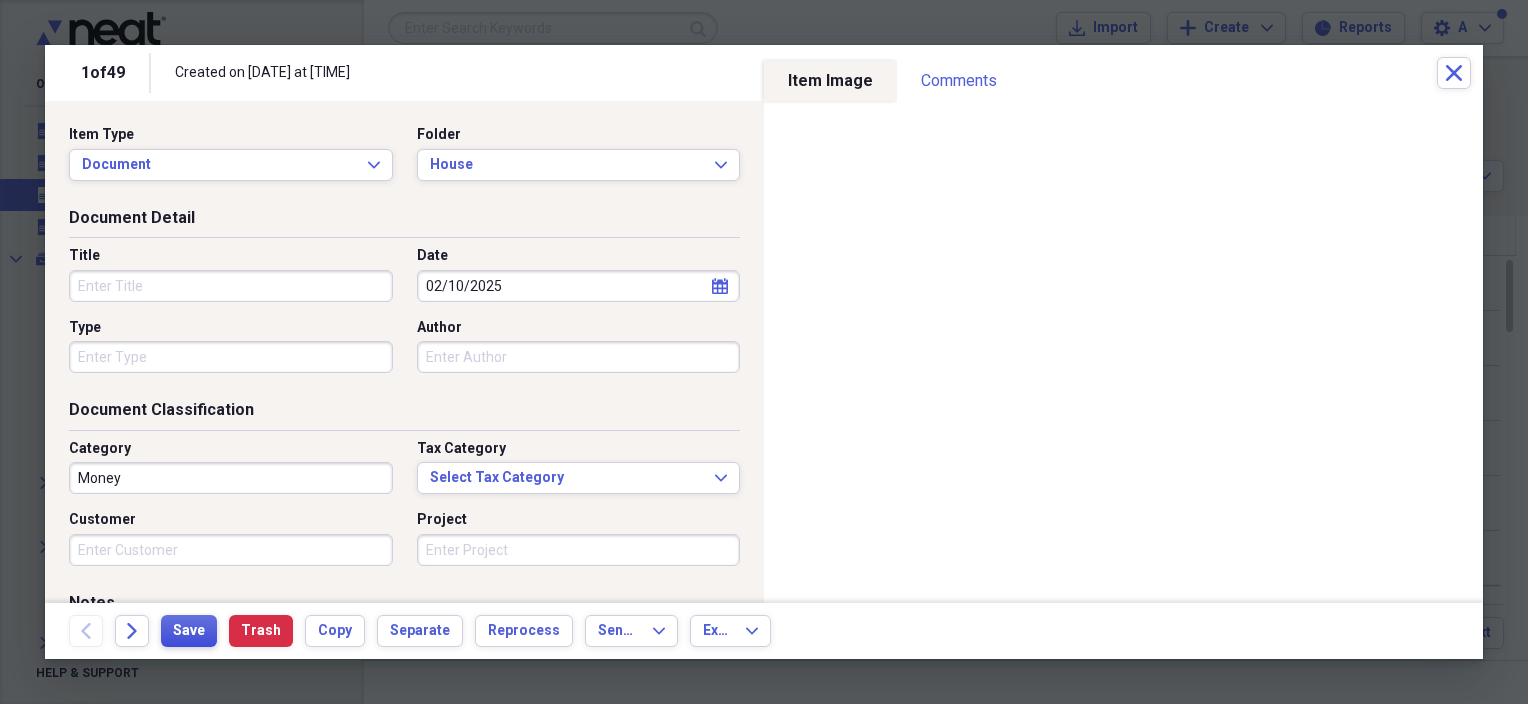 click on "Save" at bounding box center [189, 631] 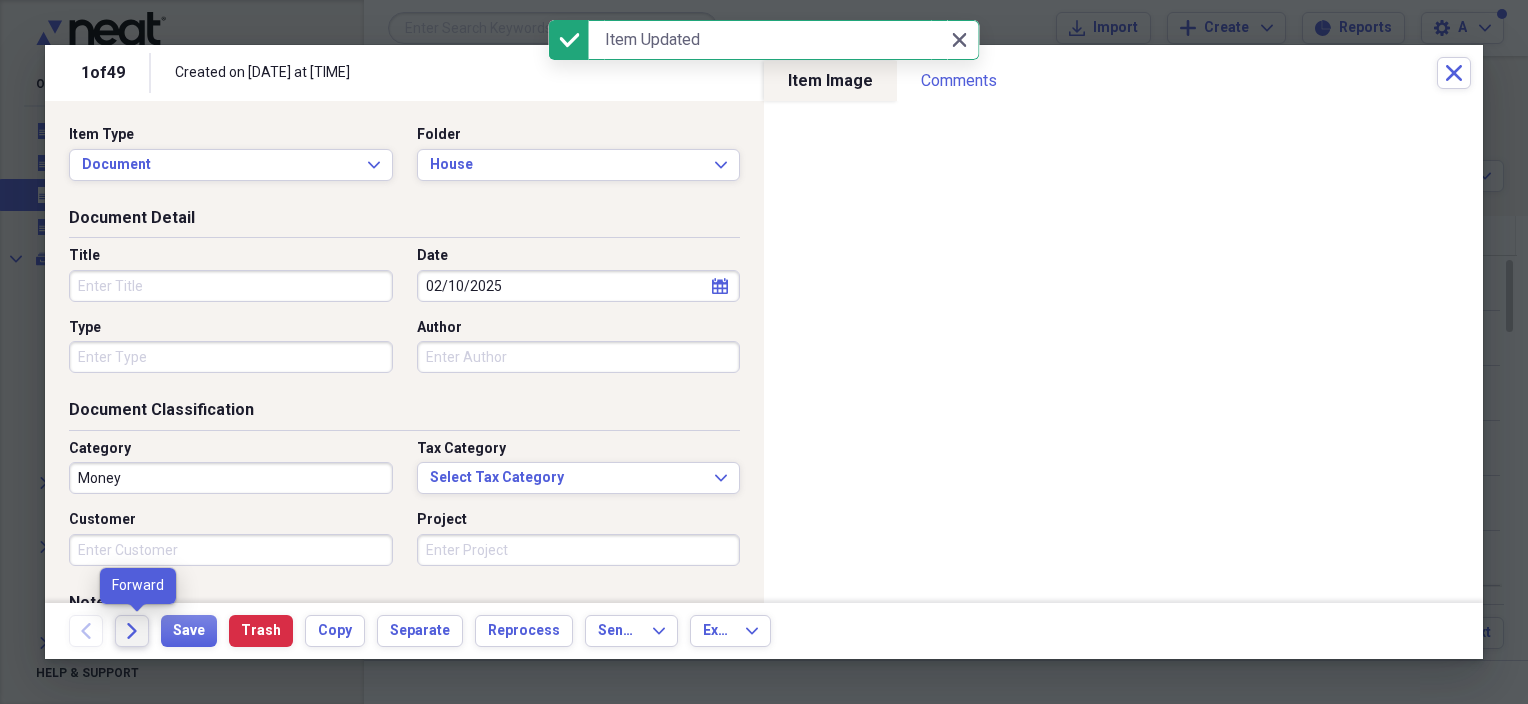 click on "Forward" 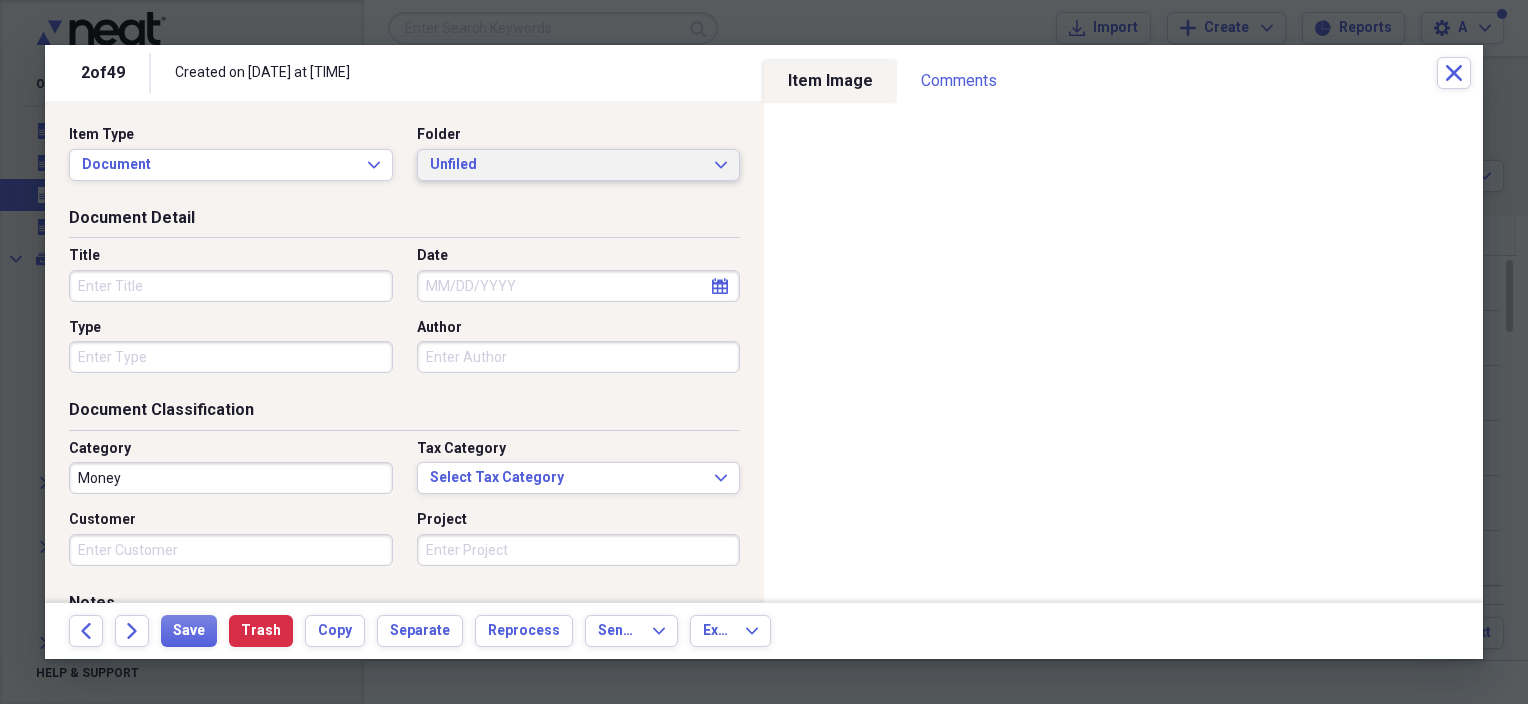 click on "Unfiled" at bounding box center (567, 165) 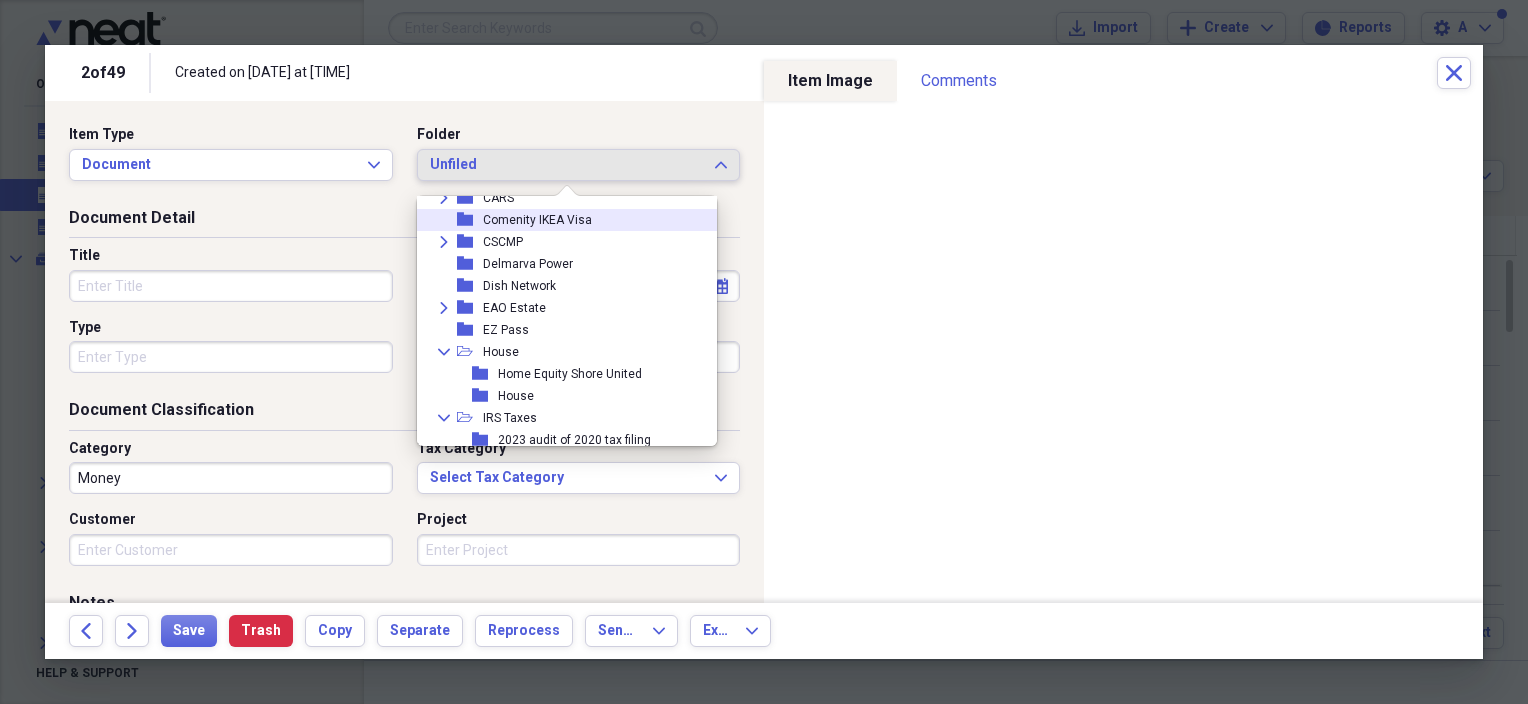 scroll, scrollTop: 0, scrollLeft: 0, axis: both 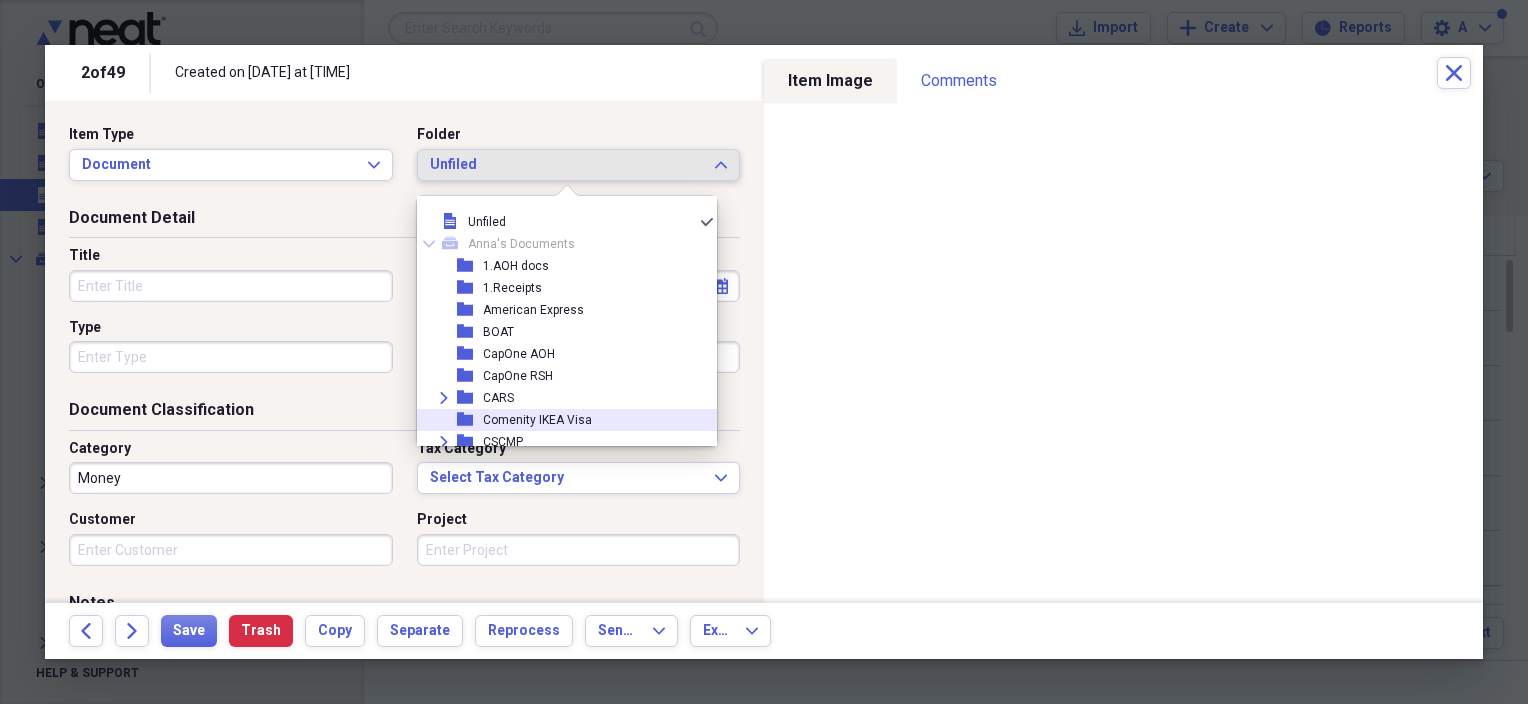 click on "Comenity IKEA Visa" at bounding box center [537, 420] 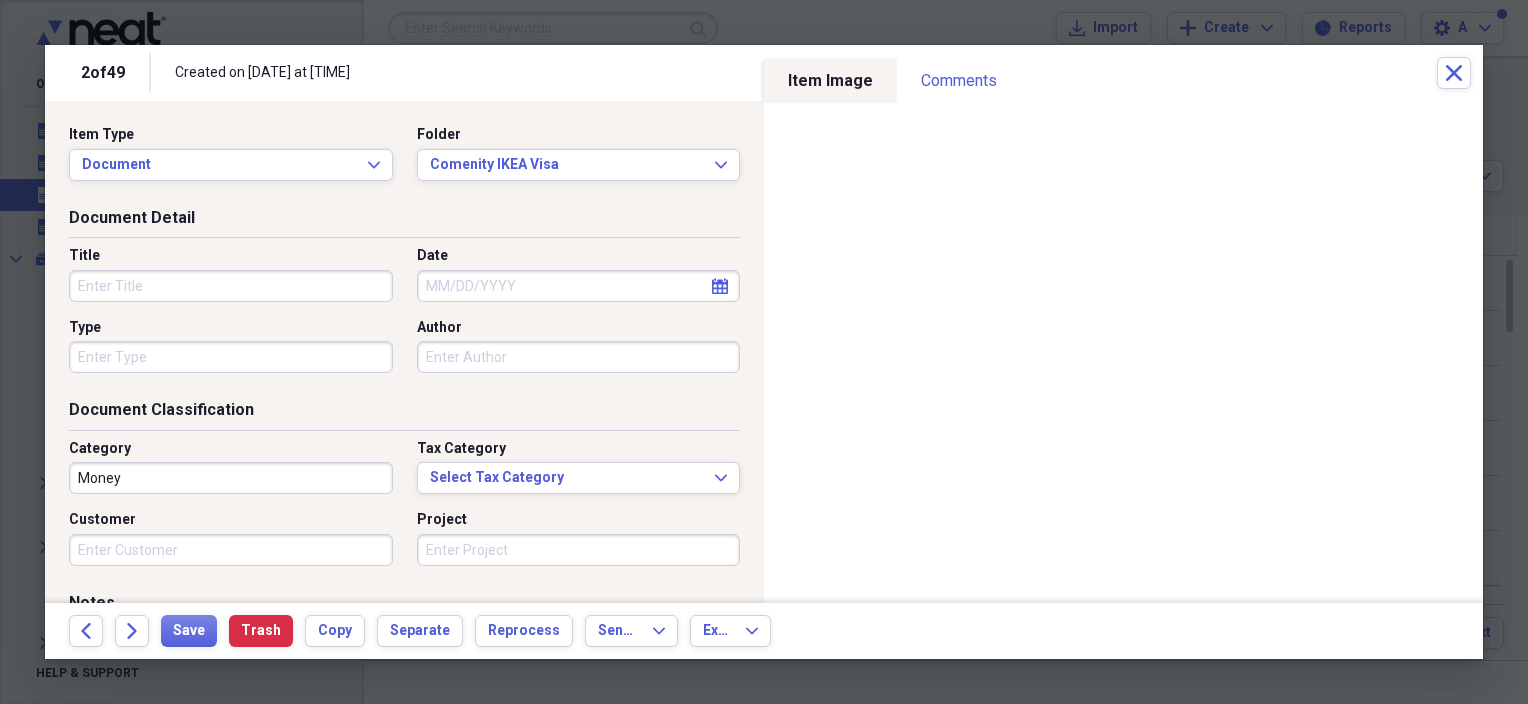 select on "7" 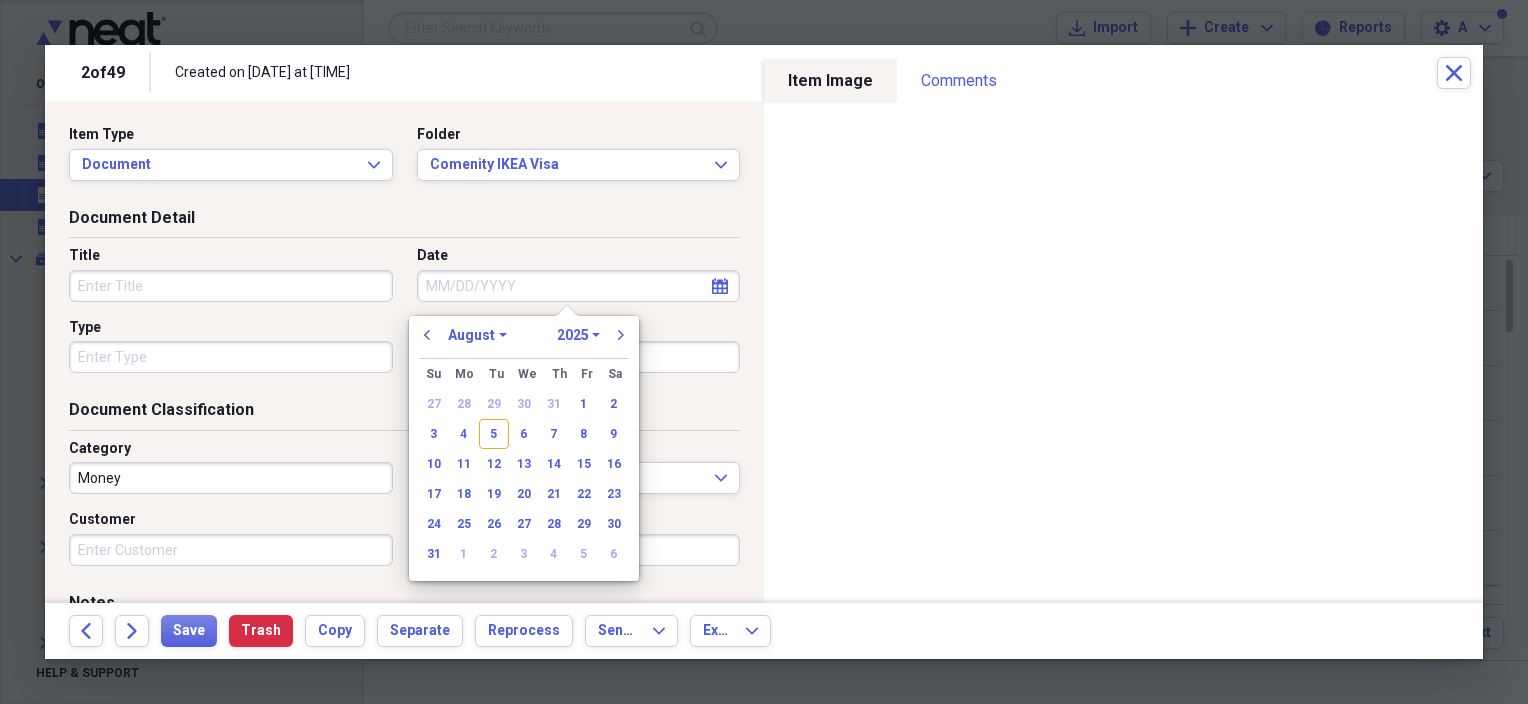 click on "Date" at bounding box center [579, 286] 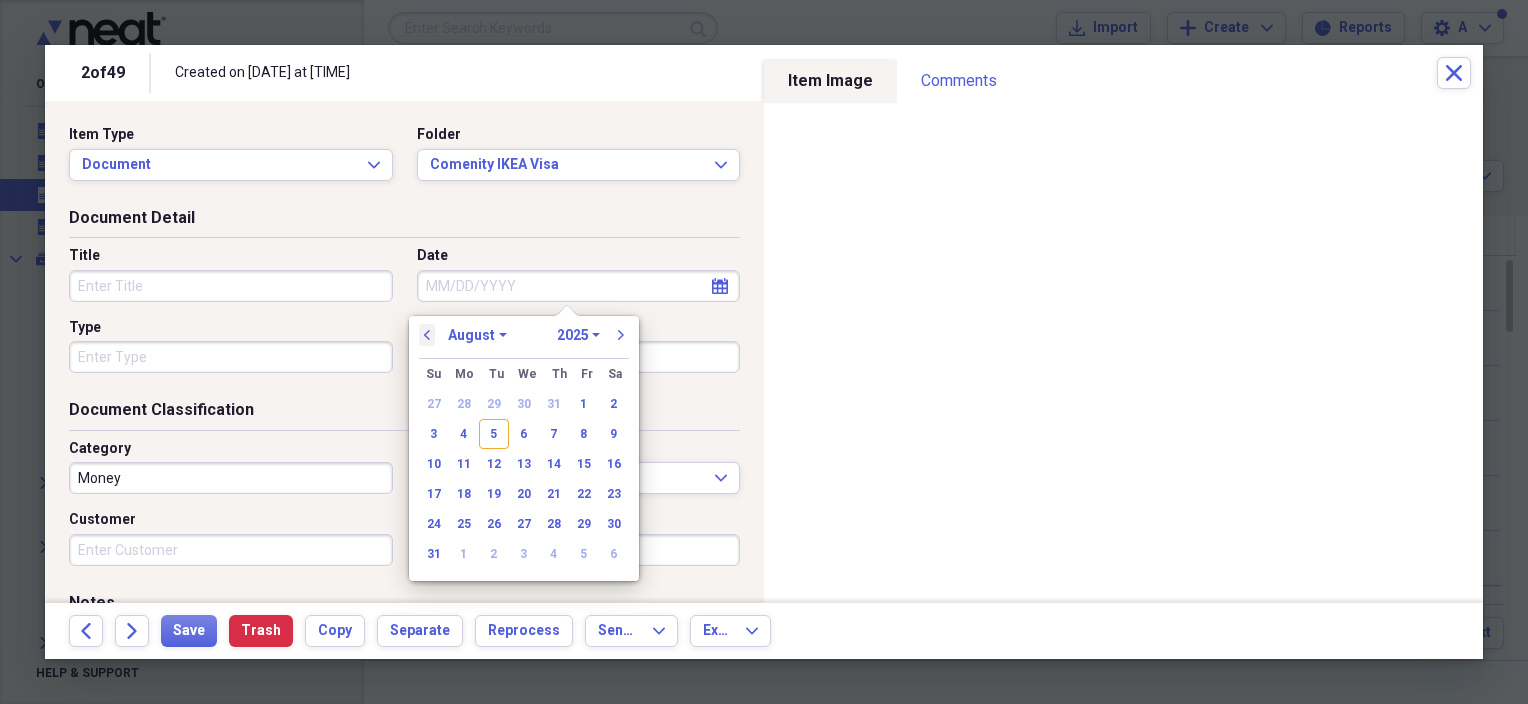 click on "previous" at bounding box center [427, 335] 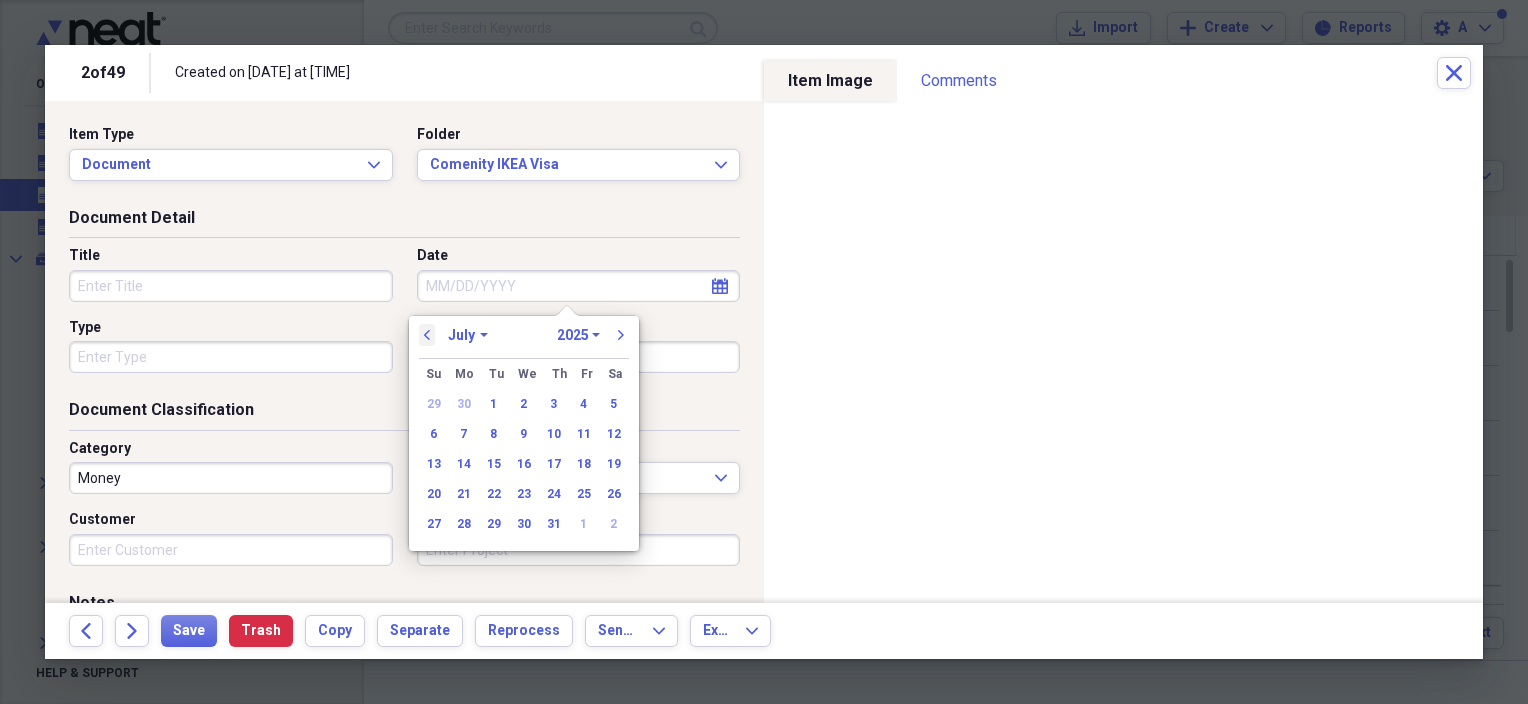 click on "previous" at bounding box center (427, 335) 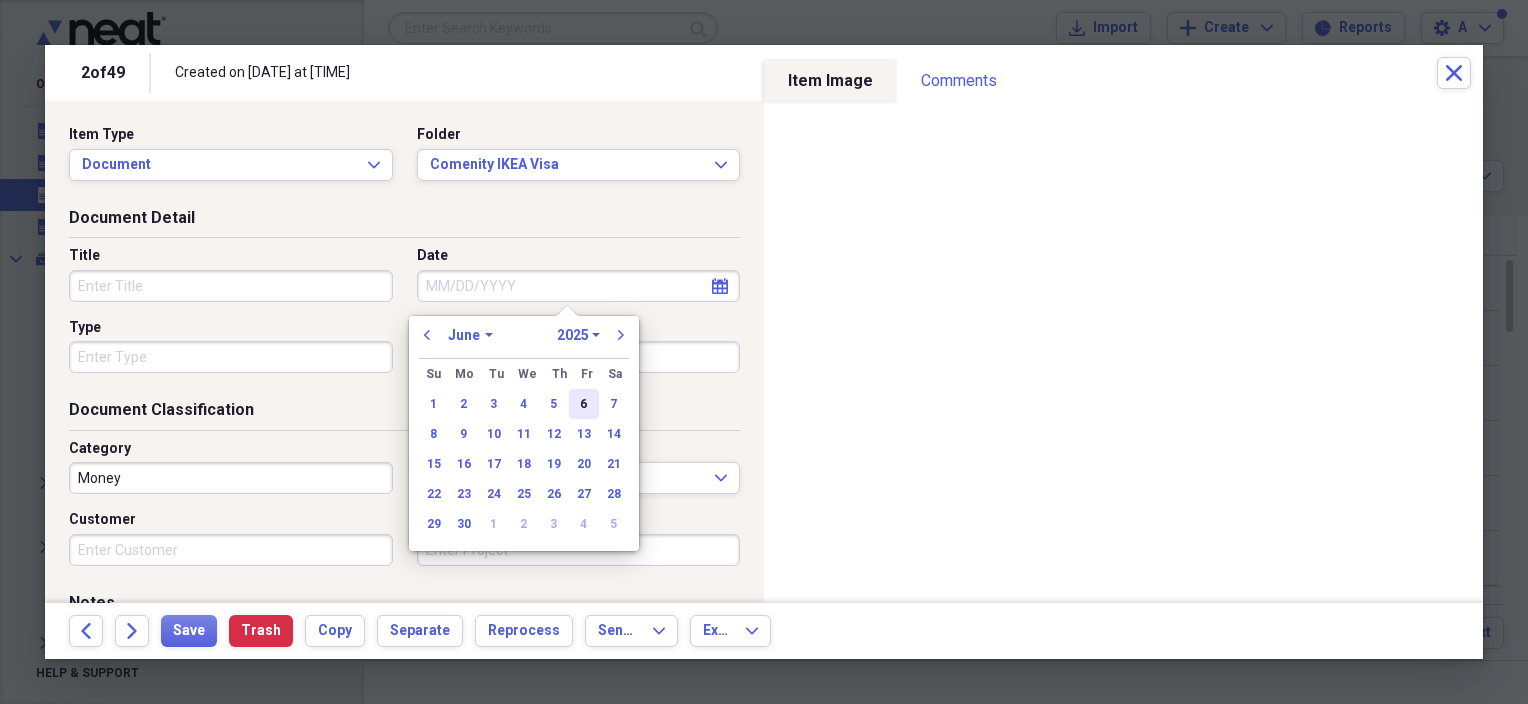 click on "6" at bounding box center (584, 404) 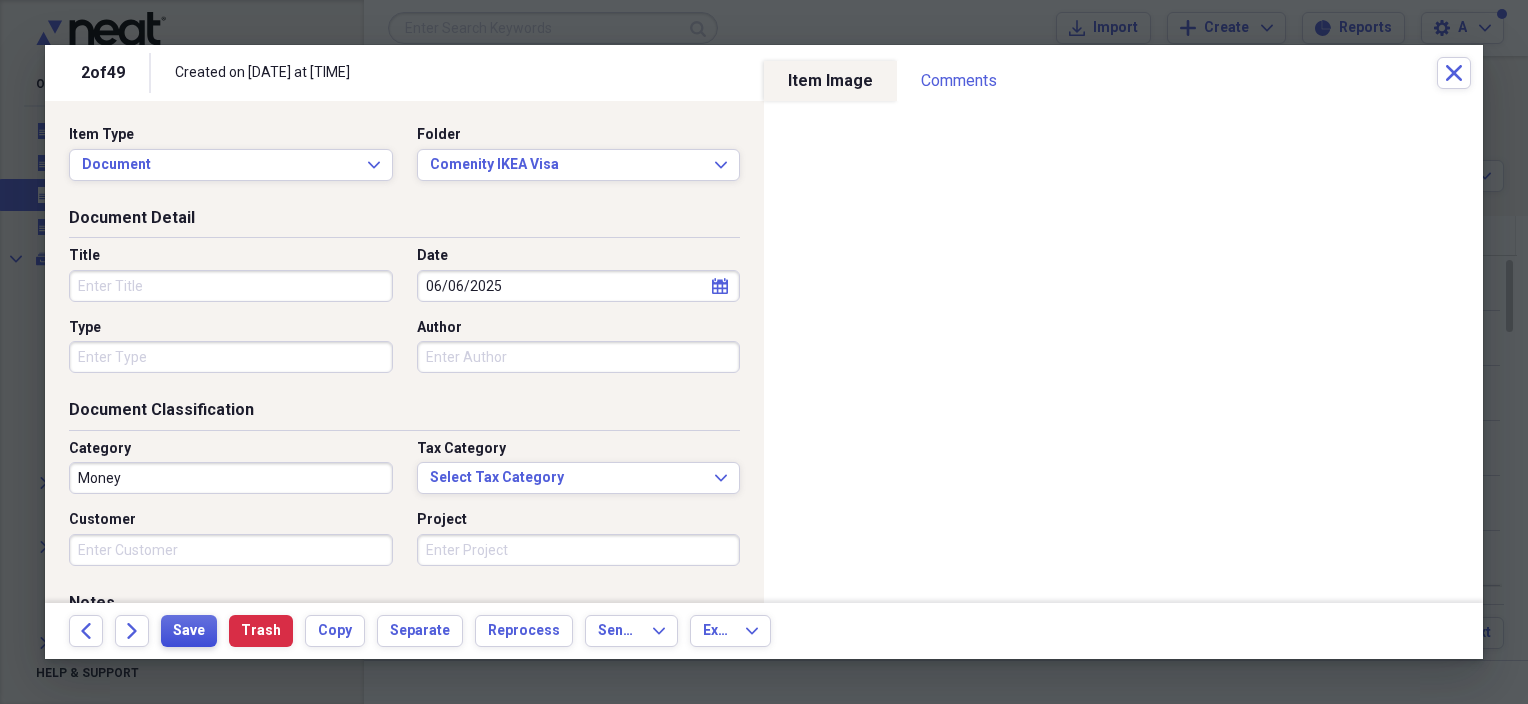 click on "Save" at bounding box center [189, 631] 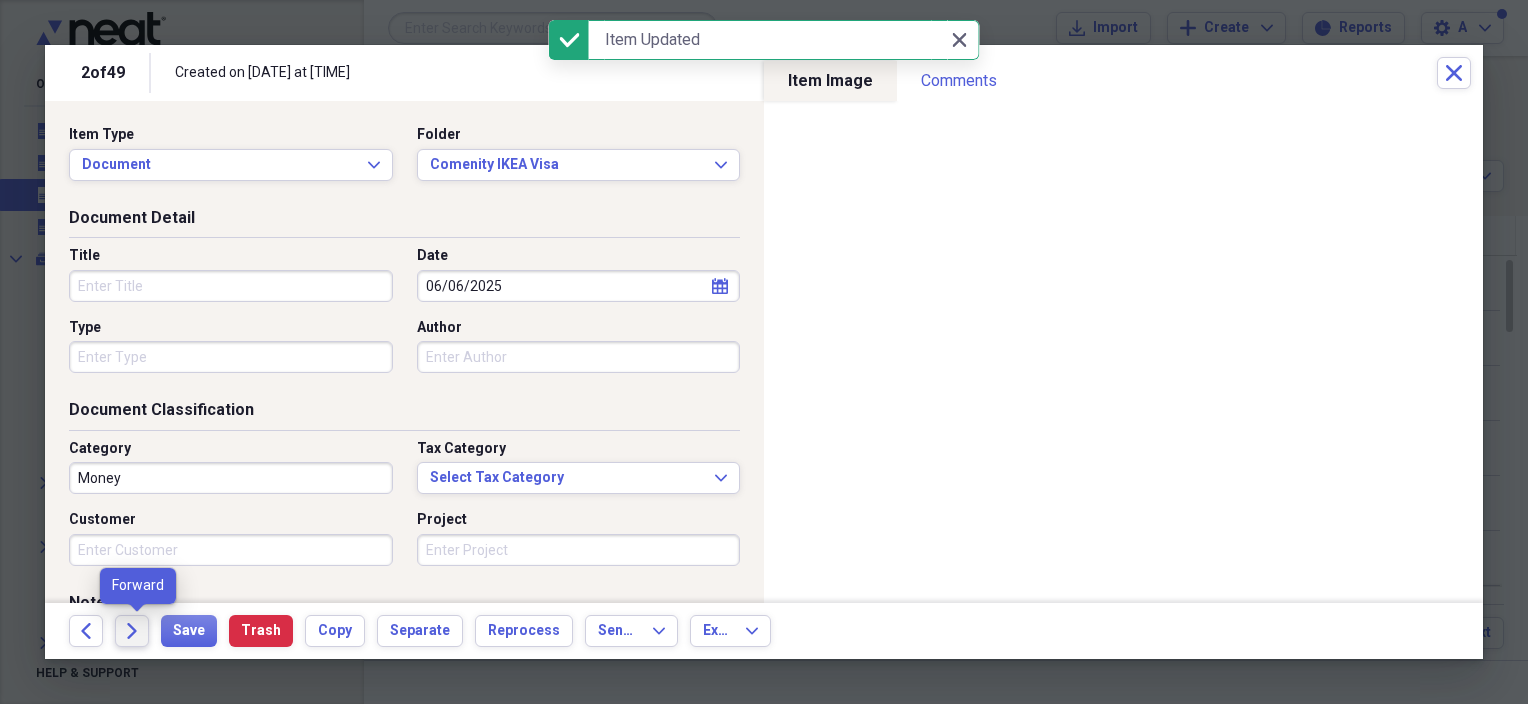 click on "Forward" 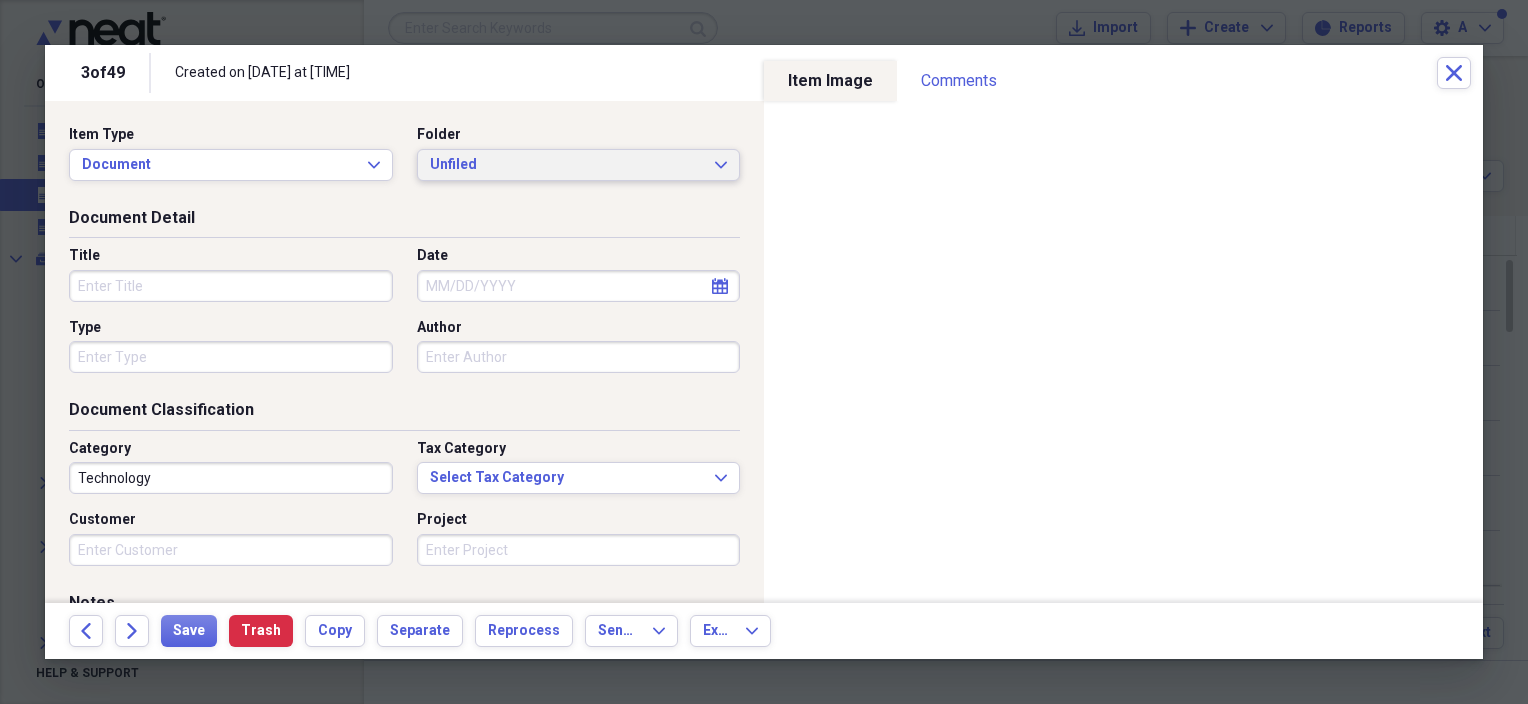 click on "Unfiled" at bounding box center (567, 165) 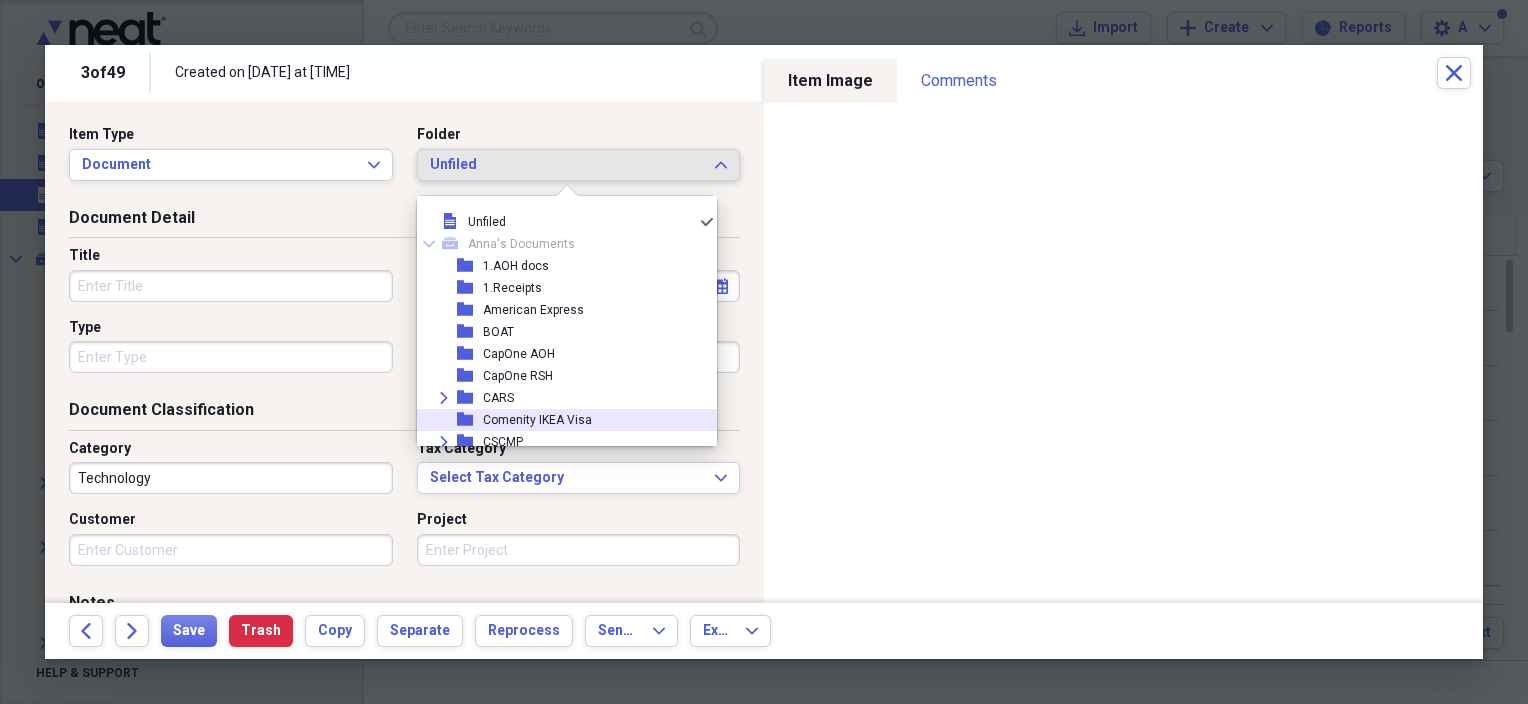click on "Comenity IKEA Visa" at bounding box center (537, 420) 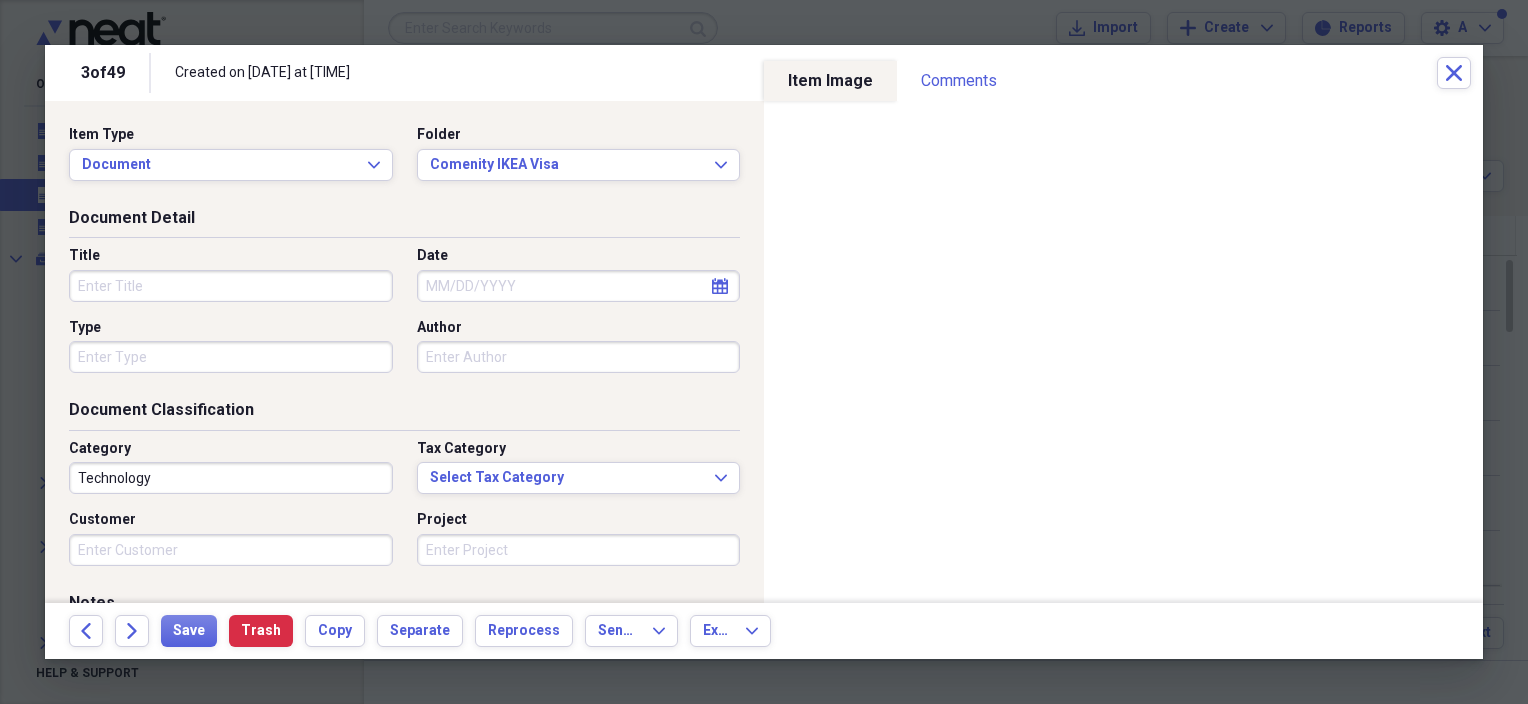 click 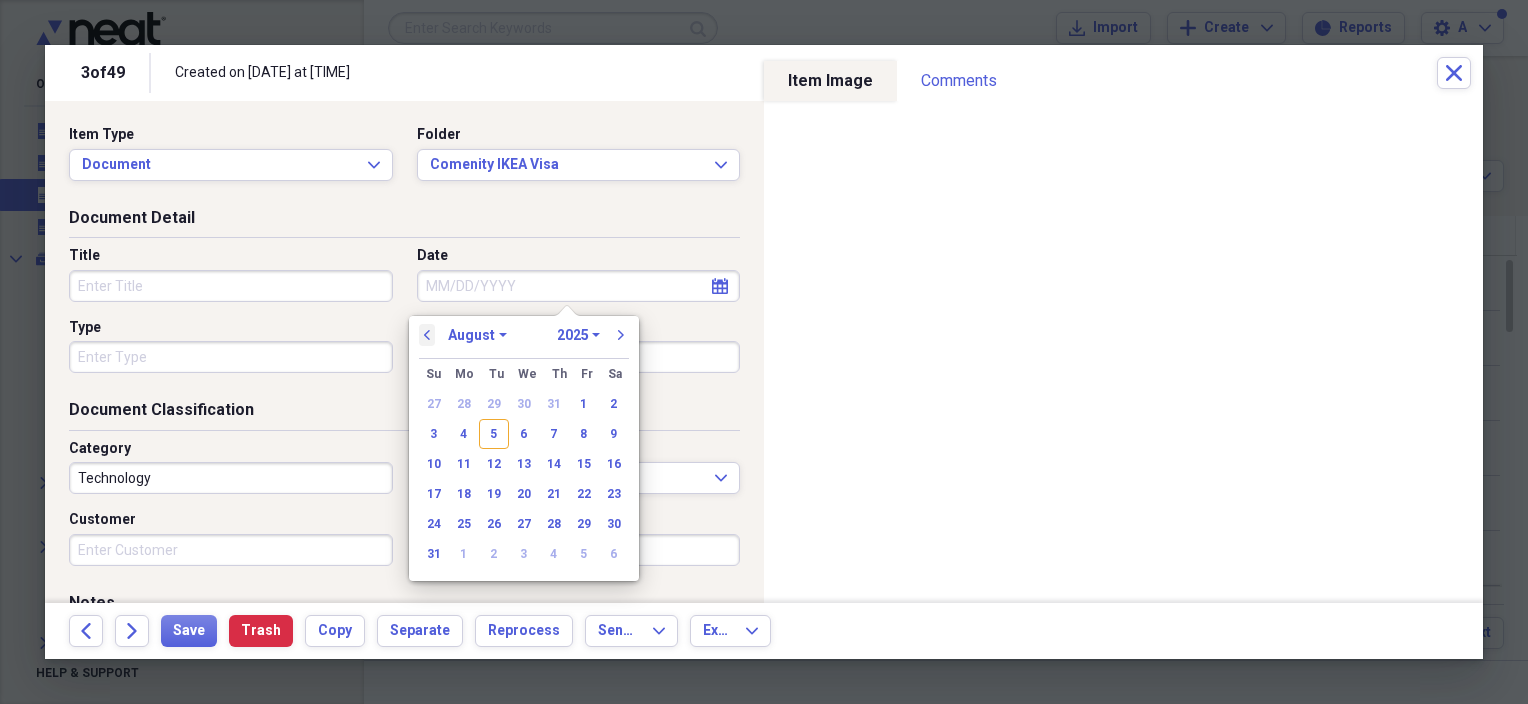 click on "previous" at bounding box center [427, 335] 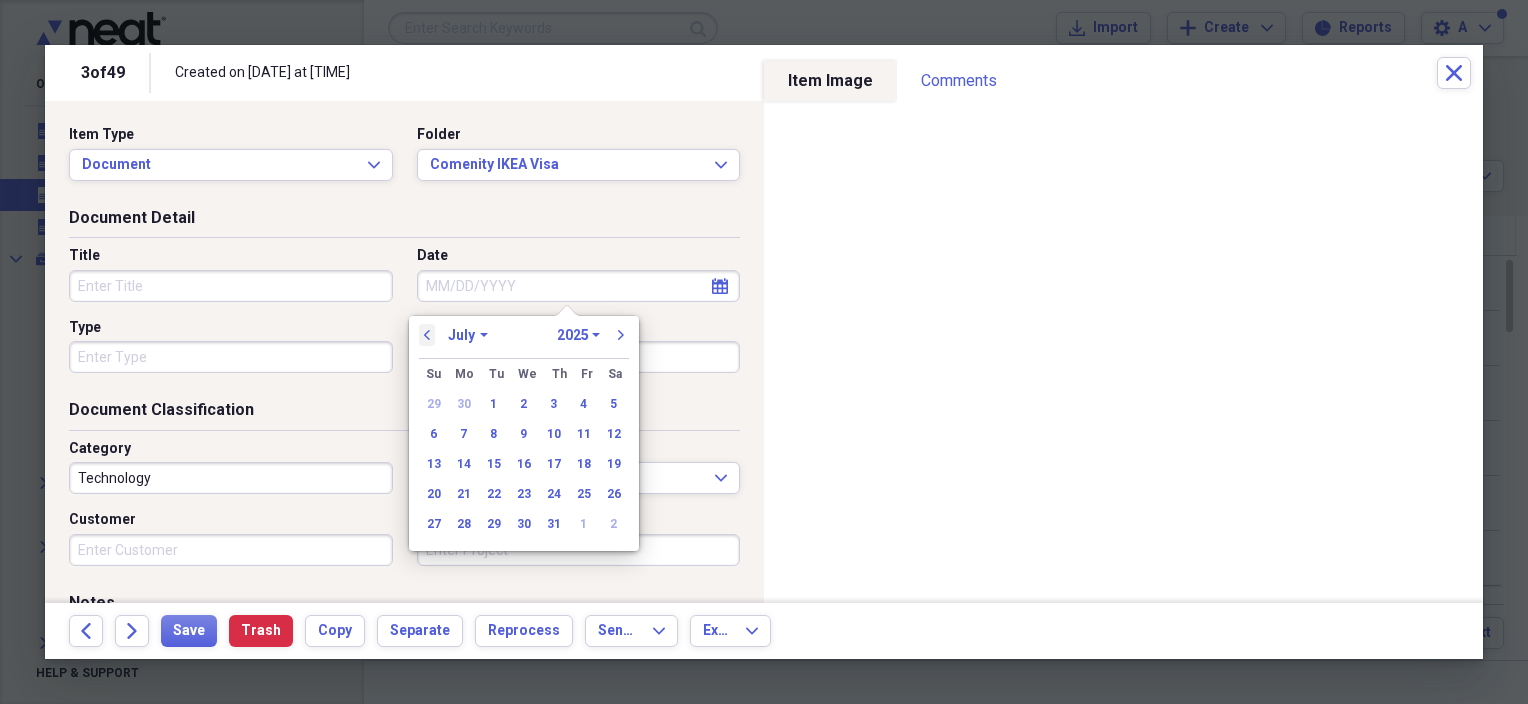 click on "previous" at bounding box center [427, 335] 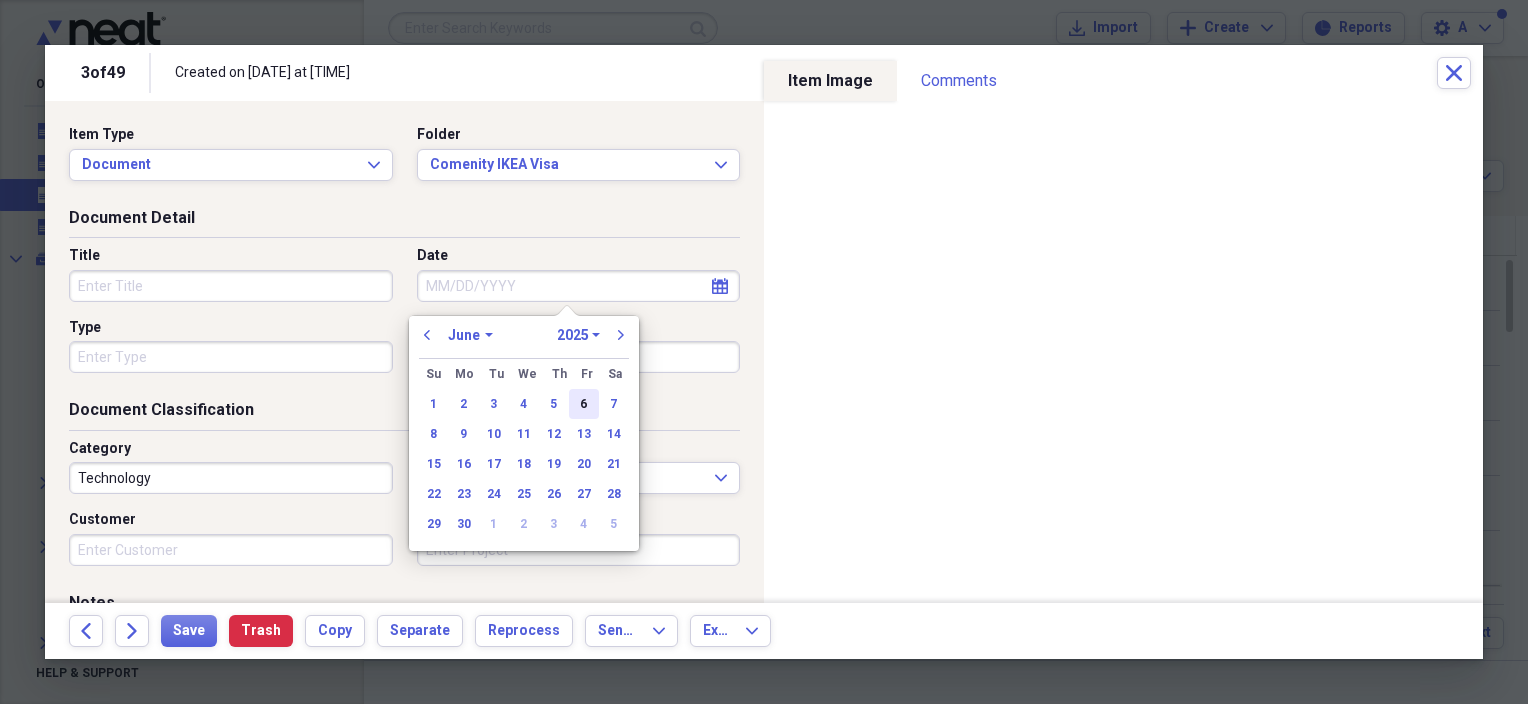 click on "6" at bounding box center [584, 404] 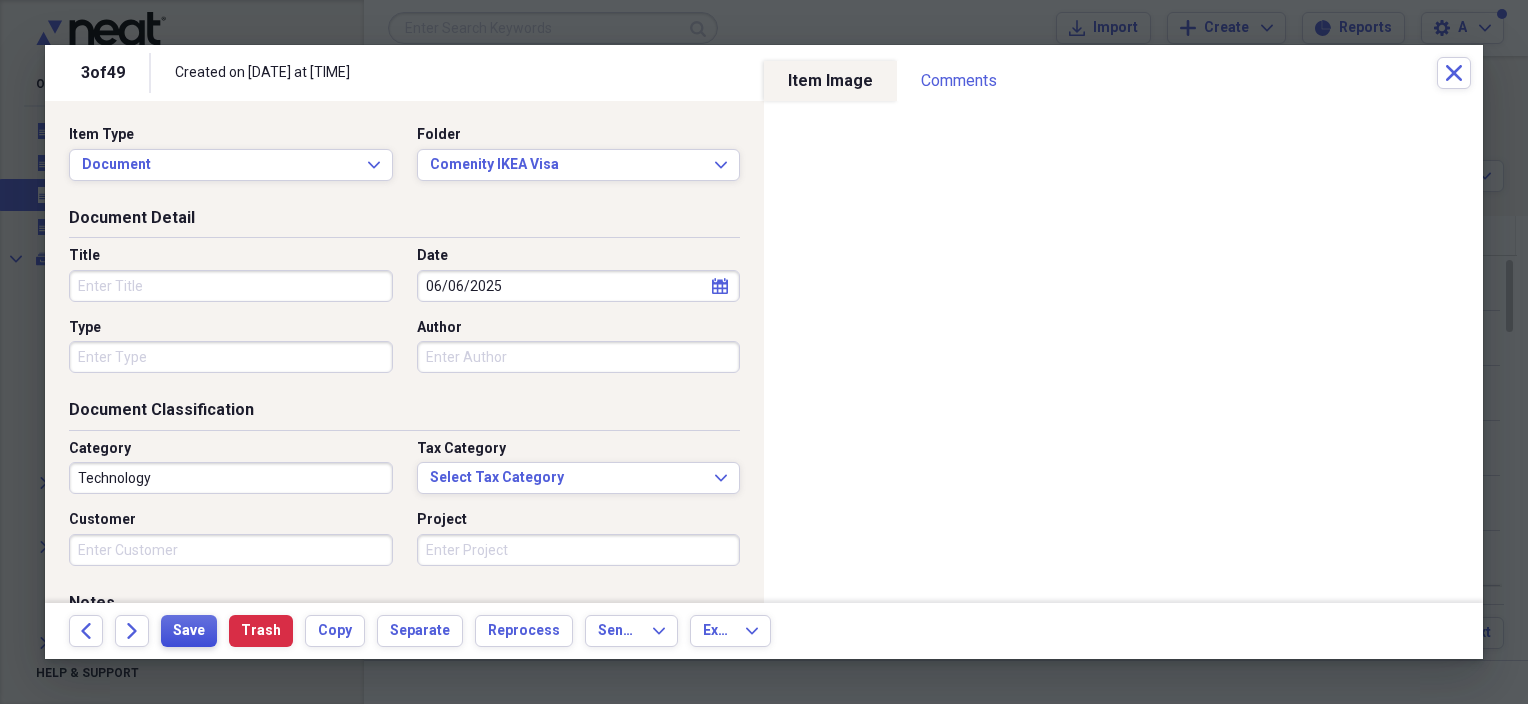 click on "Save" at bounding box center (189, 631) 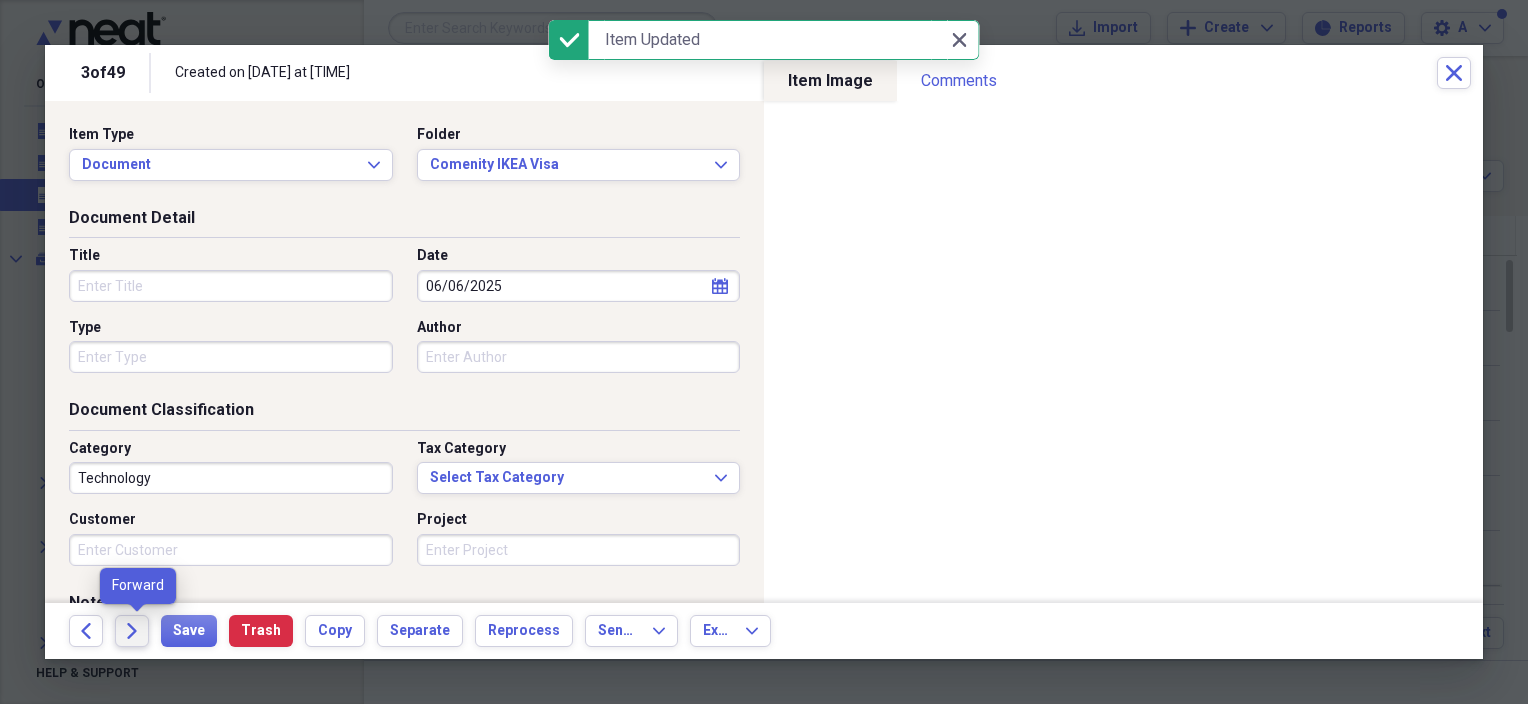 click on "Forward" 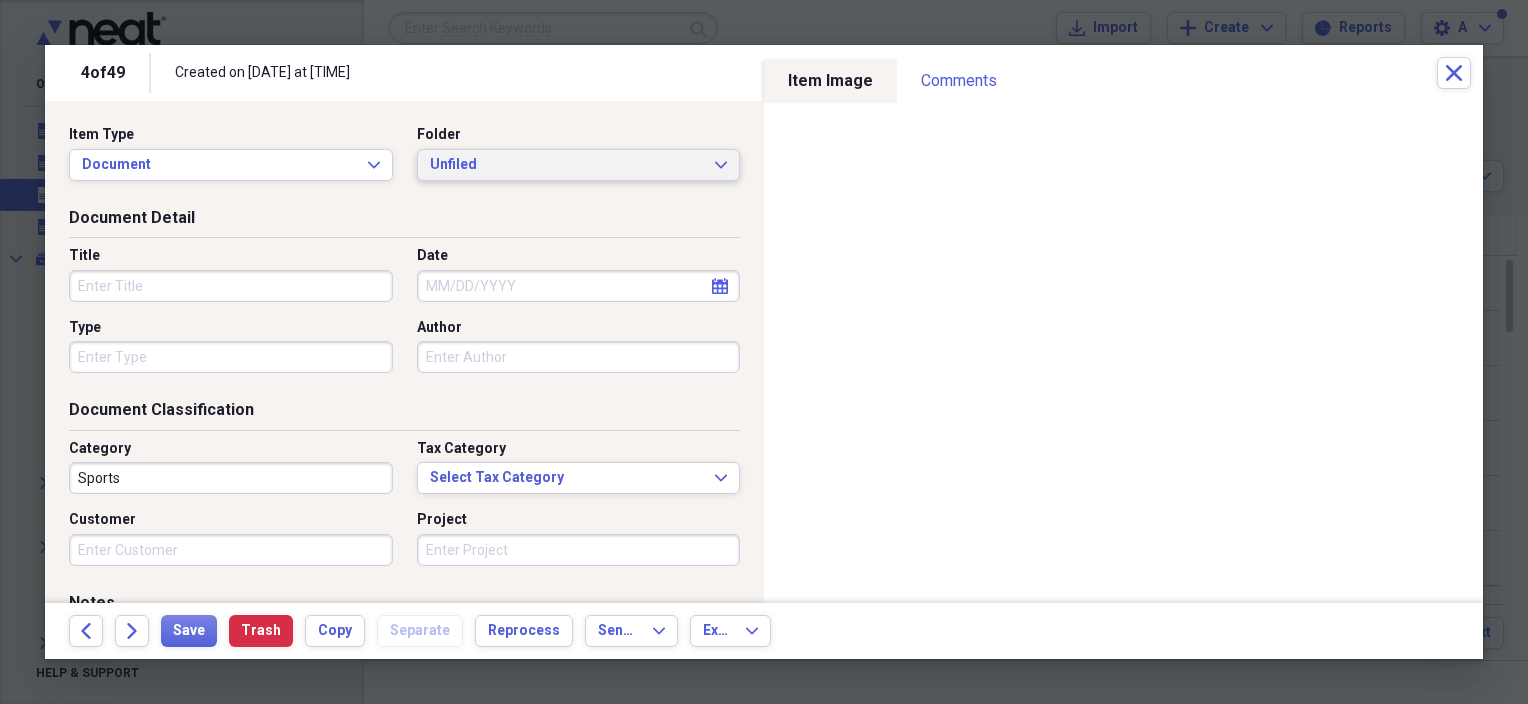 click on "Unfiled" at bounding box center [567, 165] 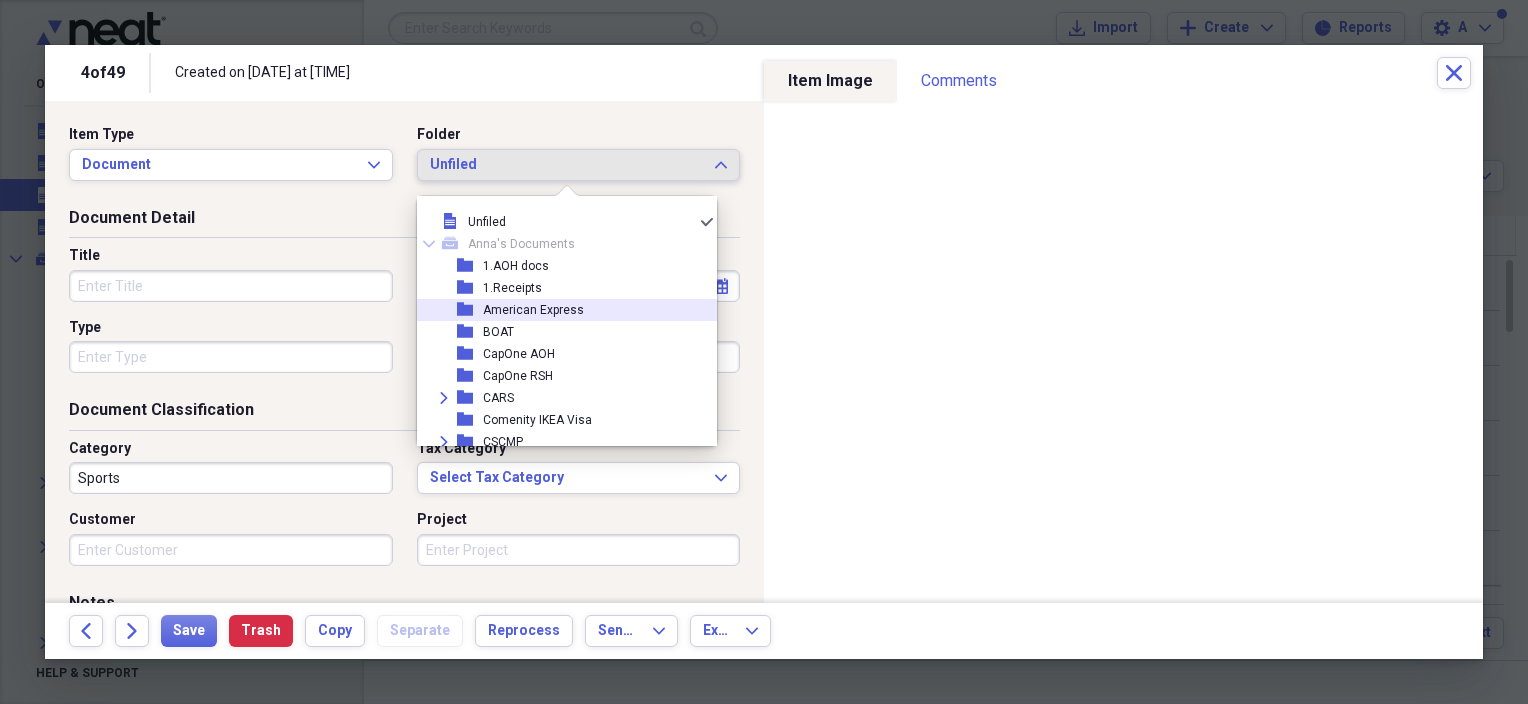 scroll, scrollTop: 100, scrollLeft: 0, axis: vertical 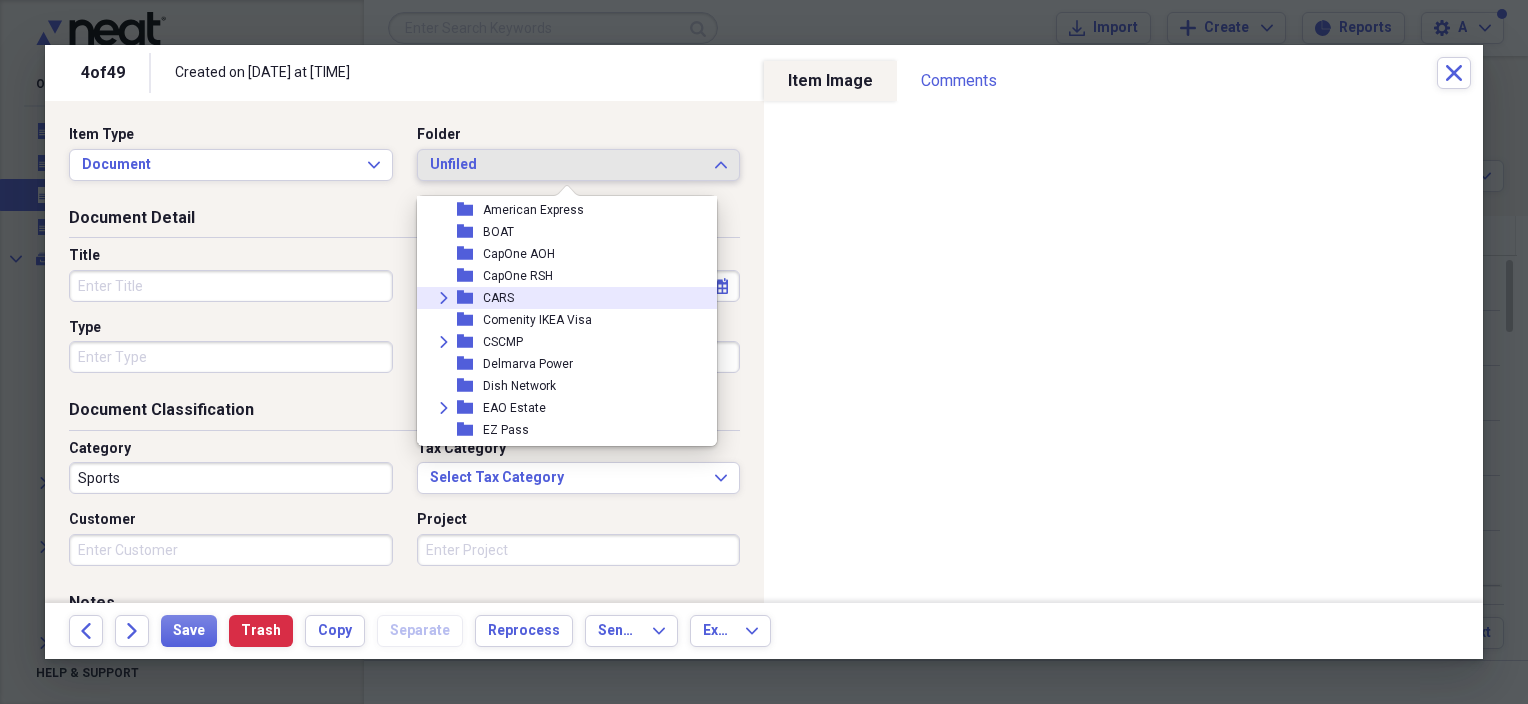 click on "Expand" 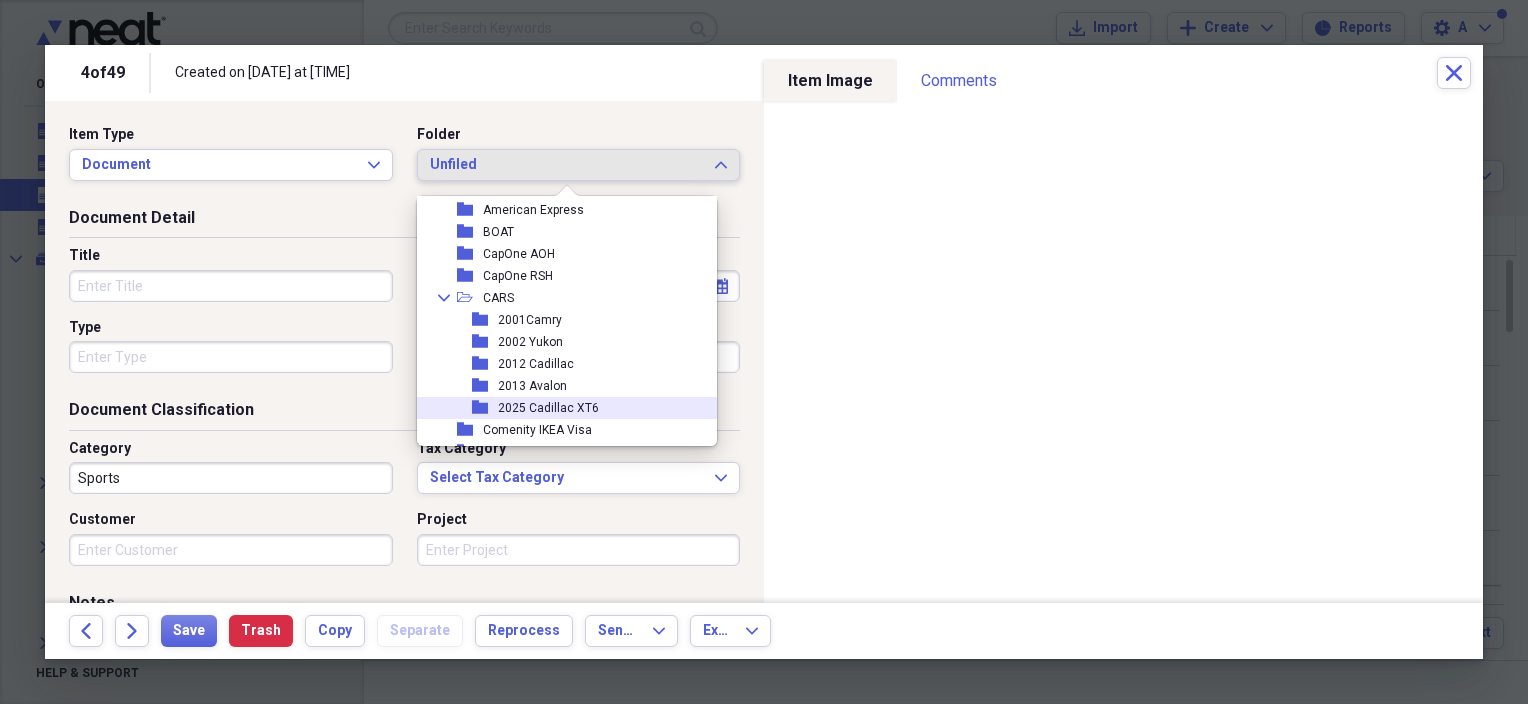 click on "2025 Cadillac XT6" at bounding box center [548, 408] 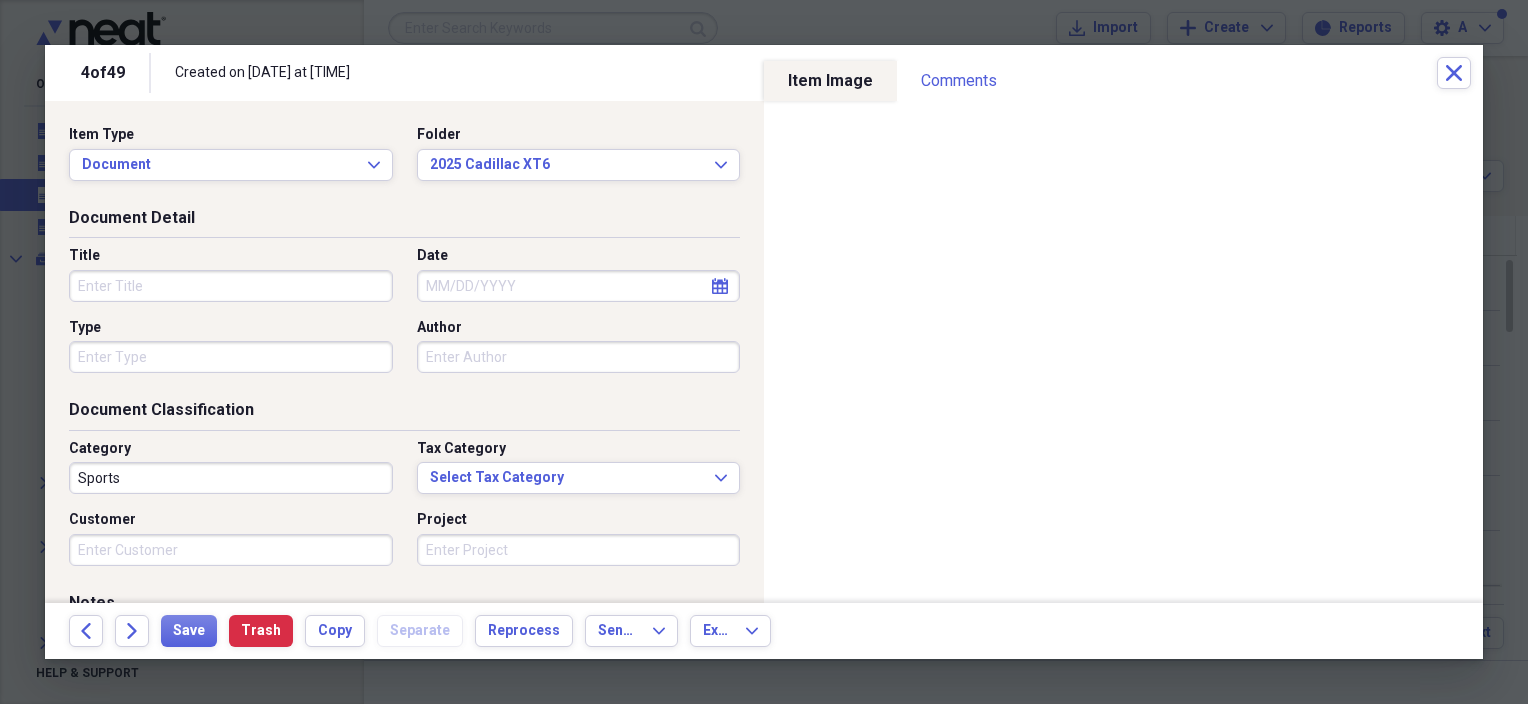 click on "calendar" 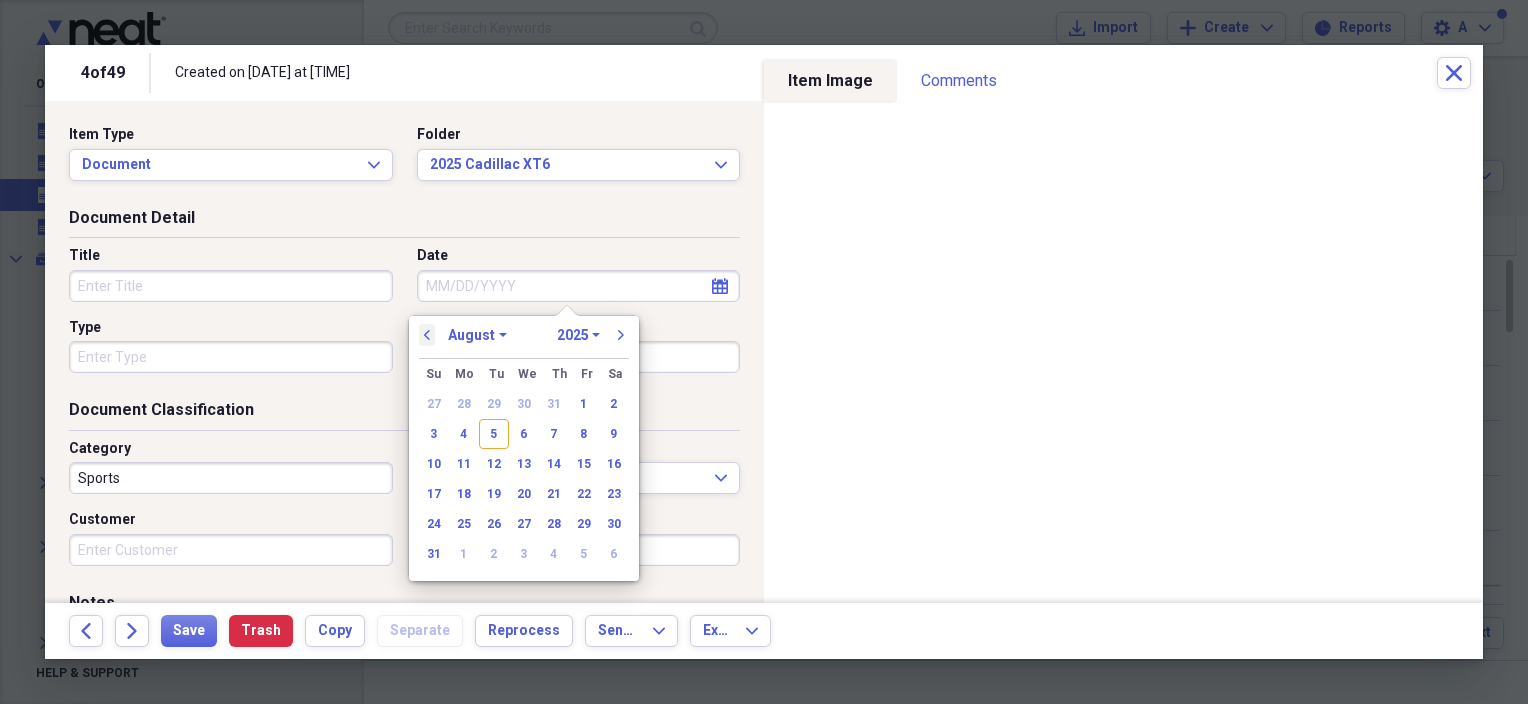 click on "previous" at bounding box center [427, 335] 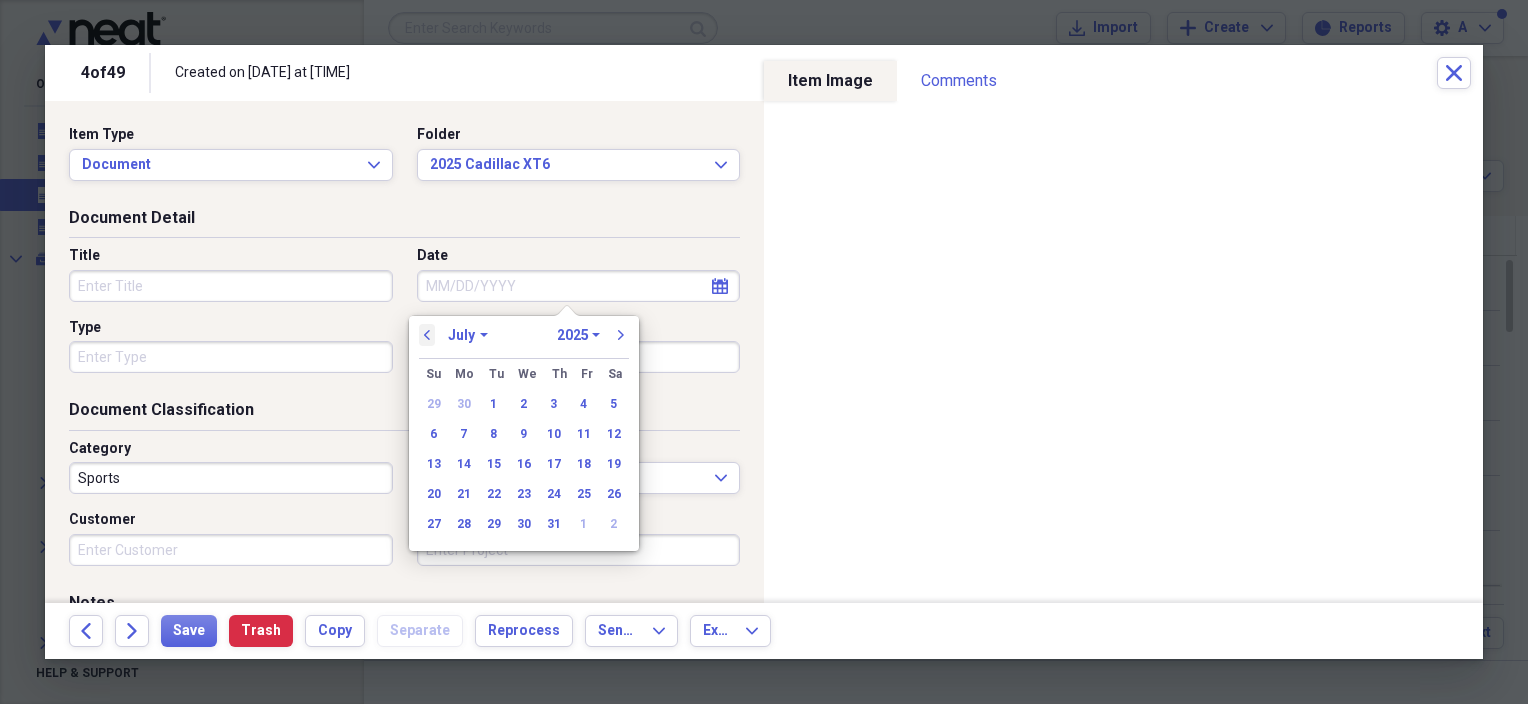 click on "previous" at bounding box center [427, 335] 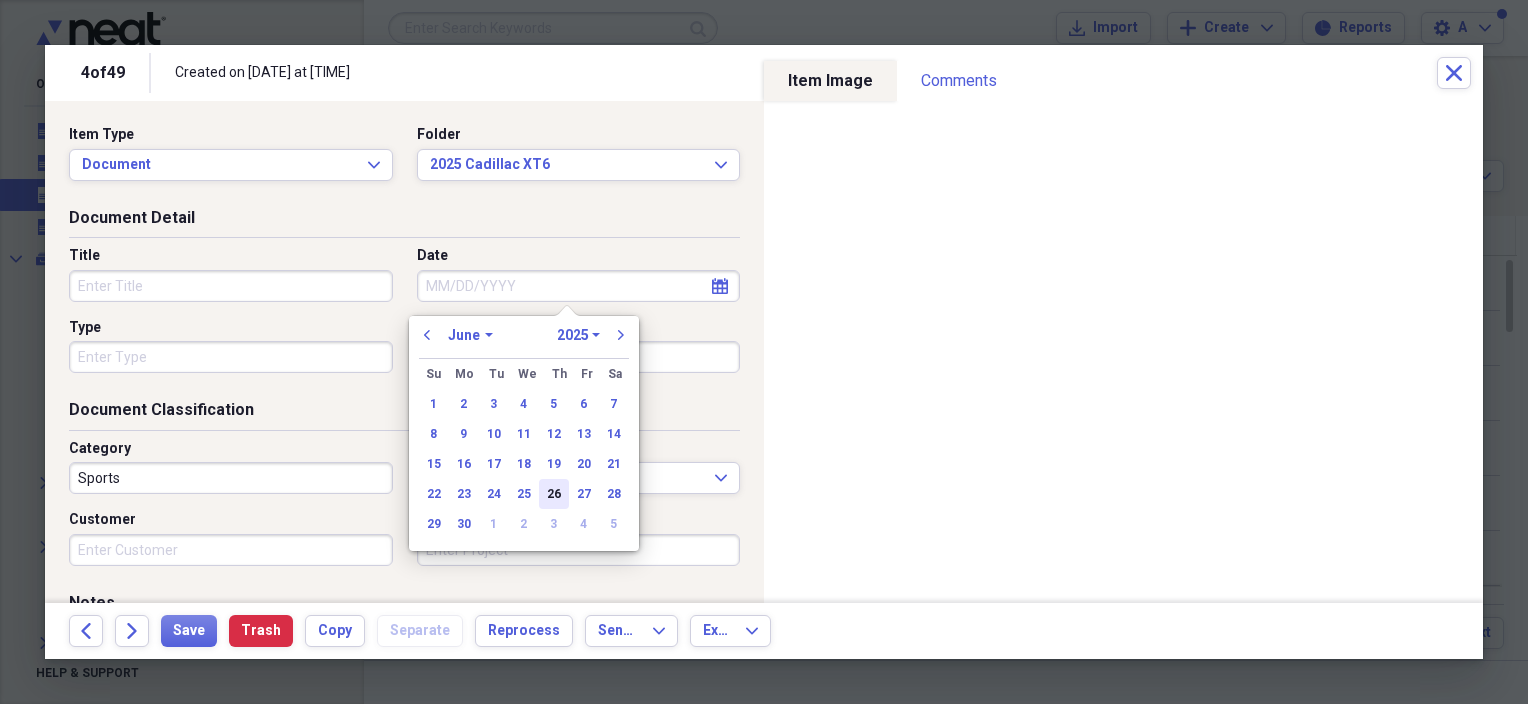click on "26" at bounding box center [554, 494] 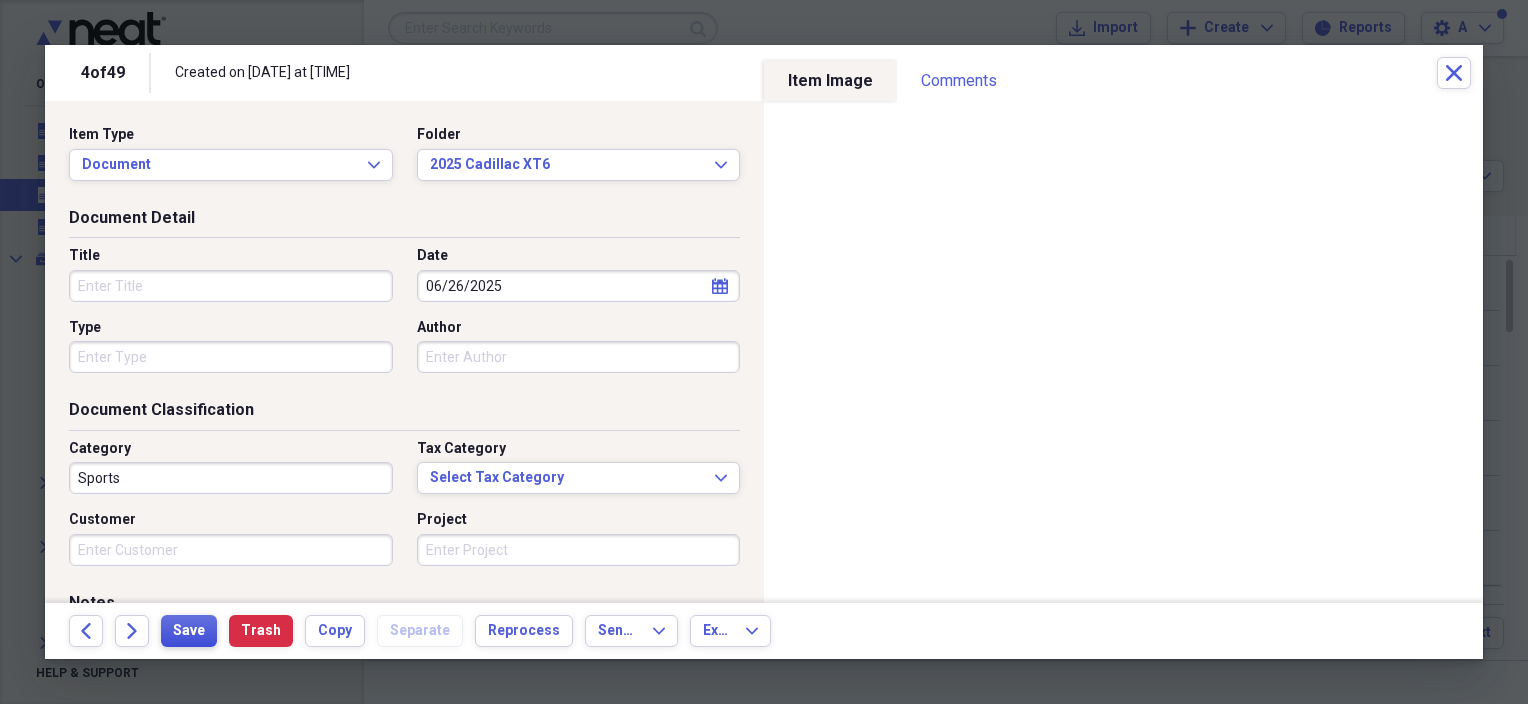 click on "Save" at bounding box center (189, 631) 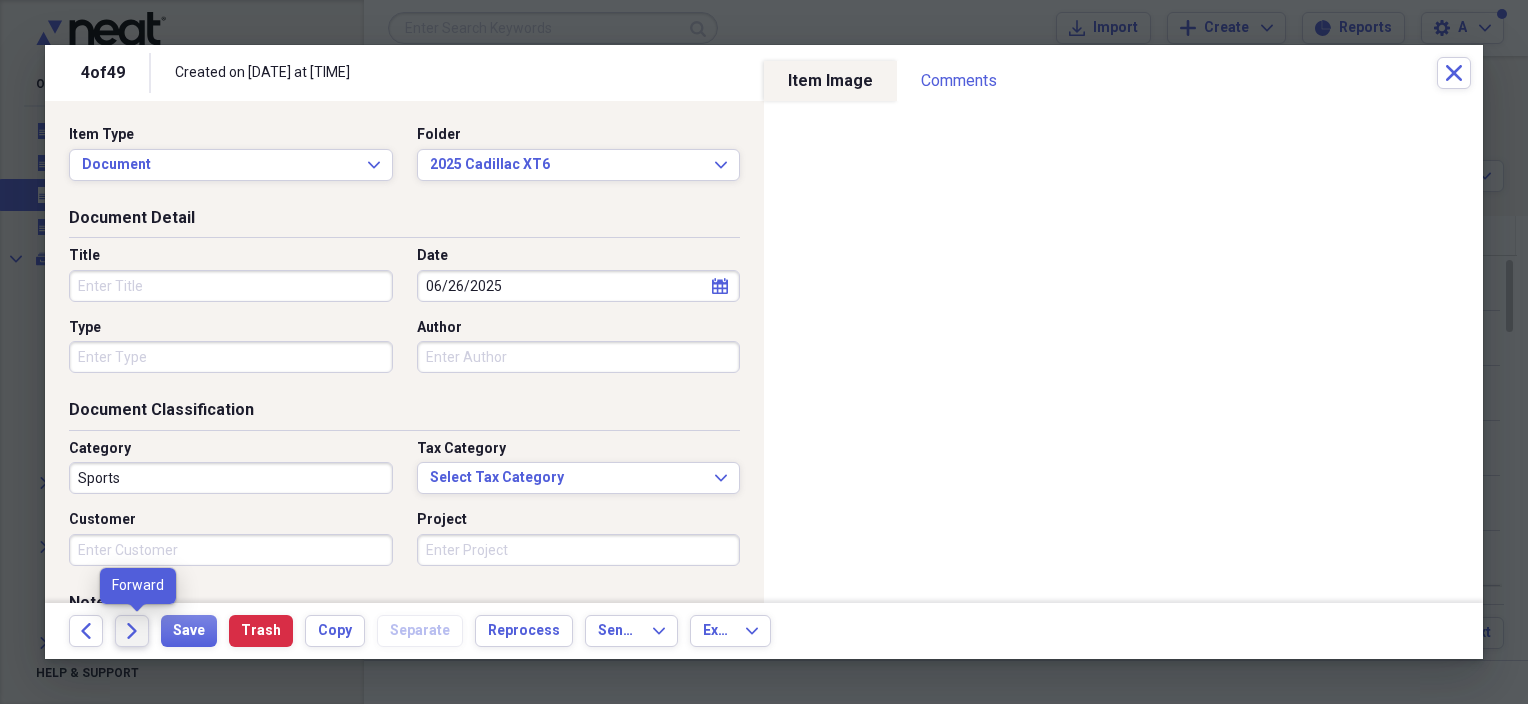 click on "Forward" 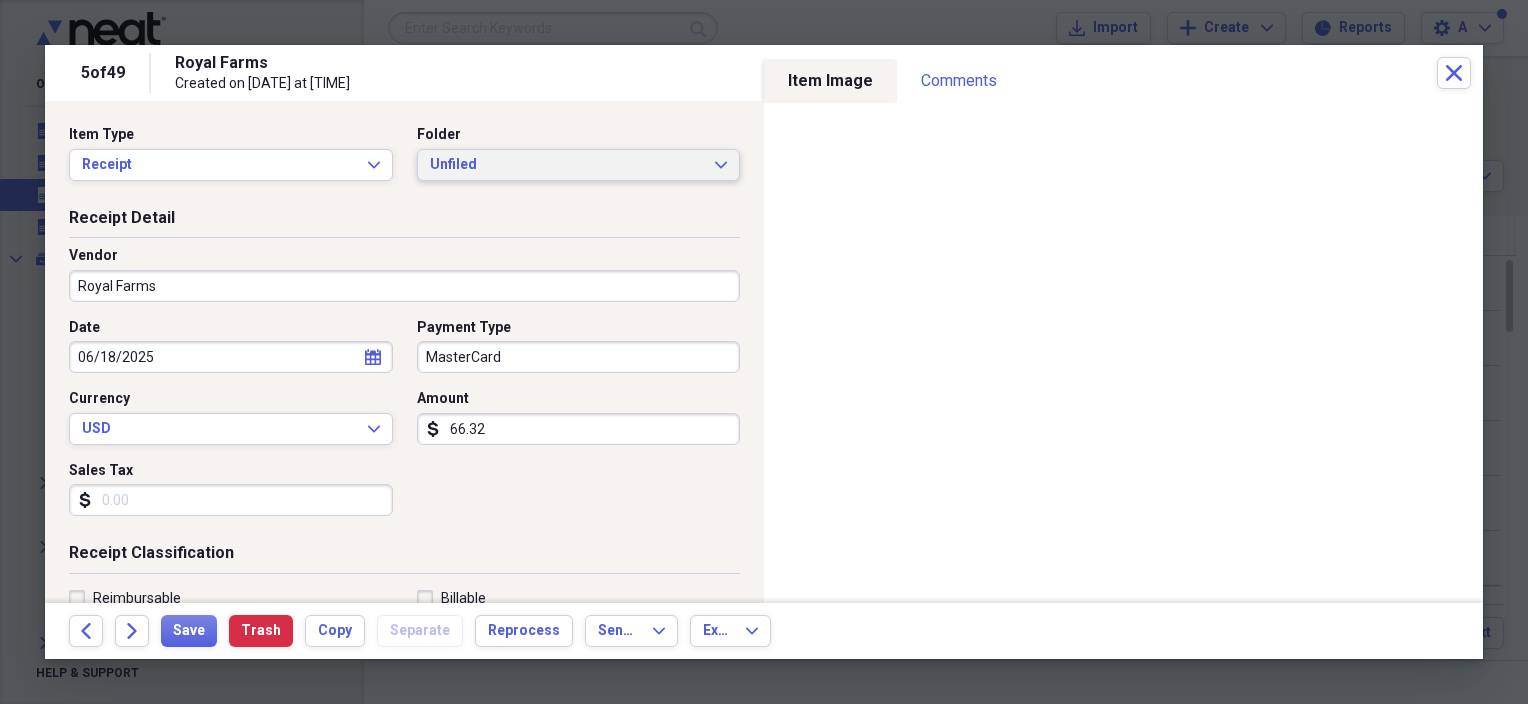 click on "Unfiled" at bounding box center [567, 165] 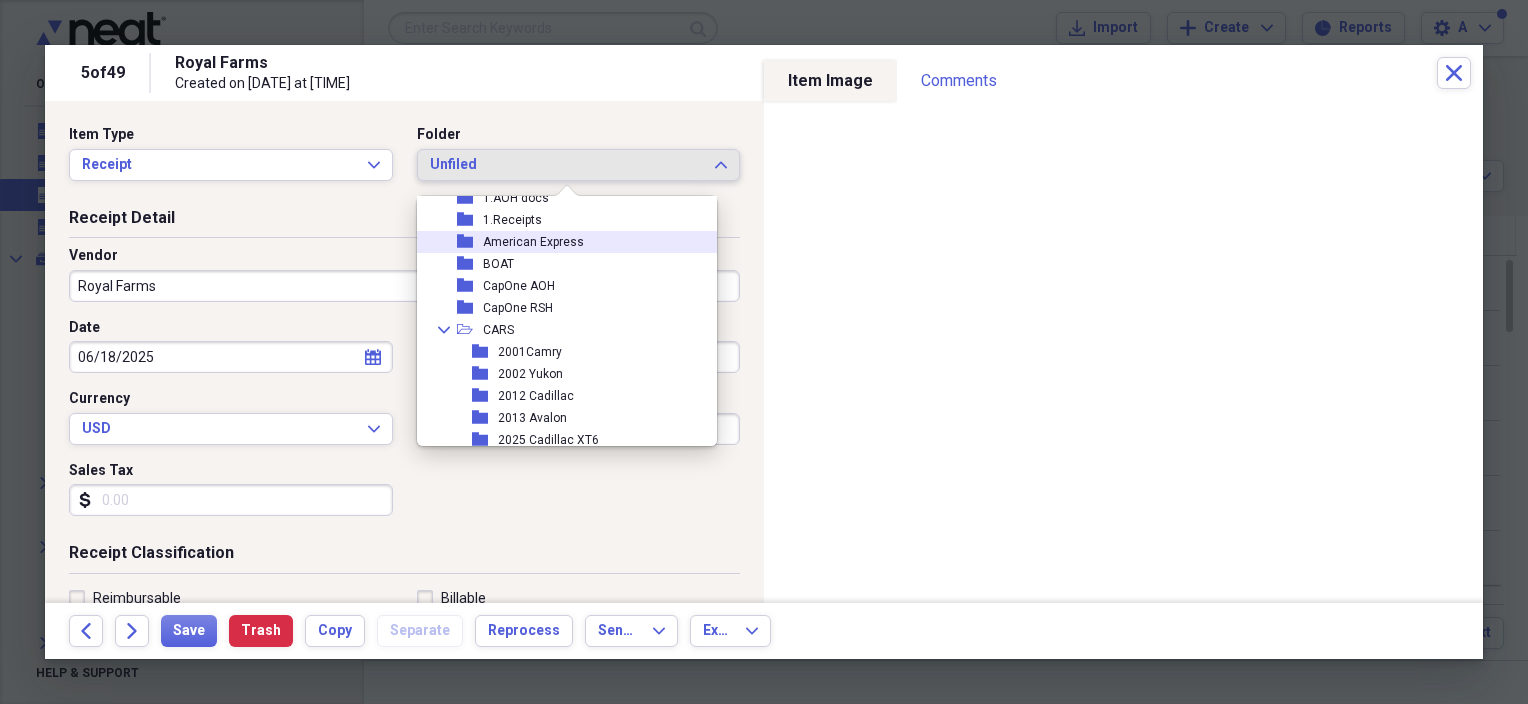 scroll, scrollTop: 100, scrollLeft: 0, axis: vertical 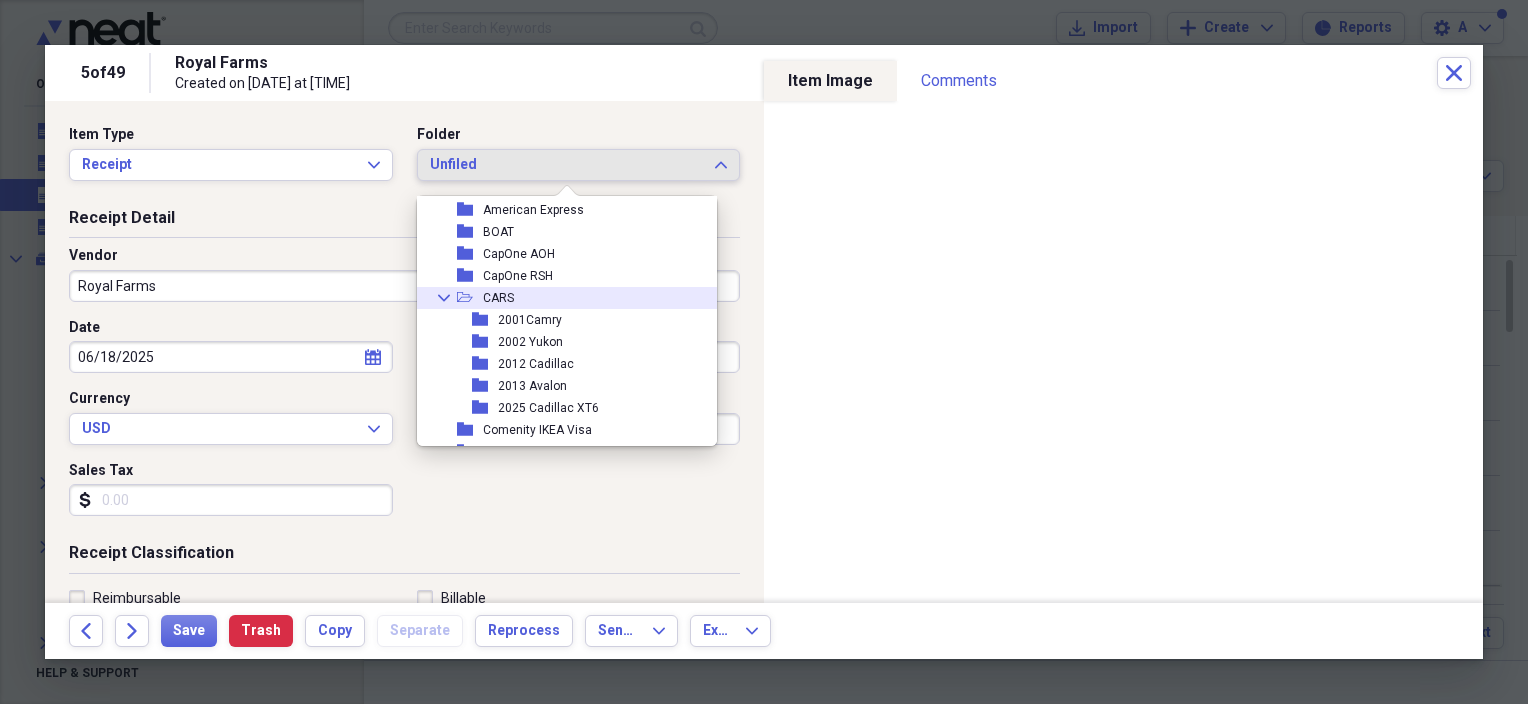 click on "Collapse" 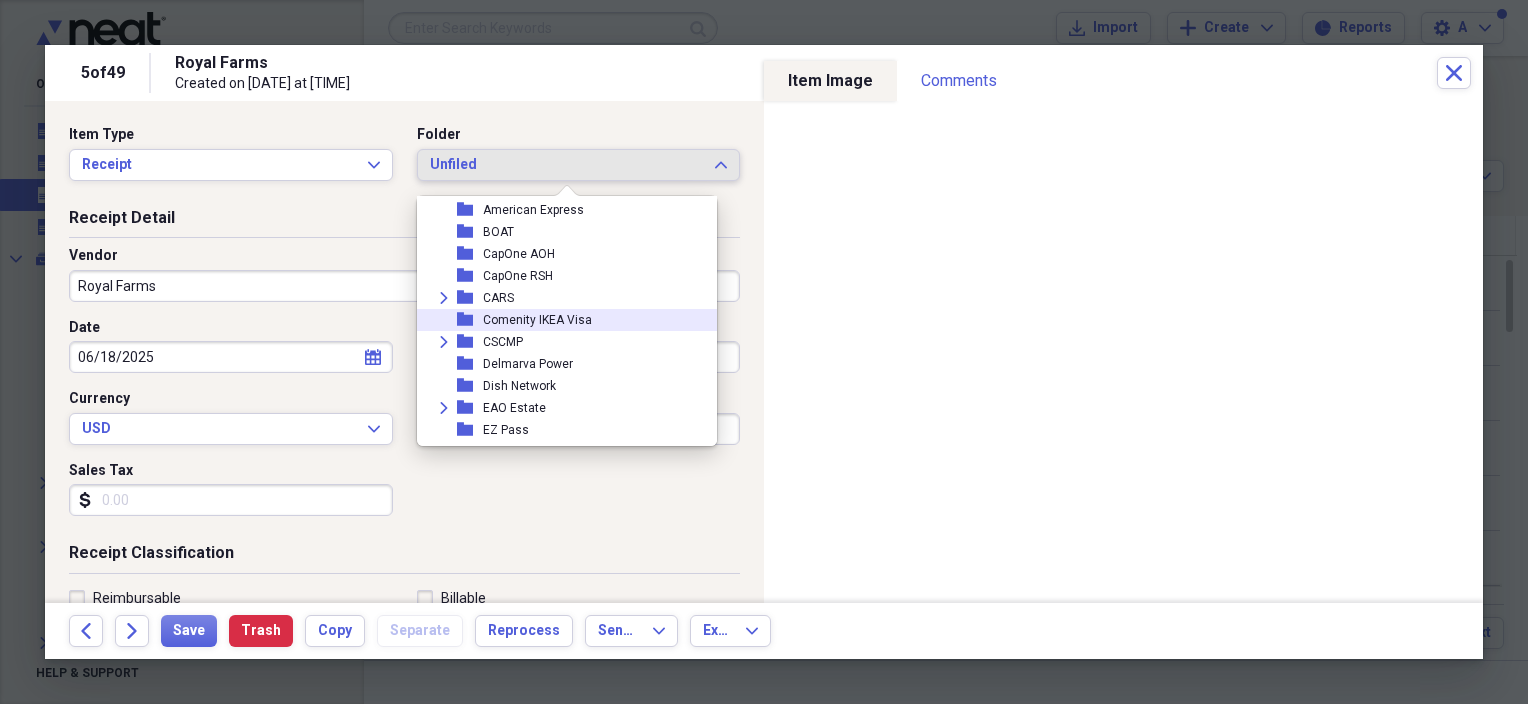 scroll, scrollTop: 200, scrollLeft: 0, axis: vertical 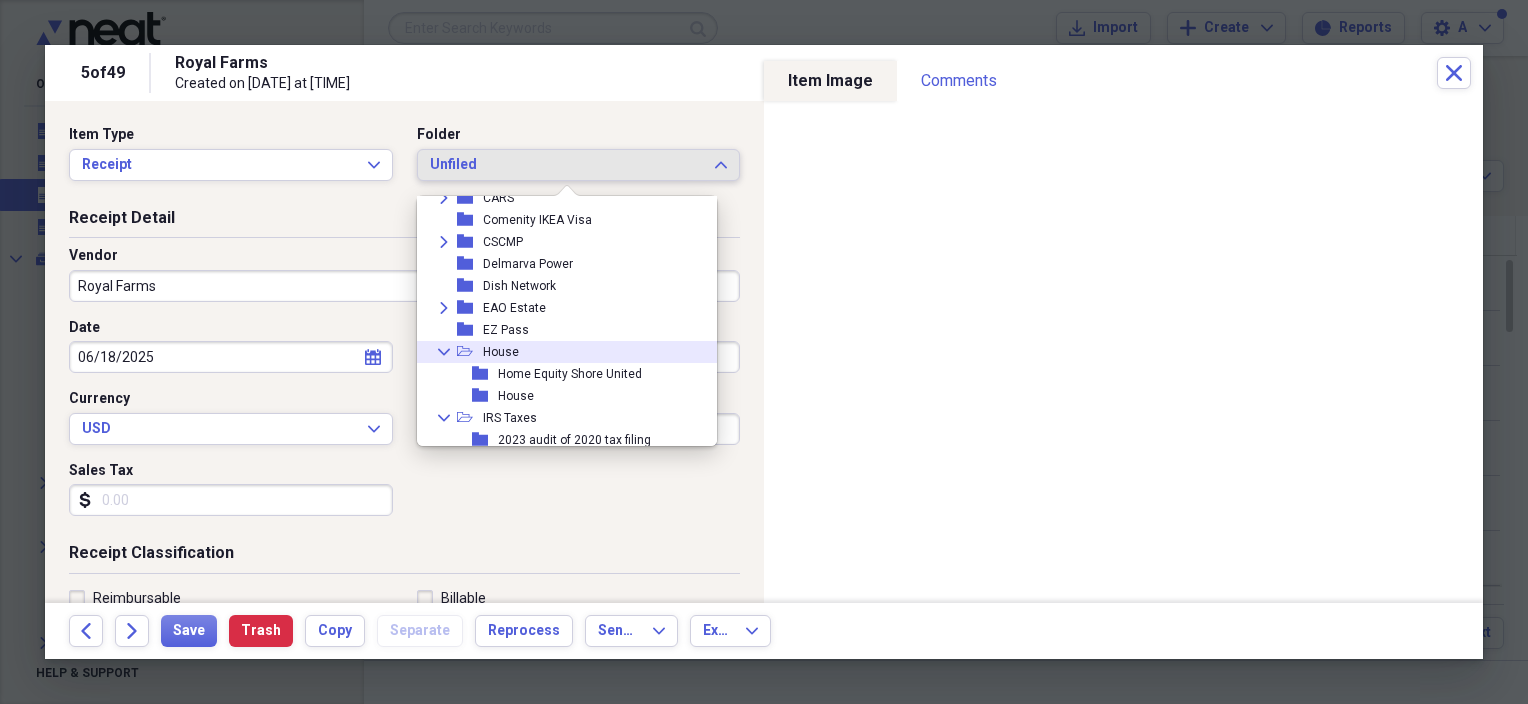 click on "Collapse" 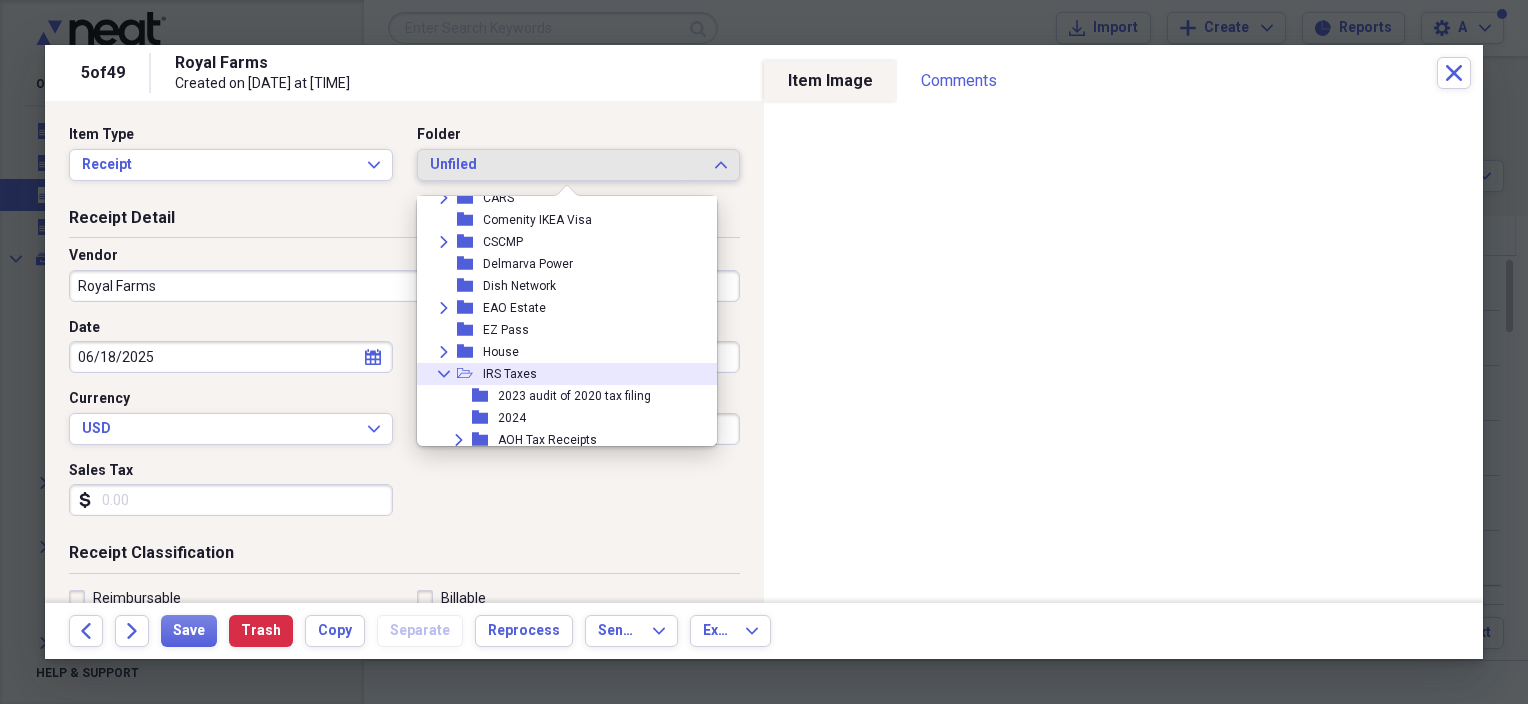 click on "Collapse" 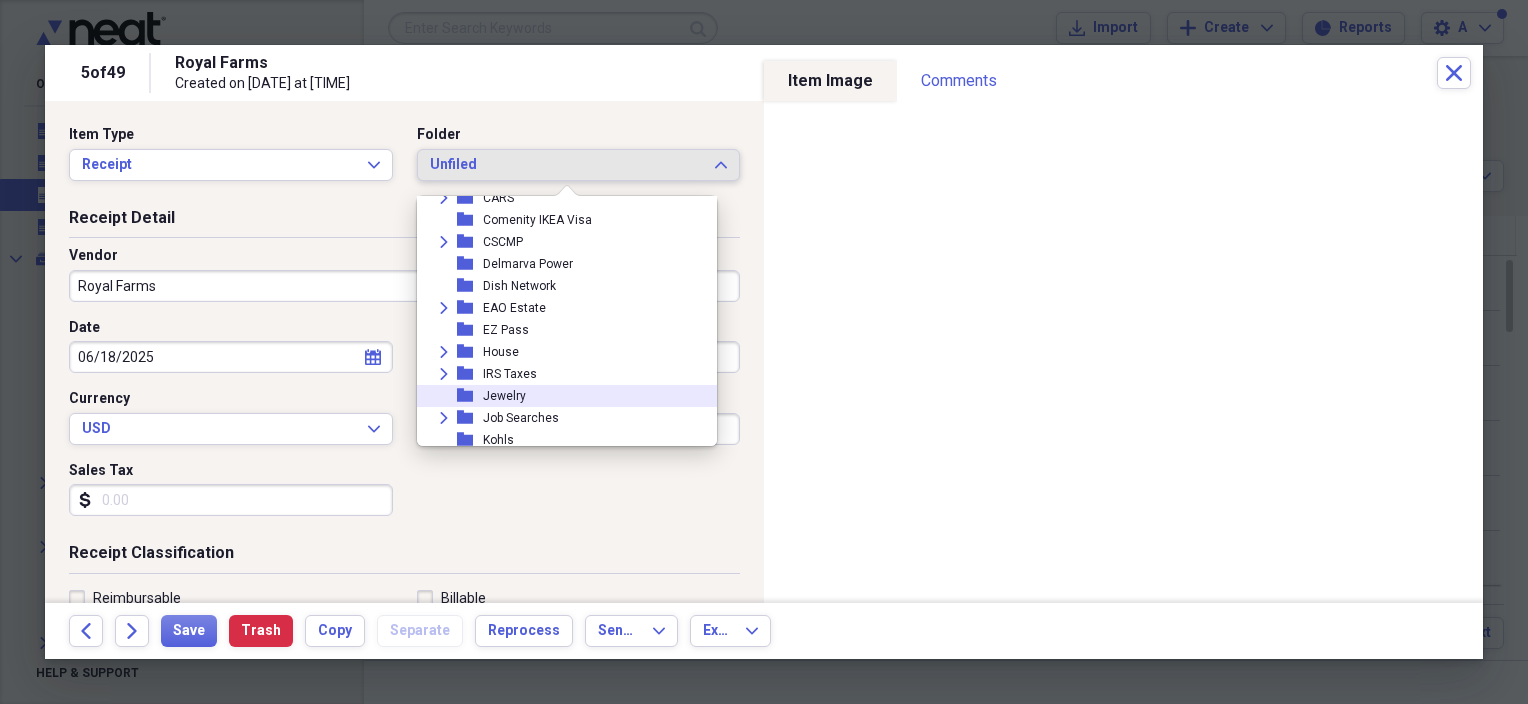 scroll, scrollTop: 300, scrollLeft: 0, axis: vertical 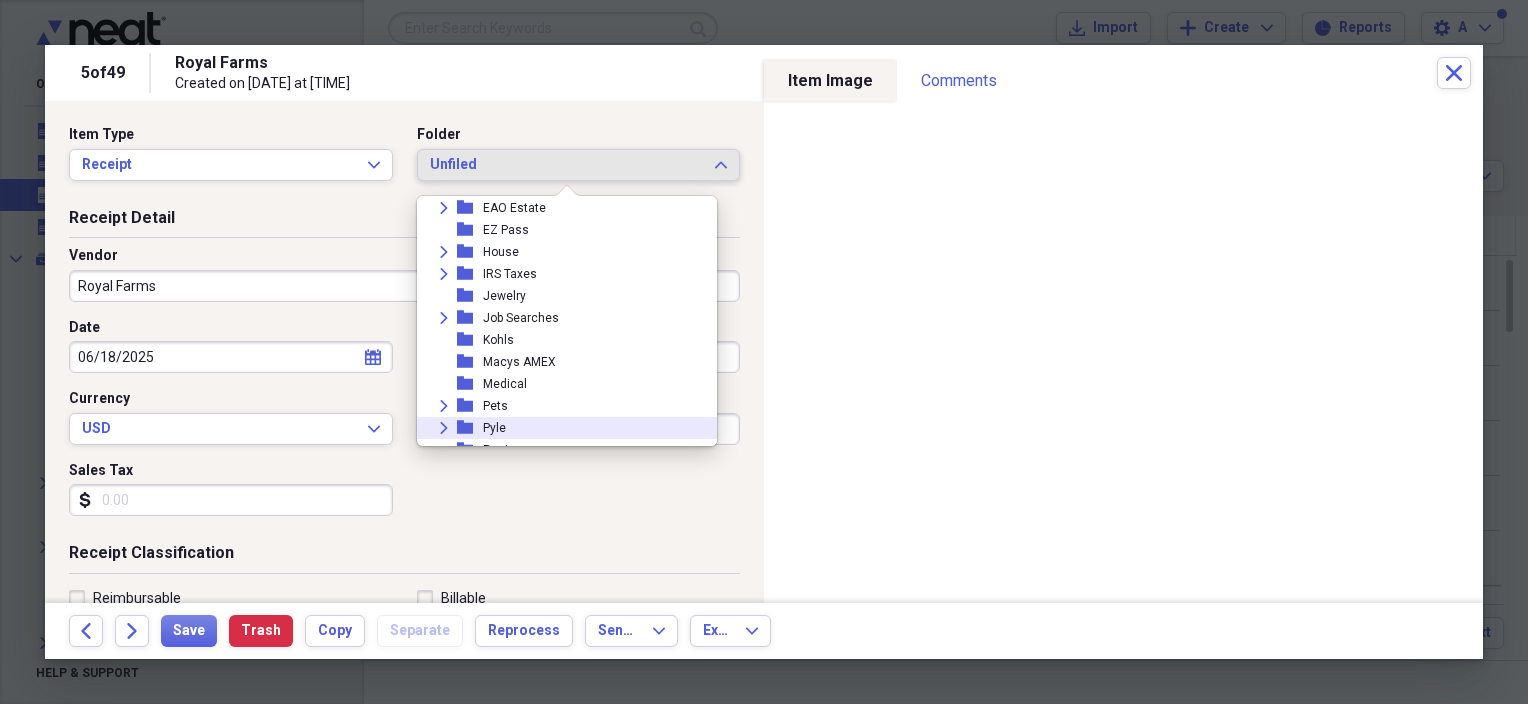 click on "Expand" 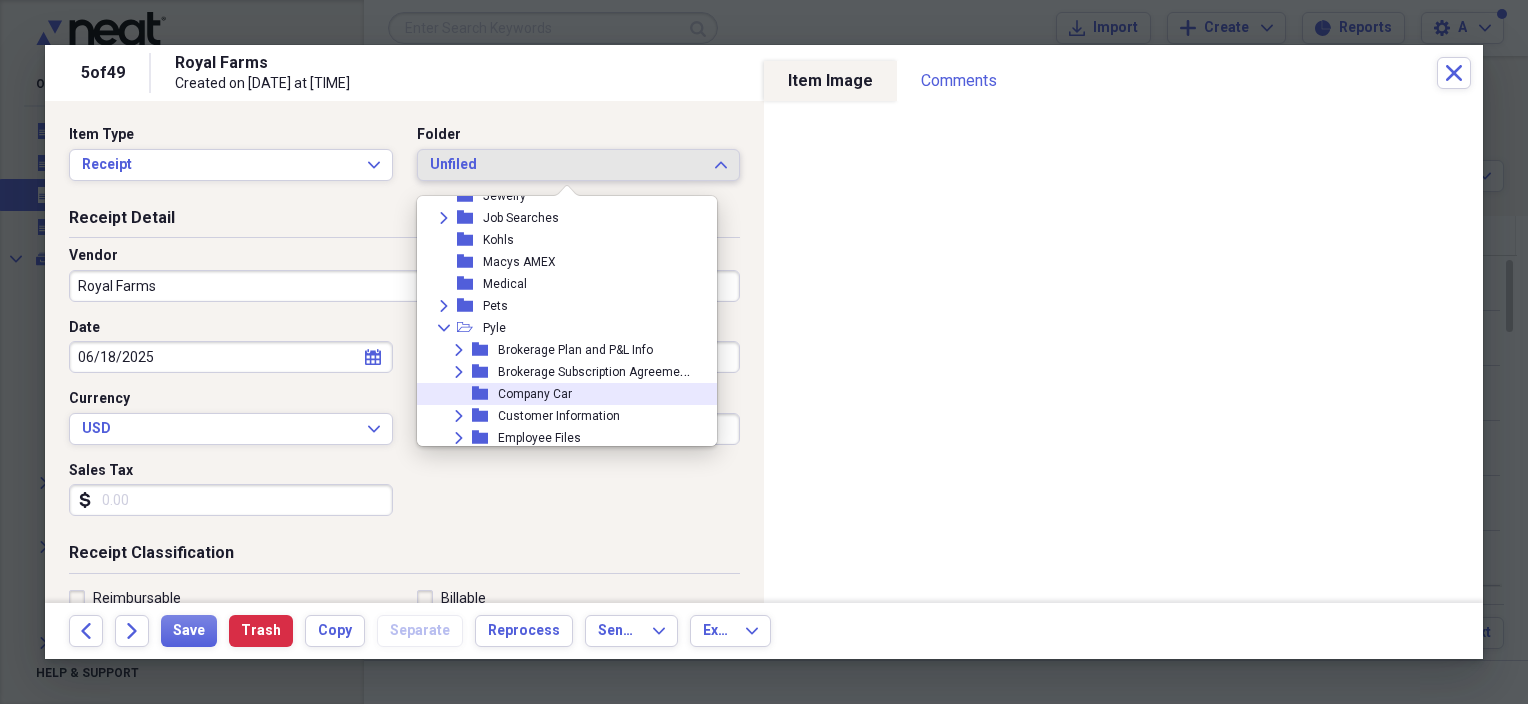 scroll, scrollTop: 500, scrollLeft: 0, axis: vertical 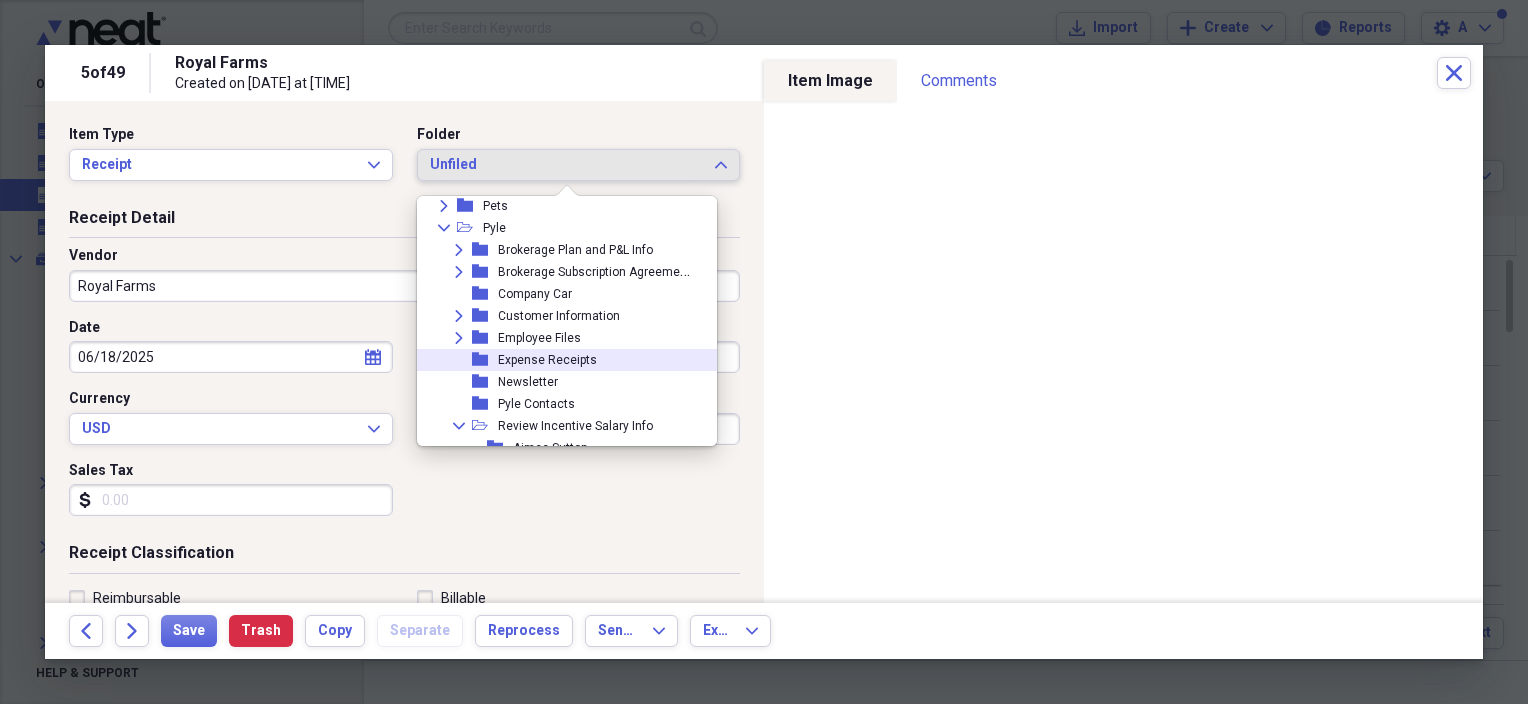 click on "Expense Receipts" at bounding box center [547, 360] 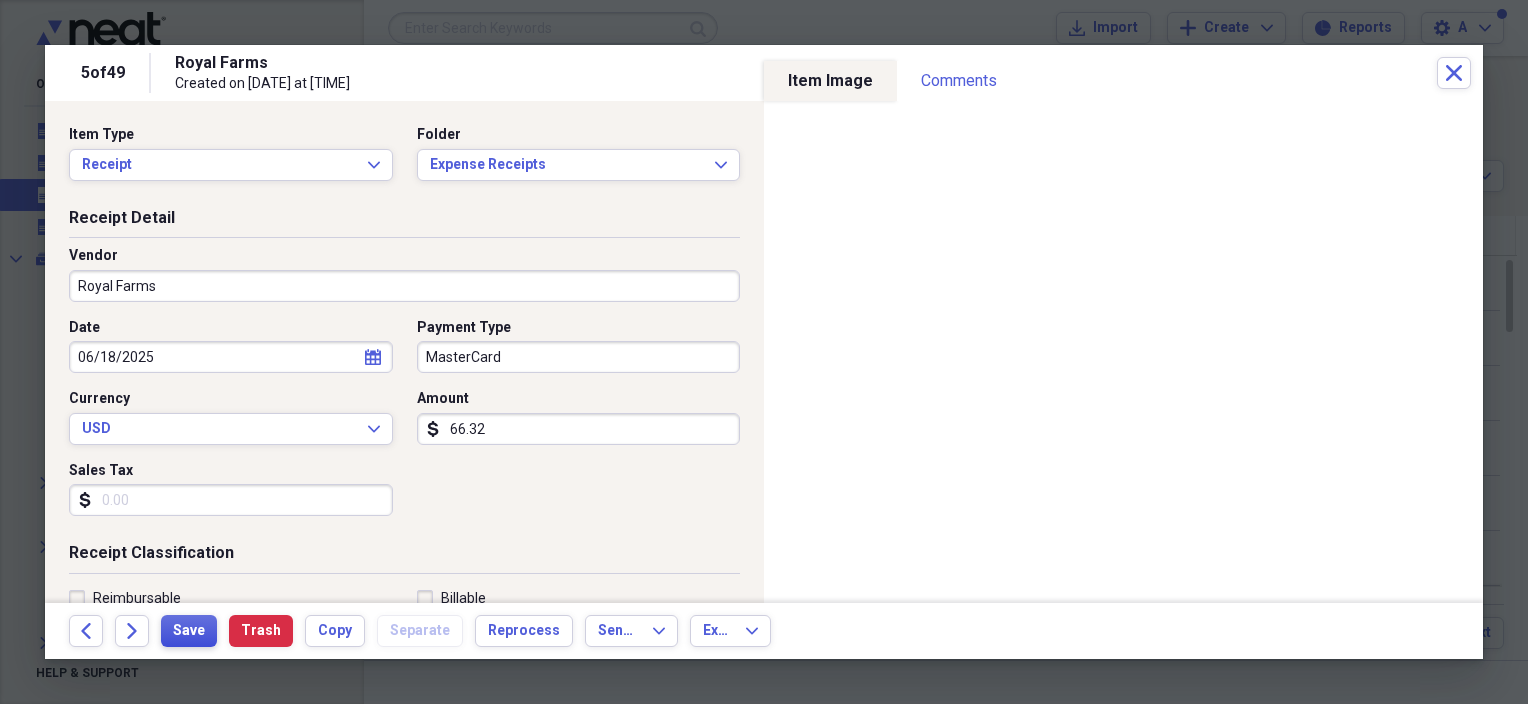 click on "Save" at bounding box center [189, 631] 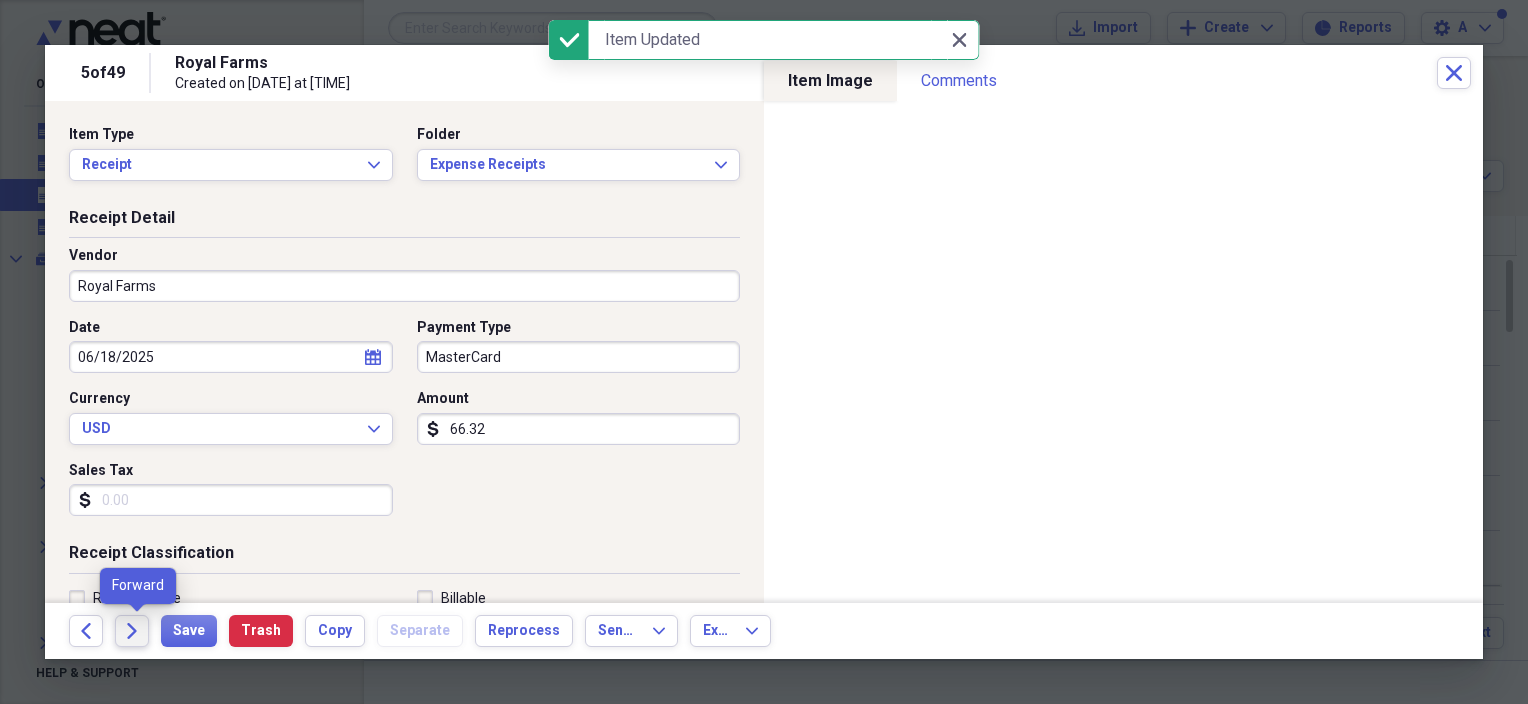 click on "Forward" 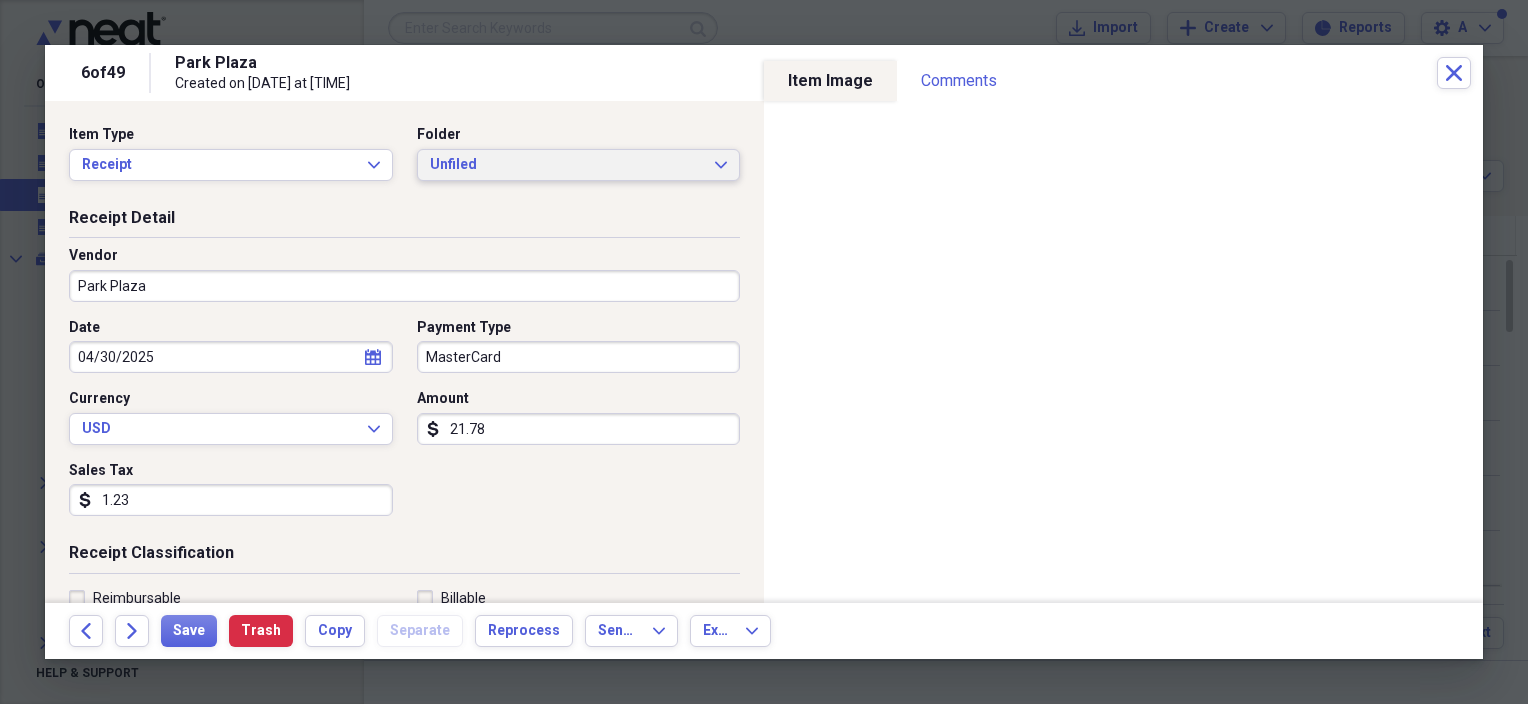 click on "Unfiled Expand" at bounding box center [579, 165] 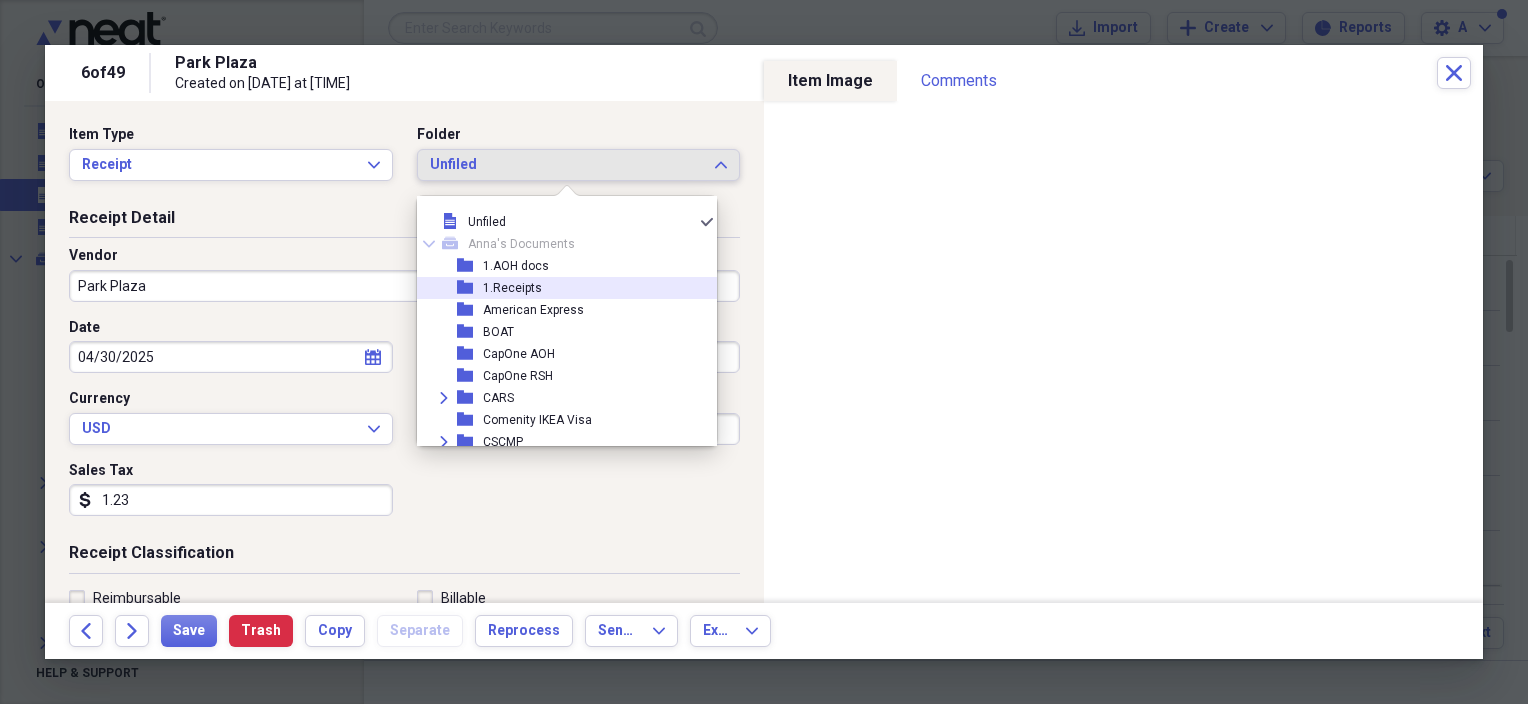 click on "folder 1.Receipts" at bounding box center (559, 288) 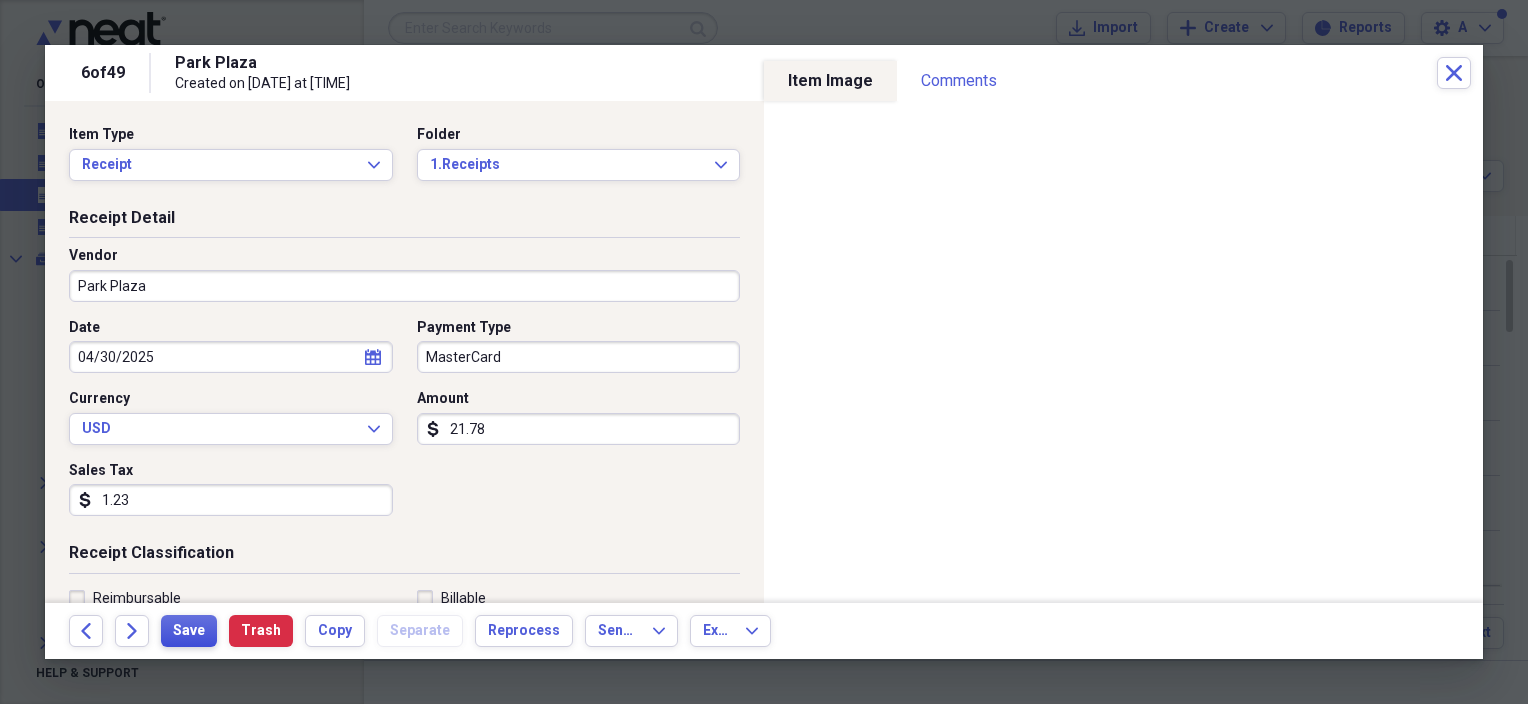 click on "Save" at bounding box center (189, 631) 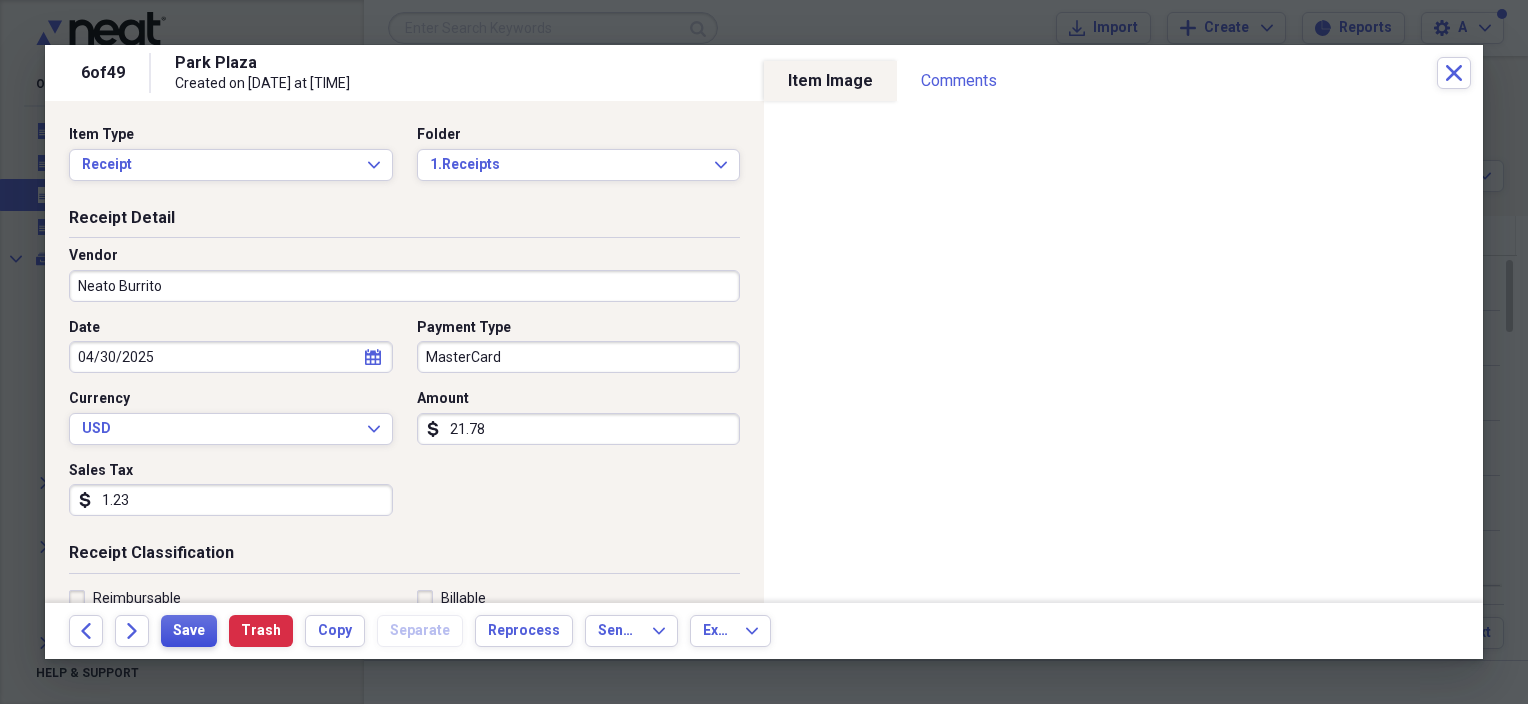 type on "Neato Burrito" 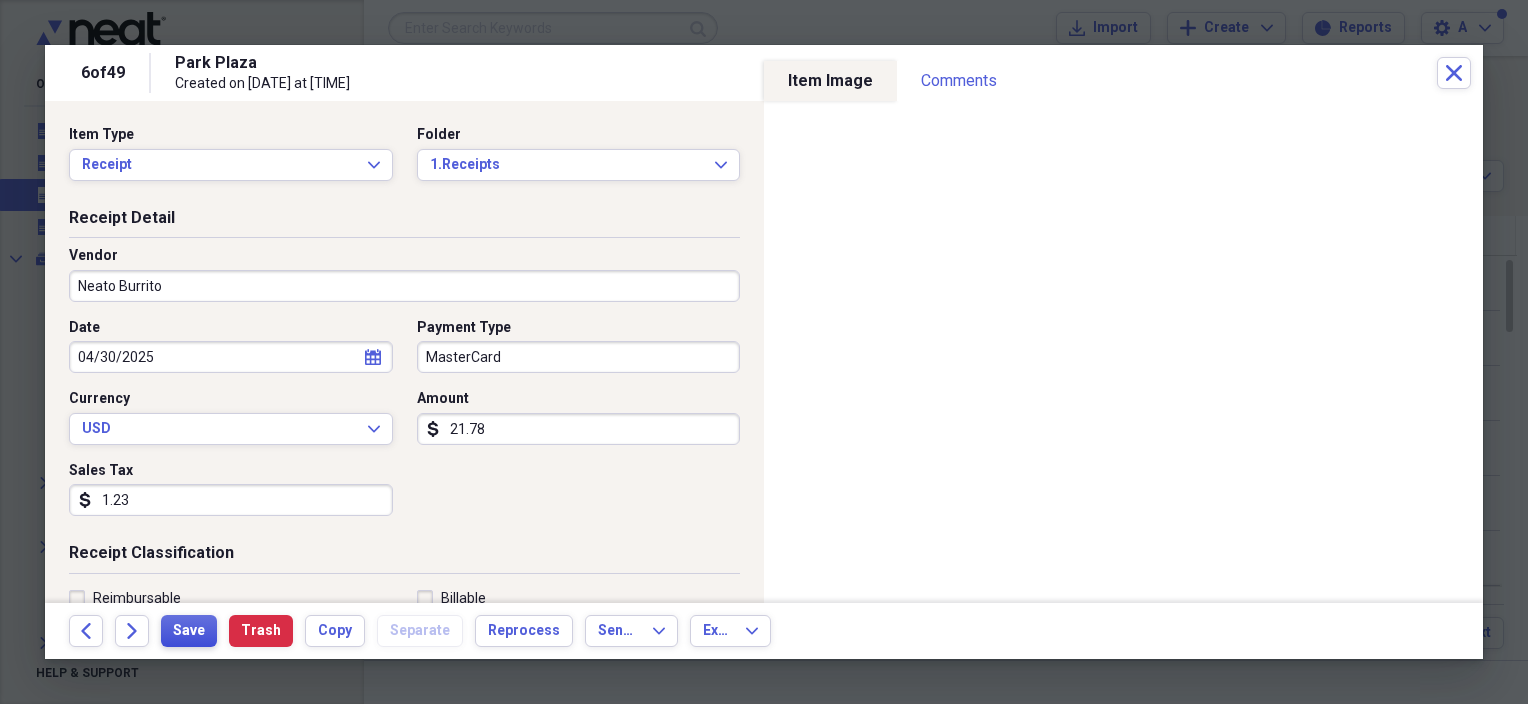 click on "Save" at bounding box center [189, 631] 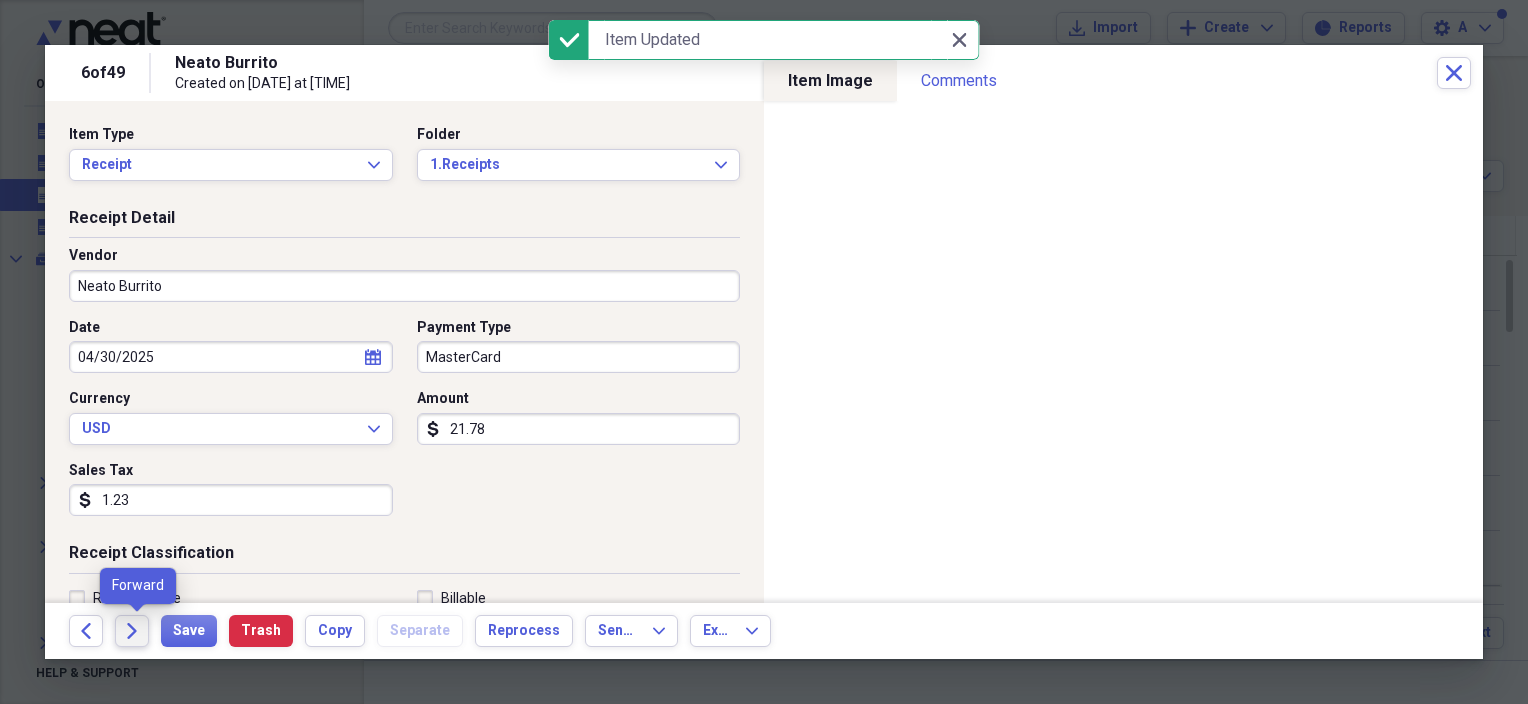 click on "Forward" 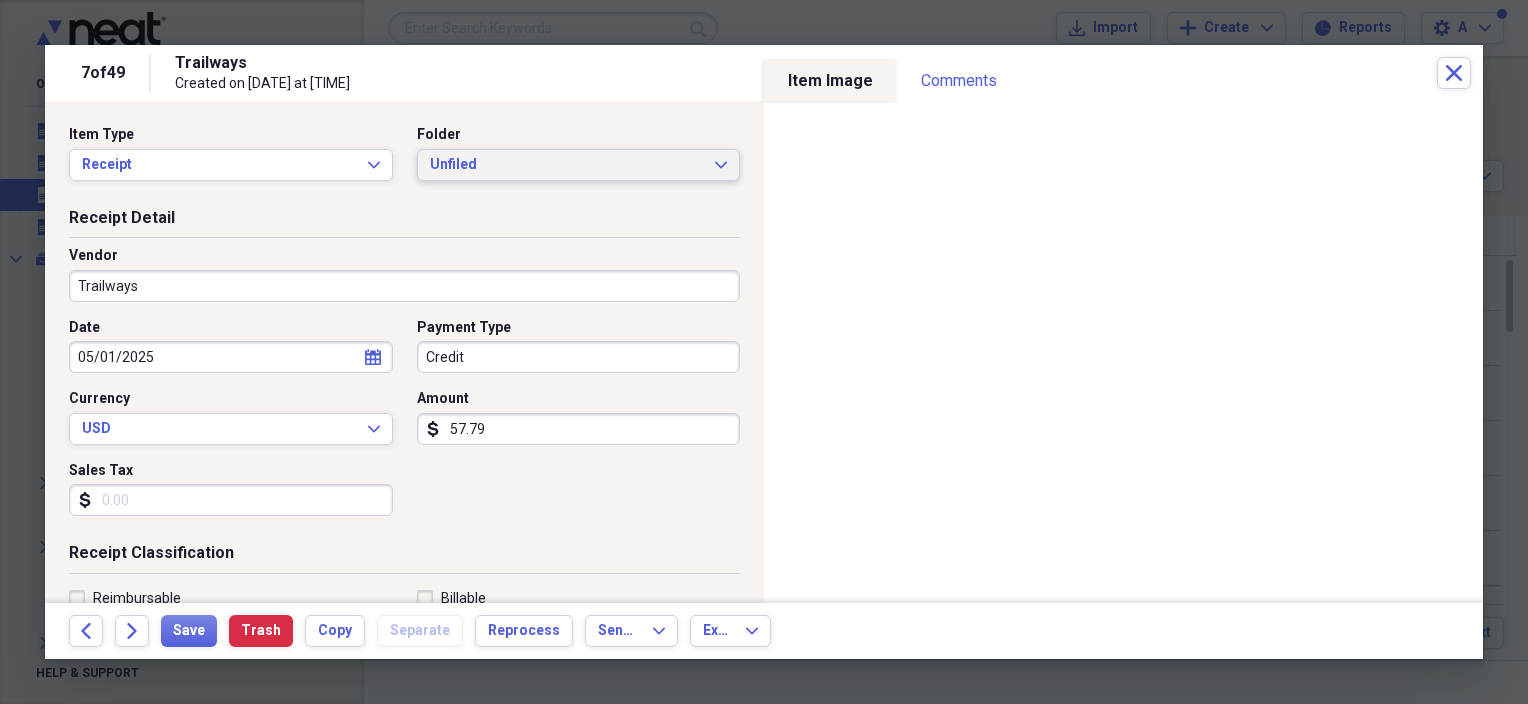 click on "Unfiled Expand" at bounding box center (579, 165) 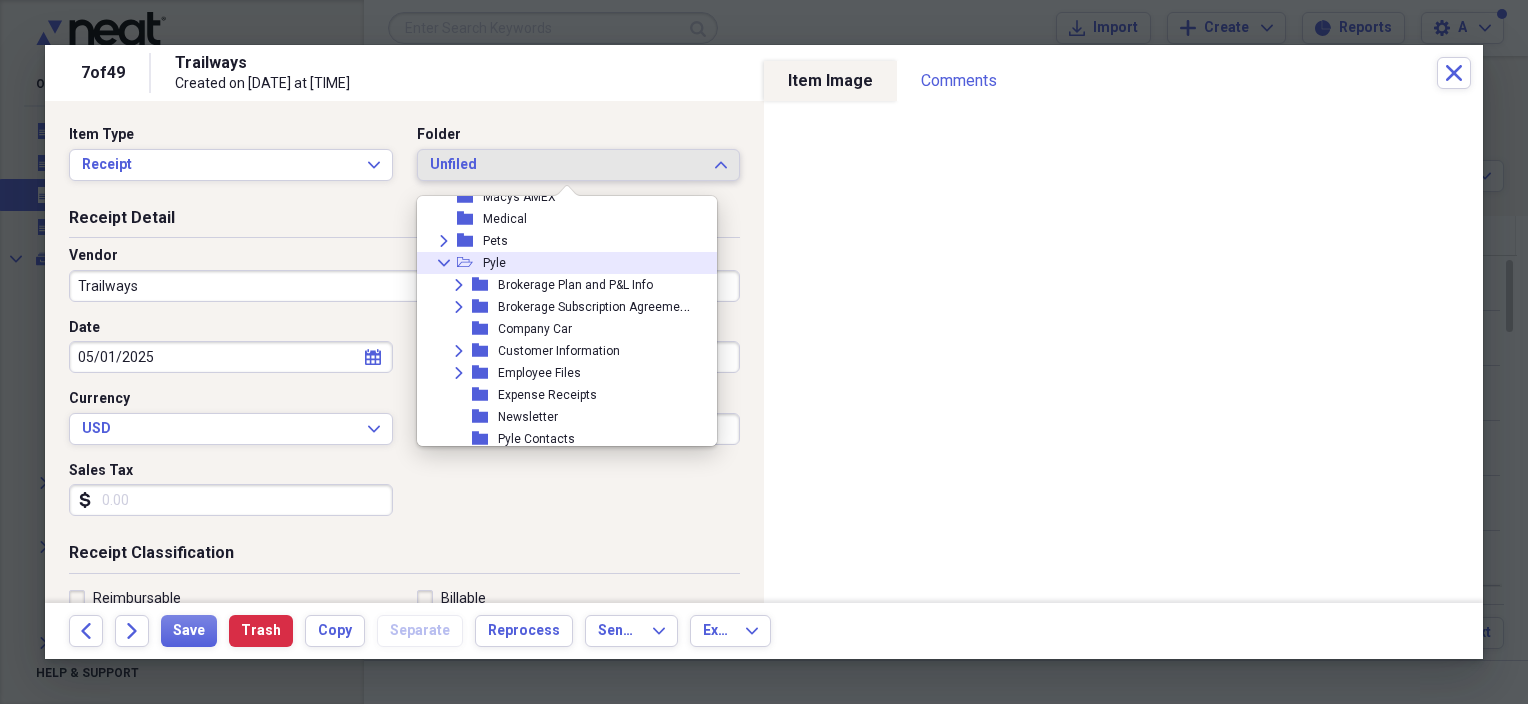 scroll, scrollTop: 500, scrollLeft: 0, axis: vertical 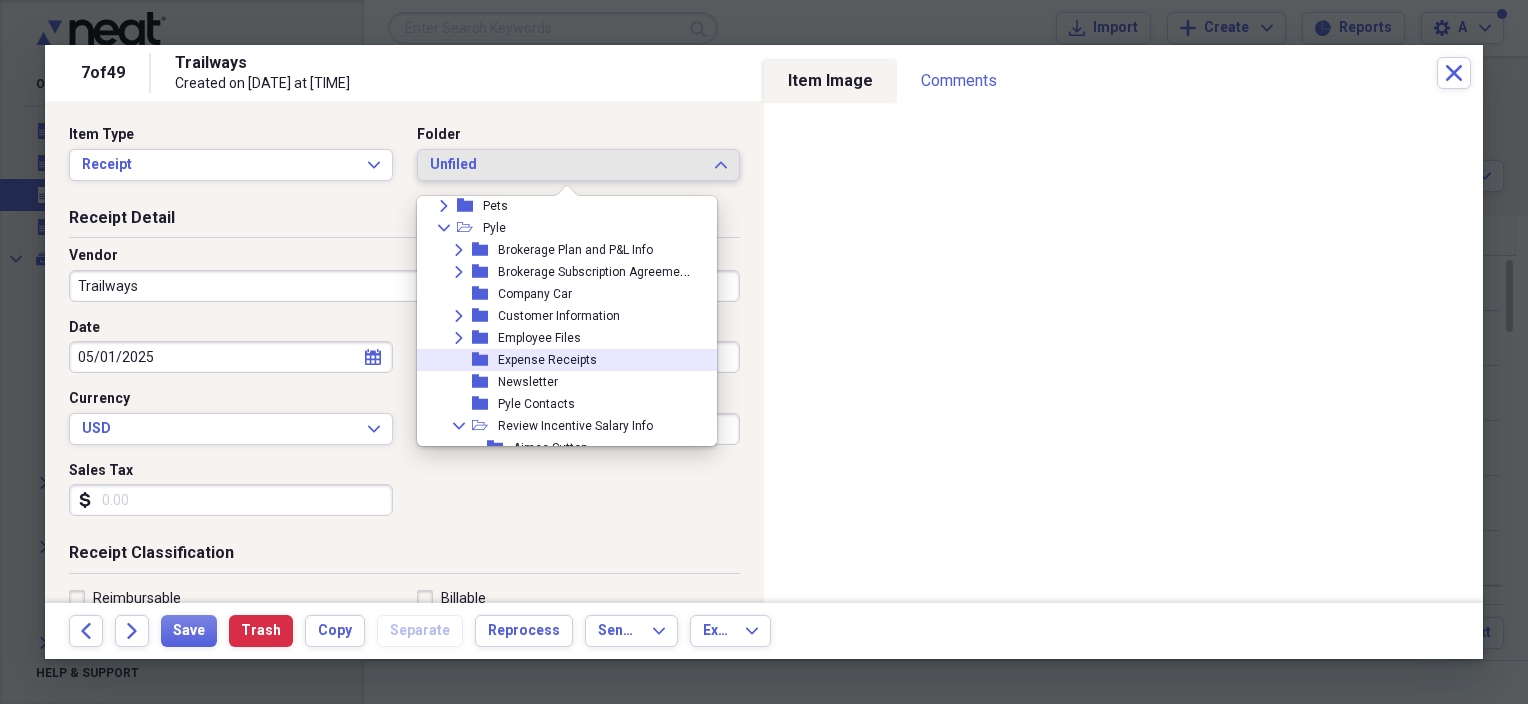 click on "Expense Receipts" at bounding box center (547, 360) 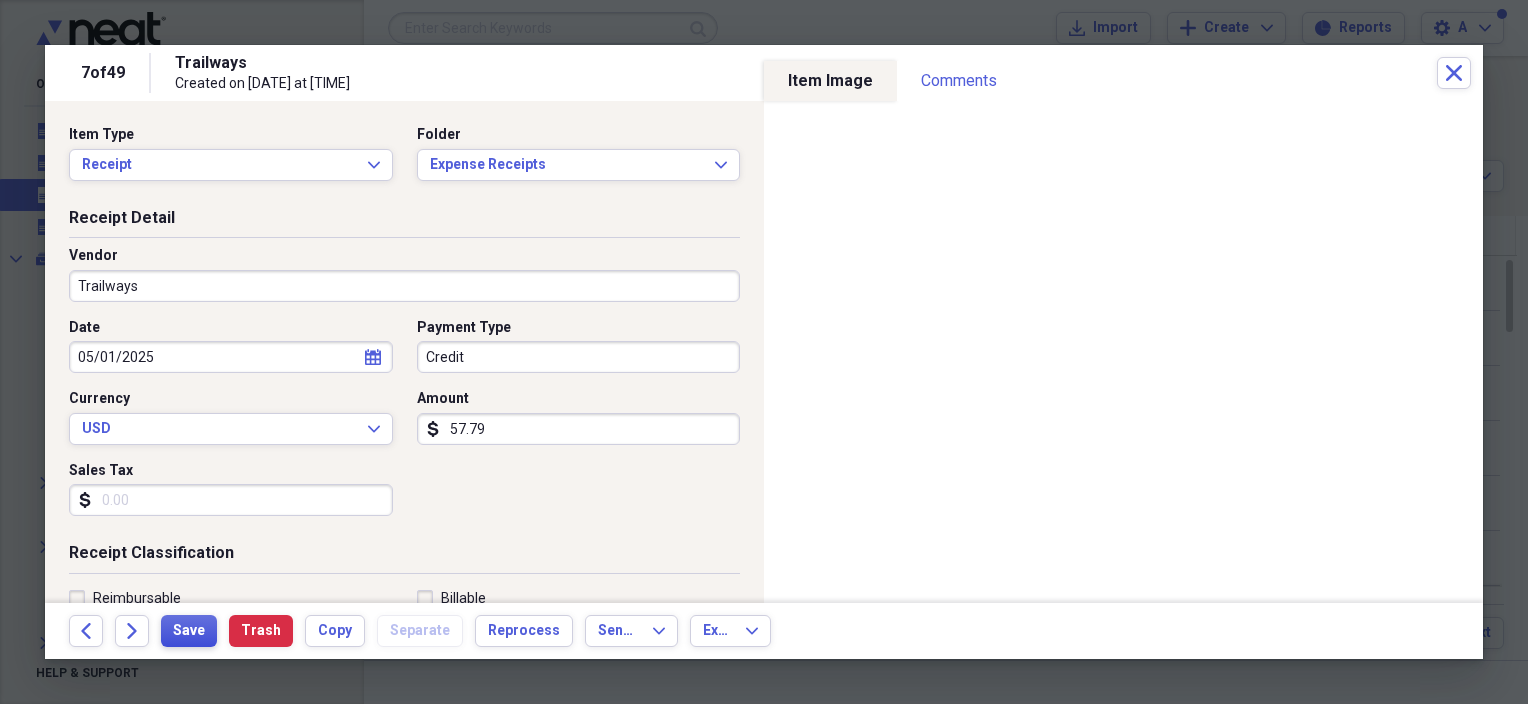 click on "Save" at bounding box center (189, 631) 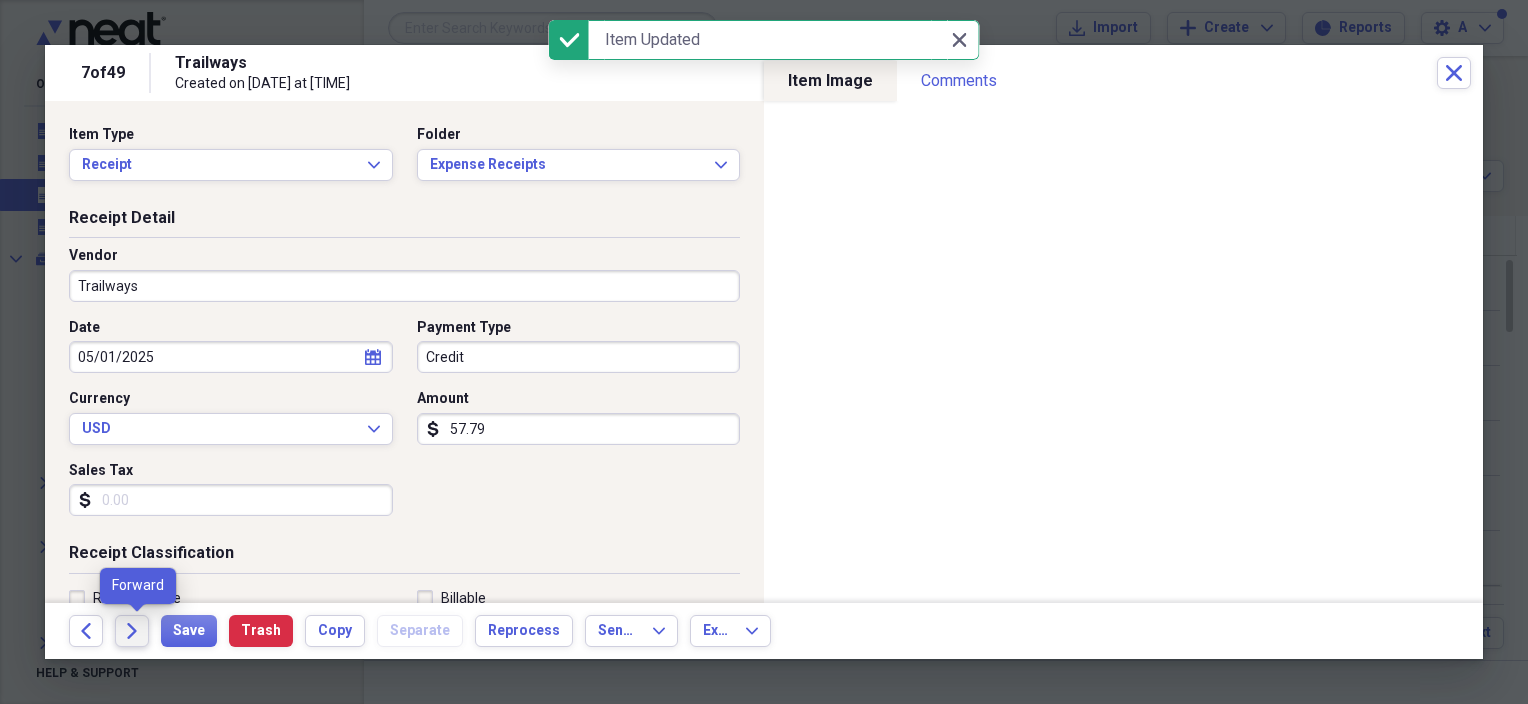 click 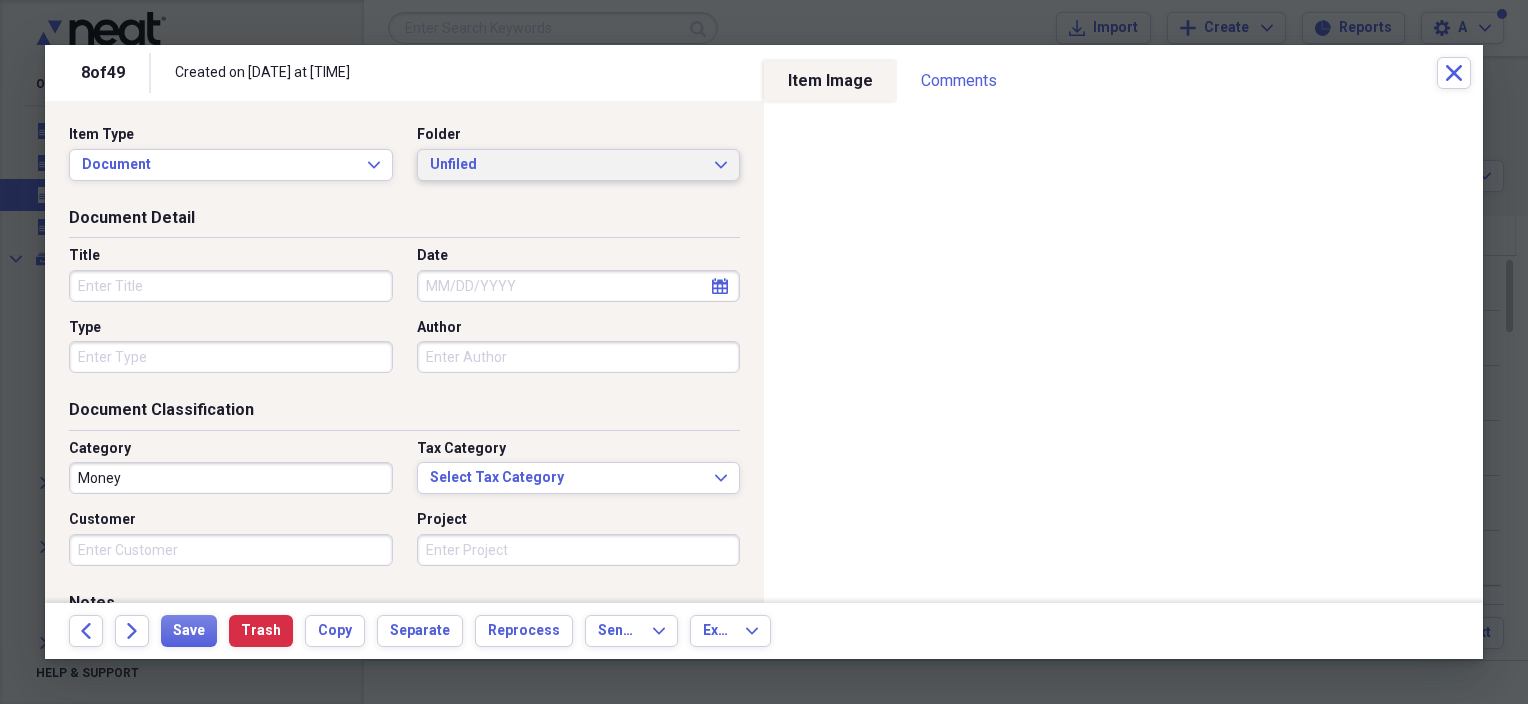 click on "Unfiled" at bounding box center [567, 165] 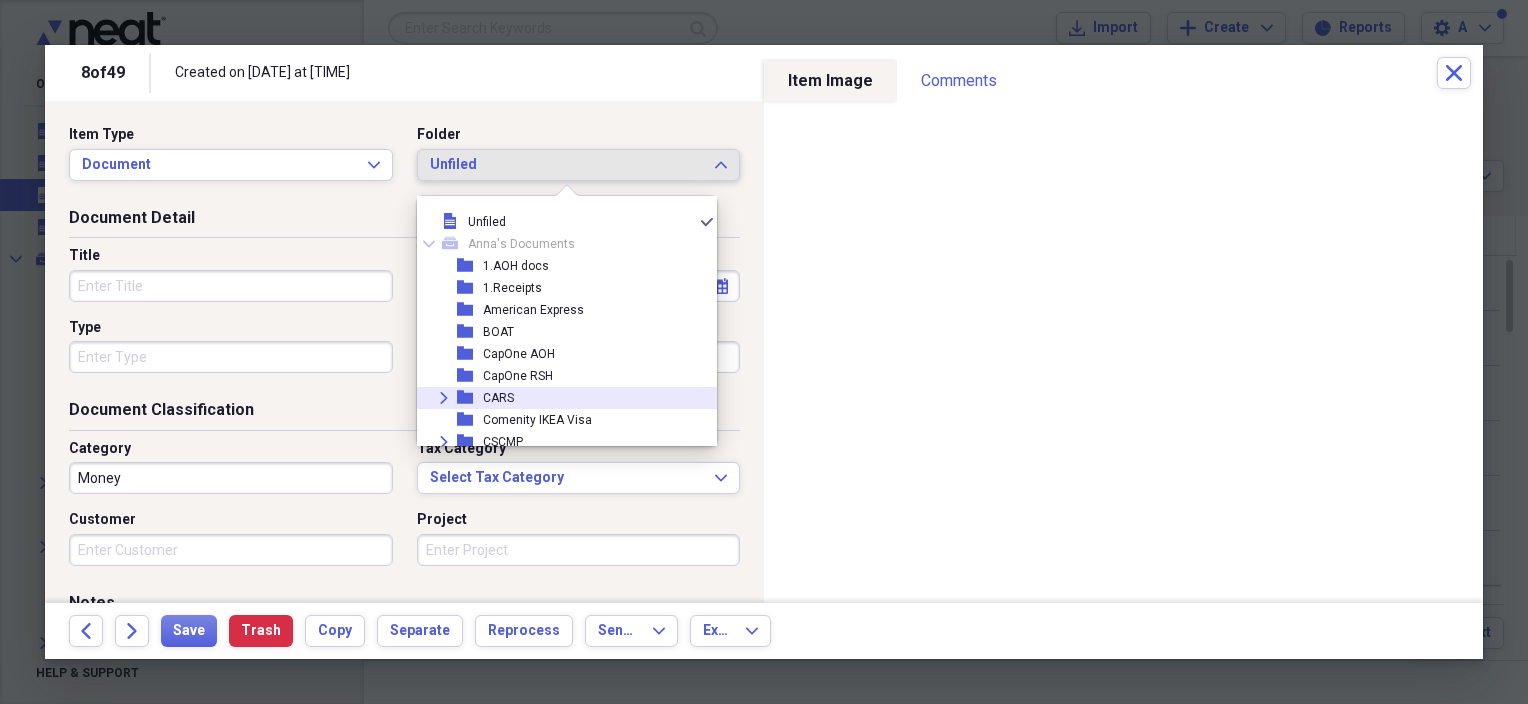 click on "Expand folder CARS" at bounding box center (559, 398) 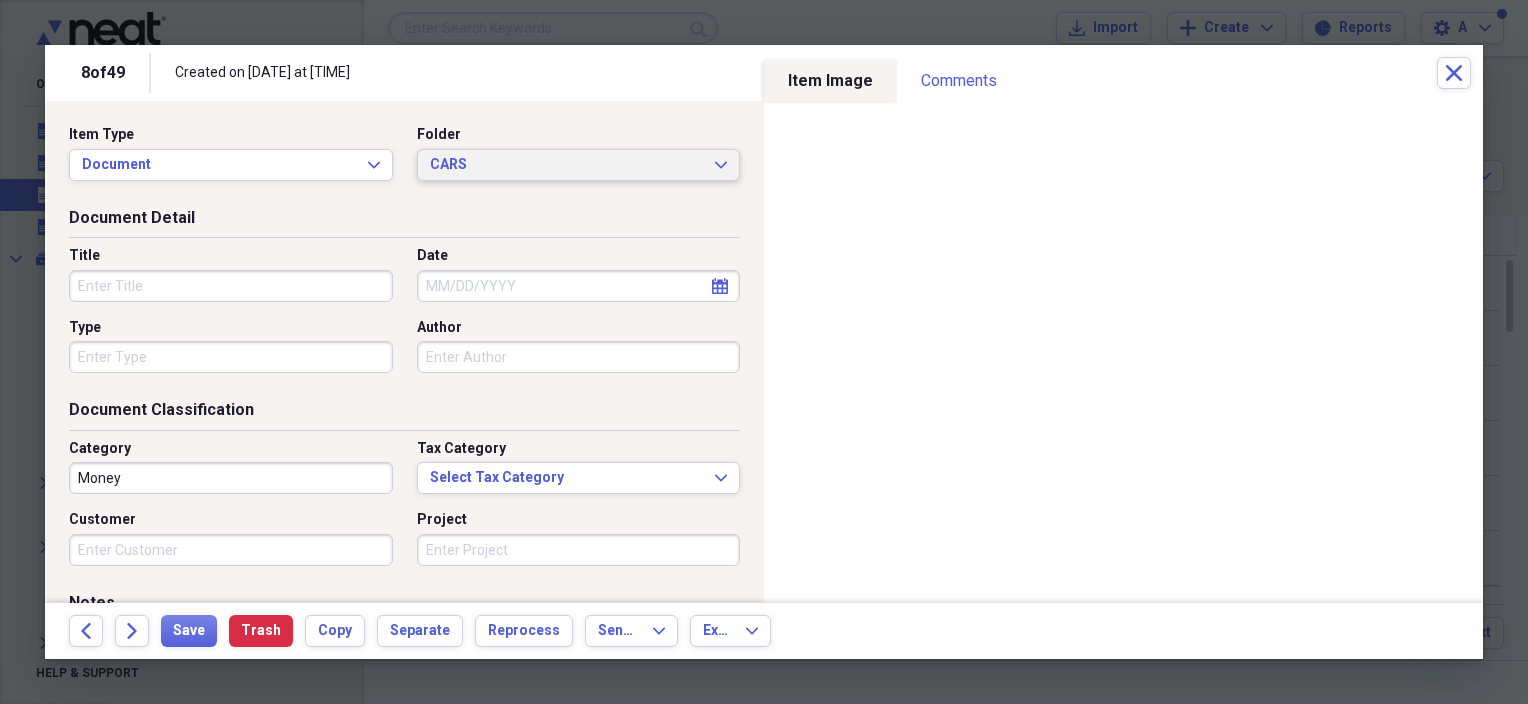 click on "CARS" at bounding box center (567, 165) 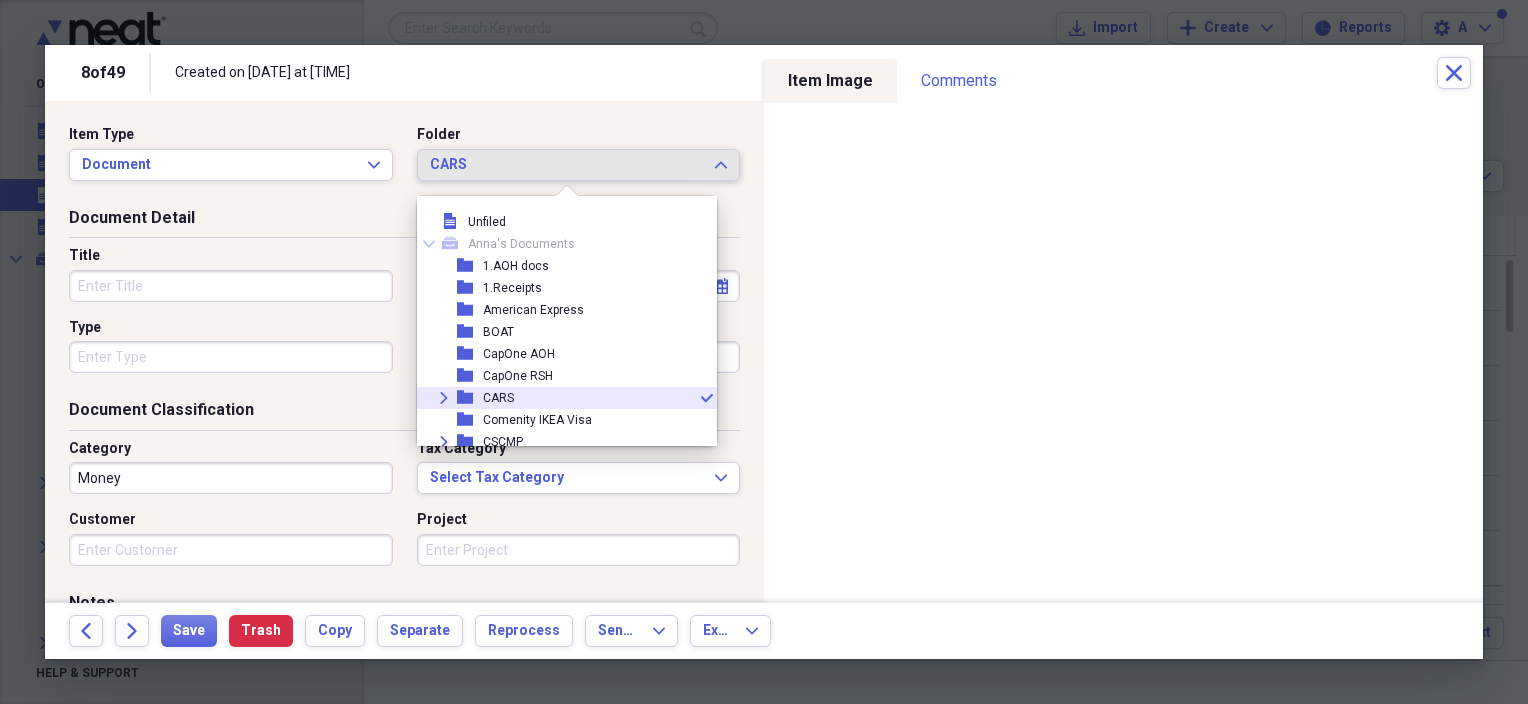 scroll, scrollTop: 76, scrollLeft: 0, axis: vertical 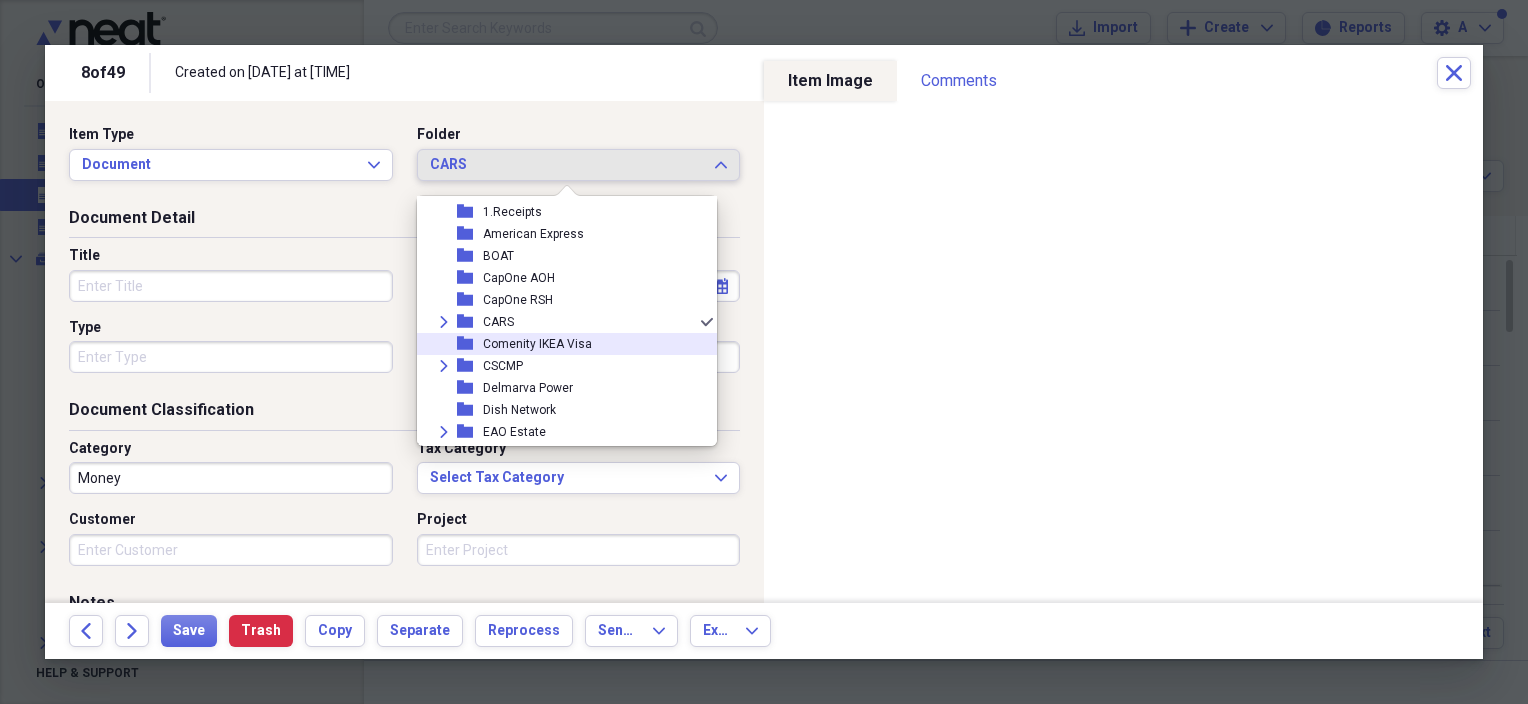 click on "Comenity IKEA Visa" at bounding box center (537, 344) 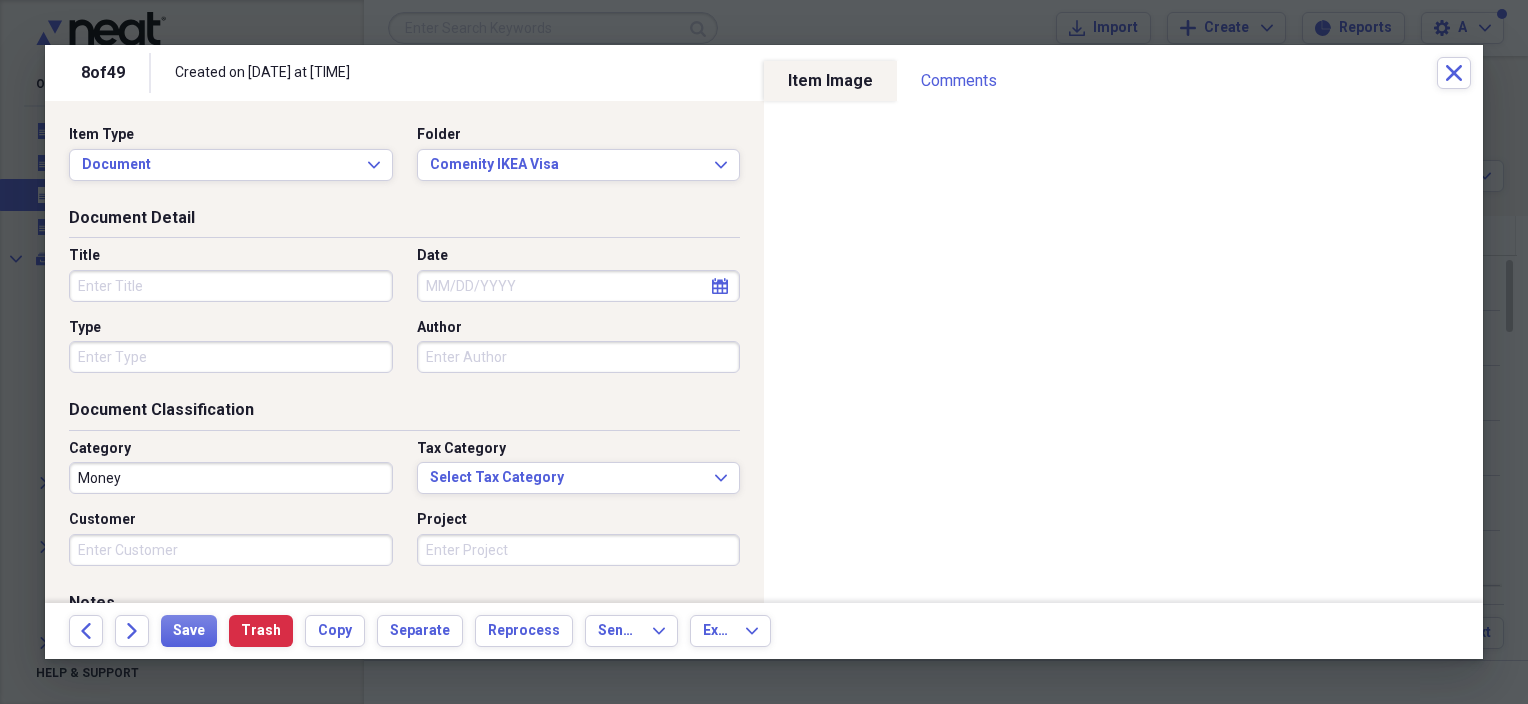 select on "7" 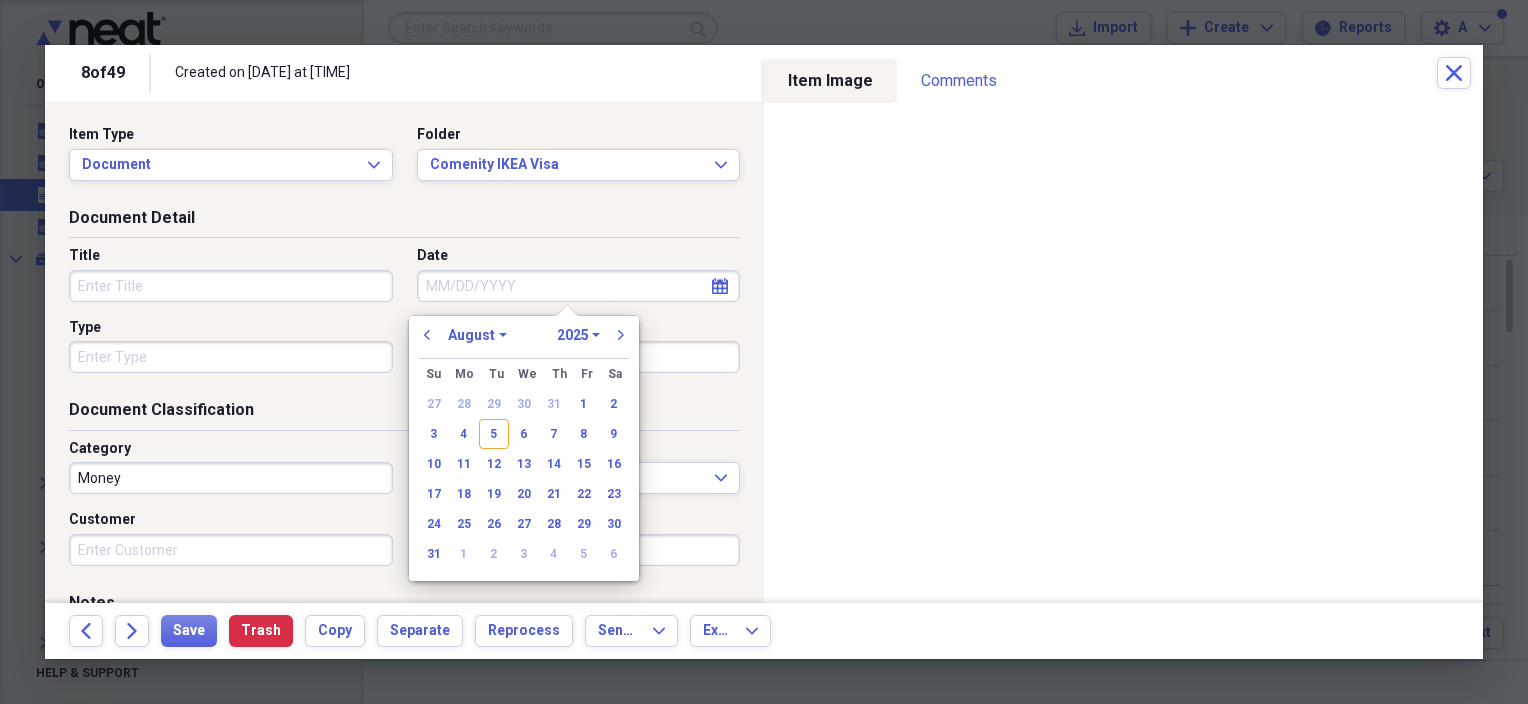 click on "Date" at bounding box center [579, 286] 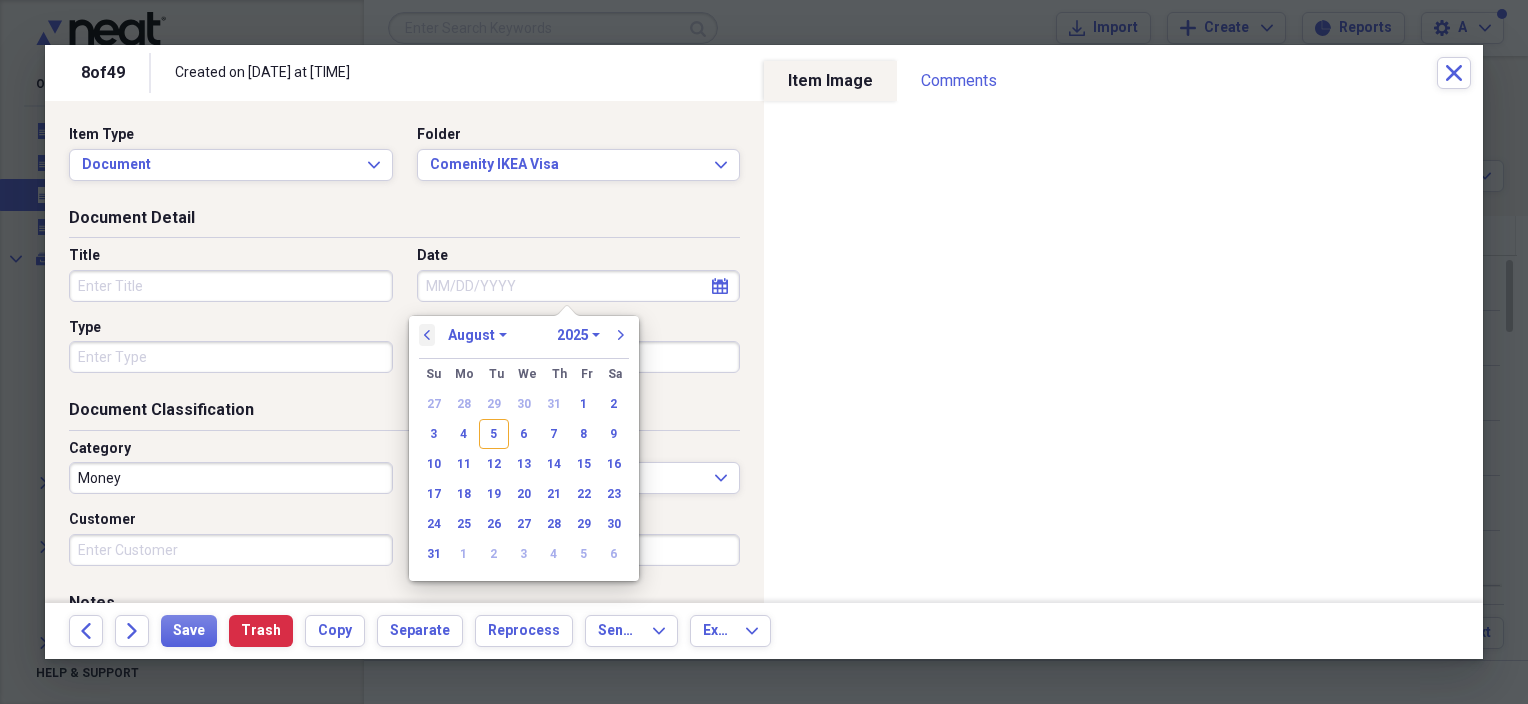 click on "previous" at bounding box center (427, 335) 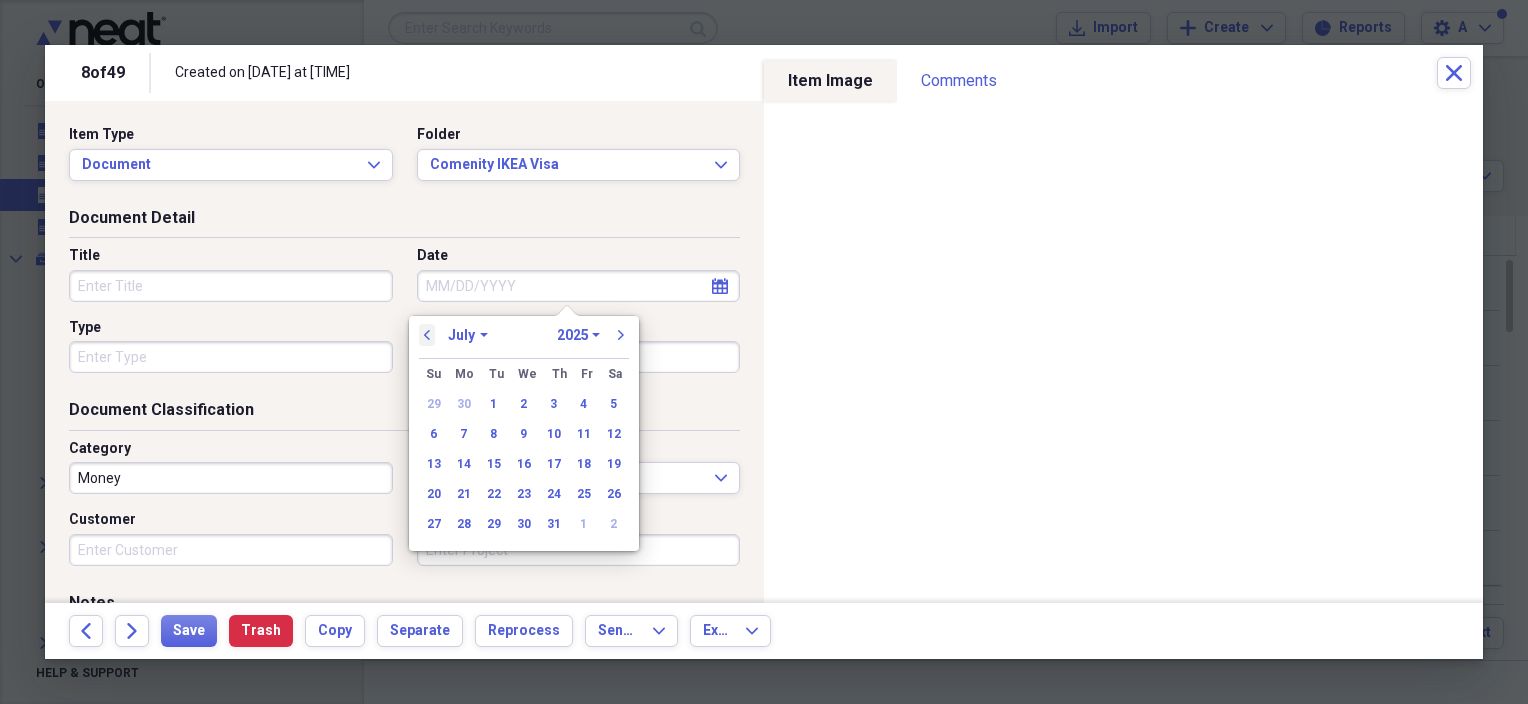 click on "previous" at bounding box center (427, 335) 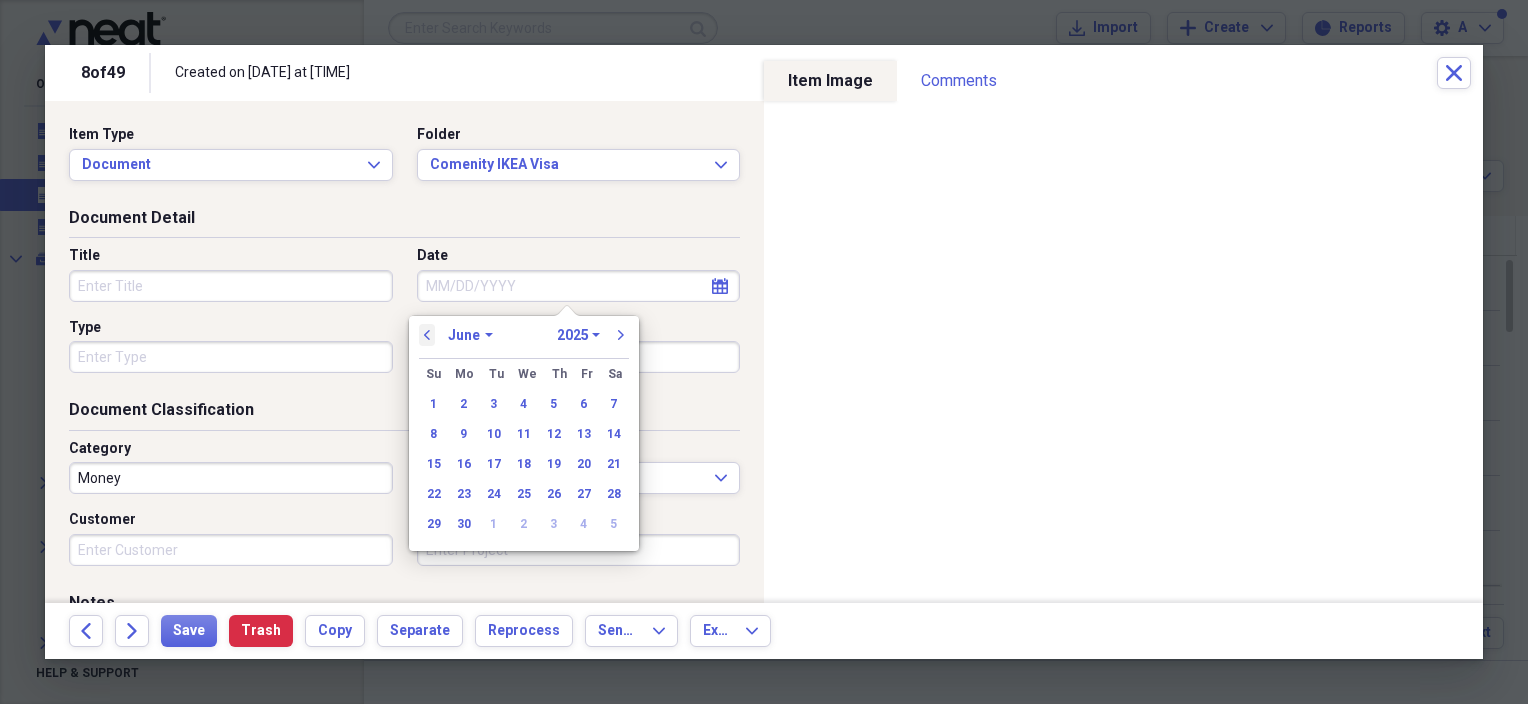 click on "previous" at bounding box center [427, 335] 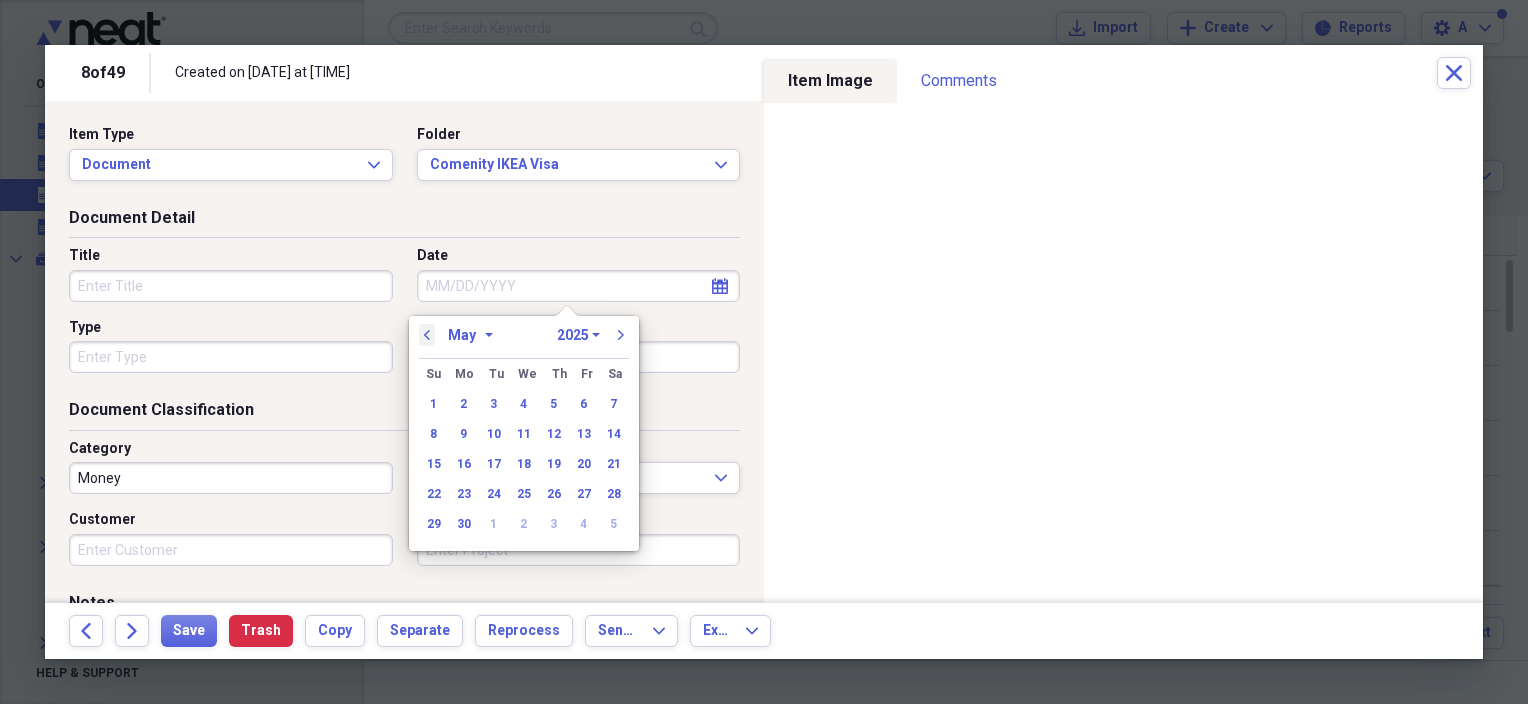 click on "previous" at bounding box center (427, 335) 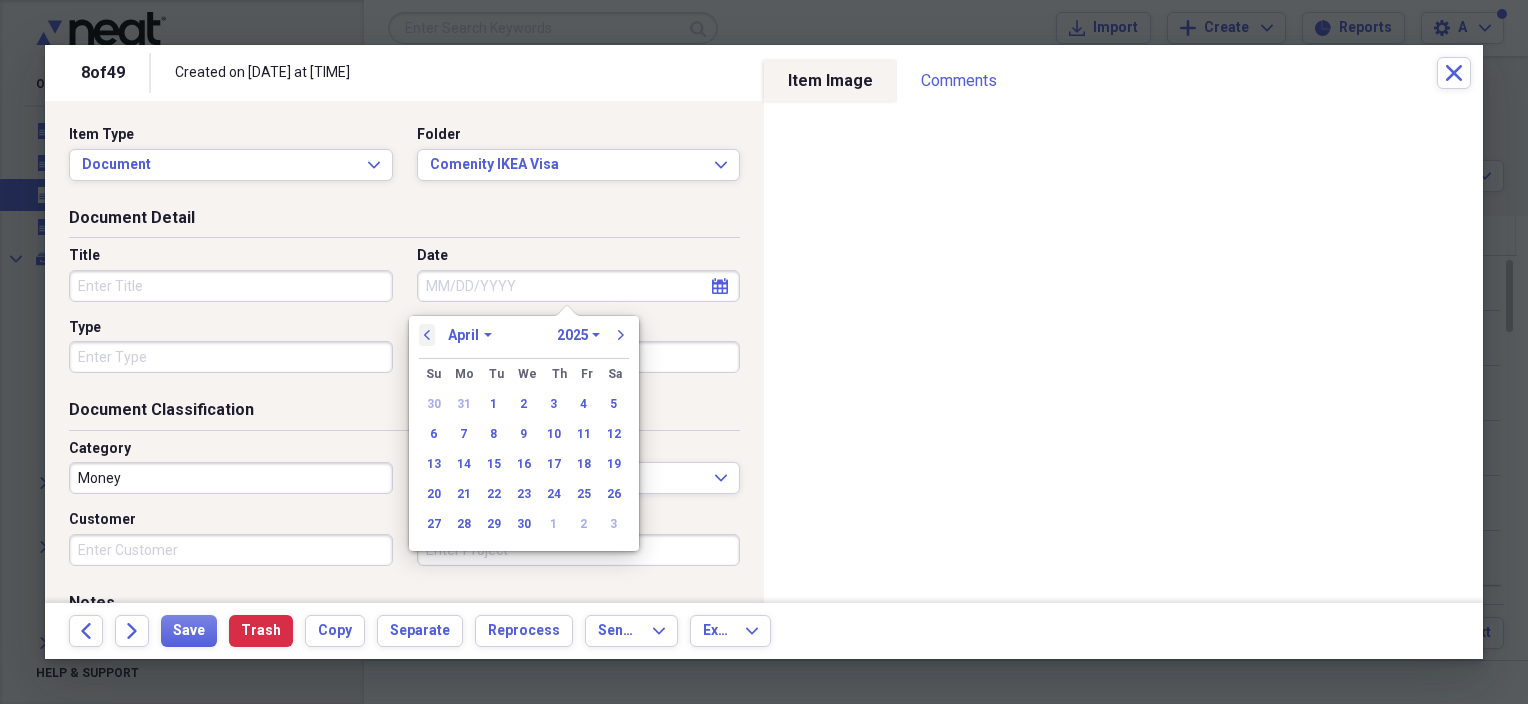 click on "previous" at bounding box center [427, 335] 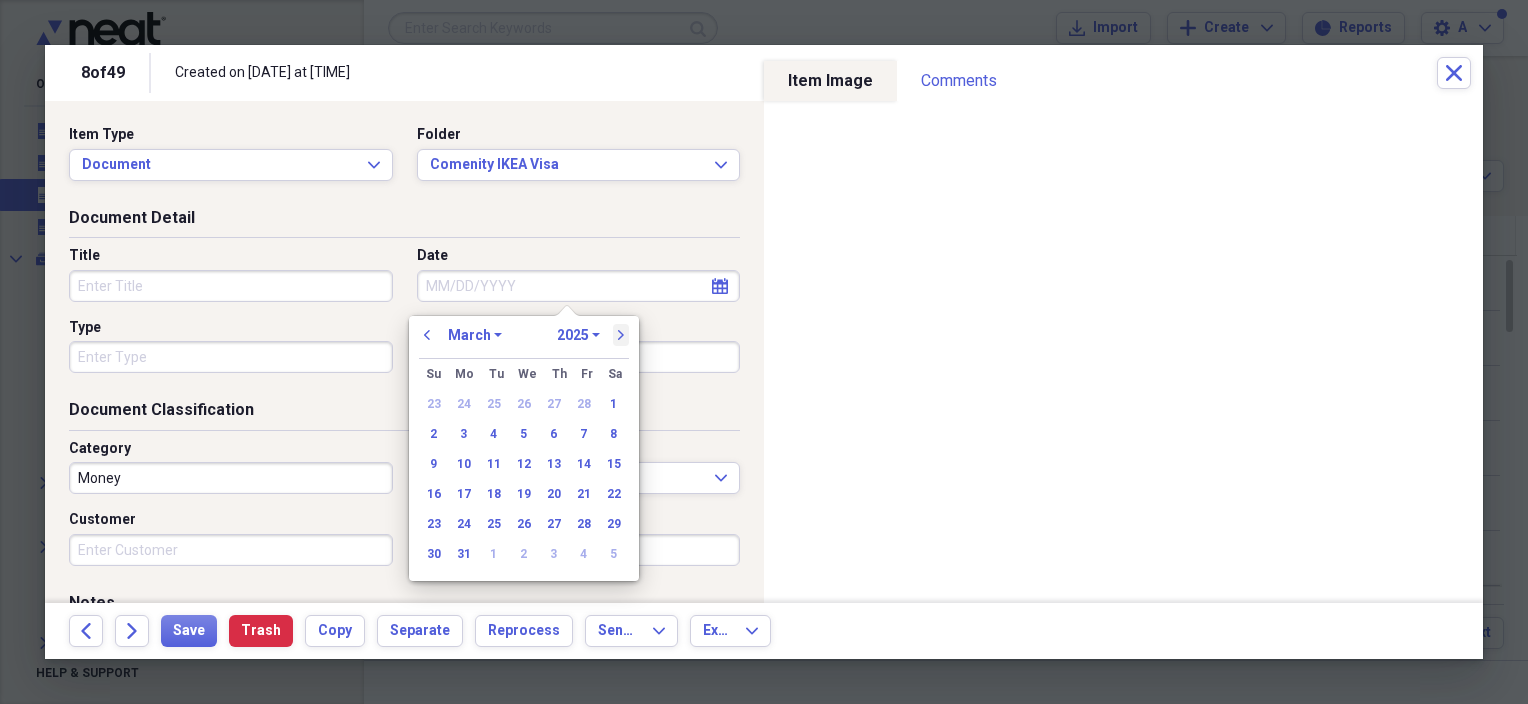 click on "next" at bounding box center [621, 335] 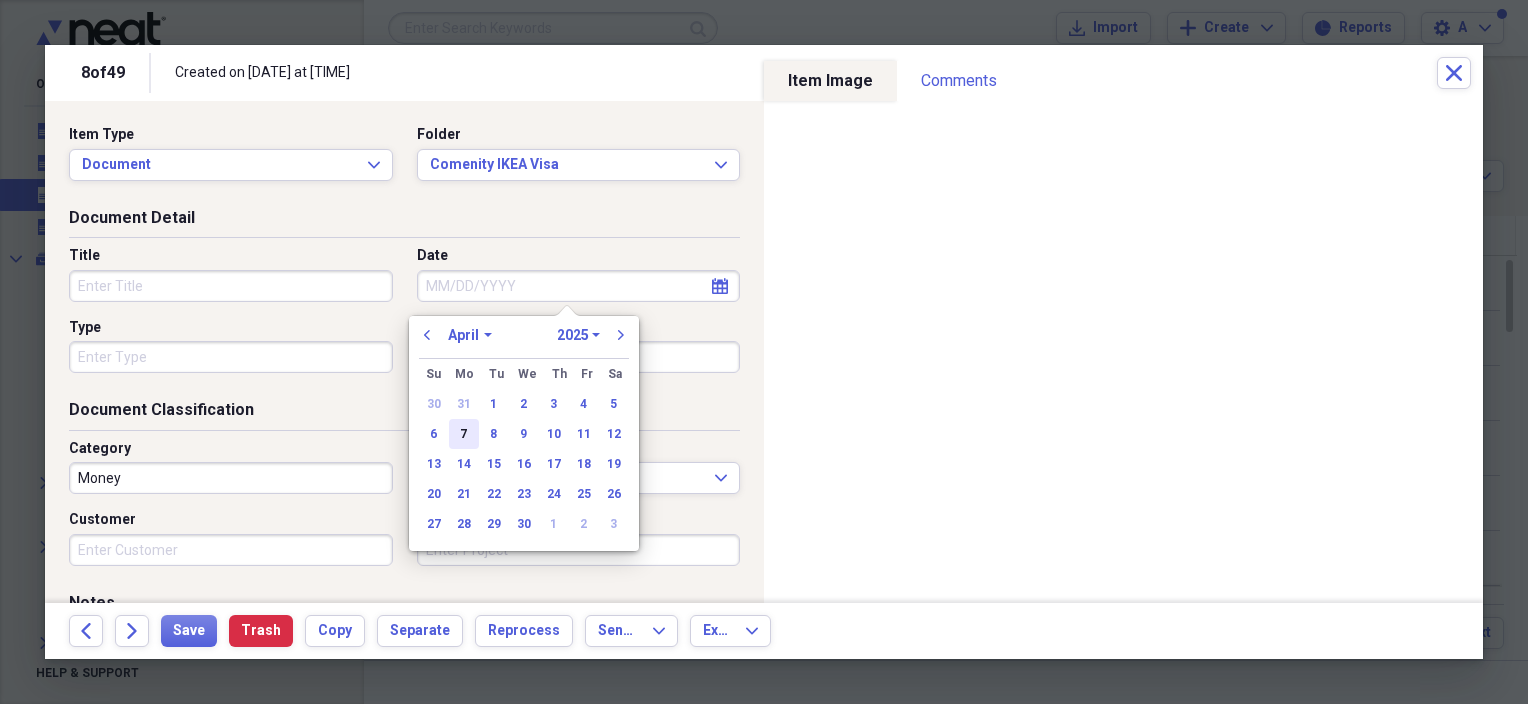 click on "7" at bounding box center [464, 434] 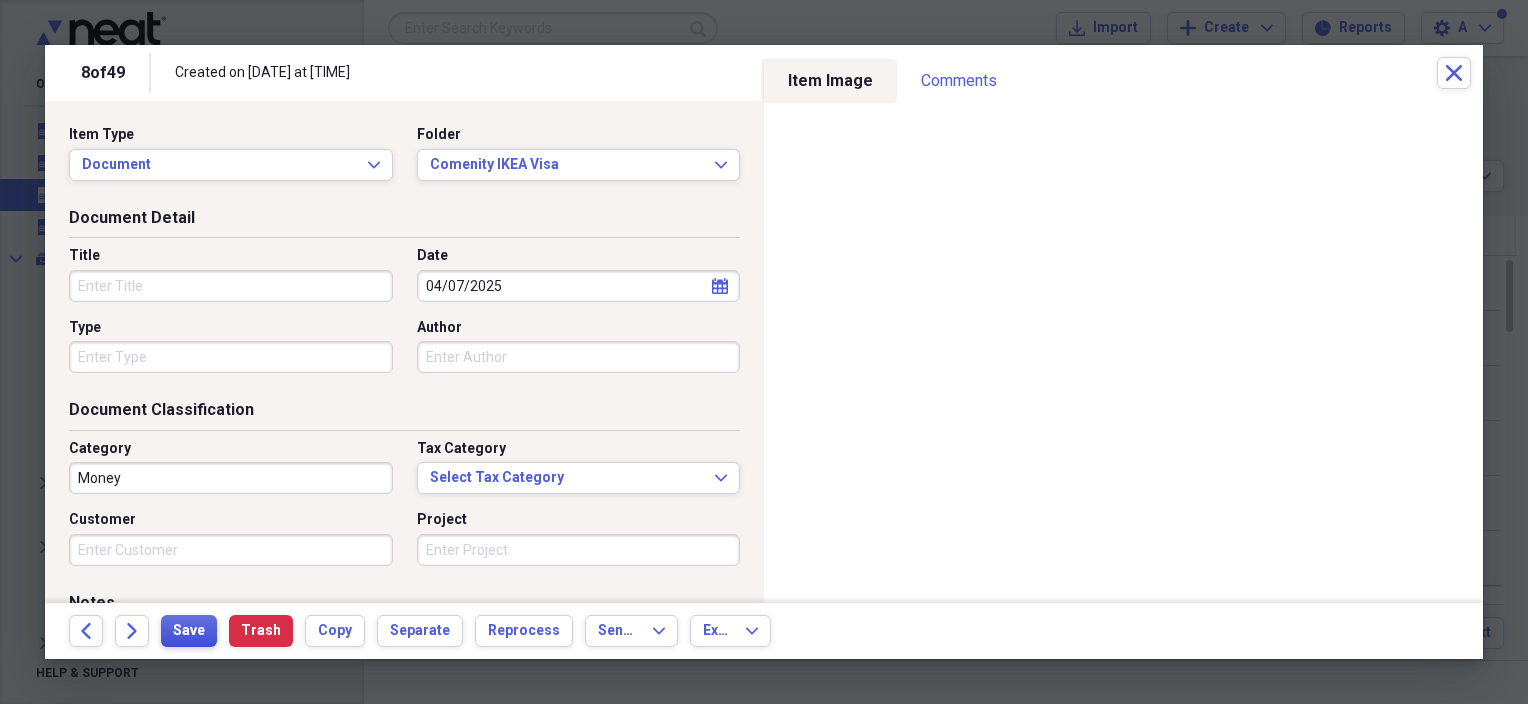 click on "Save" at bounding box center (189, 631) 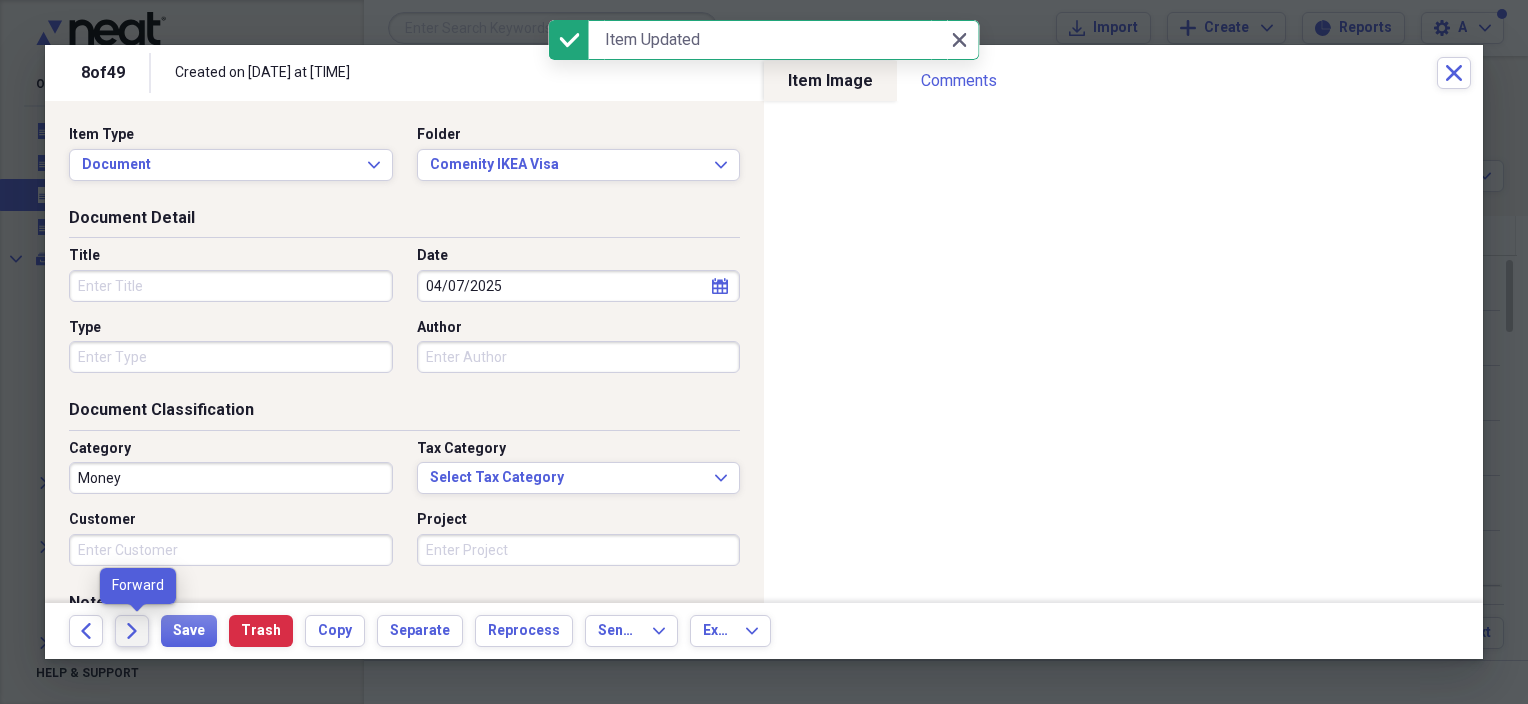 click on "Forward" 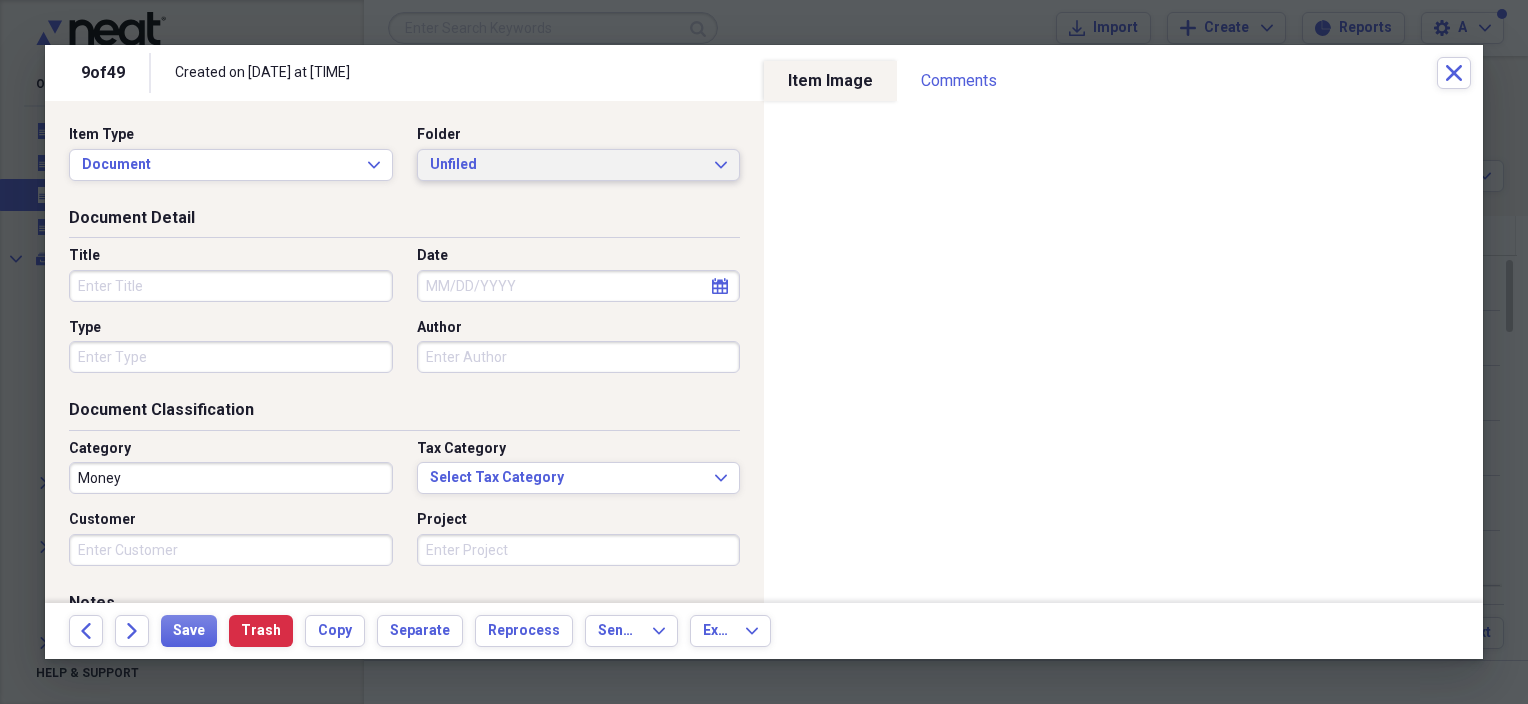 click on "Unfiled" at bounding box center (567, 165) 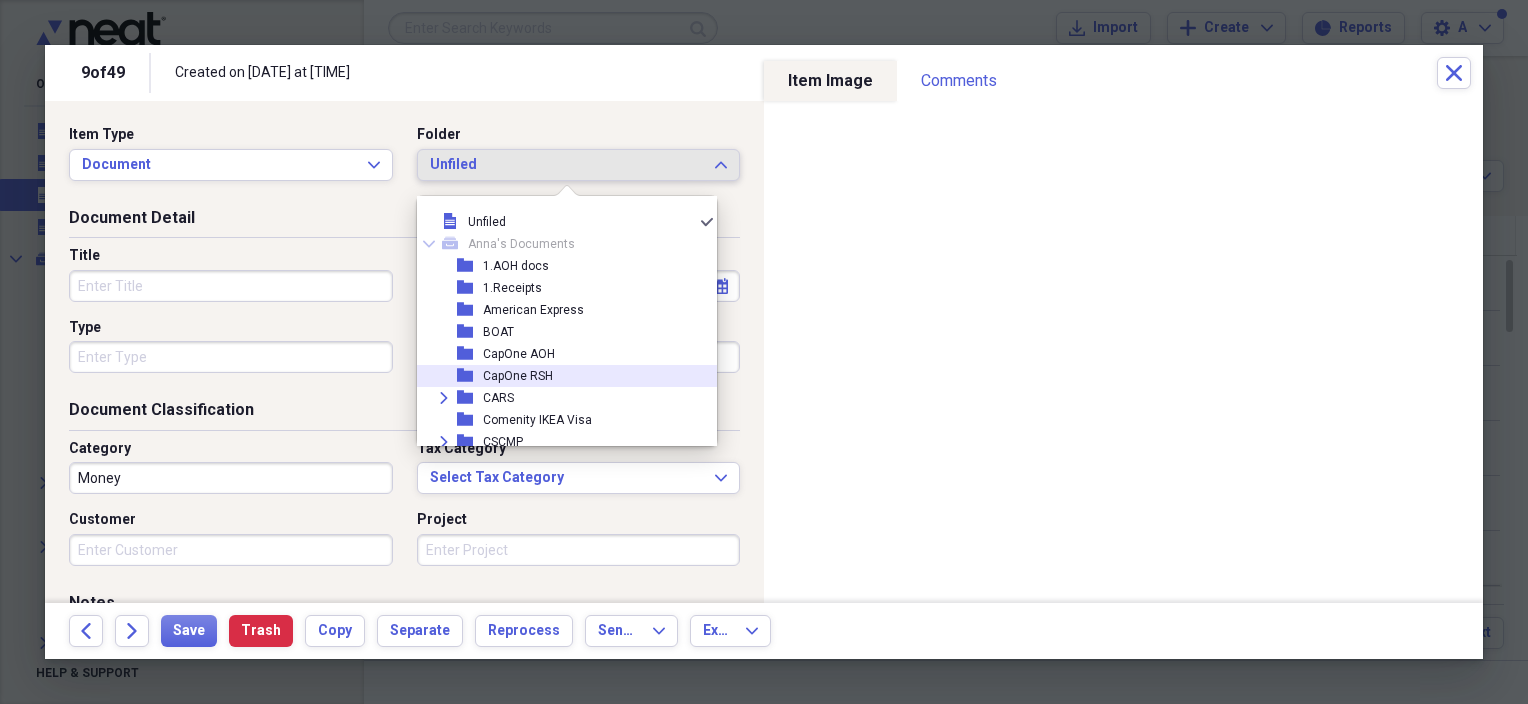 click on "CapOne RSH" at bounding box center (518, 376) 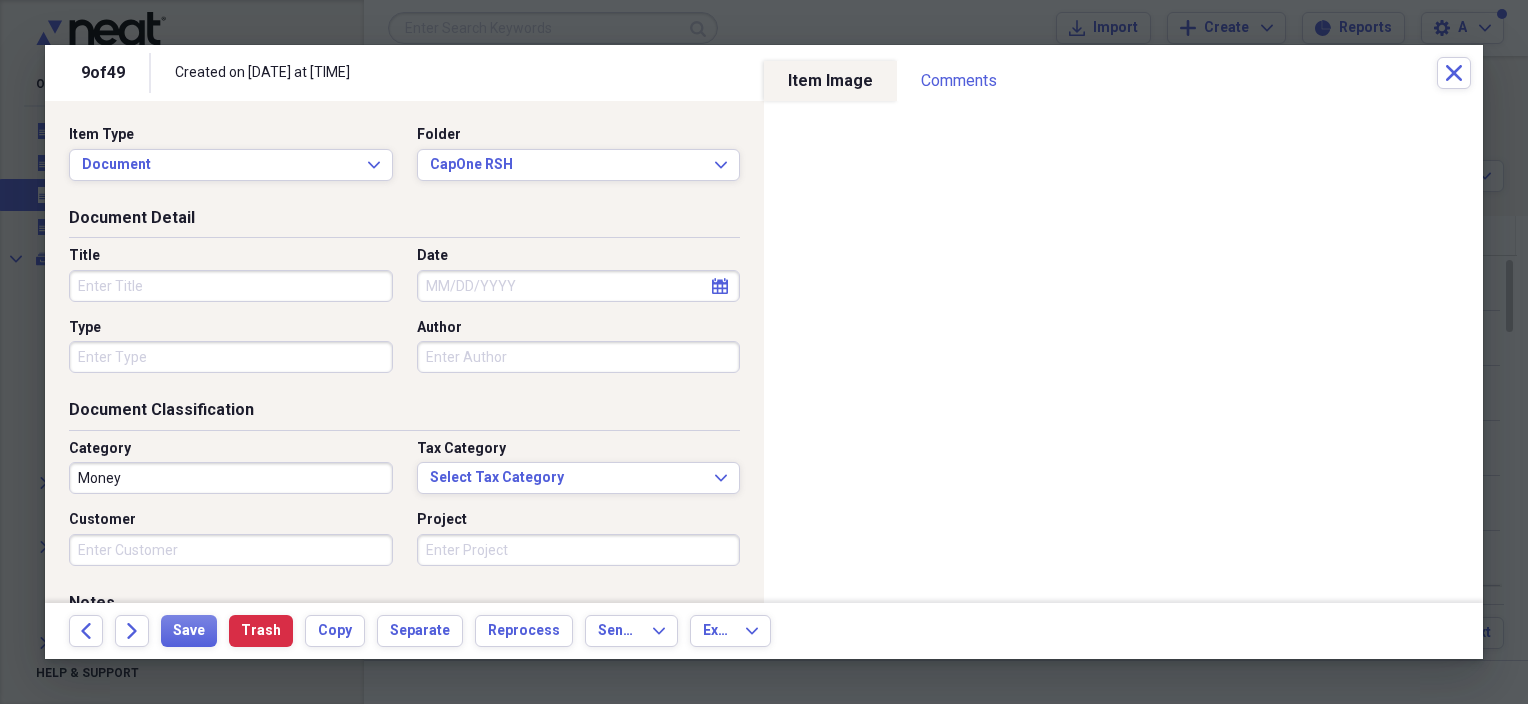 select on "7" 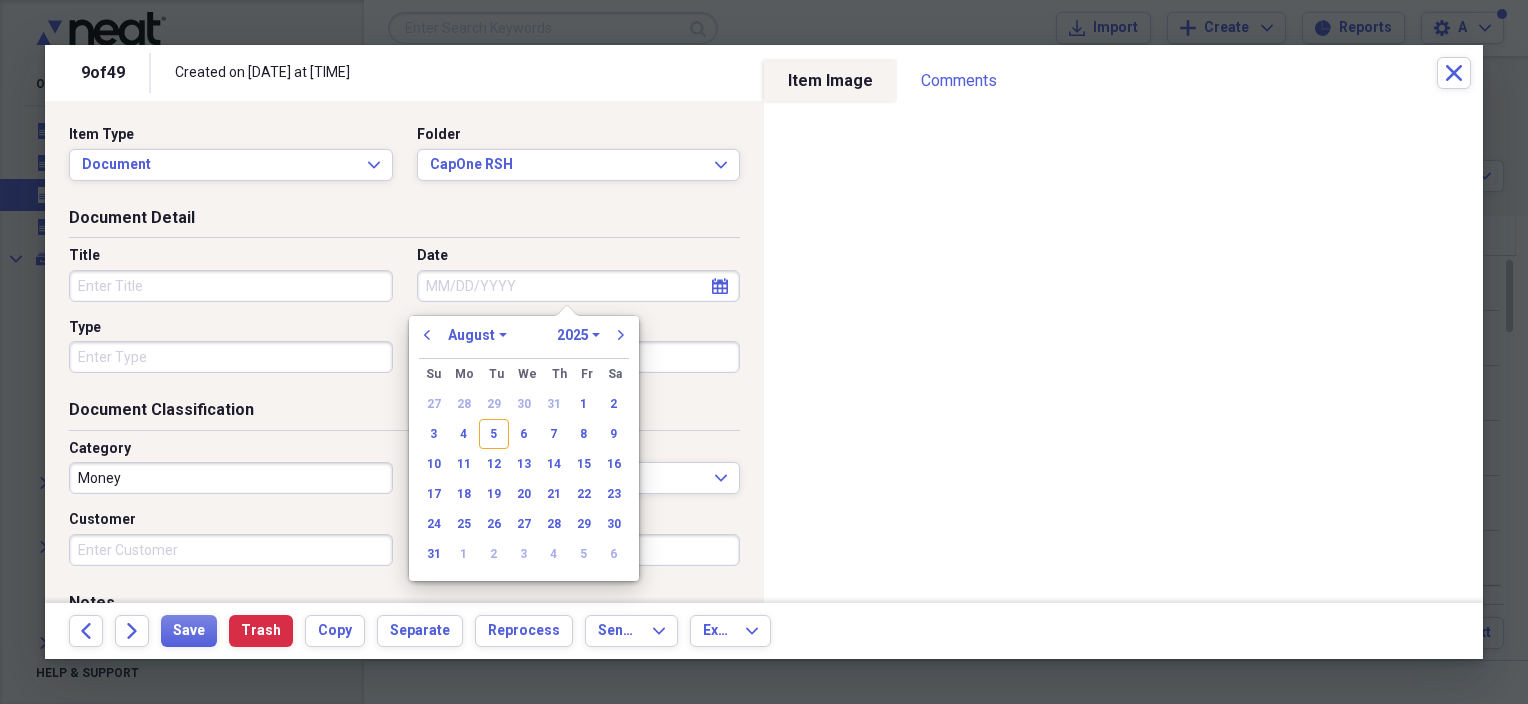 click on "Date" at bounding box center (579, 286) 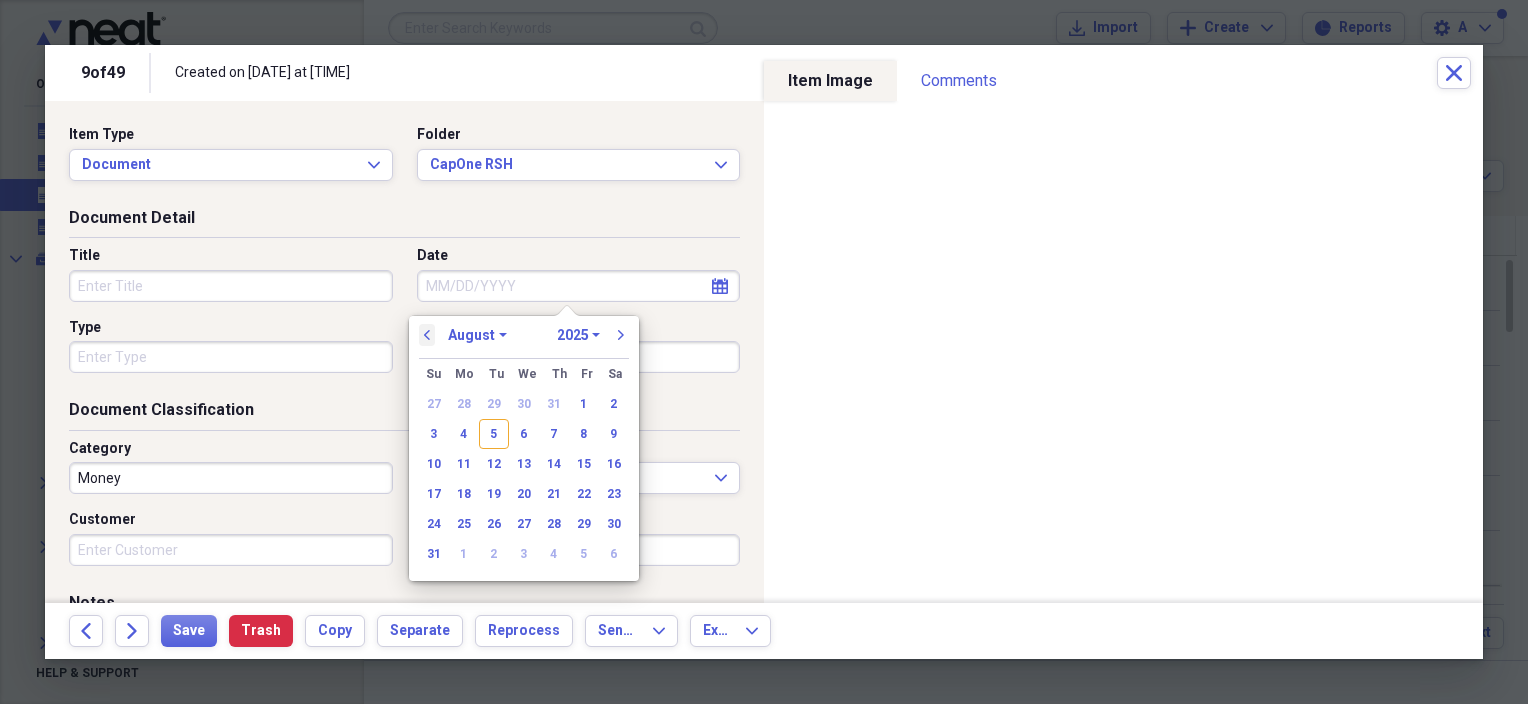click on "previous" at bounding box center (427, 335) 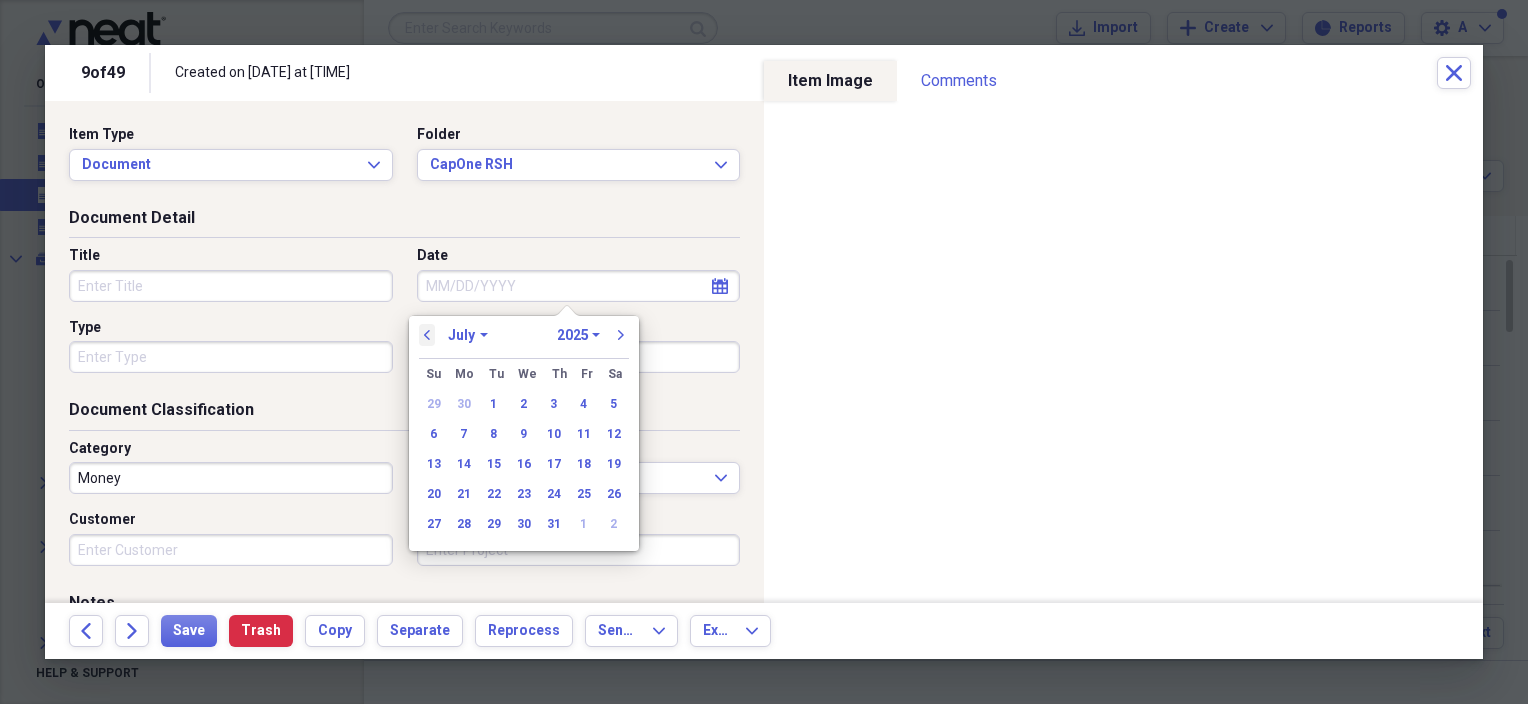 click on "previous" at bounding box center (427, 335) 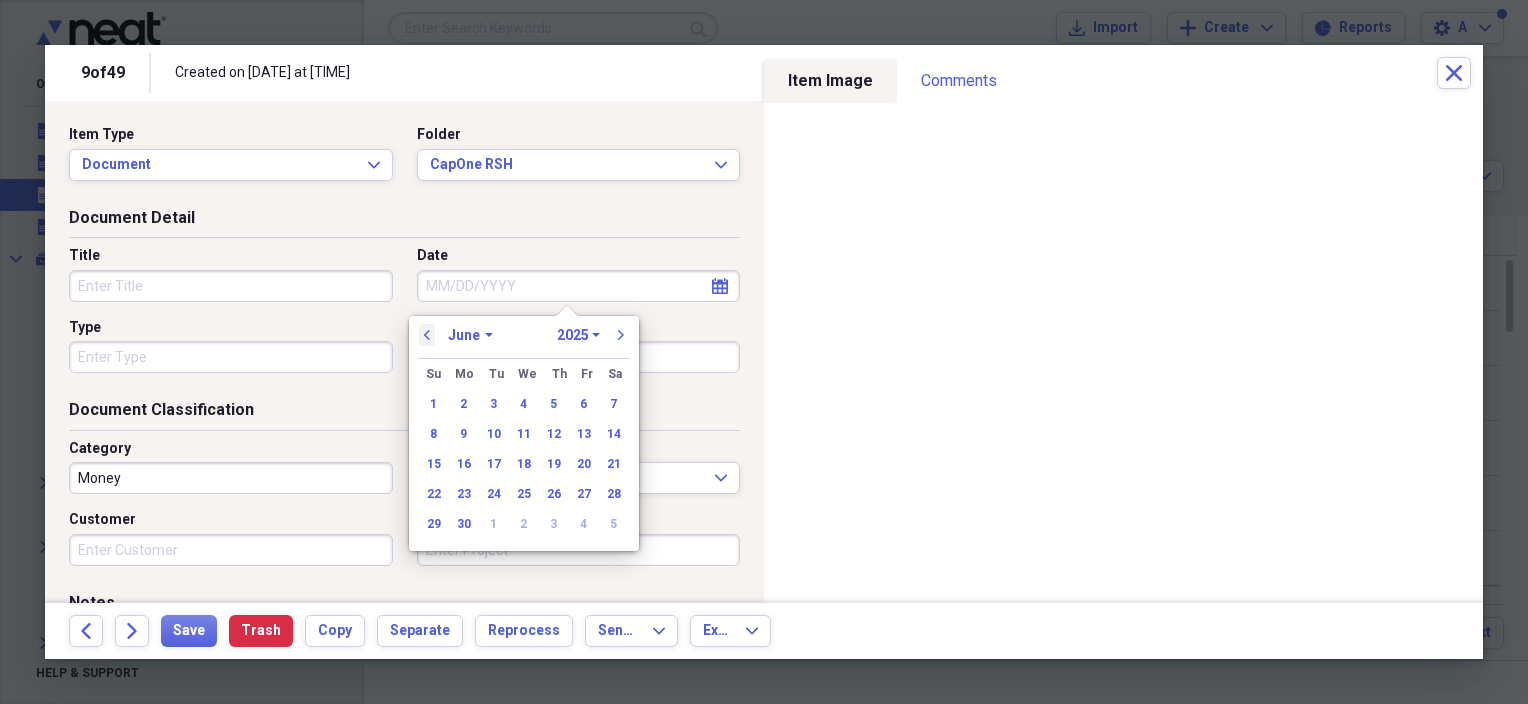 click on "previous" at bounding box center (427, 335) 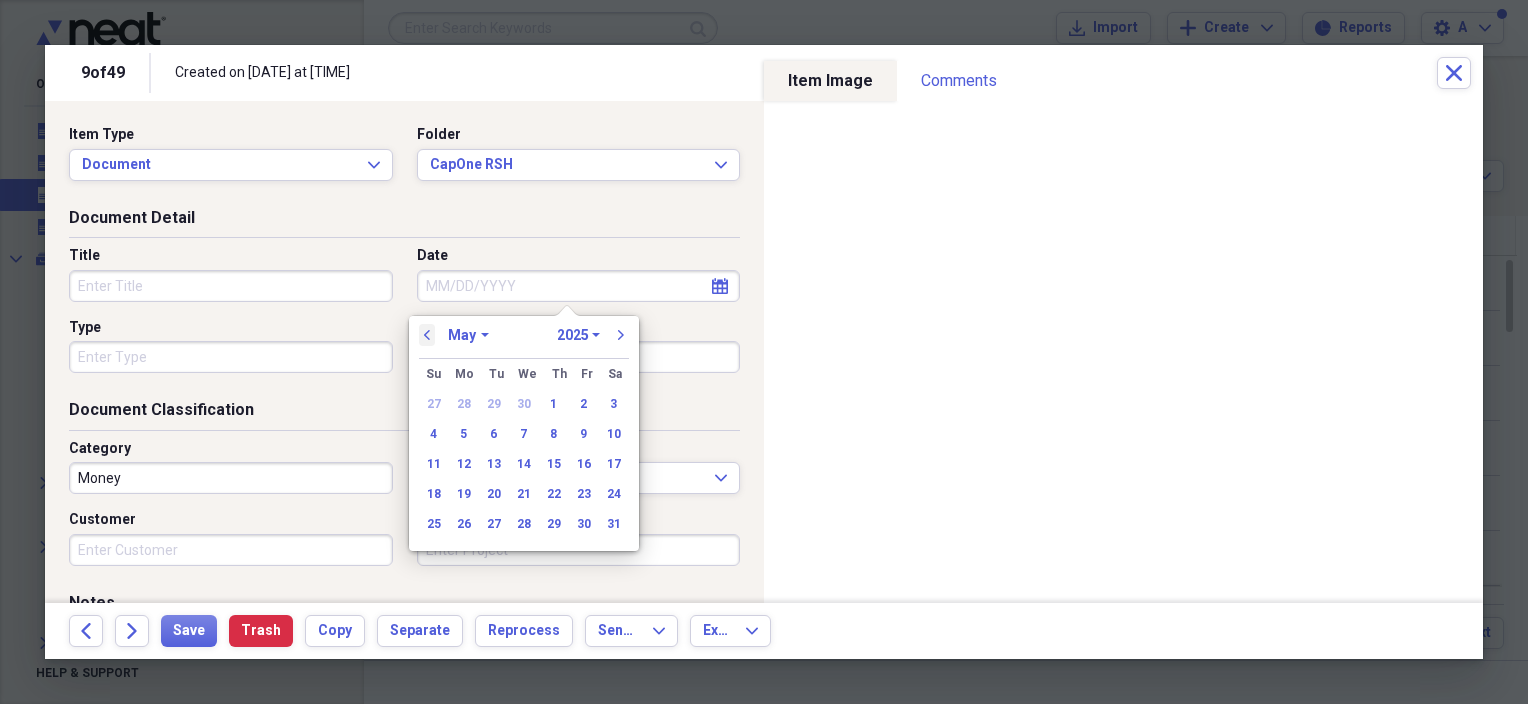 click on "previous" at bounding box center (427, 335) 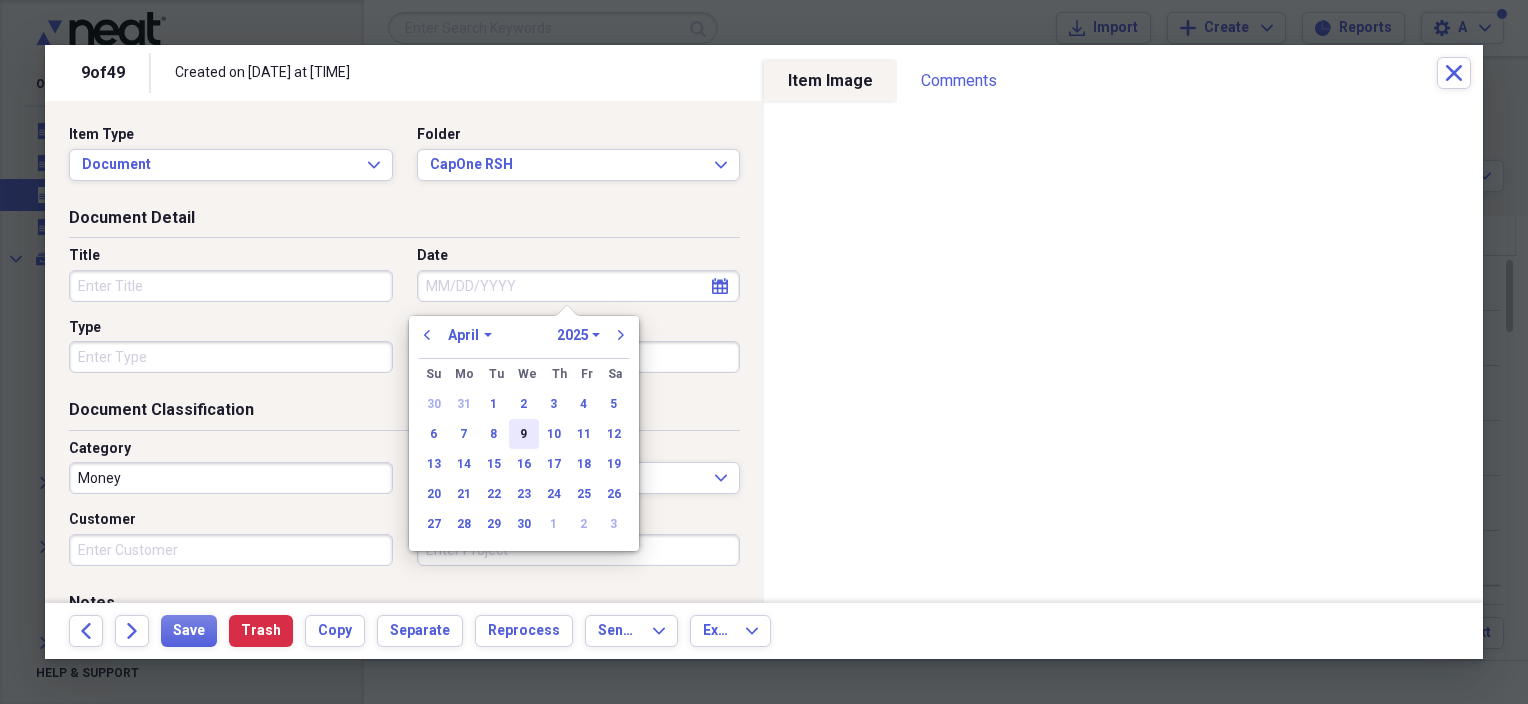 click on "9" at bounding box center (524, 434) 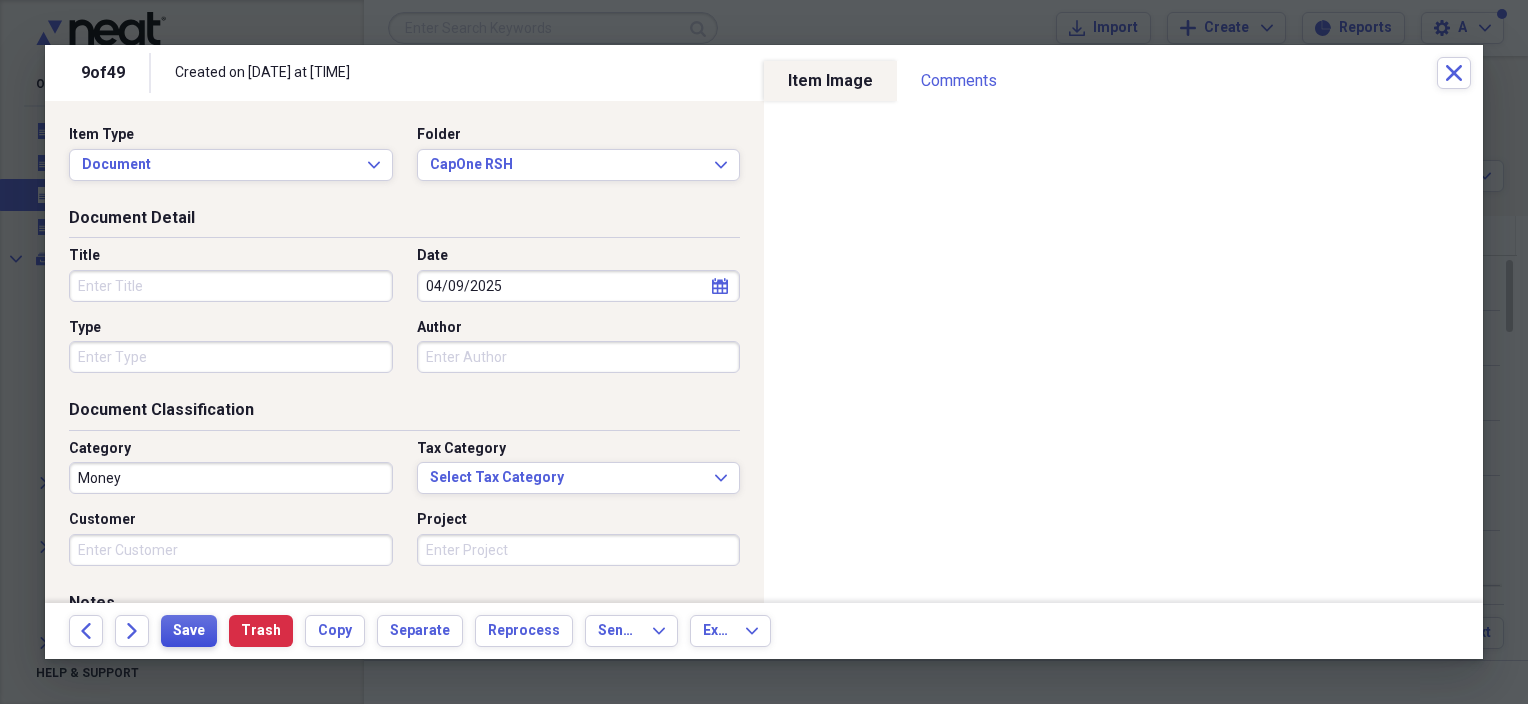 click on "Save" at bounding box center (189, 631) 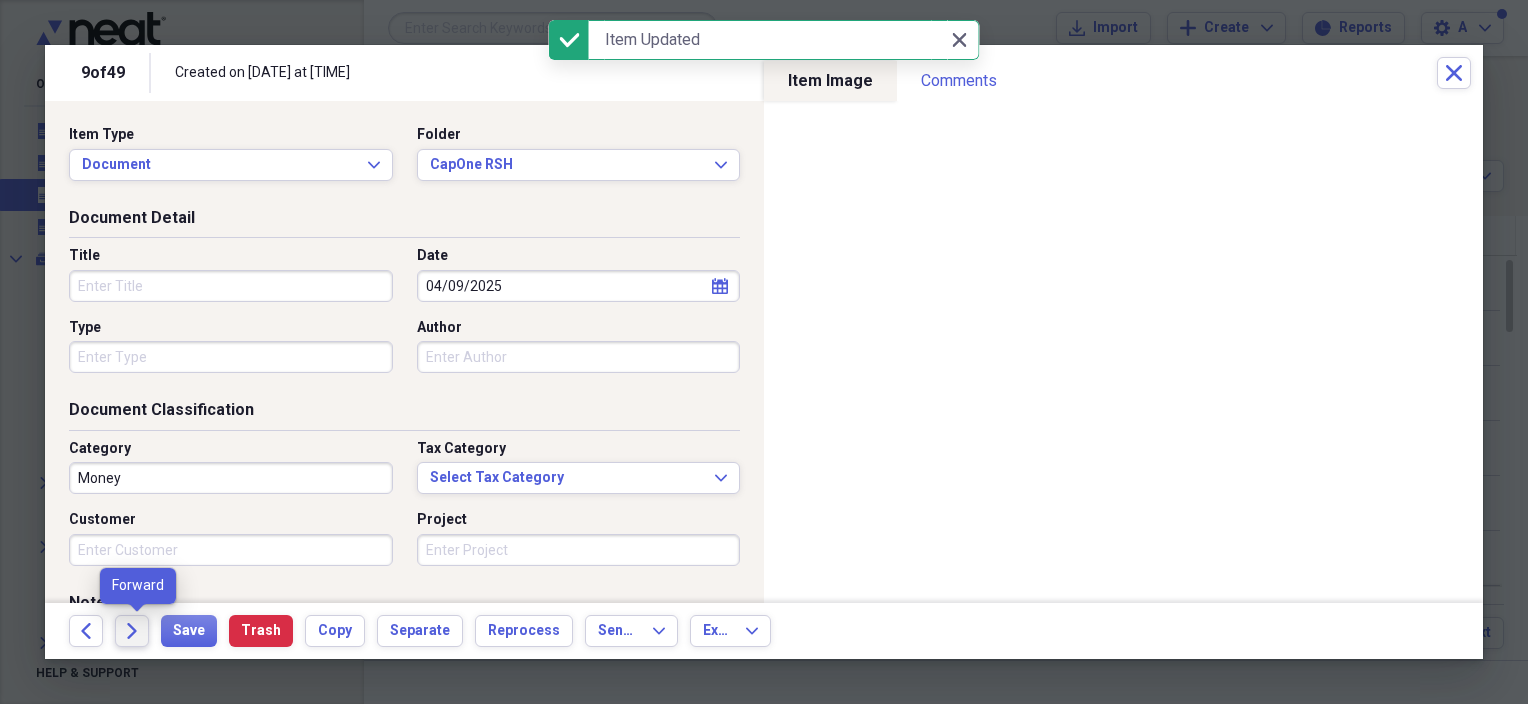 click on "Forward" 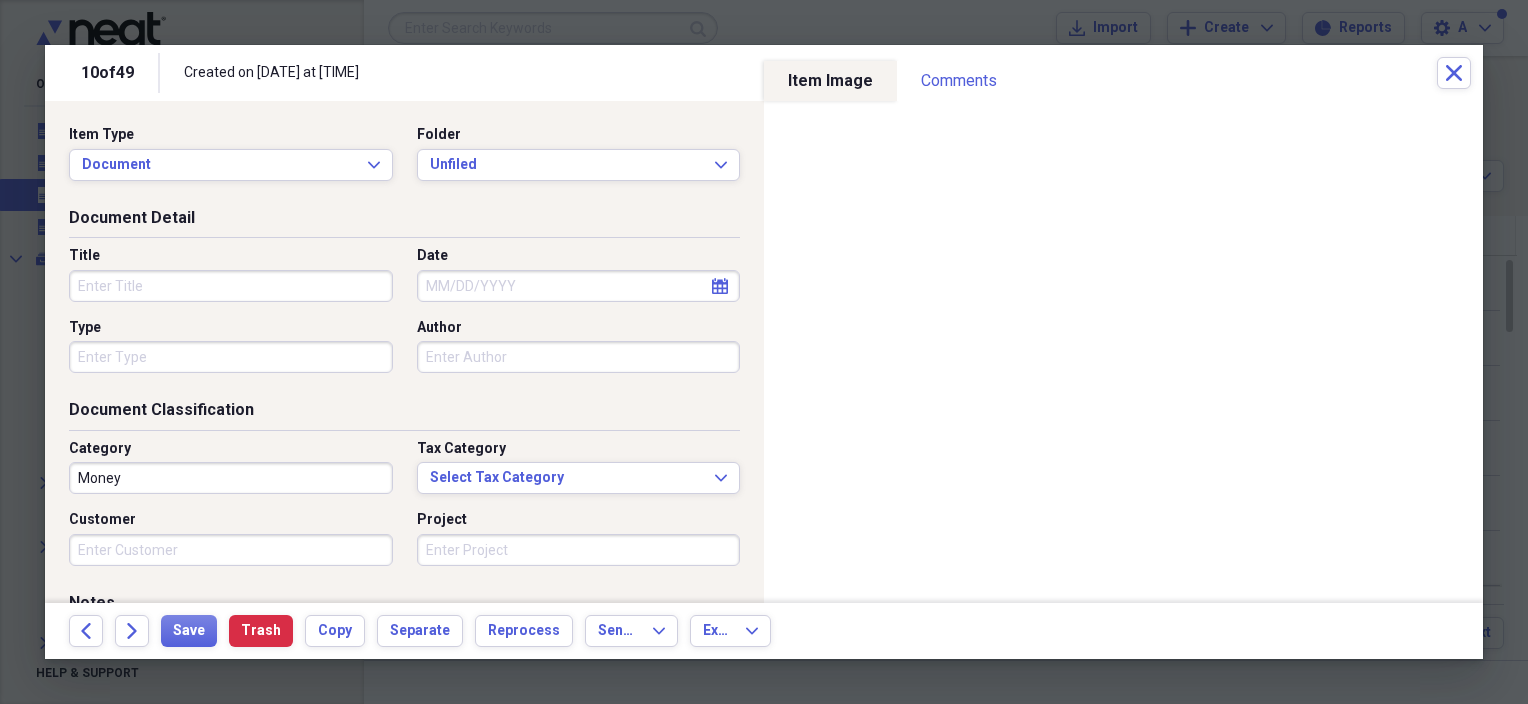 click on "Folder" at bounding box center (579, 135) 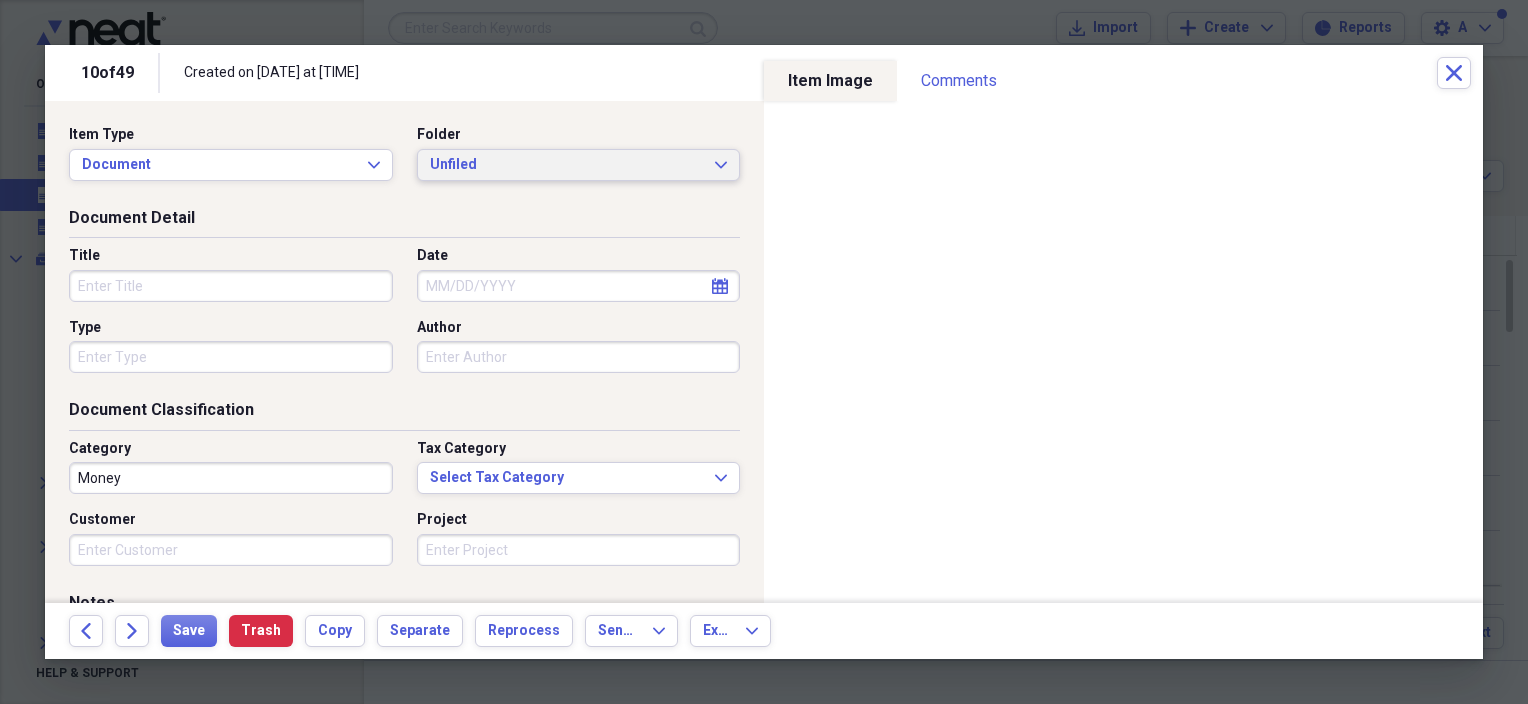 click on "Unfiled" at bounding box center [567, 165] 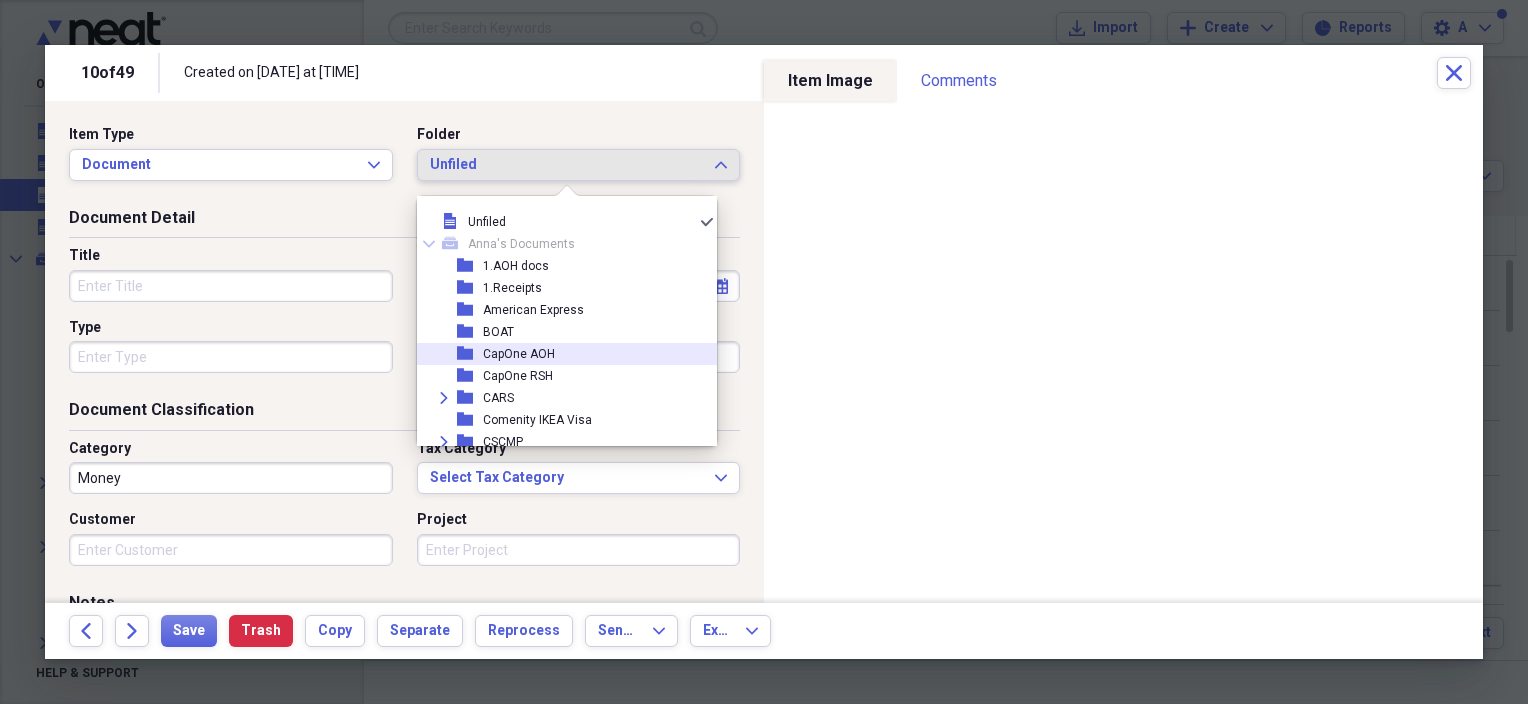 click on "CapOne AOH" at bounding box center [519, 354] 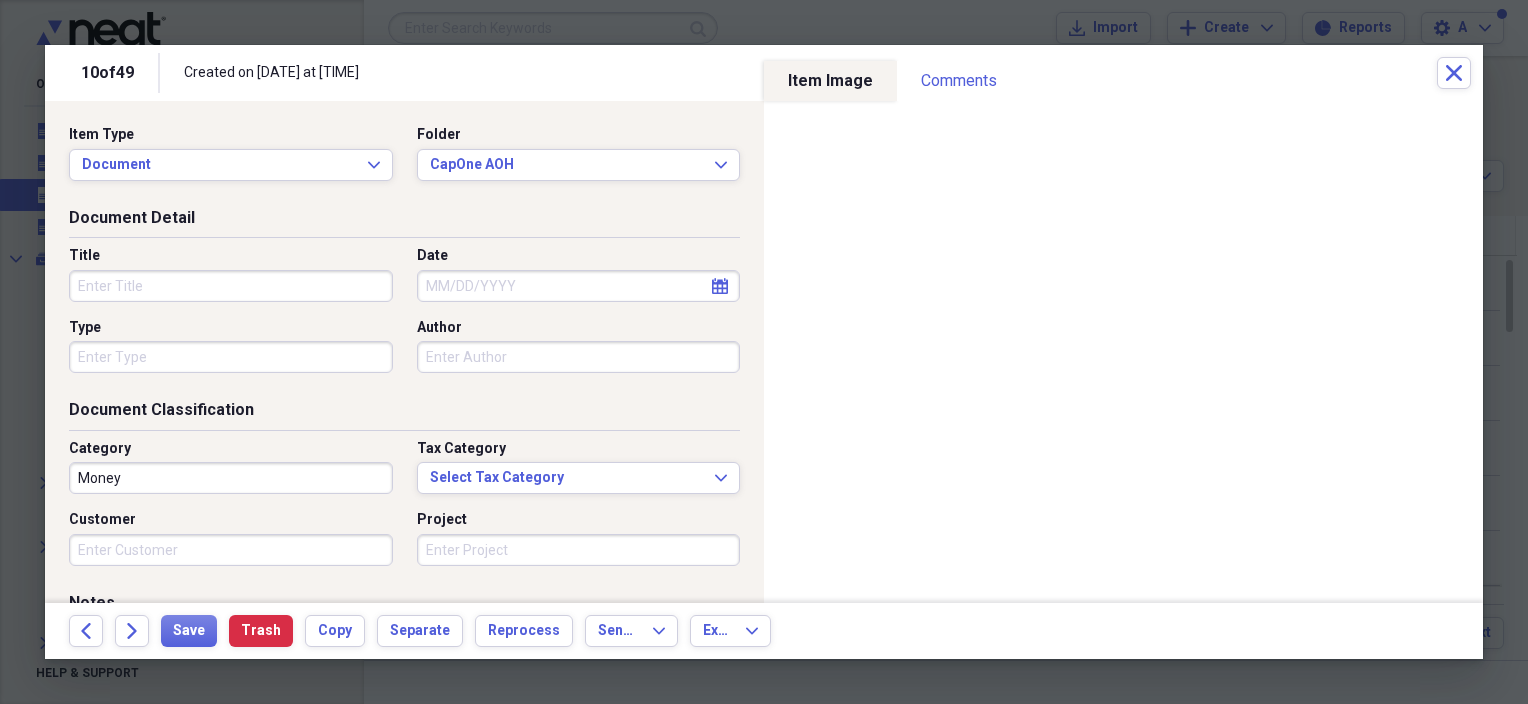 click on "Date" at bounding box center [579, 286] 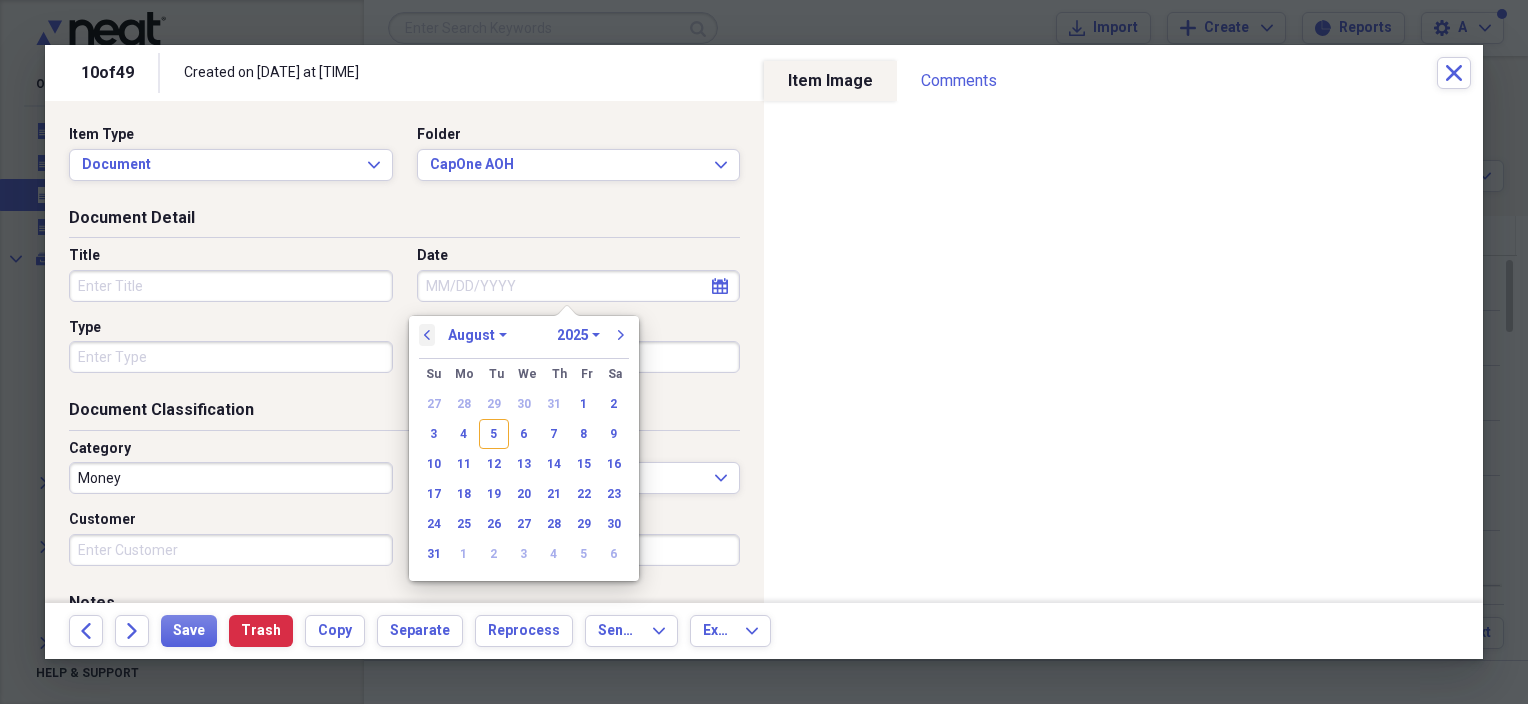 click on "previous" at bounding box center [427, 335] 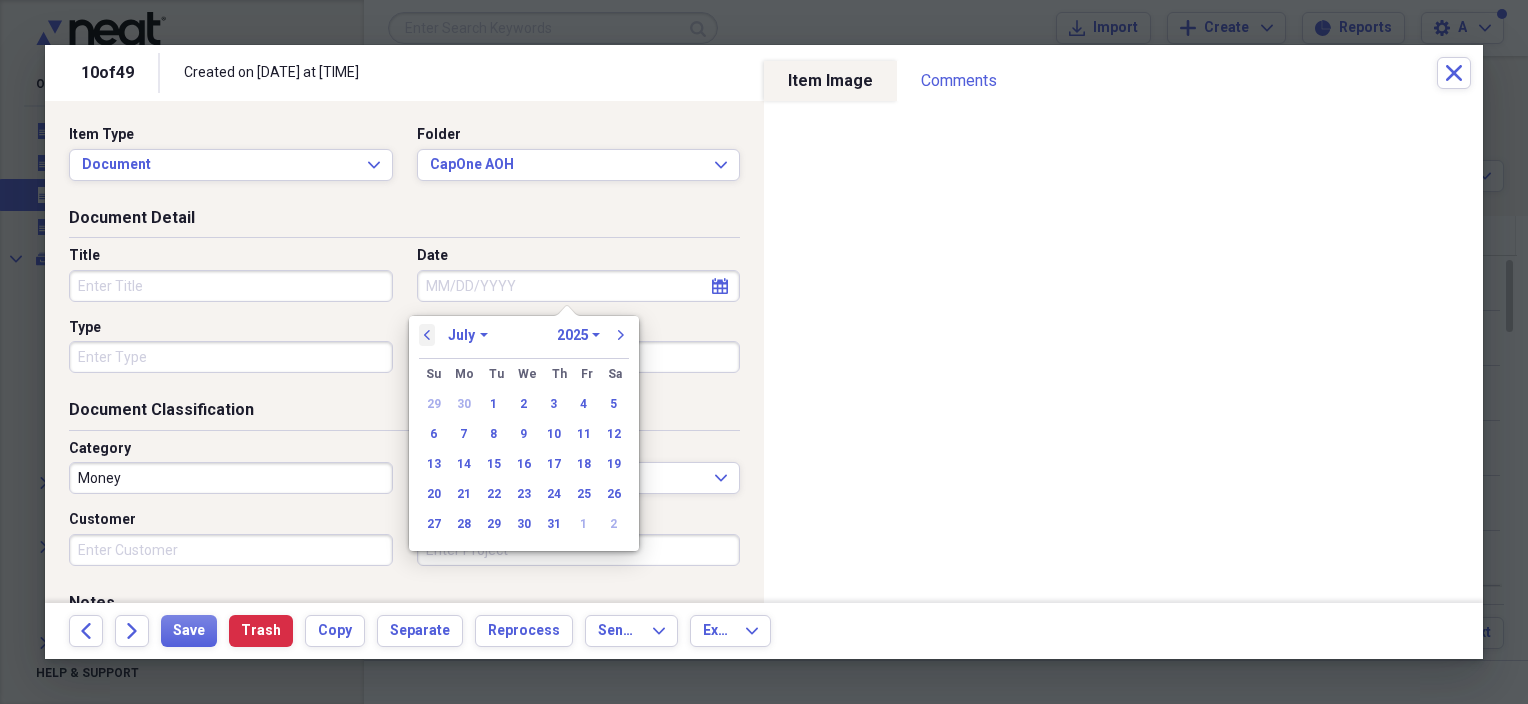 click on "previous" at bounding box center [427, 335] 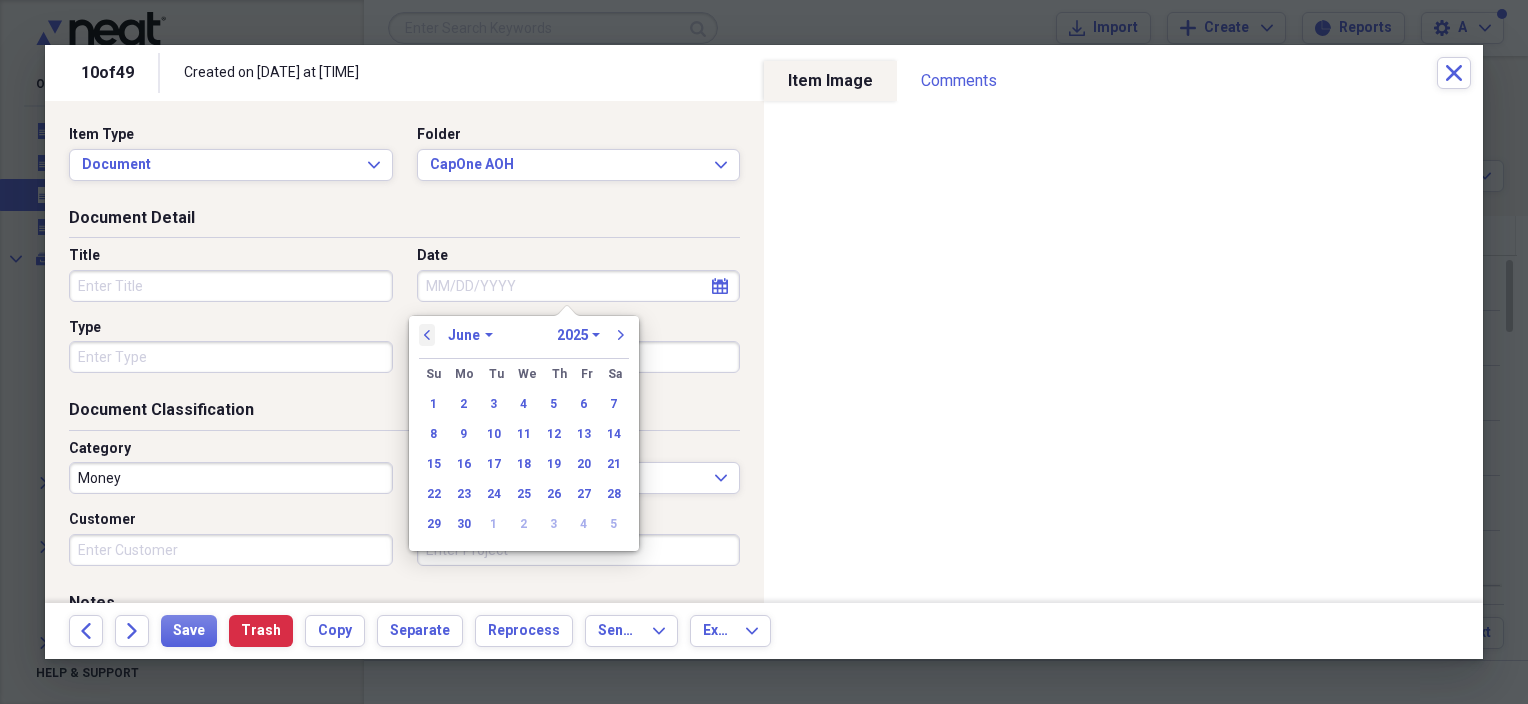 click on "previous" at bounding box center [427, 335] 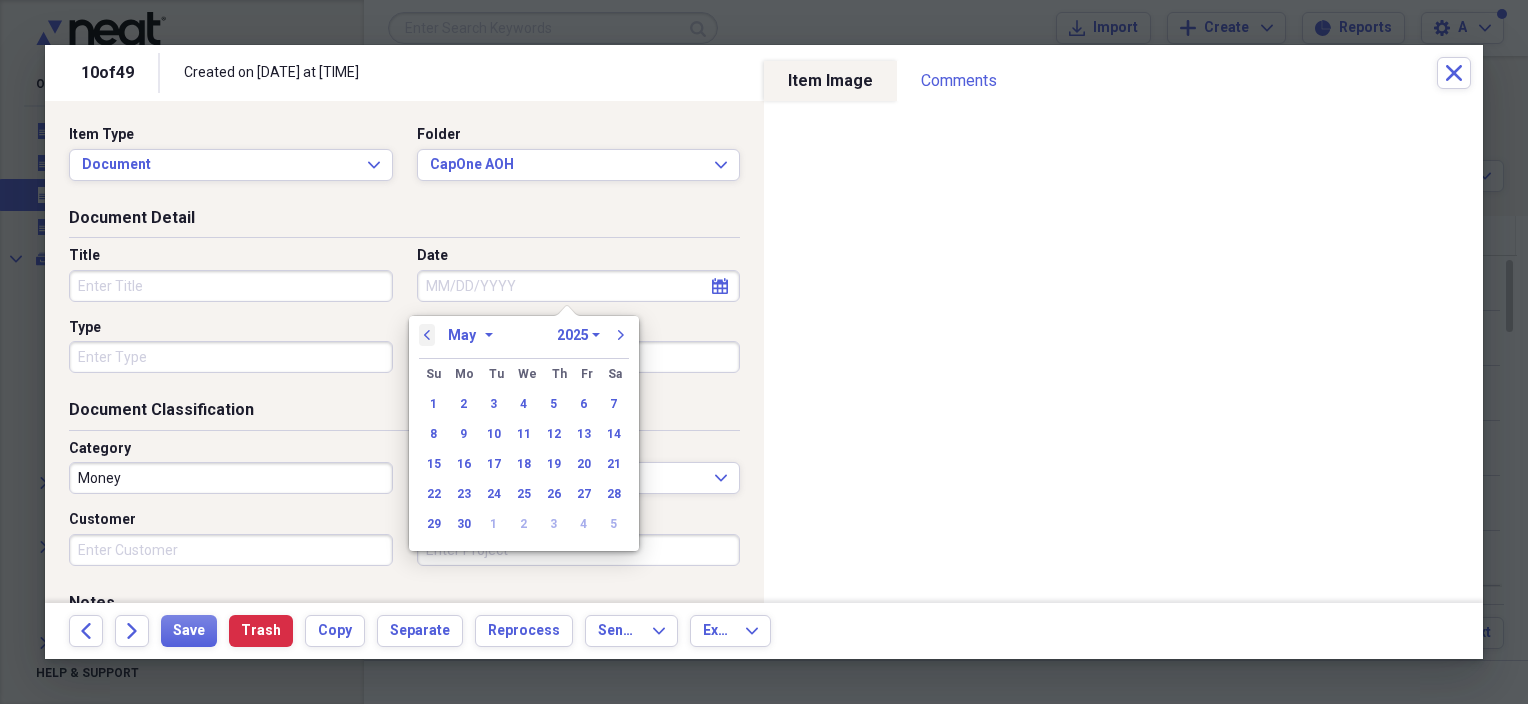 click on "previous" at bounding box center [427, 335] 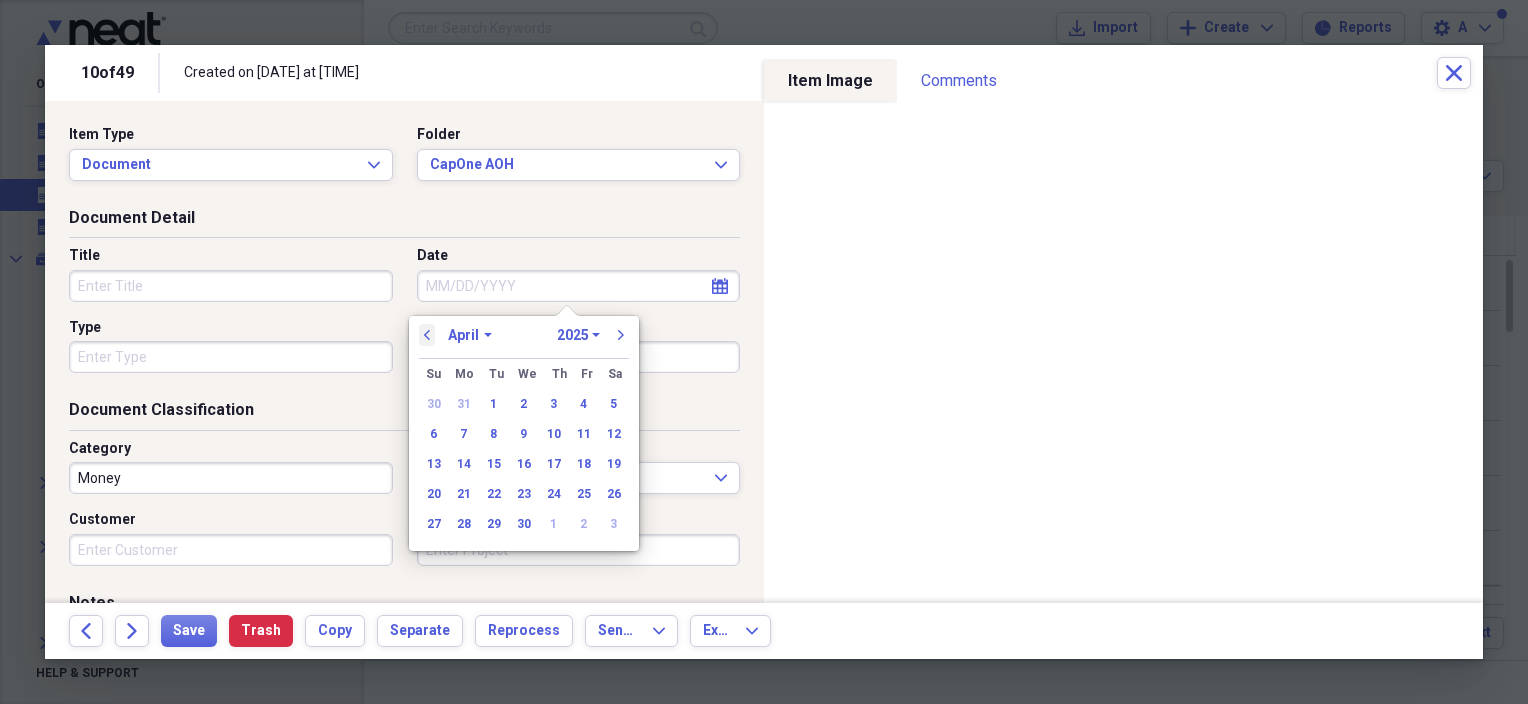 click on "previous" at bounding box center [427, 335] 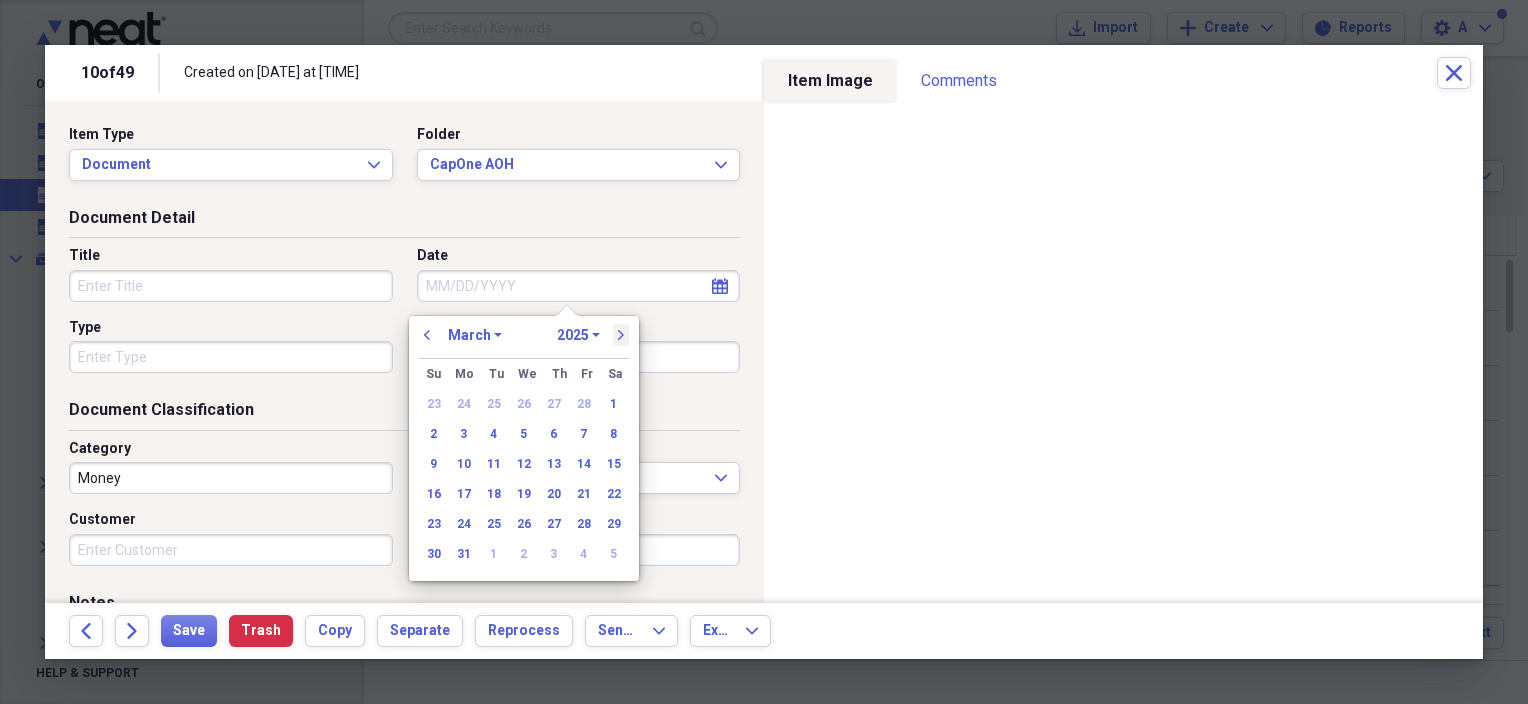 click on "next" at bounding box center [621, 335] 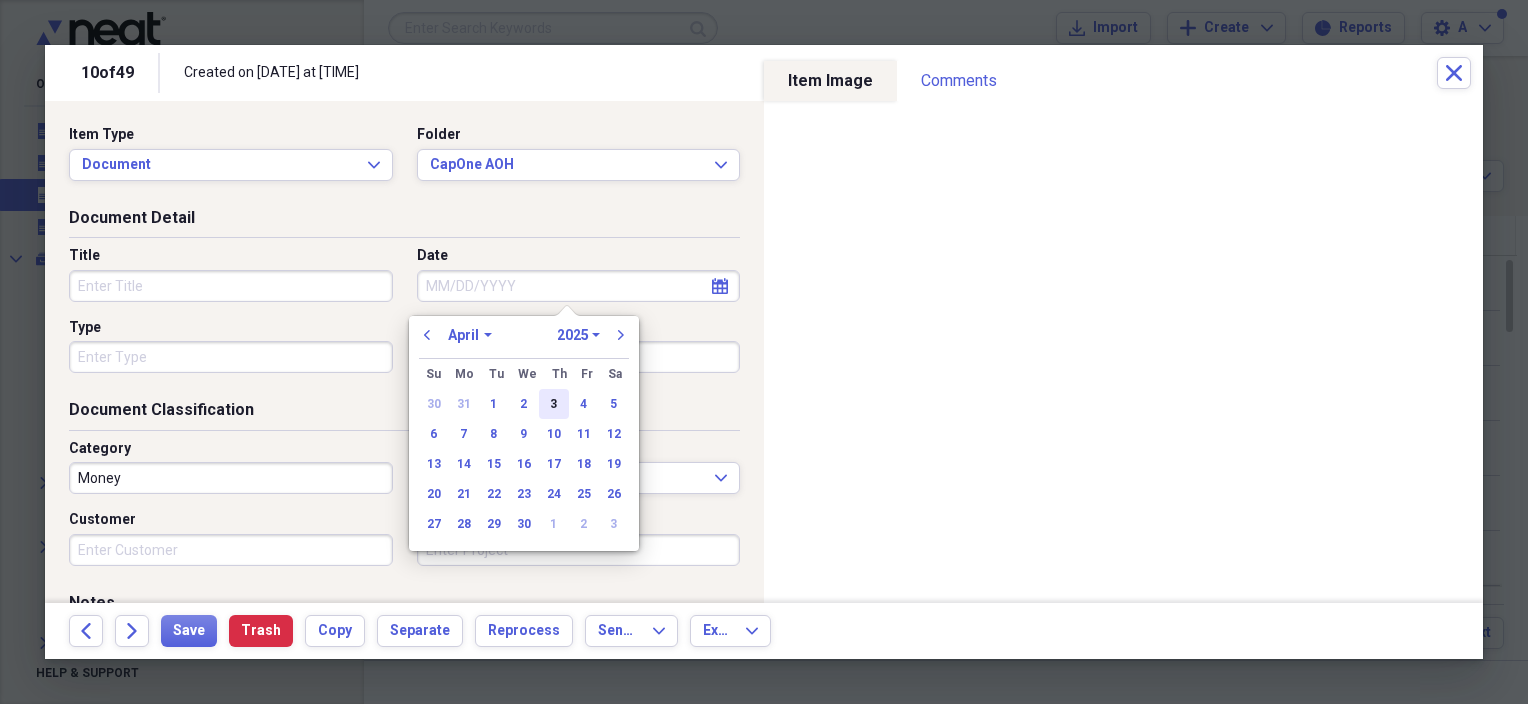 click on "3" at bounding box center (554, 404) 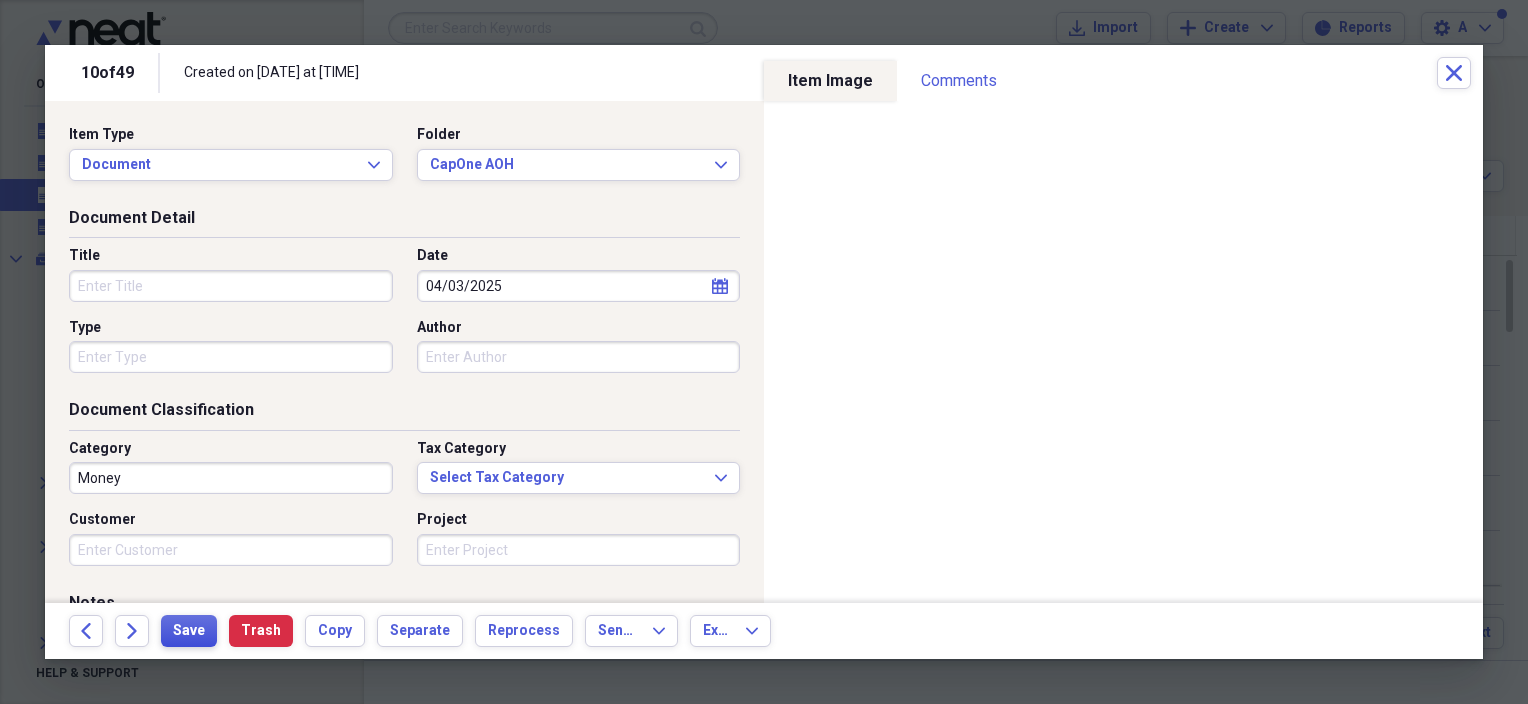 click on "Save" at bounding box center [189, 631] 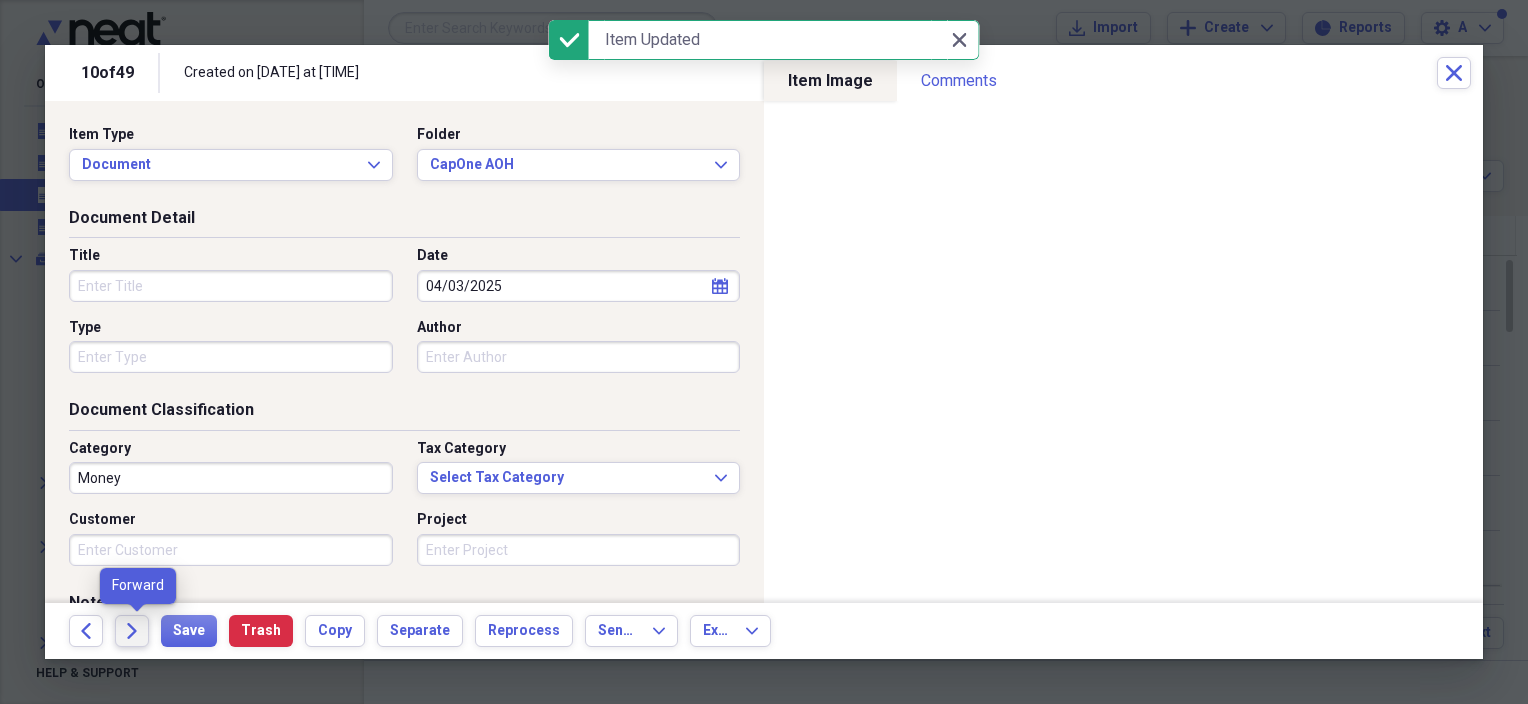 click 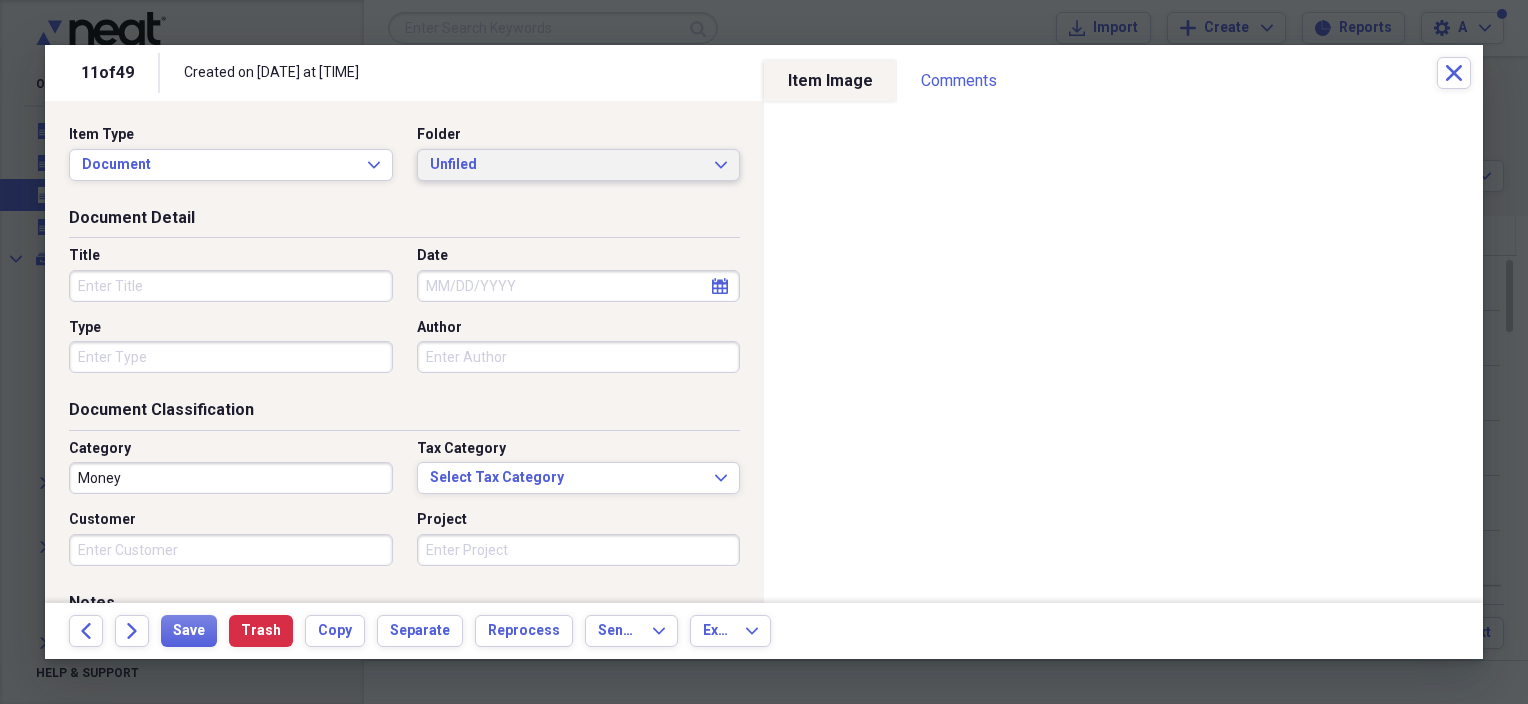 click on "Unfiled" at bounding box center (567, 165) 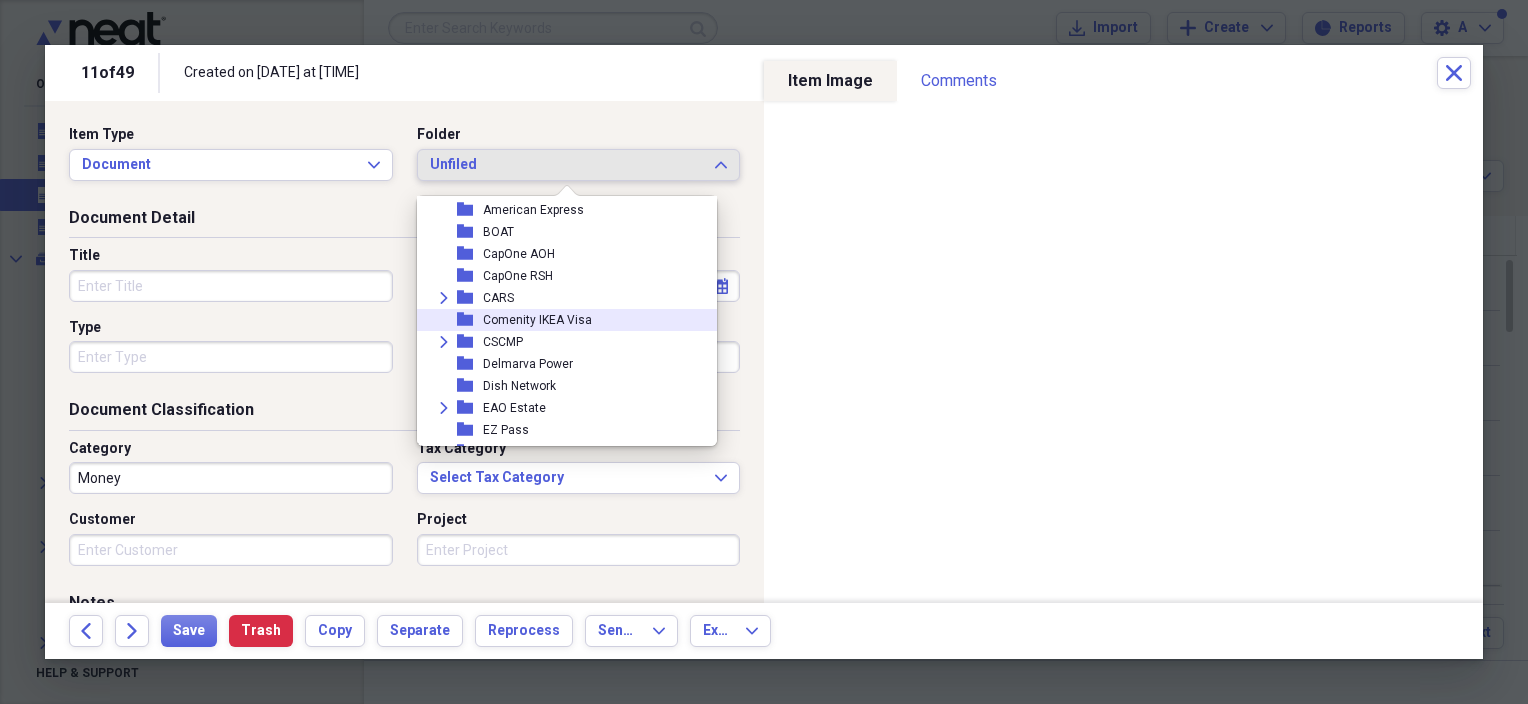 scroll, scrollTop: 300, scrollLeft: 0, axis: vertical 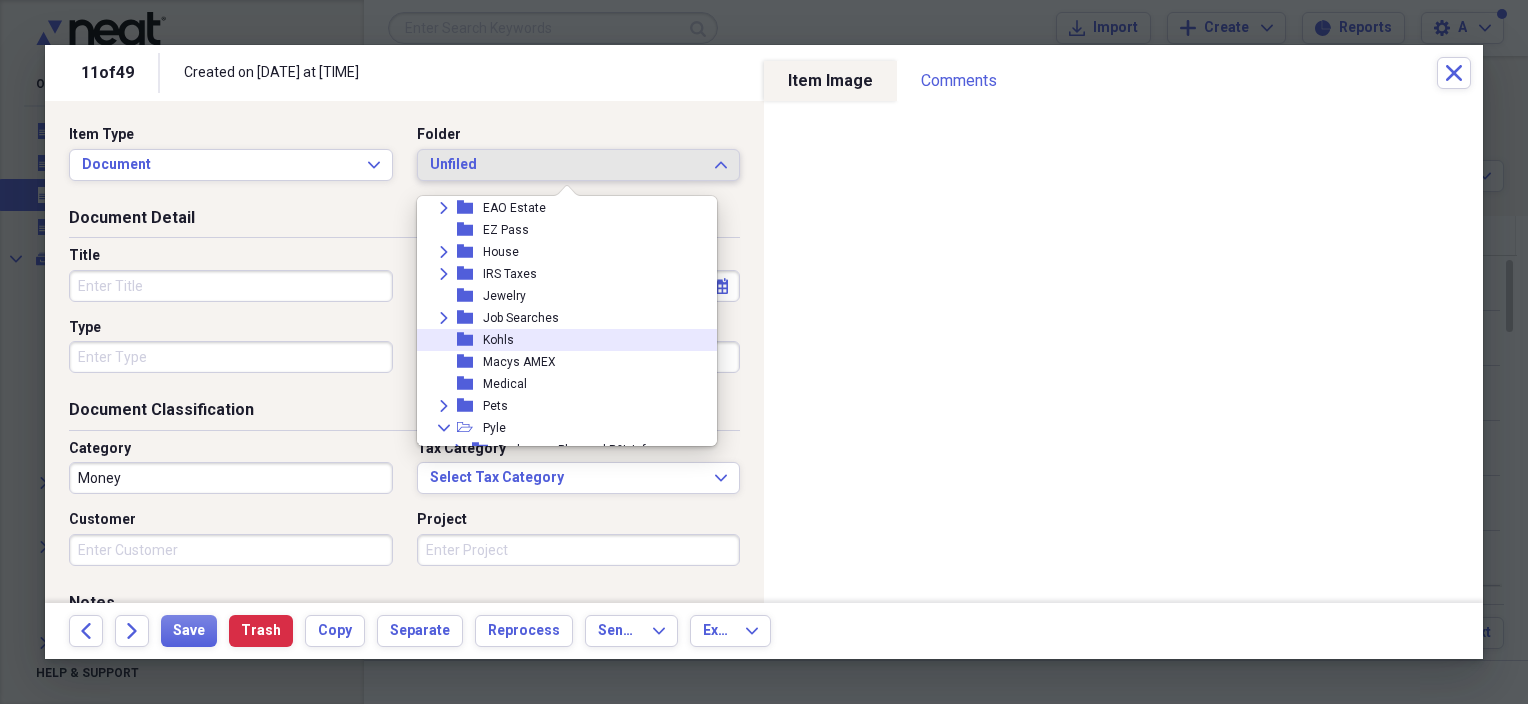 click on "Kohls" at bounding box center (498, 340) 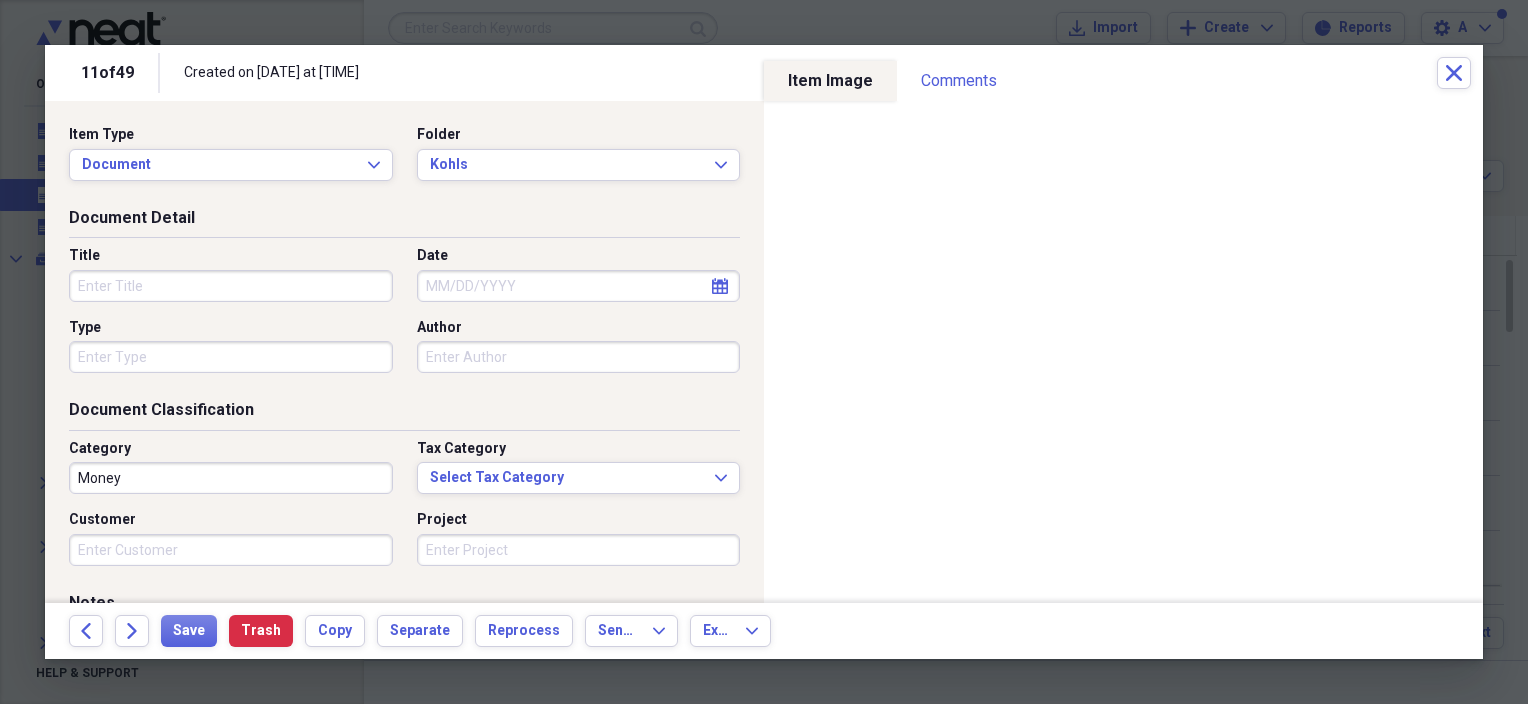 select on "7" 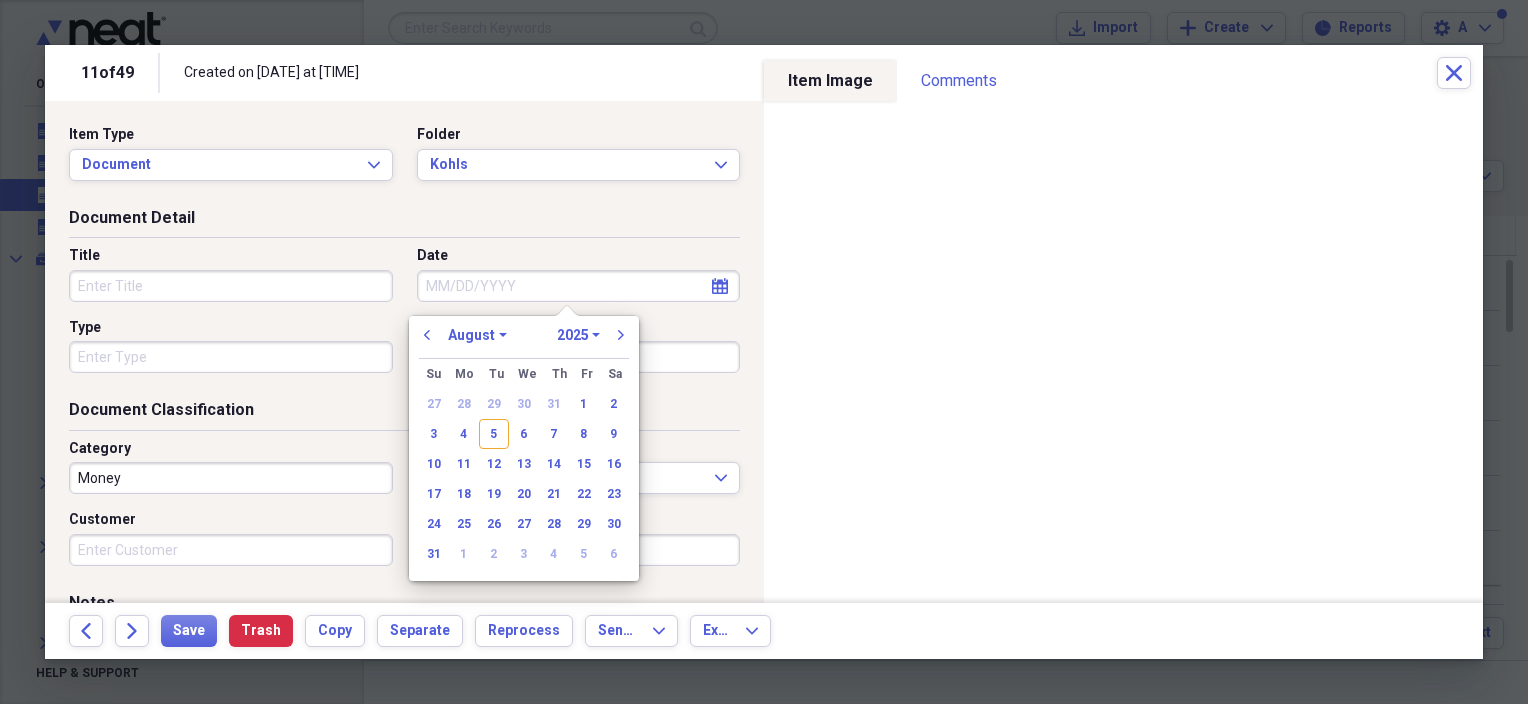 click on "Date" at bounding box center [579, 286] 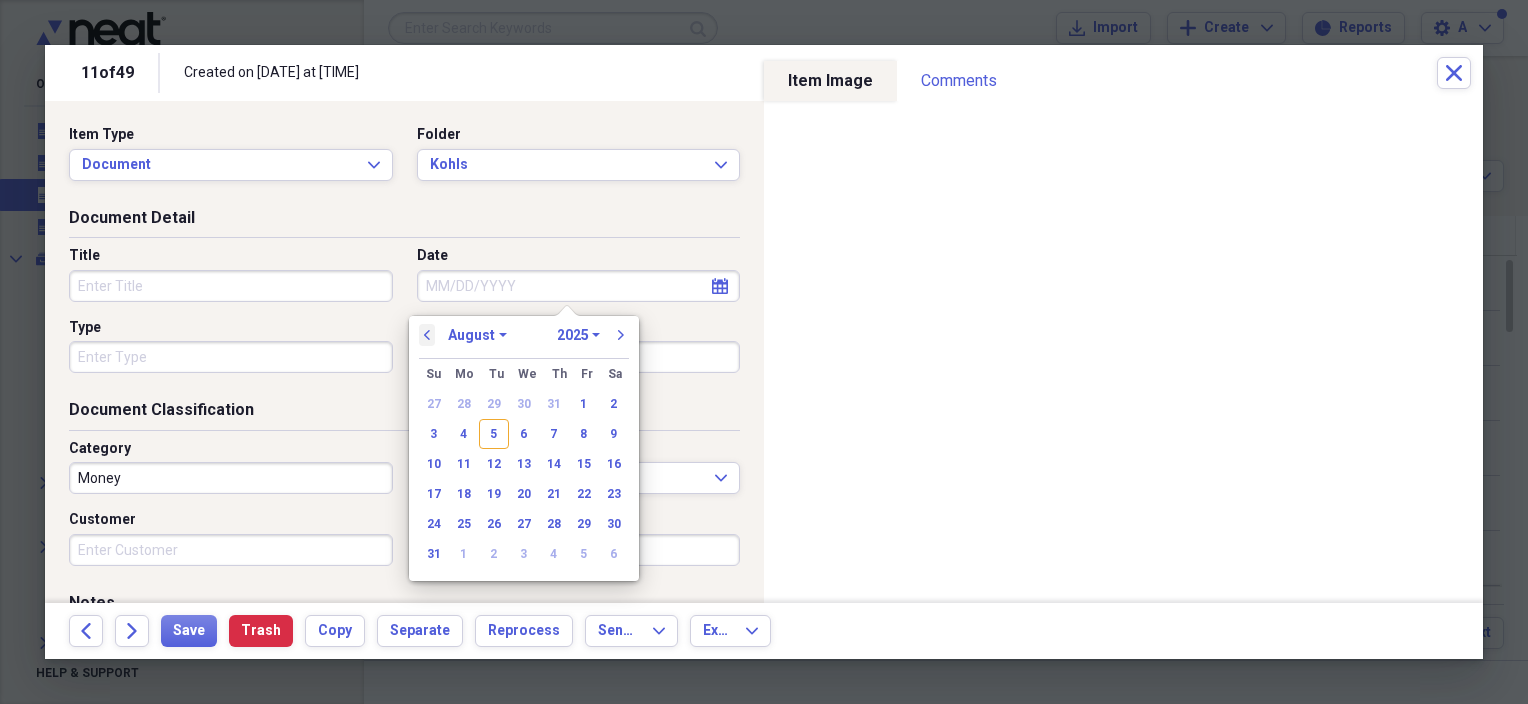 click on "previous" at bounding box center [427, 335] 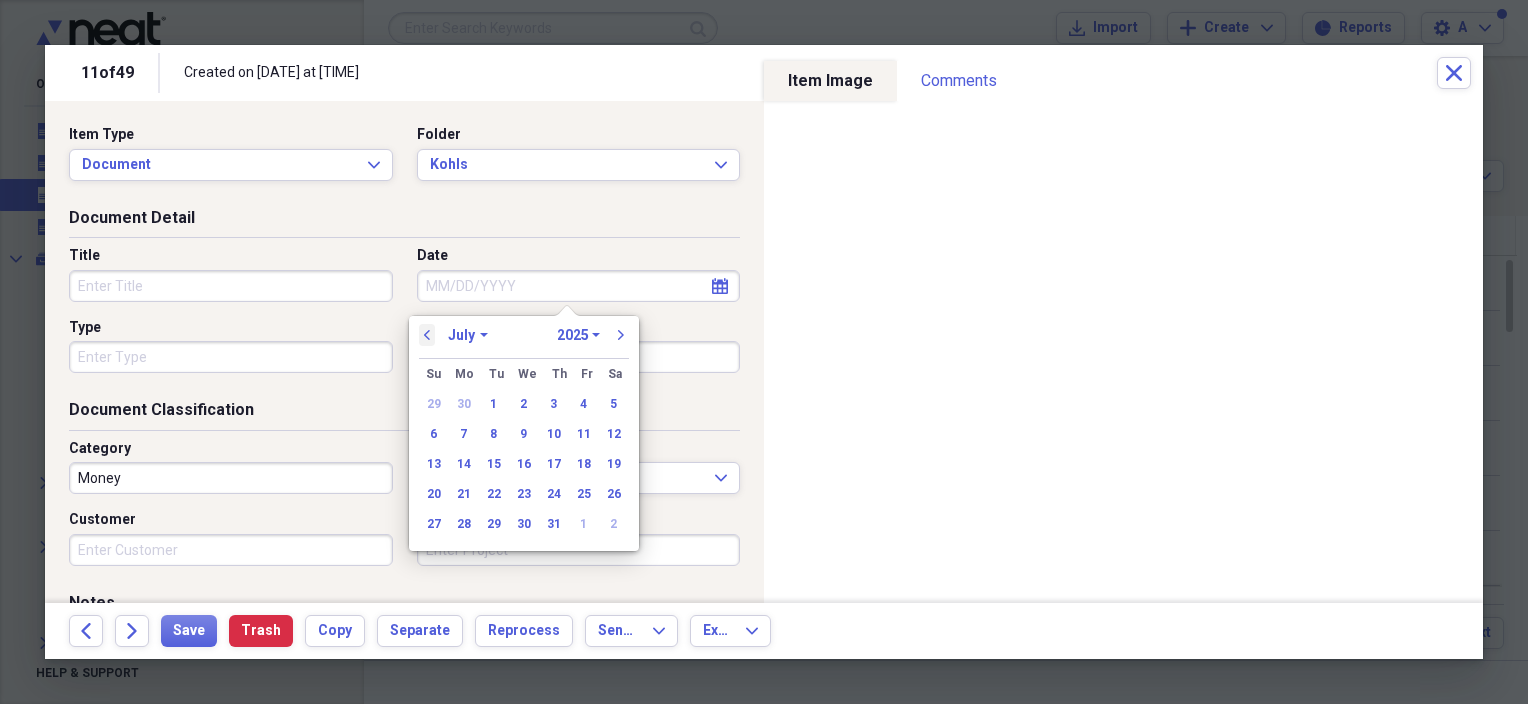 click on "previous" at bounding box center [427, 335] 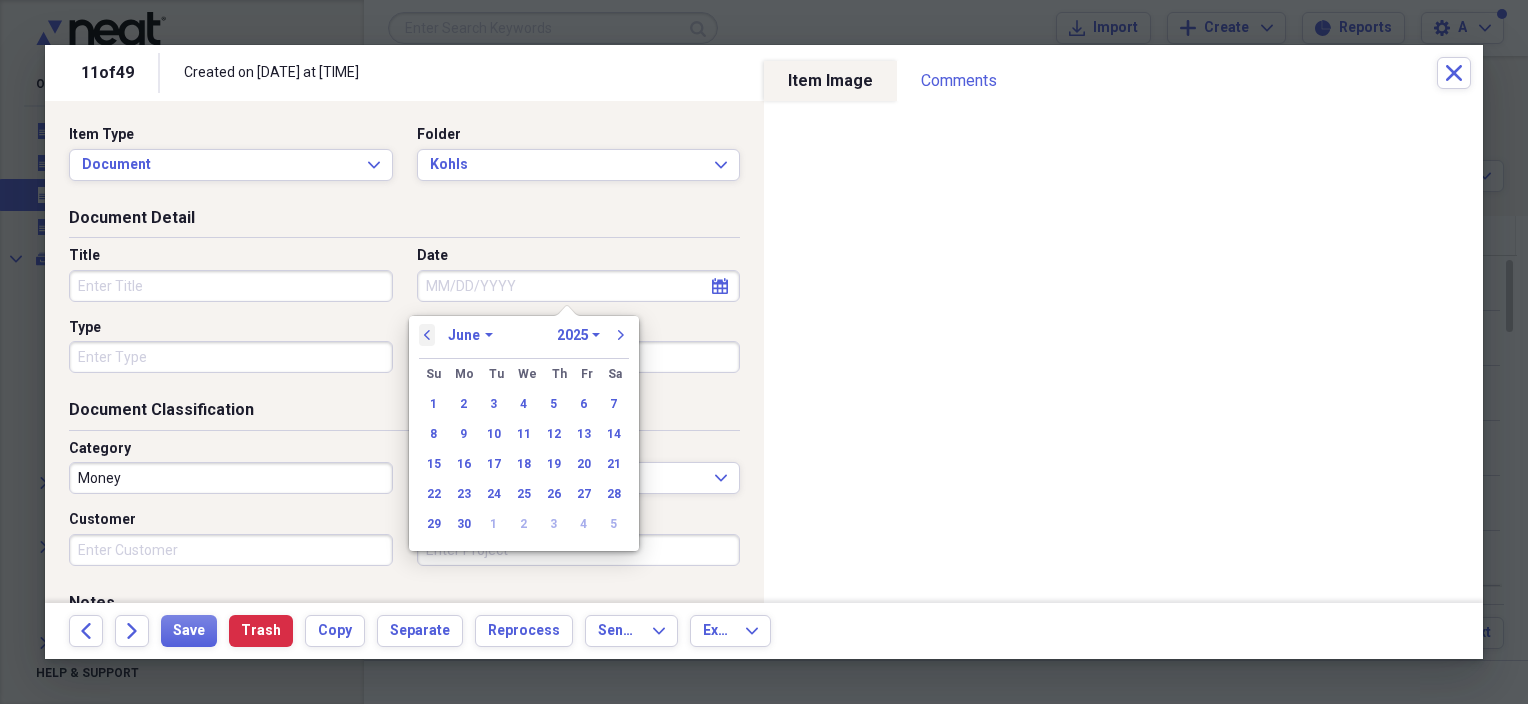 click on "previous" at bounding box center (427, 335) 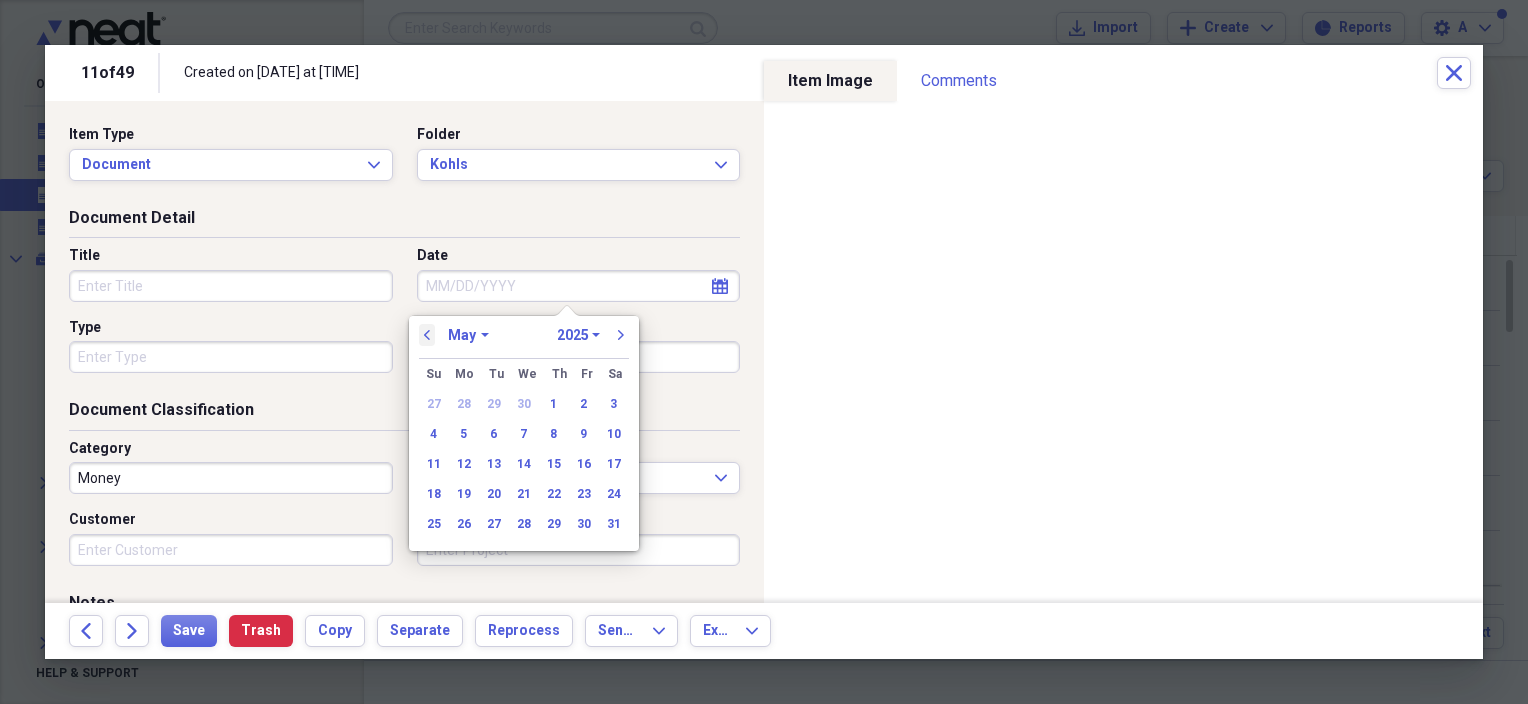 click on "previous" at bounding box center [427, 335] 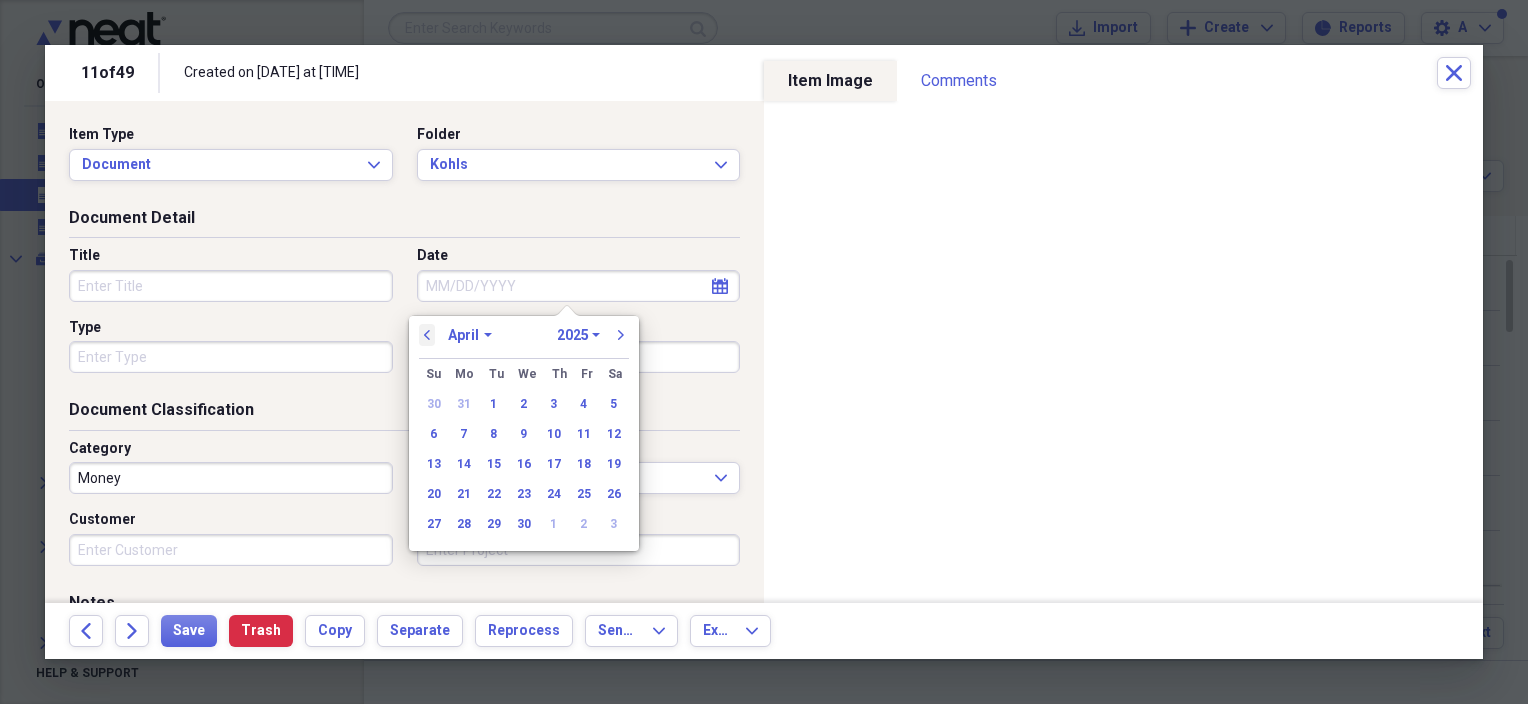 click on "previous" at bounding box center (427, 335) 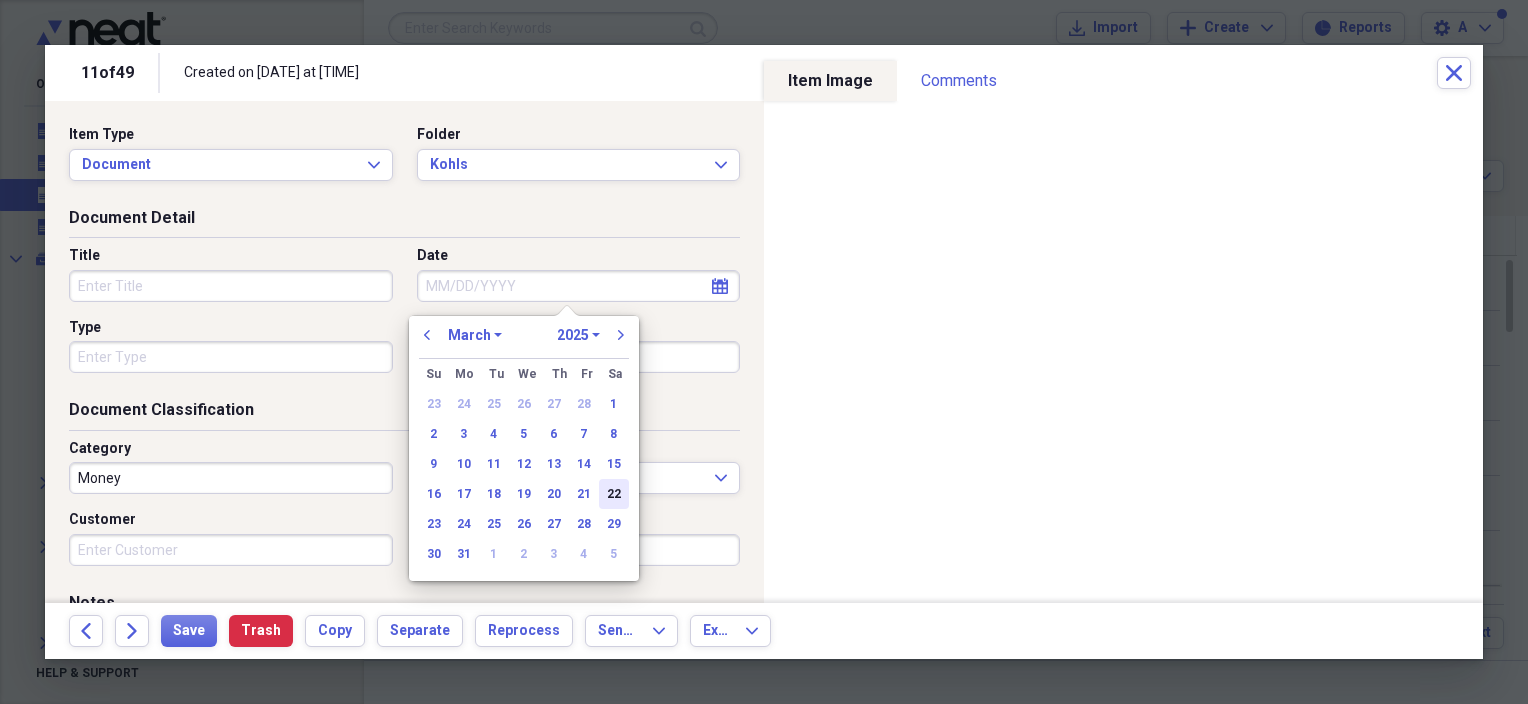 click on "22" at bounding box center (614, 494) 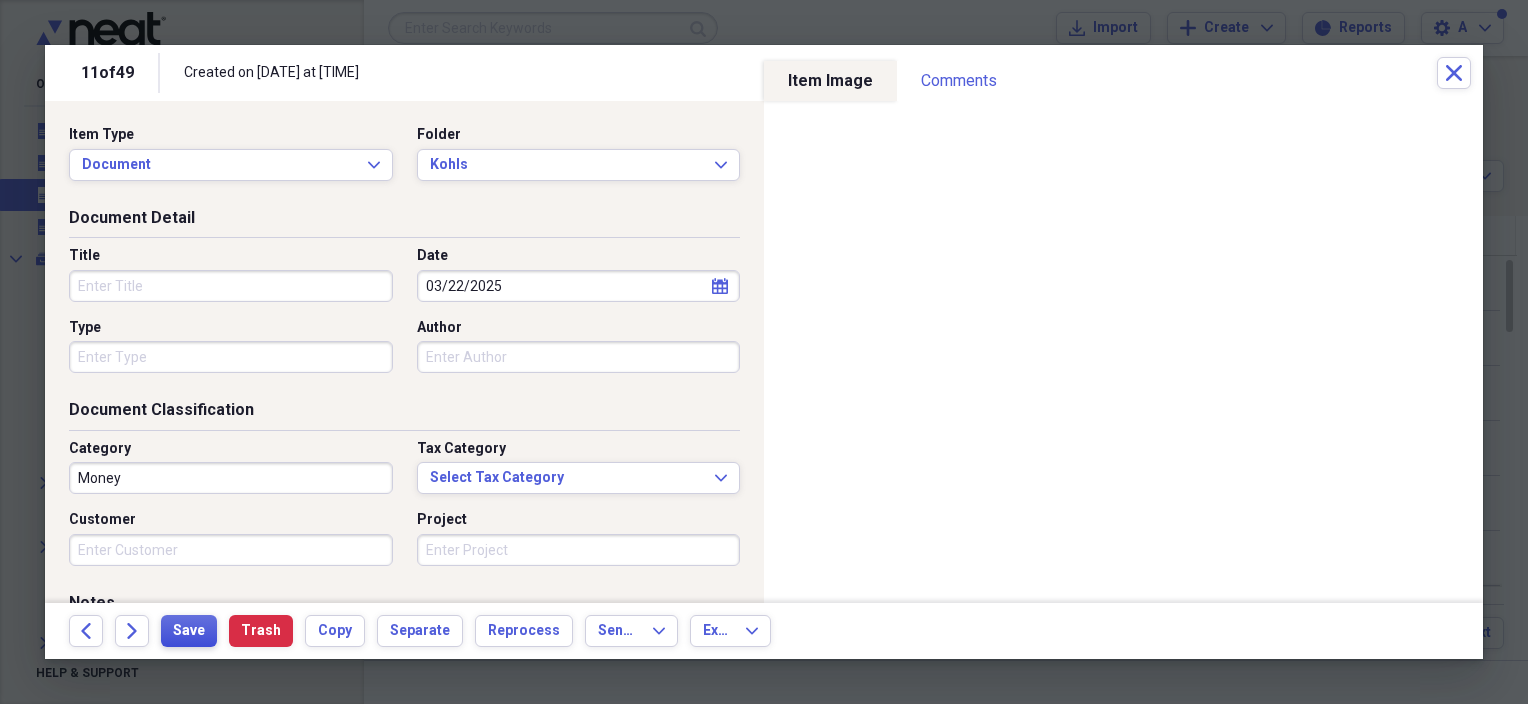 click on "Save" at bounding box center [189, 631] 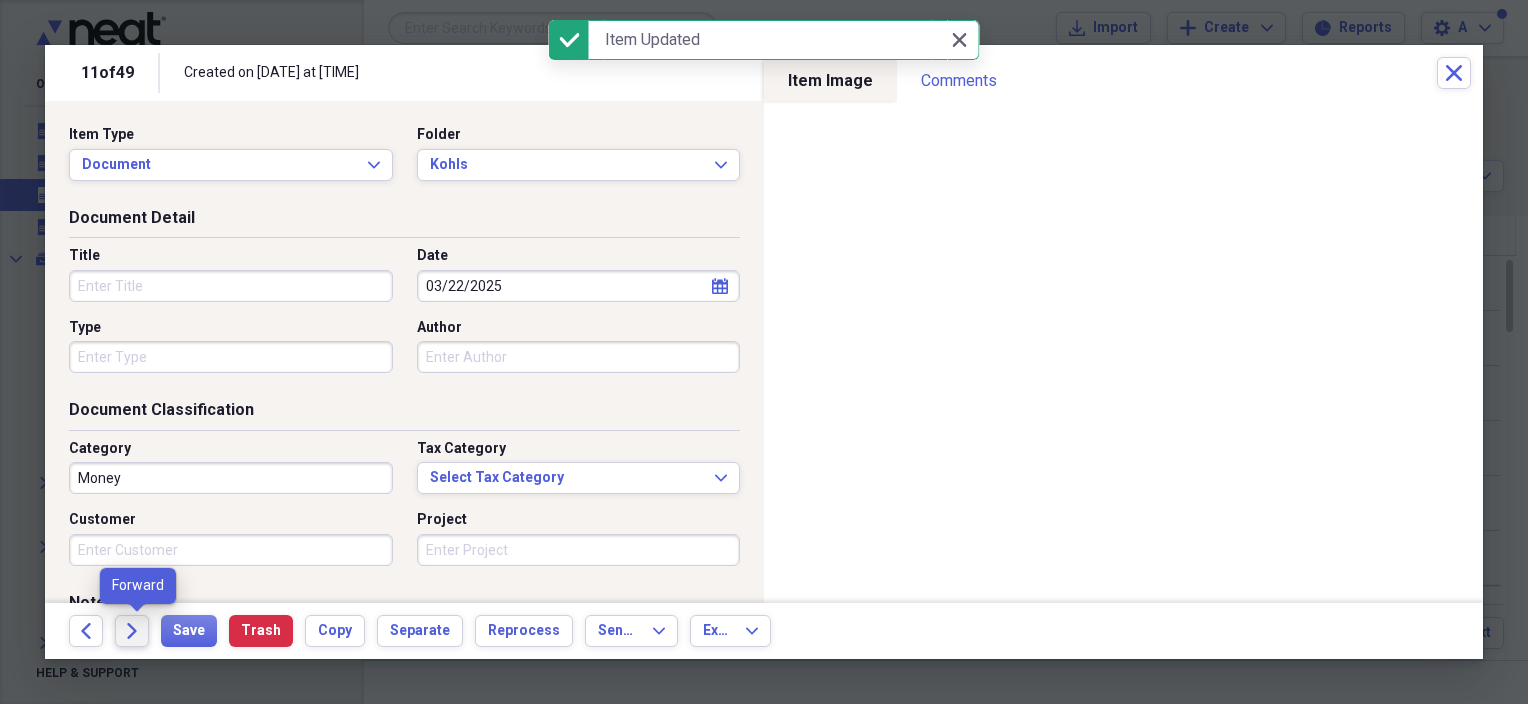 click on "Forward" 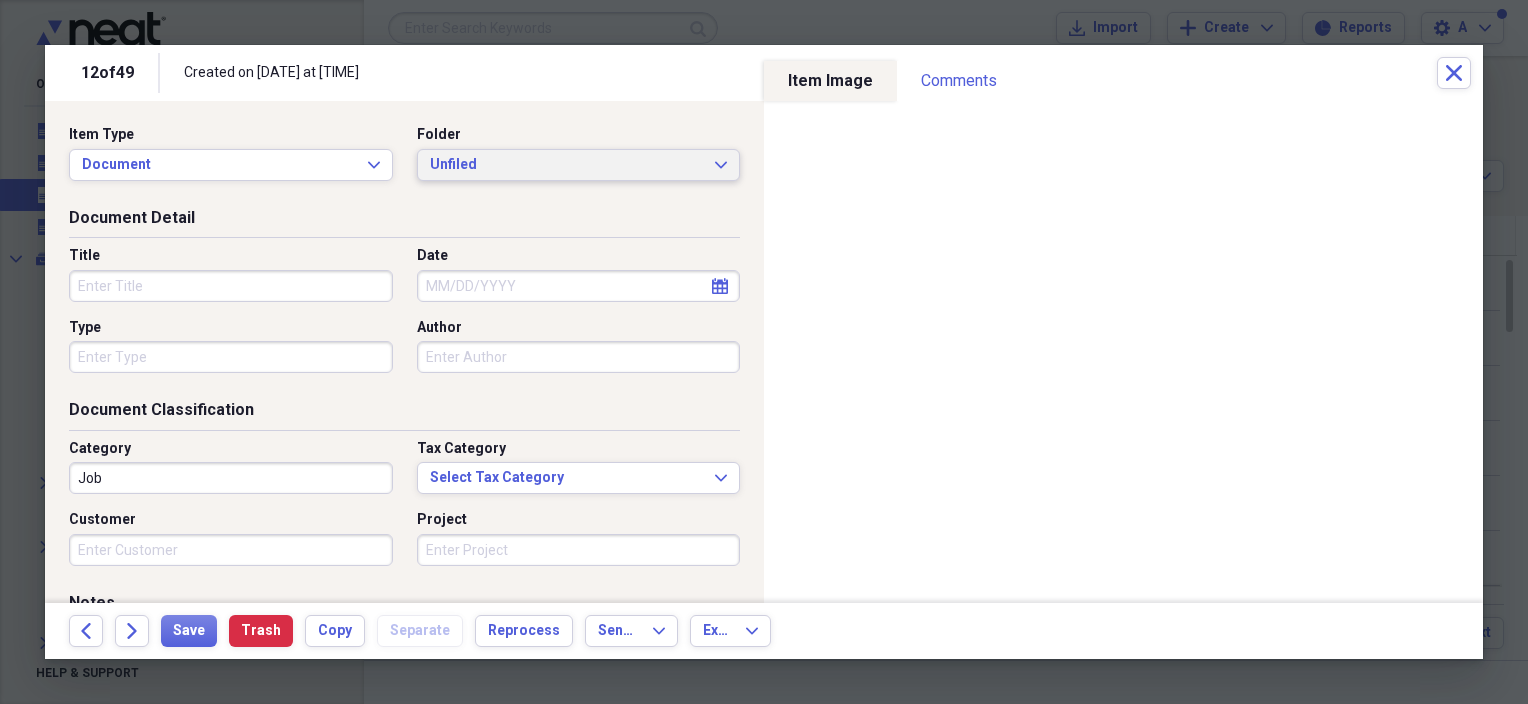 click on "Unfiled" at bounding box center (567, 165) 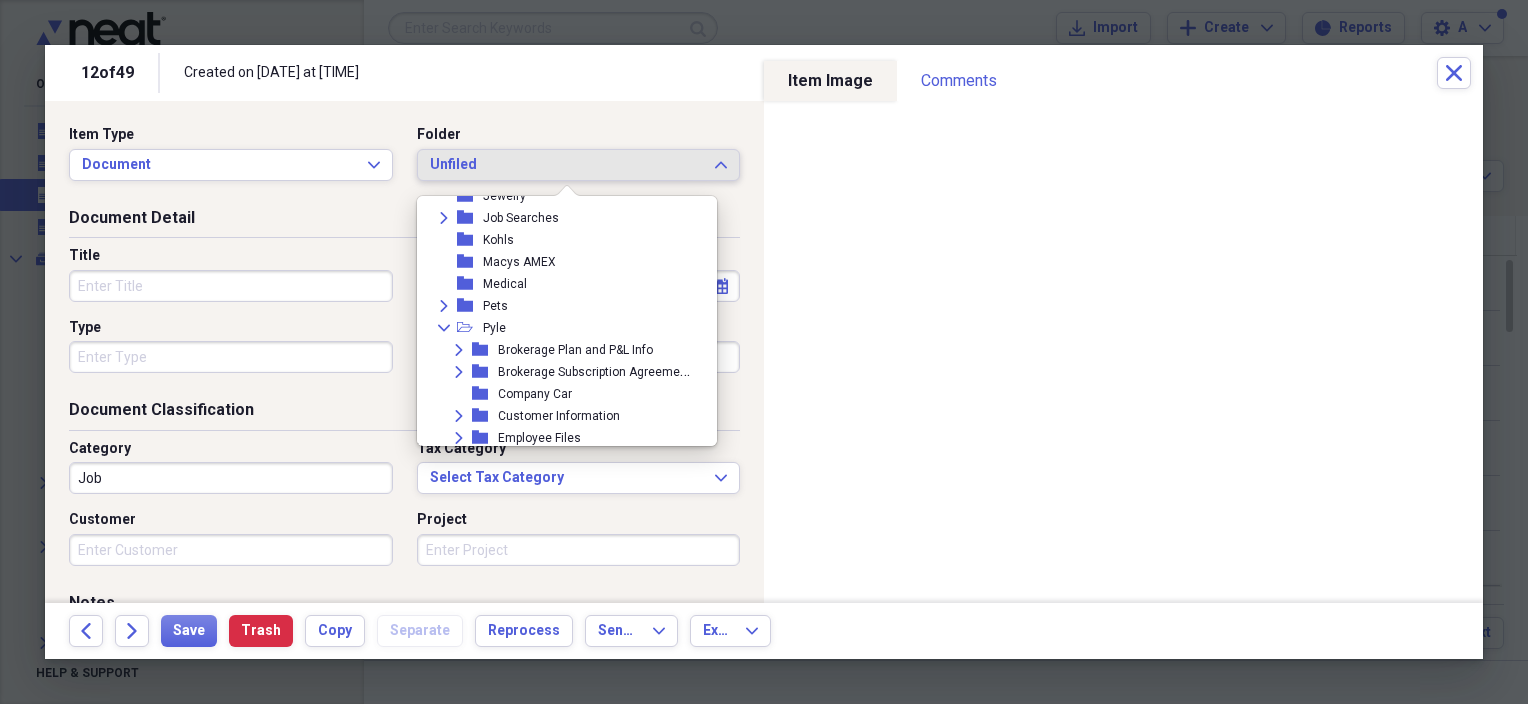 scroll, scrollTop: 300, scrollLeft: 0, axis: vertical 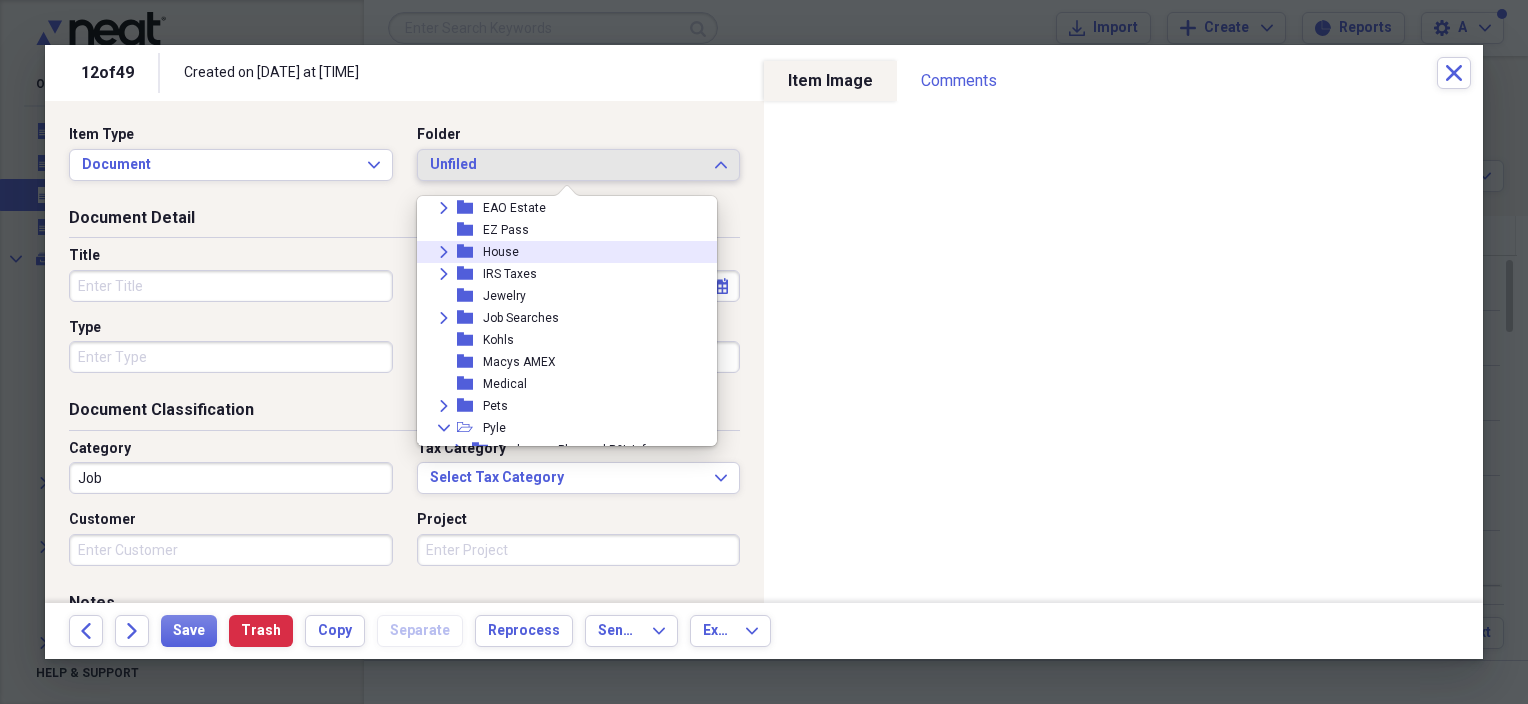 click on "House" at bounding box center [501, 252] 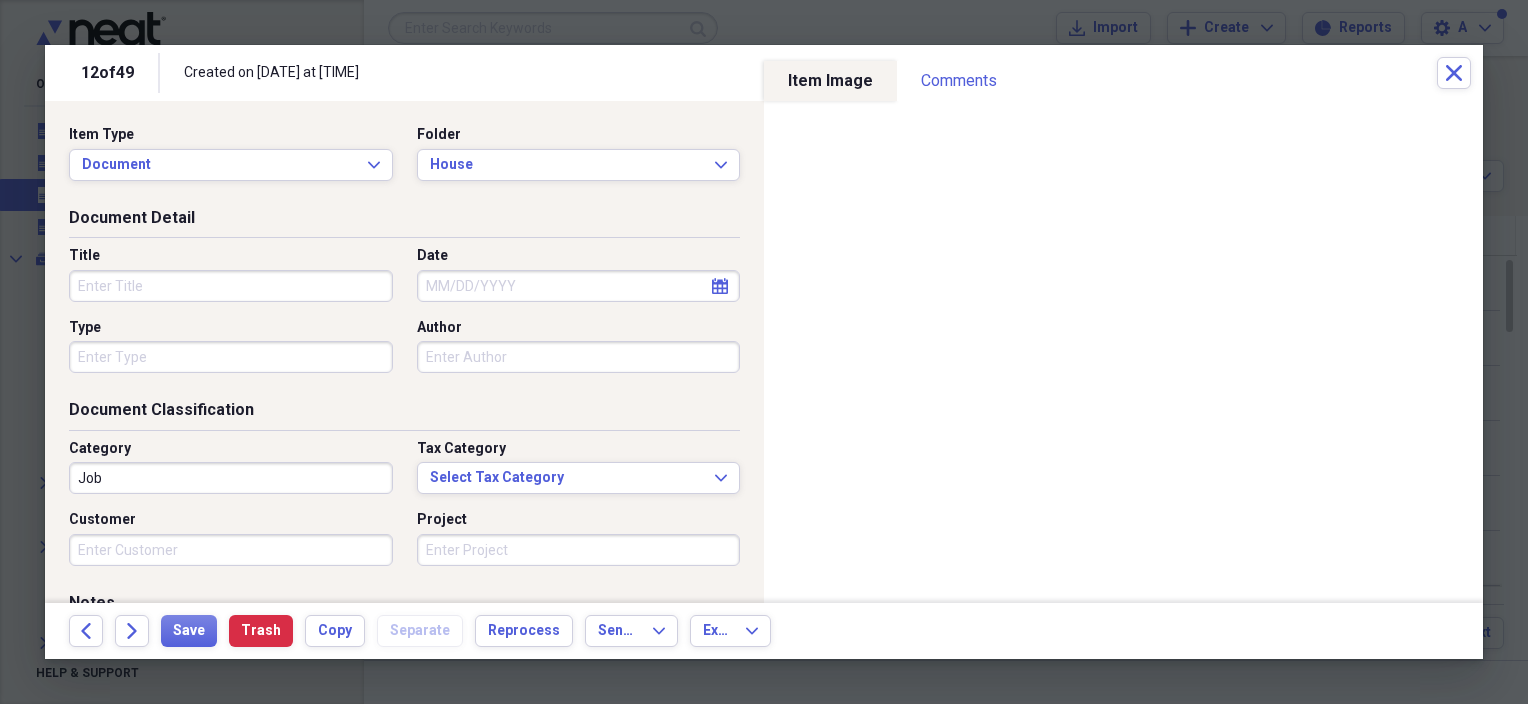 click on "calendar" 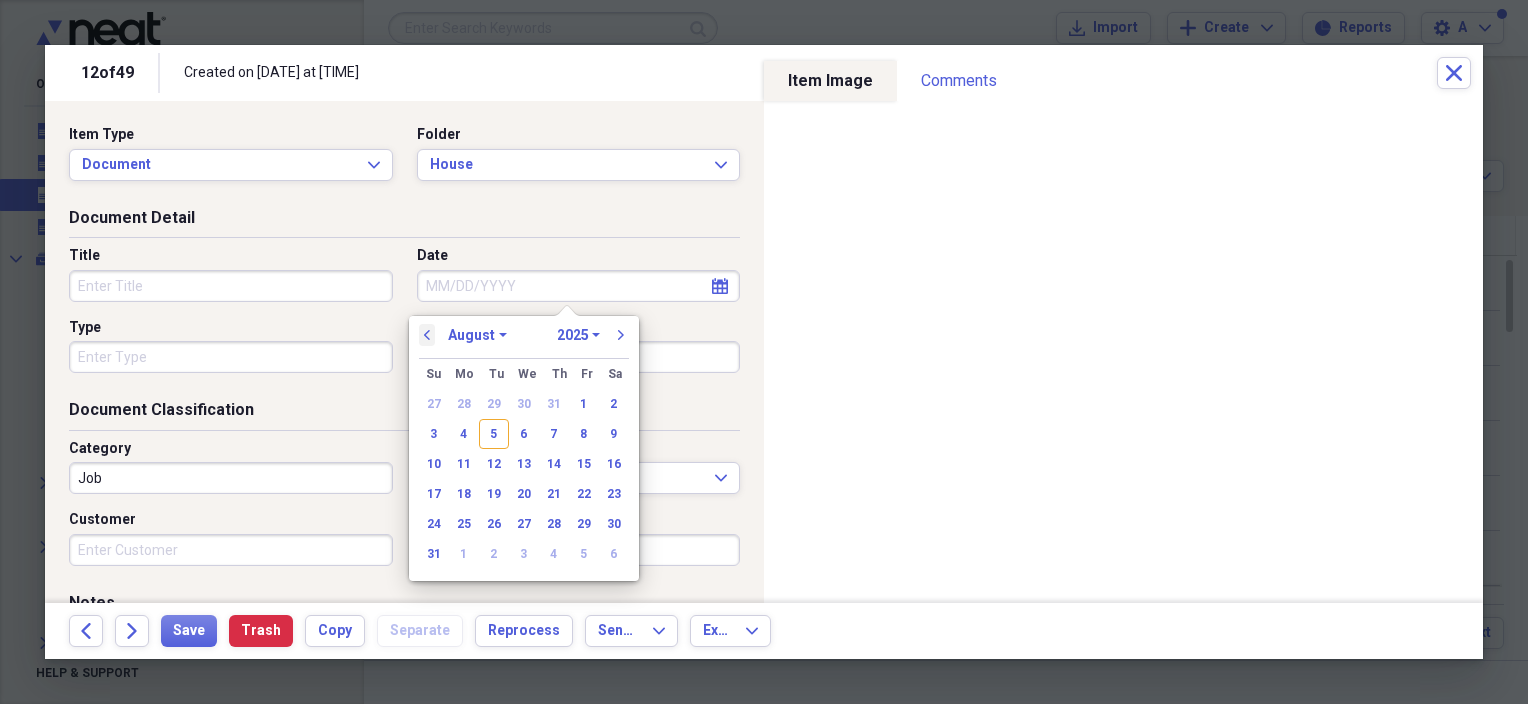 click on "previous" at bounding box center (427, 335) 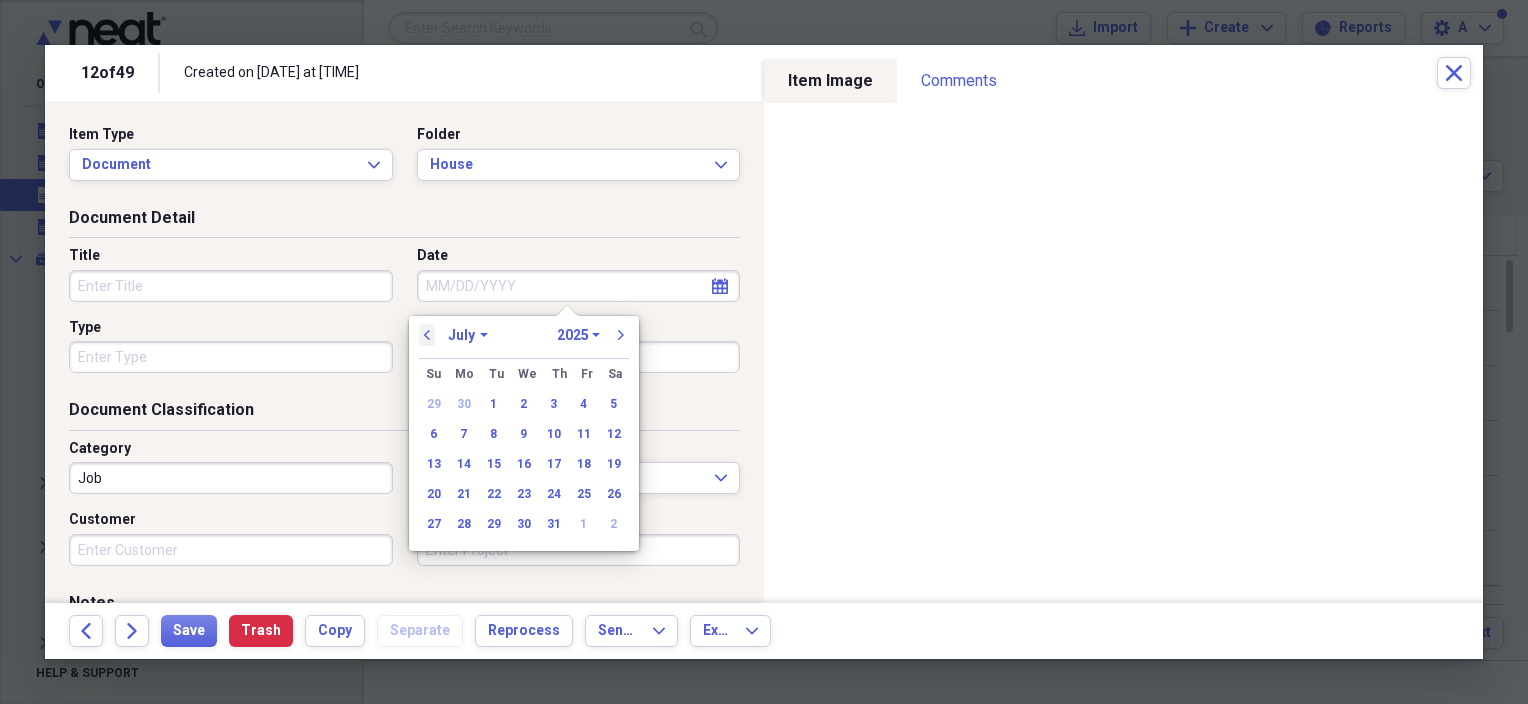 click on "previous" at bounding box center [427, 335] 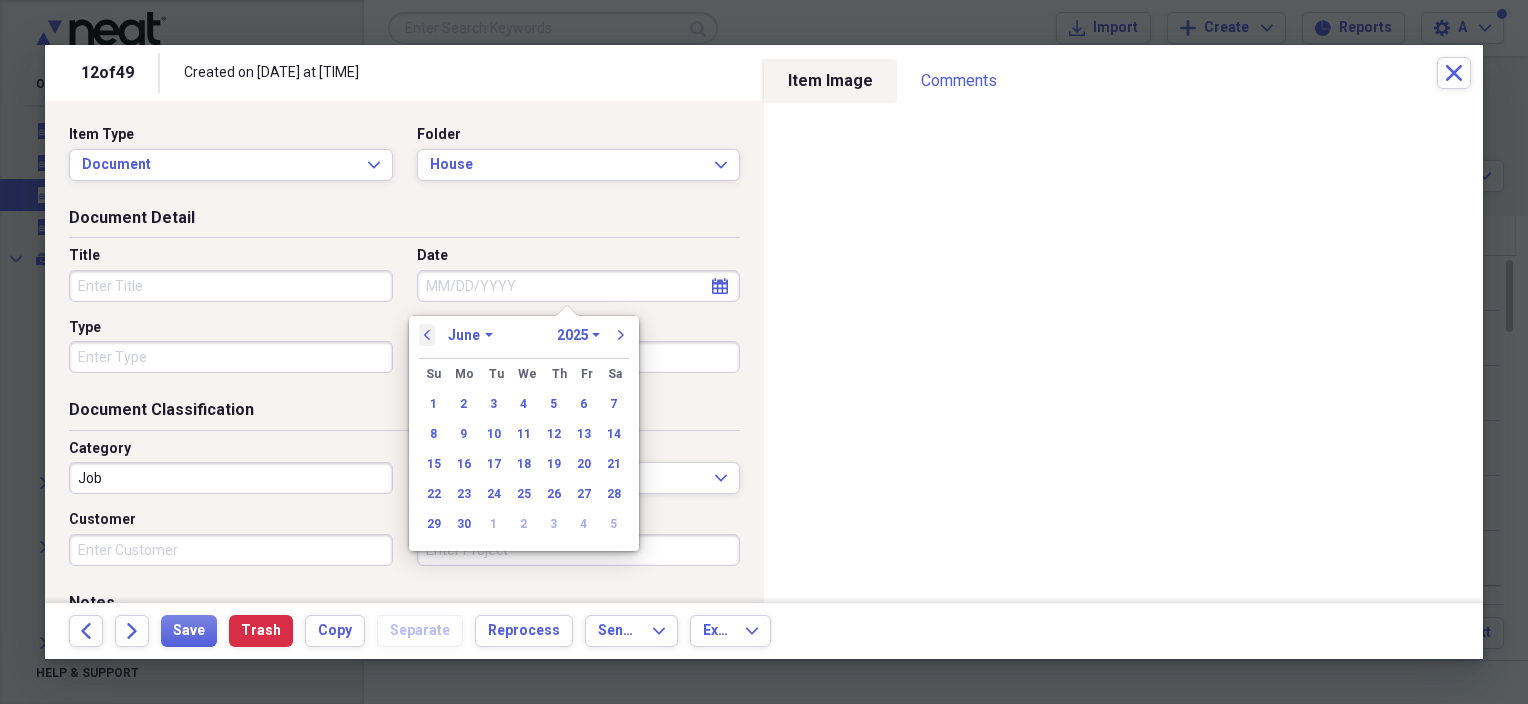 click on "previous" at bounding box center [427, 335] 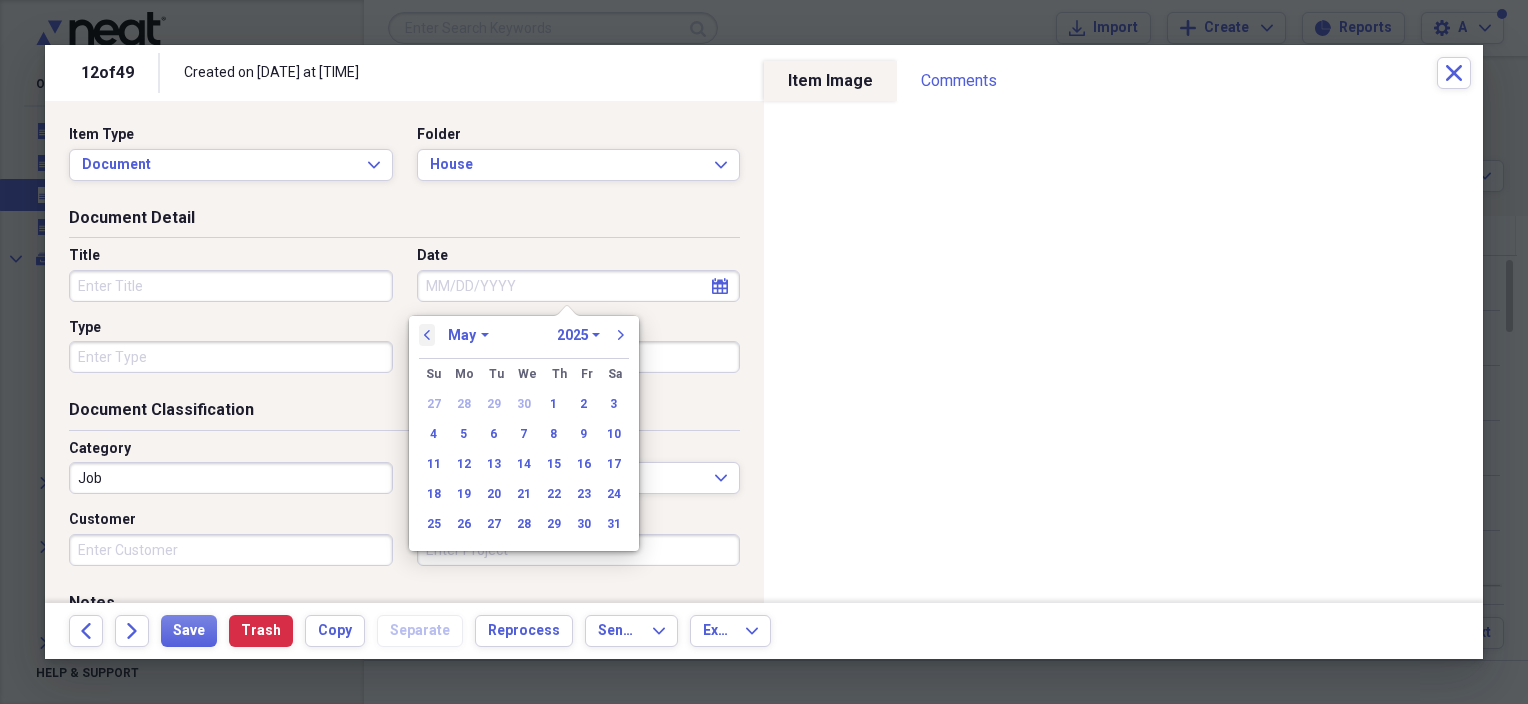 click on "previous" at bounding box center [427, 335] 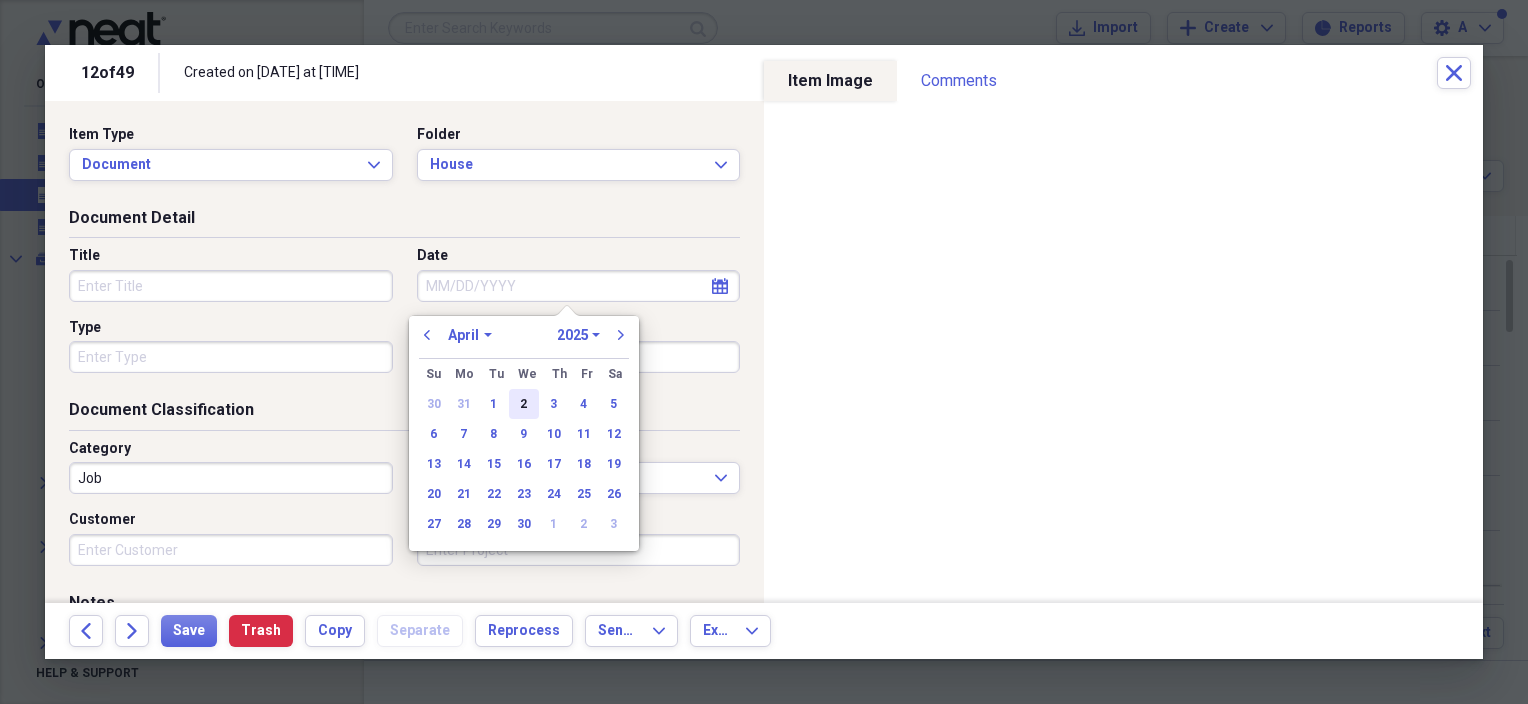click on "2" at bounding box center (524, 404) 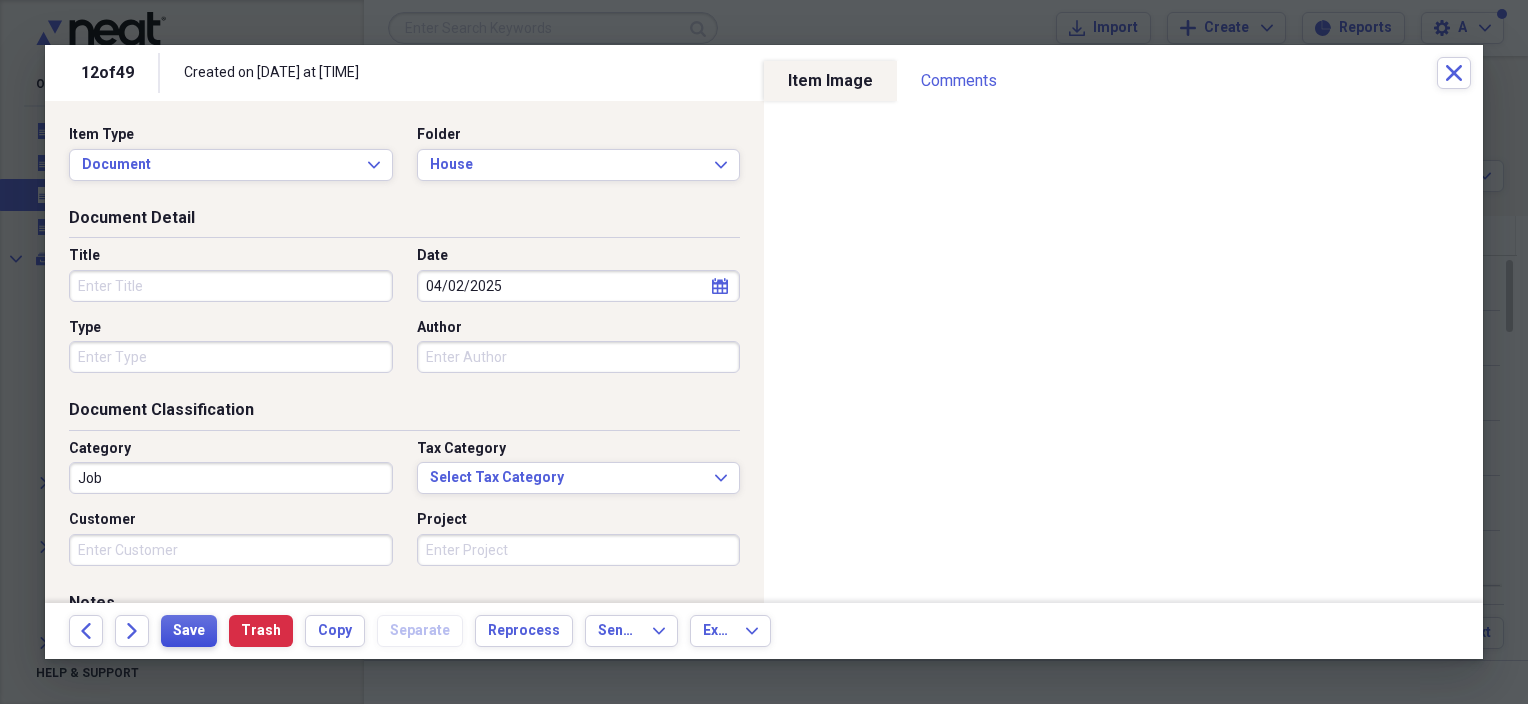 click on "Save" at bounding box center [189, 631] 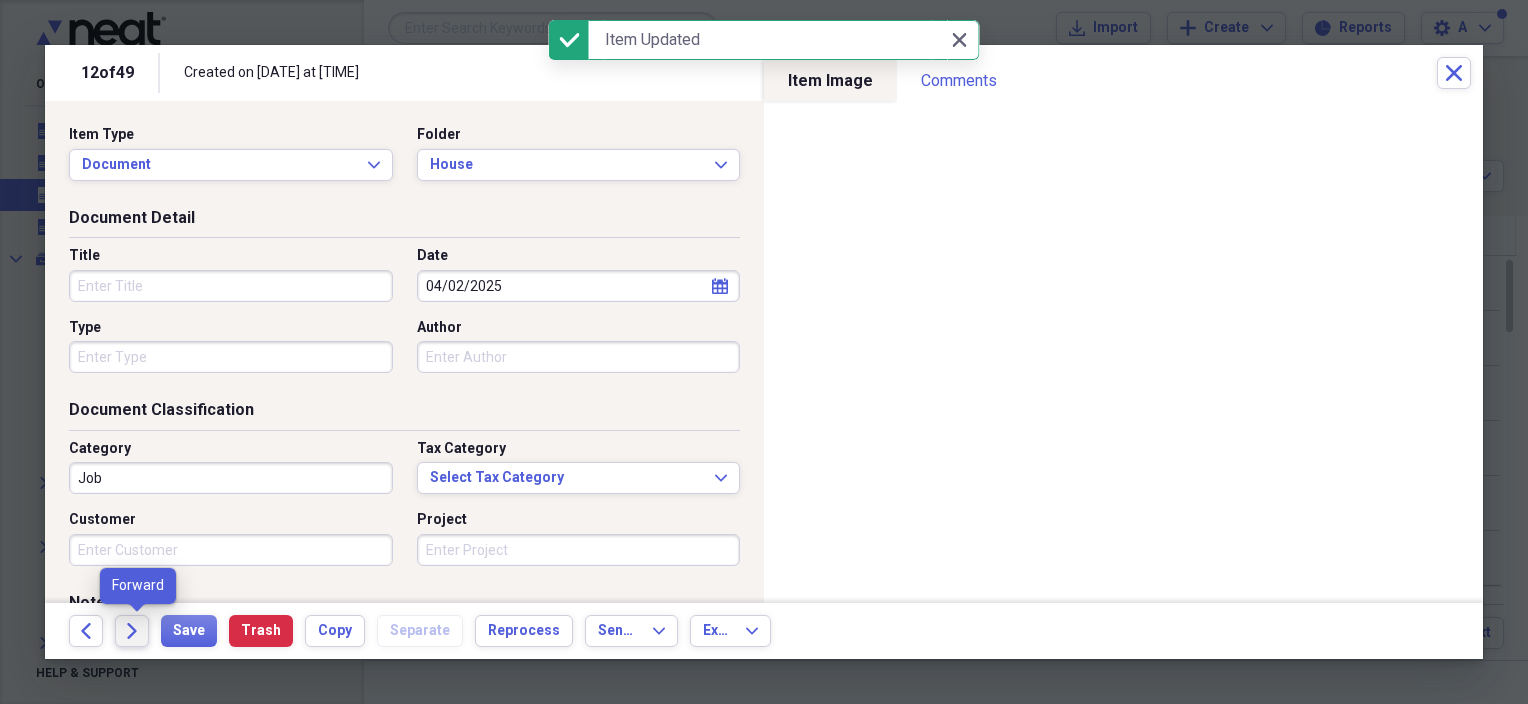 click on "Forward" 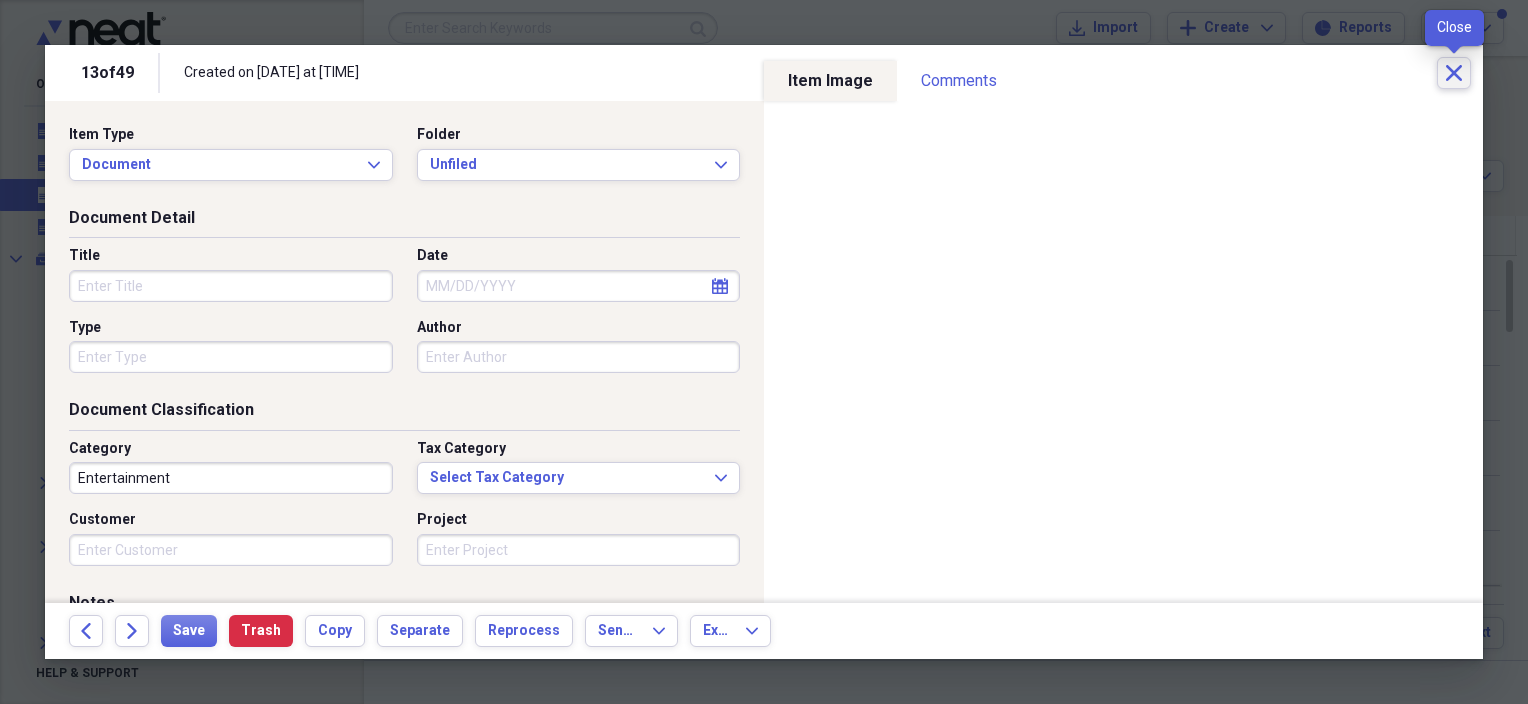 click on "Close" at bounding box center (1454, 73) 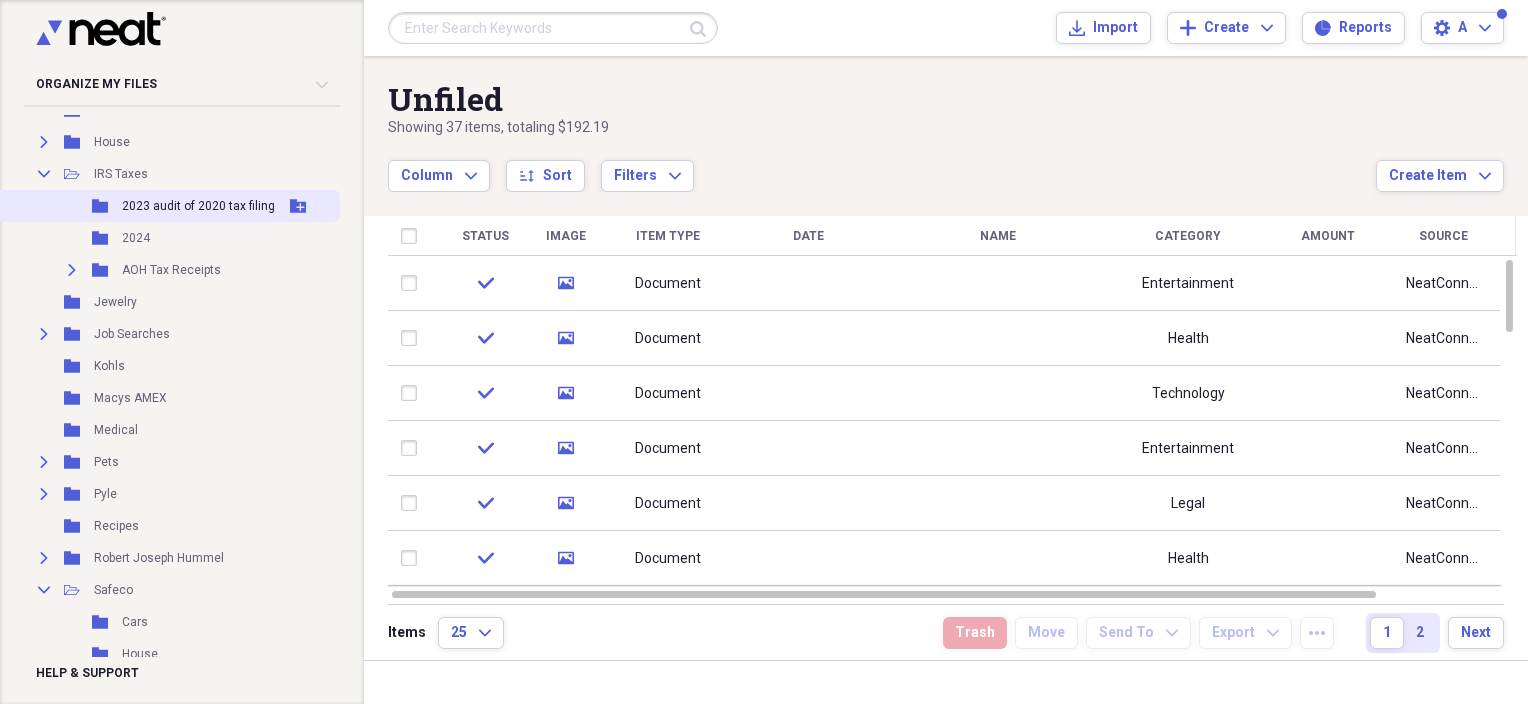 scroll, scrollTop: 600, scrollLeft: 0, axis: vertical 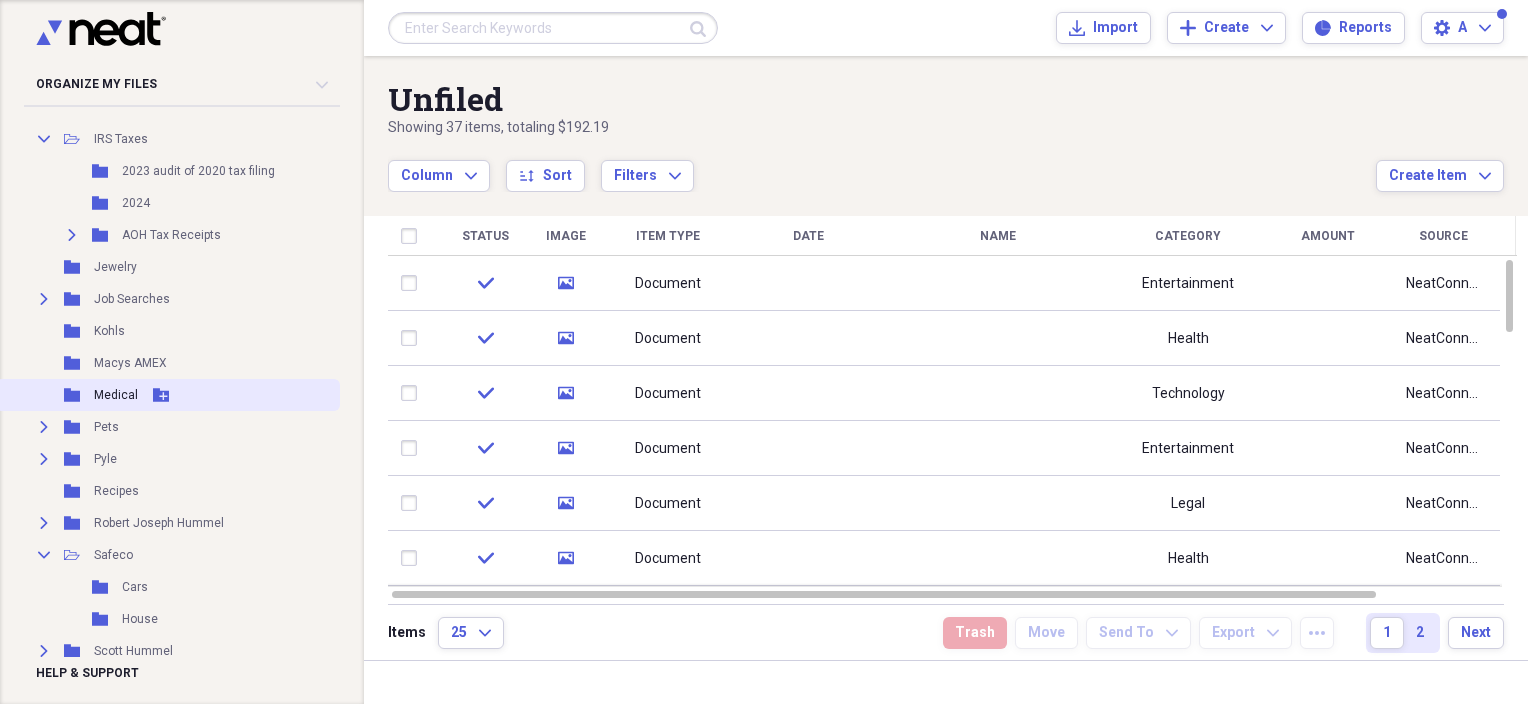 click 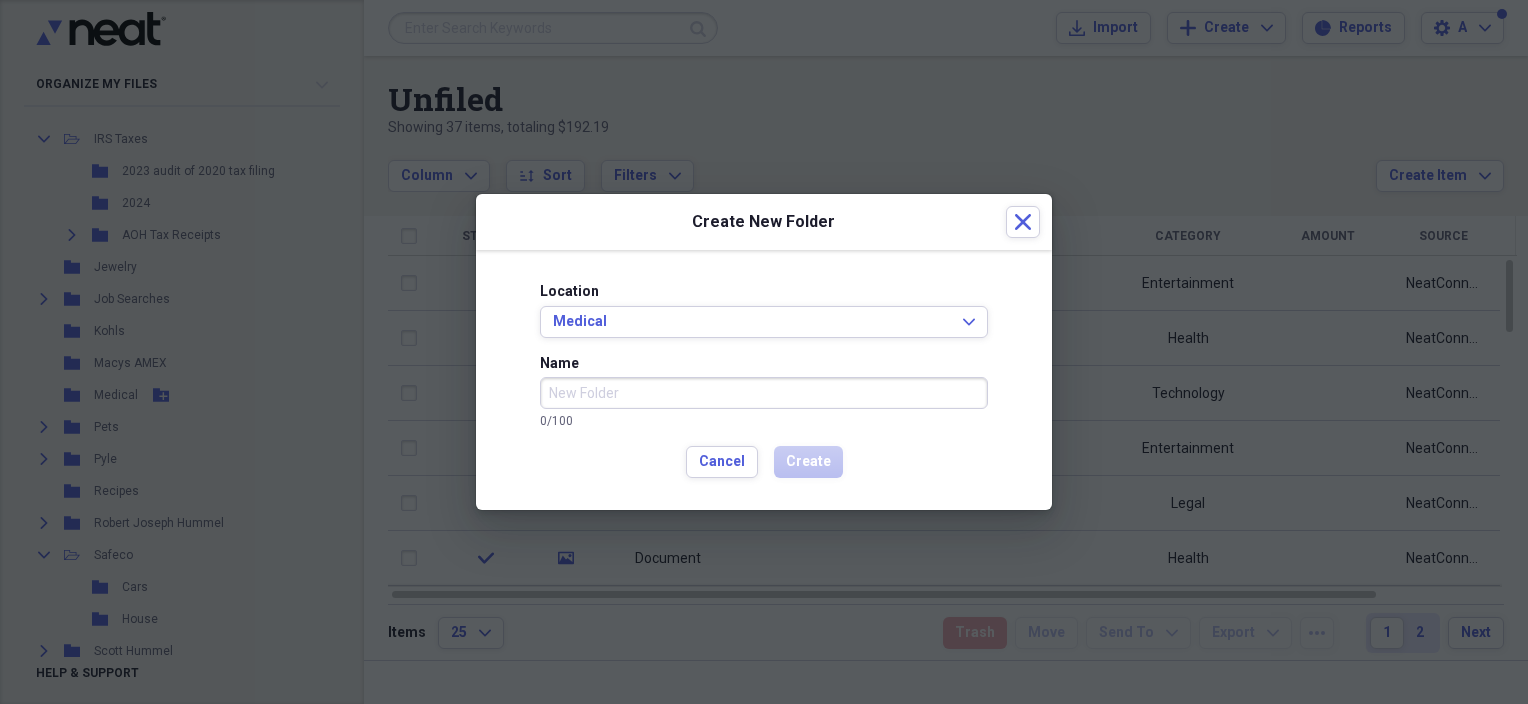 click on "Name" at bounding box center [764, 393] 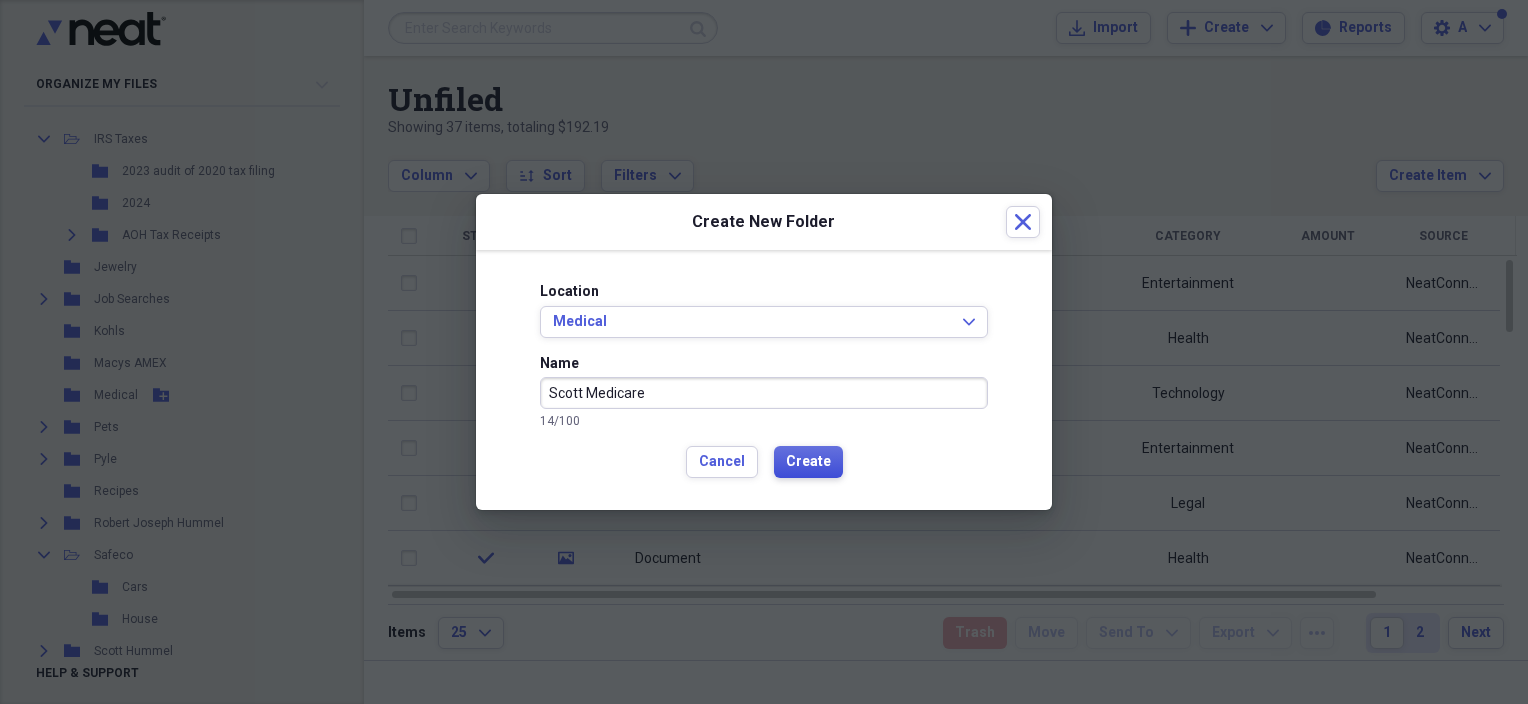 type on "Scott Medicare" 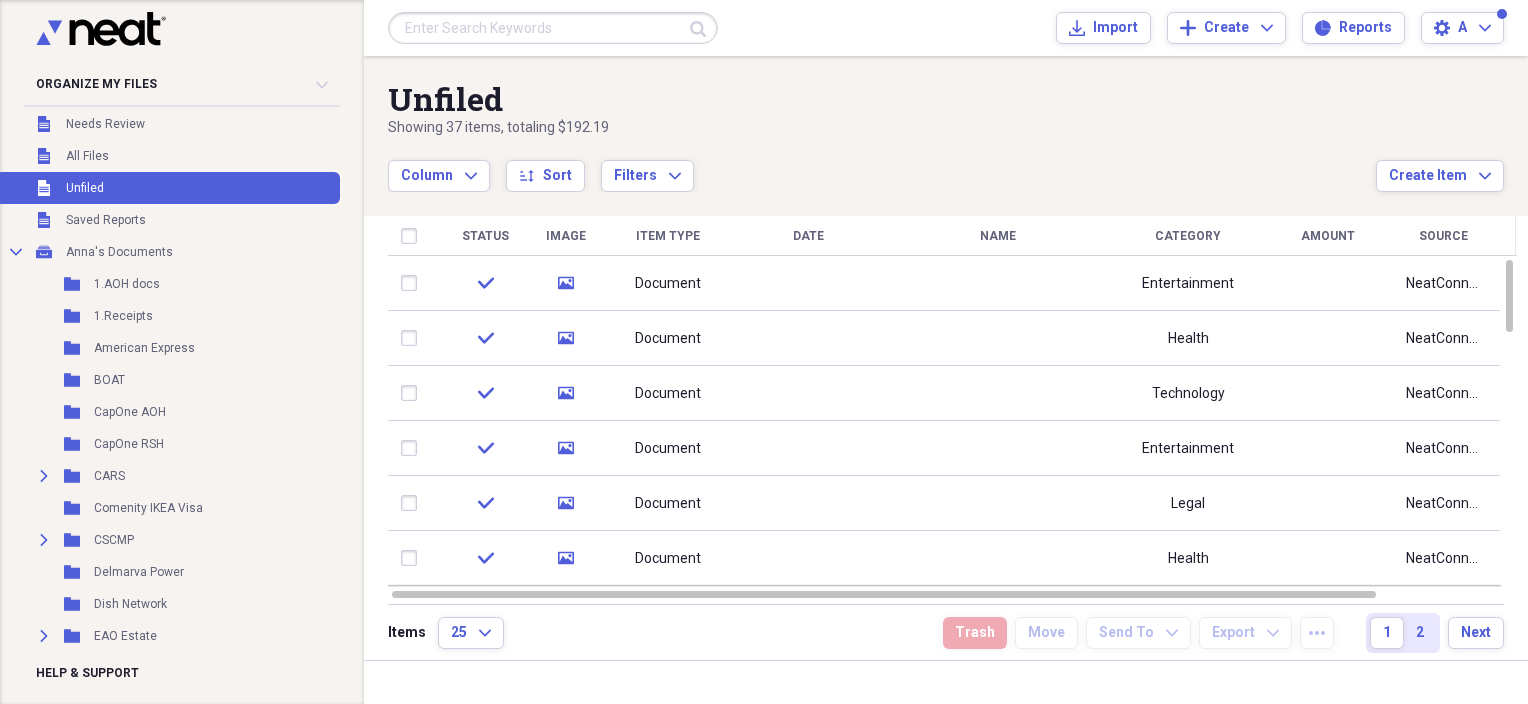 scroll, scrollTop: 0, scrollLeft: 0, axis: both 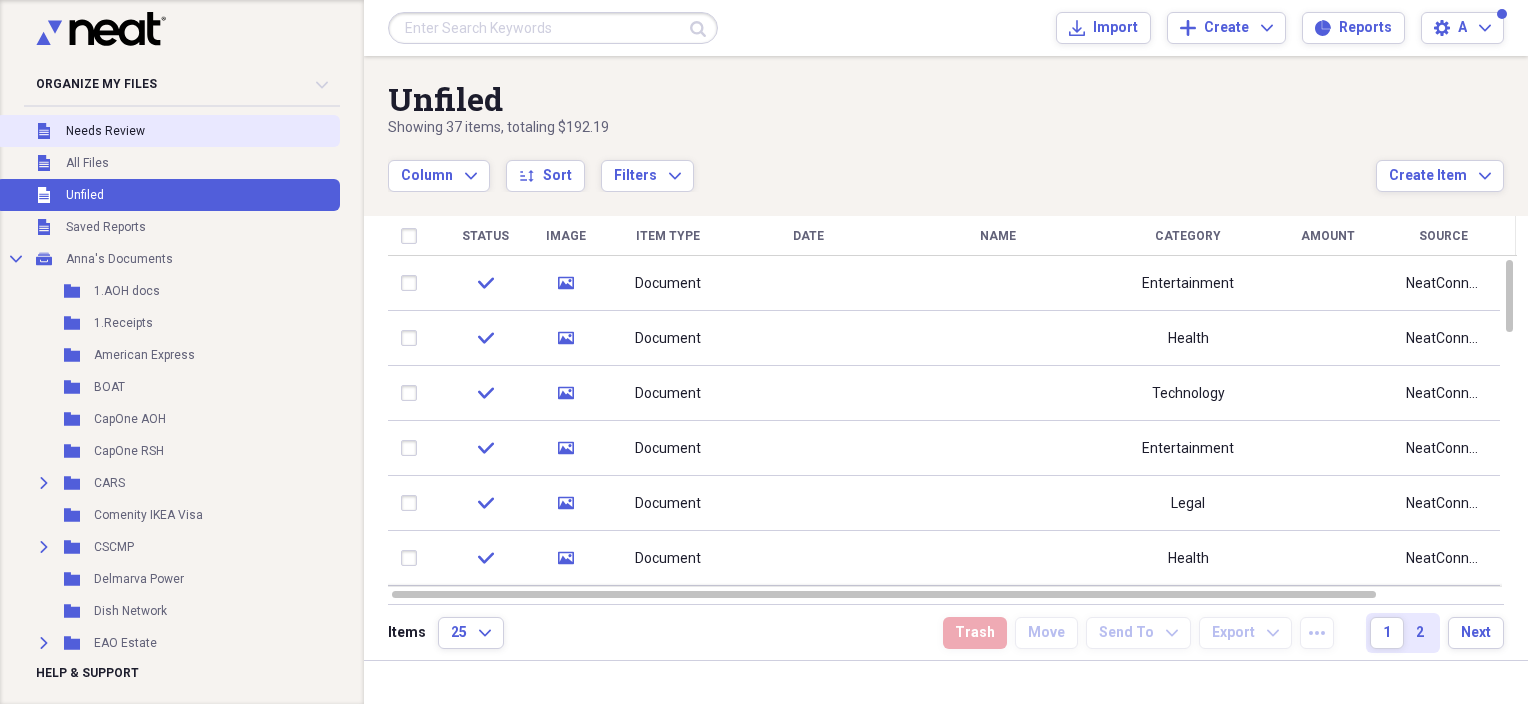 click on "Needs Review" at bounding box center (105, 131) 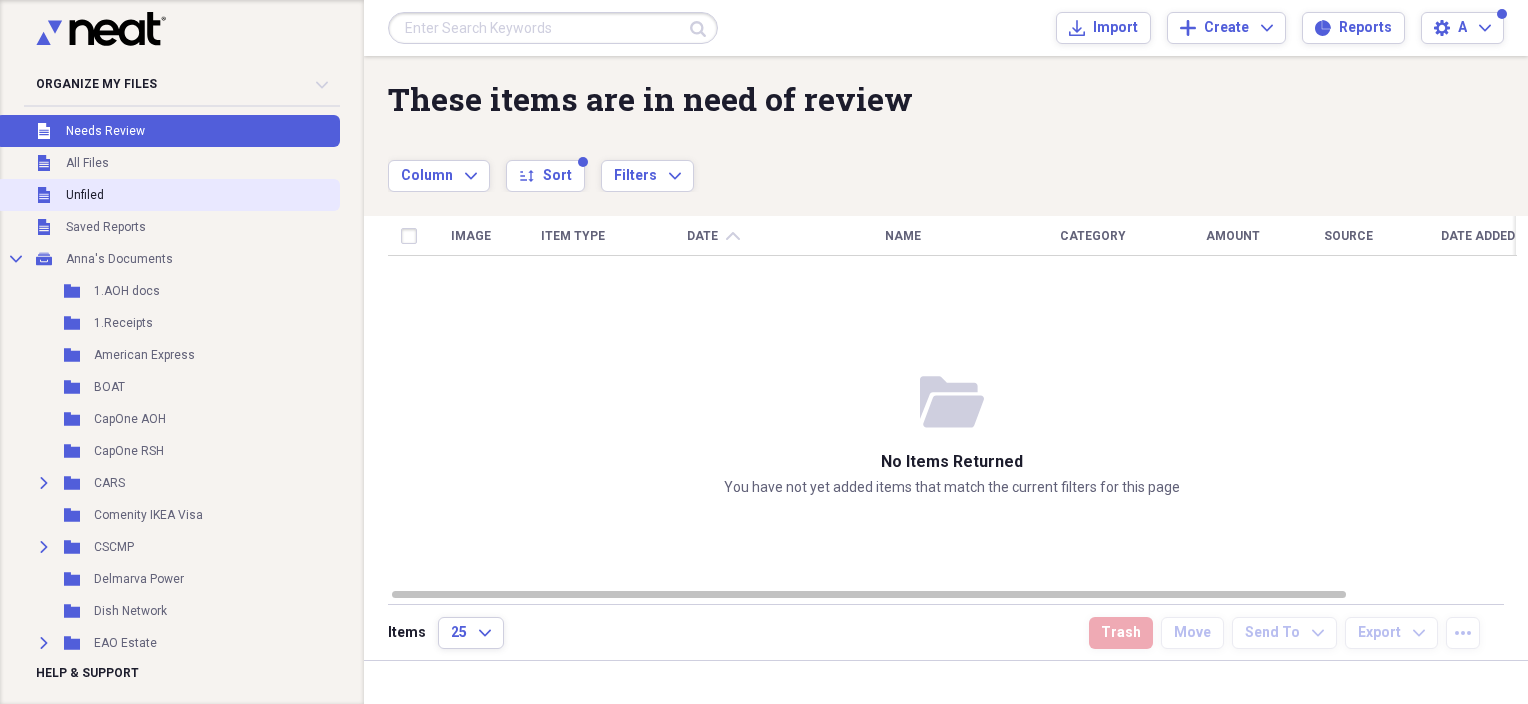 click on "Unfiled Unfiled" at bounding box center [168, 195] 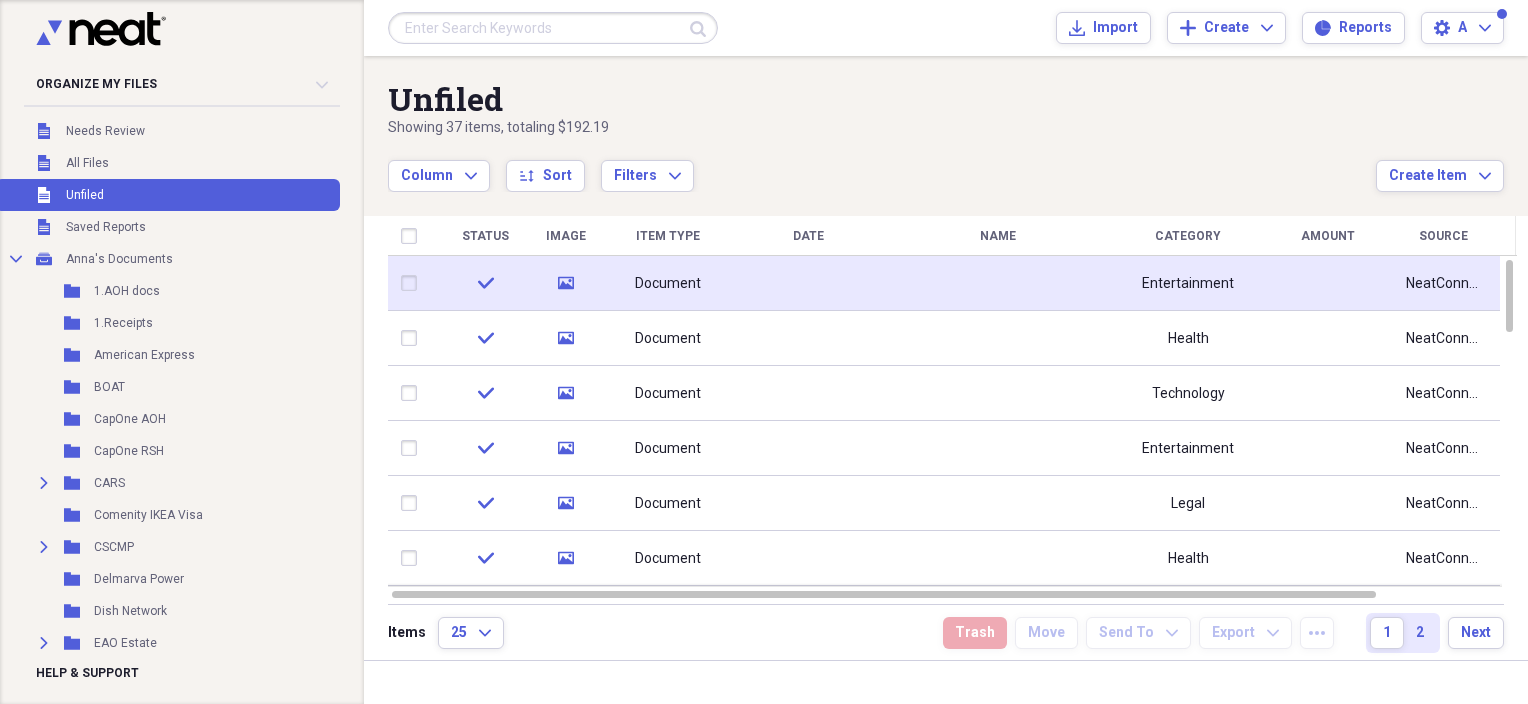 click on "Document" at bounding box center (668, 284) 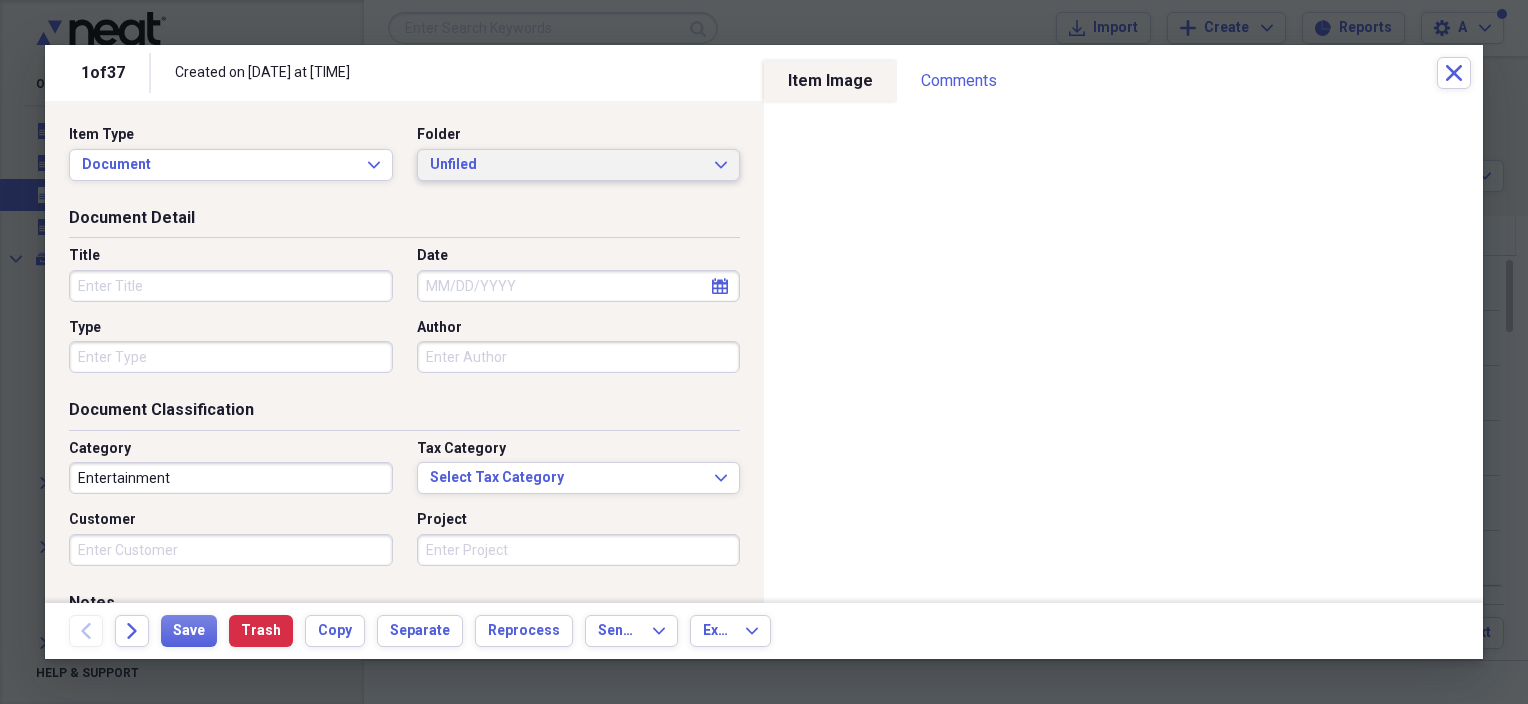 click on "Unfiled" at bounding box center (567, 165) 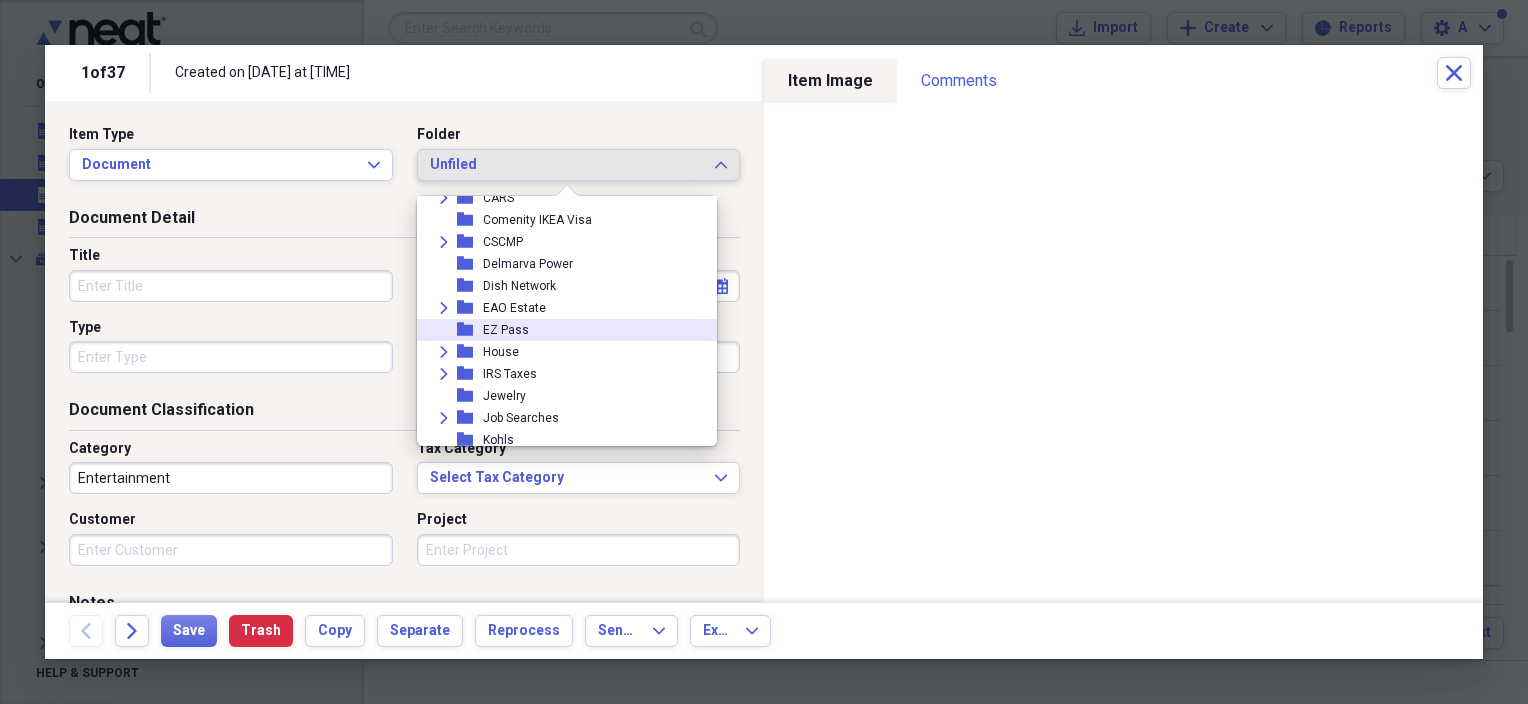 scroll, scrollTop: 300, scrollLeft: 0, axis: vertical 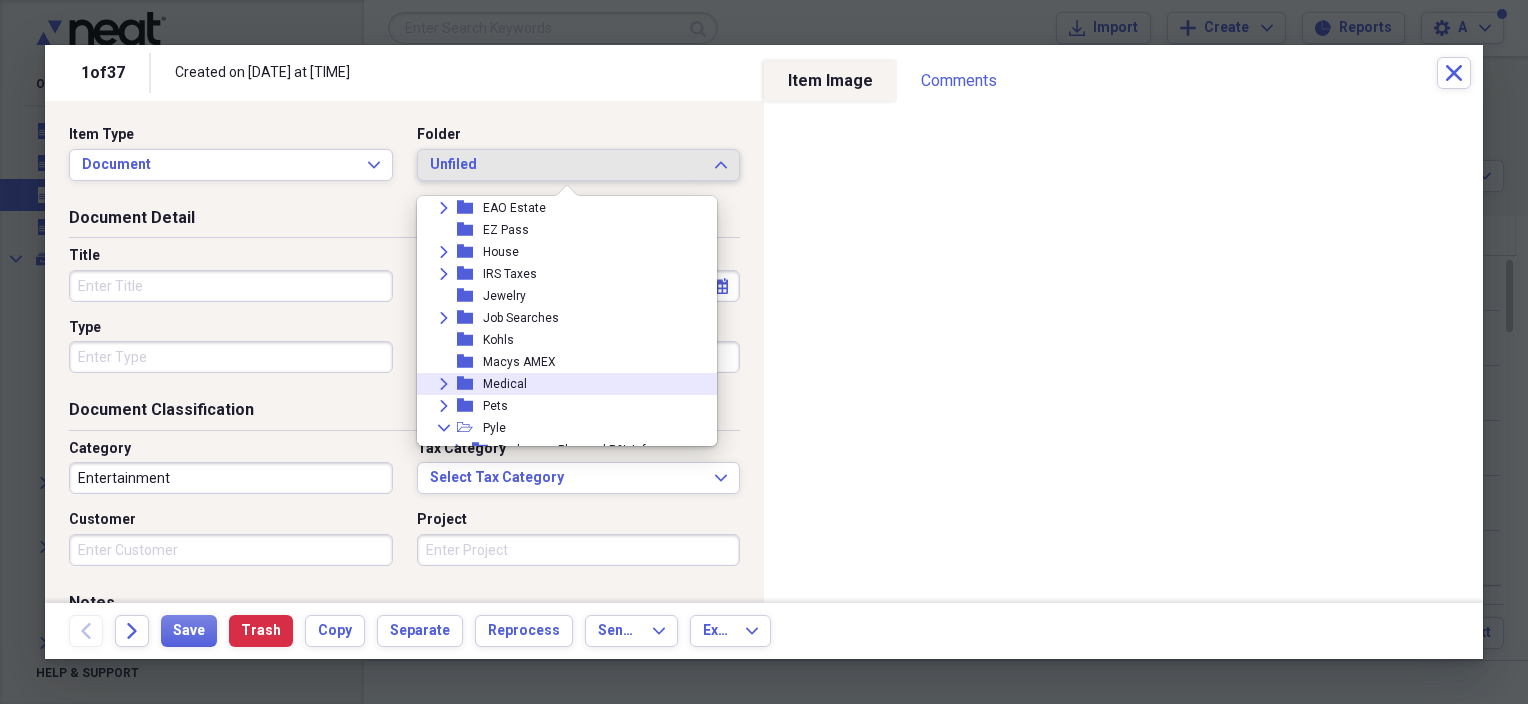 click 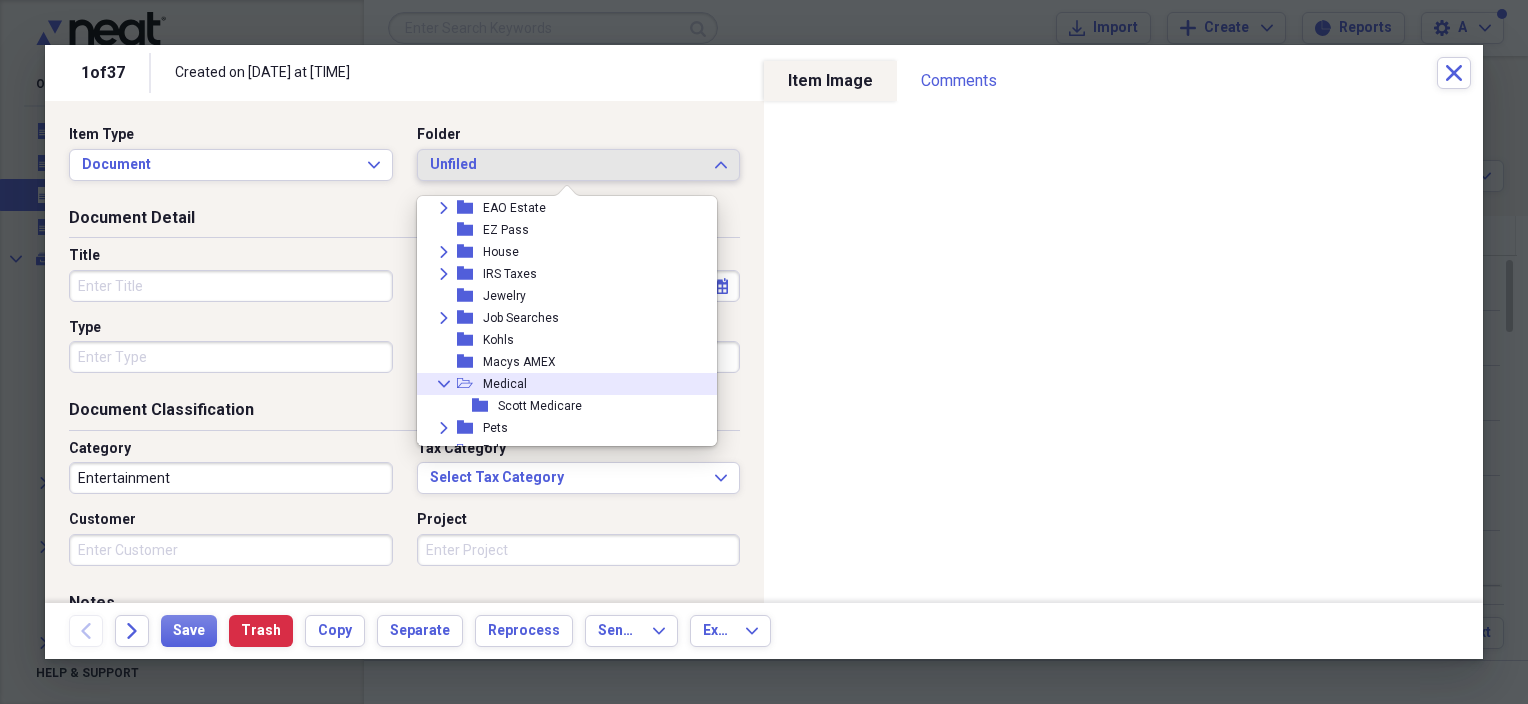 click on "Medical" at bounding box center [505, 384] 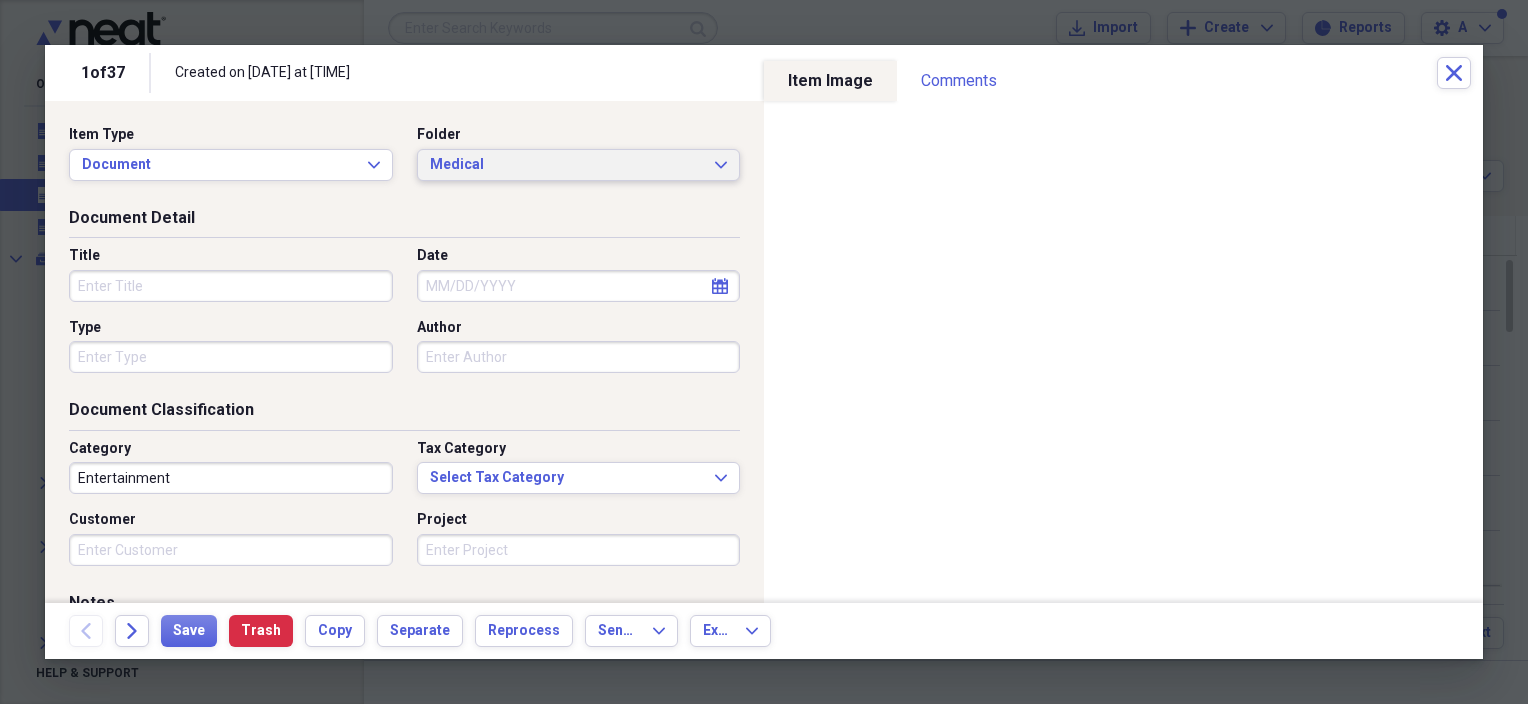 click on "Medical" at bounding box center (567, 165) 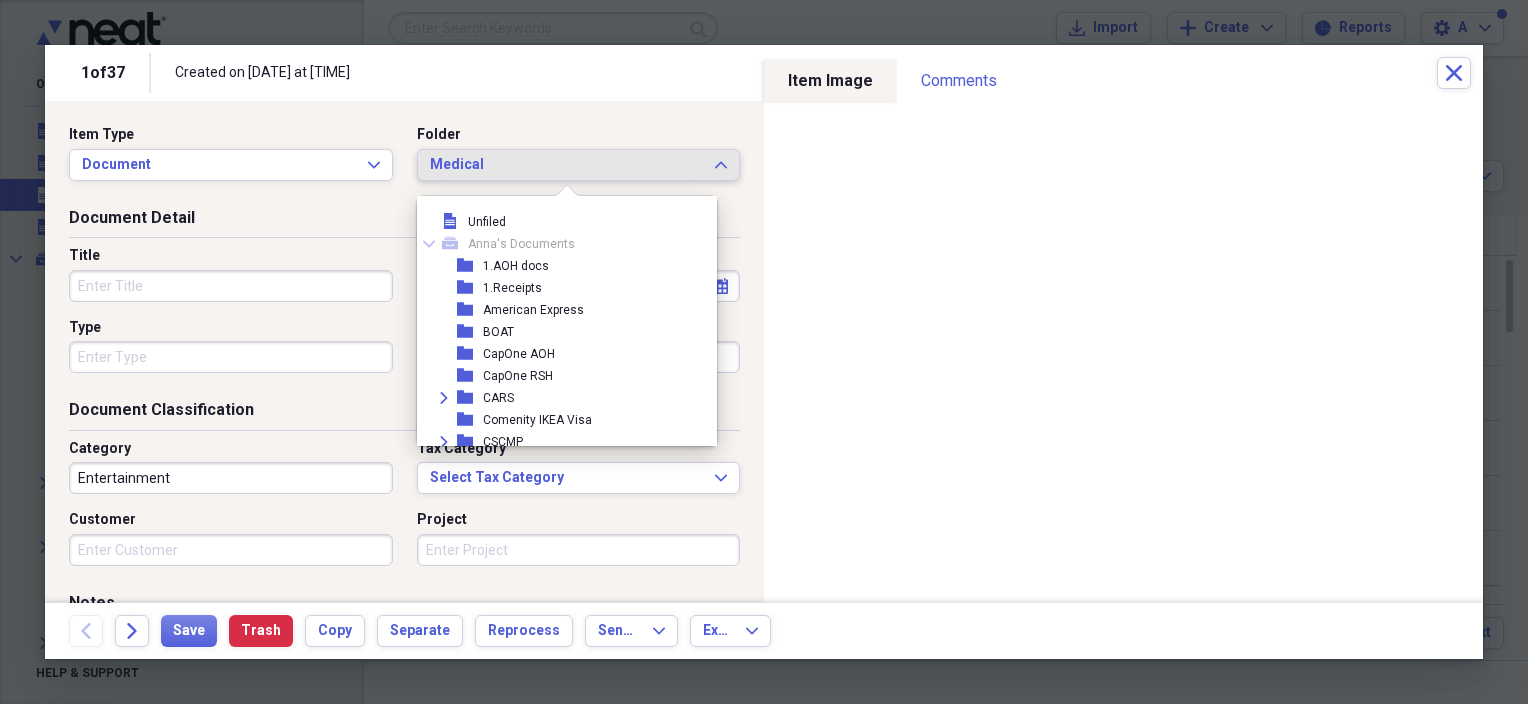 scroll, scrollTop: 363, scrollLeft: 0, axis: vertical 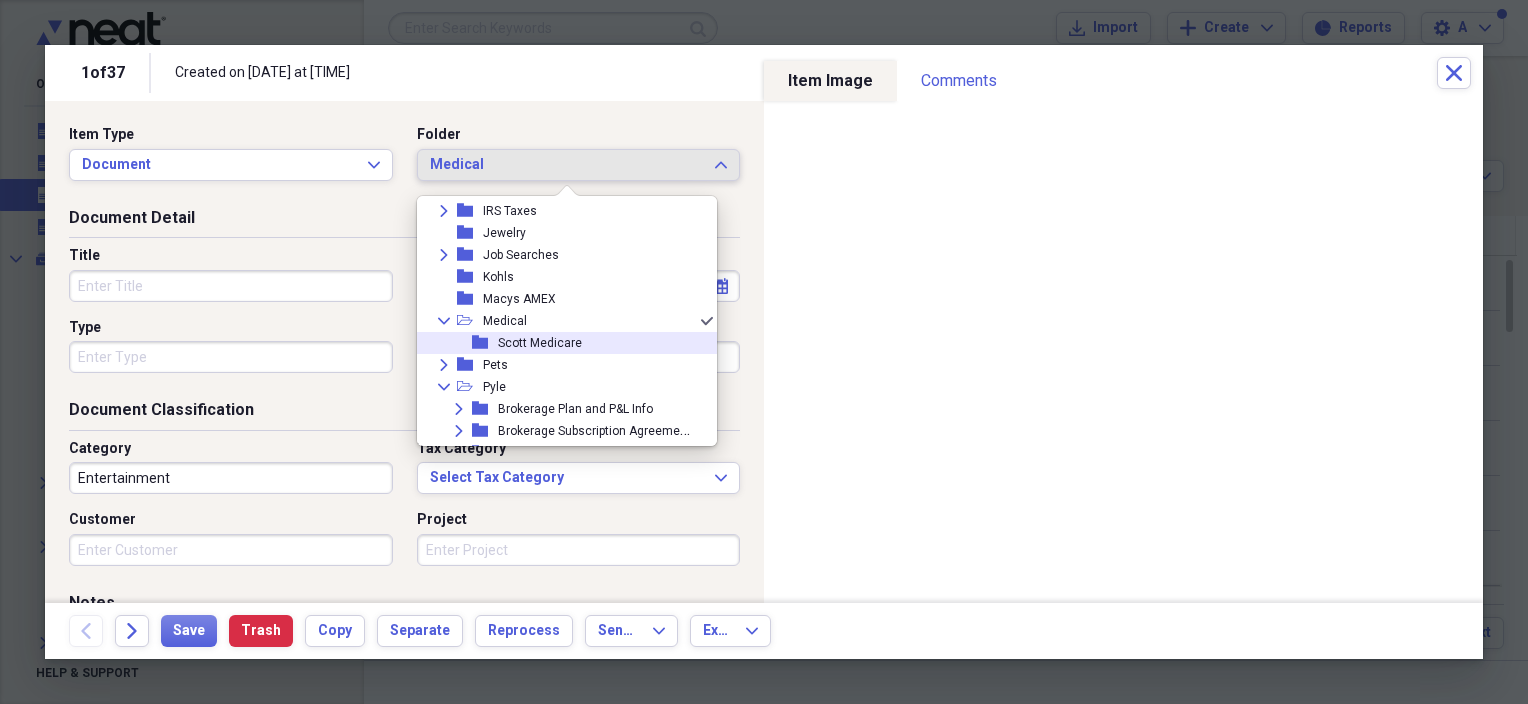 click on "Scott Medicare" at bounding box center (540, 343) 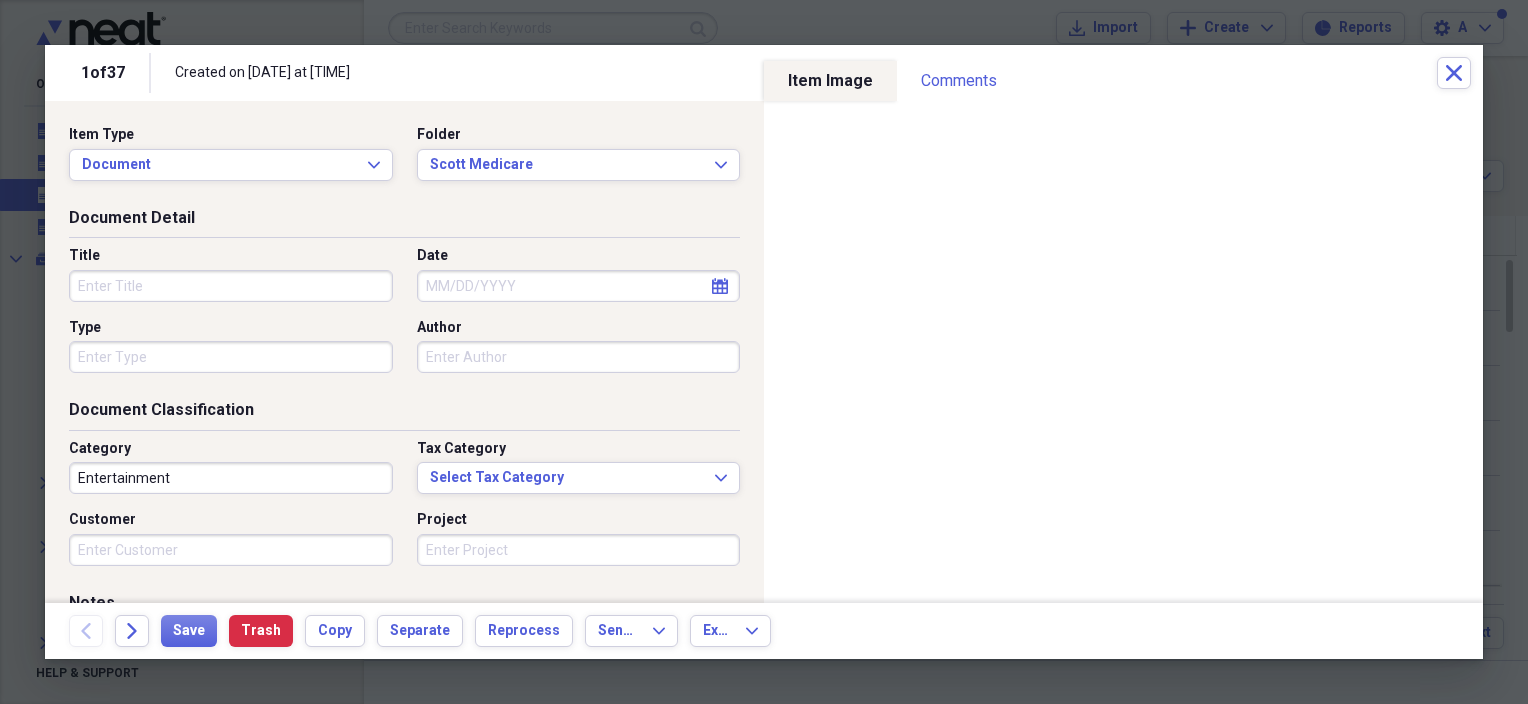 click 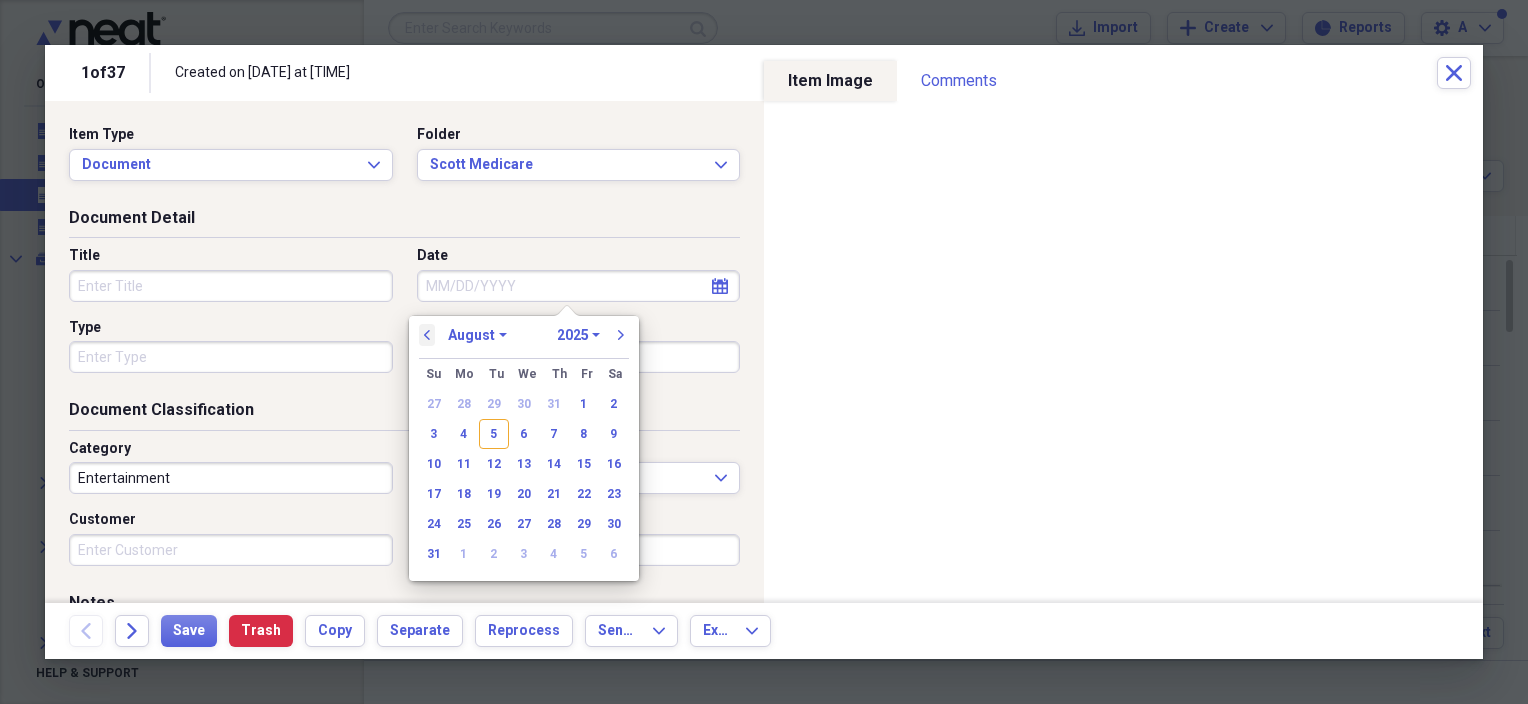click on "previous" at bounding box center [427, 335] 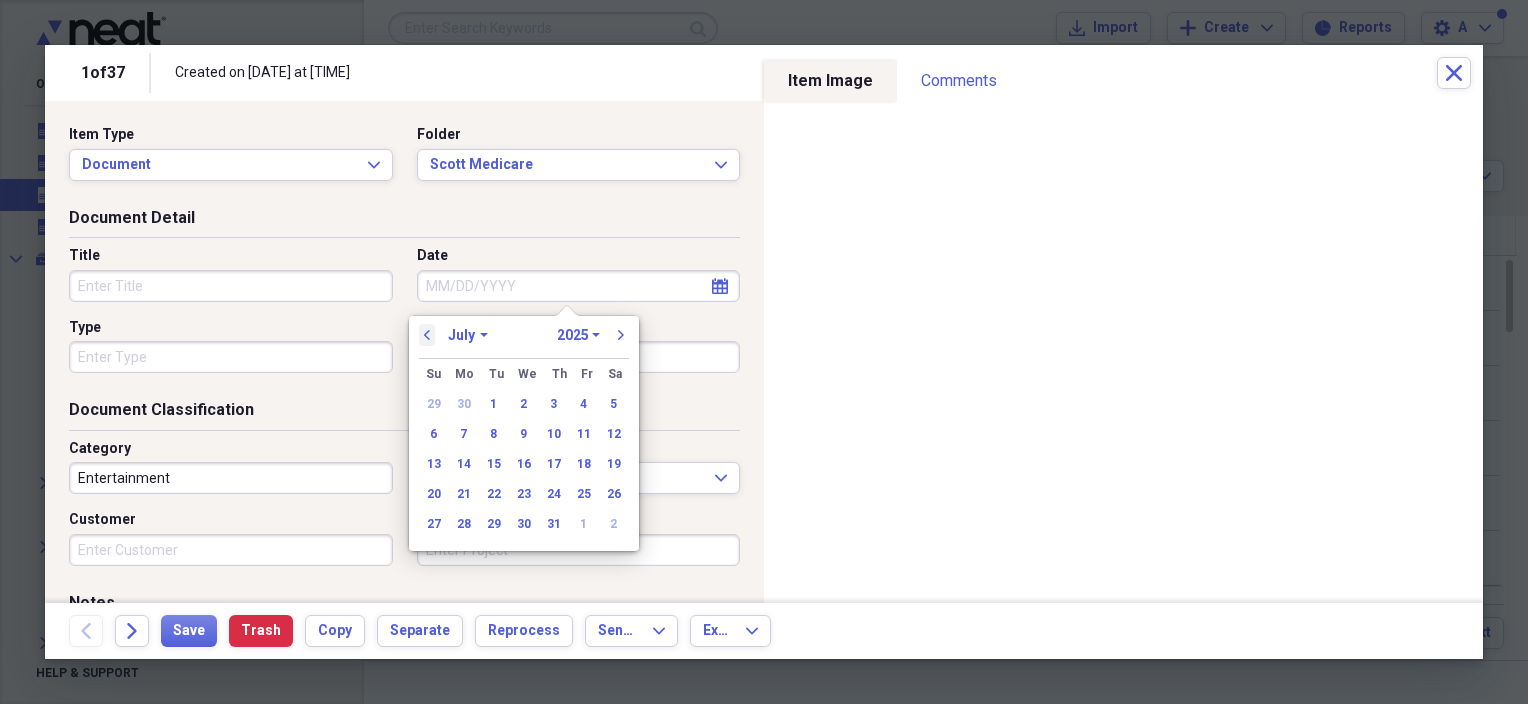 click on "previous" at bounding box center [427, 335] 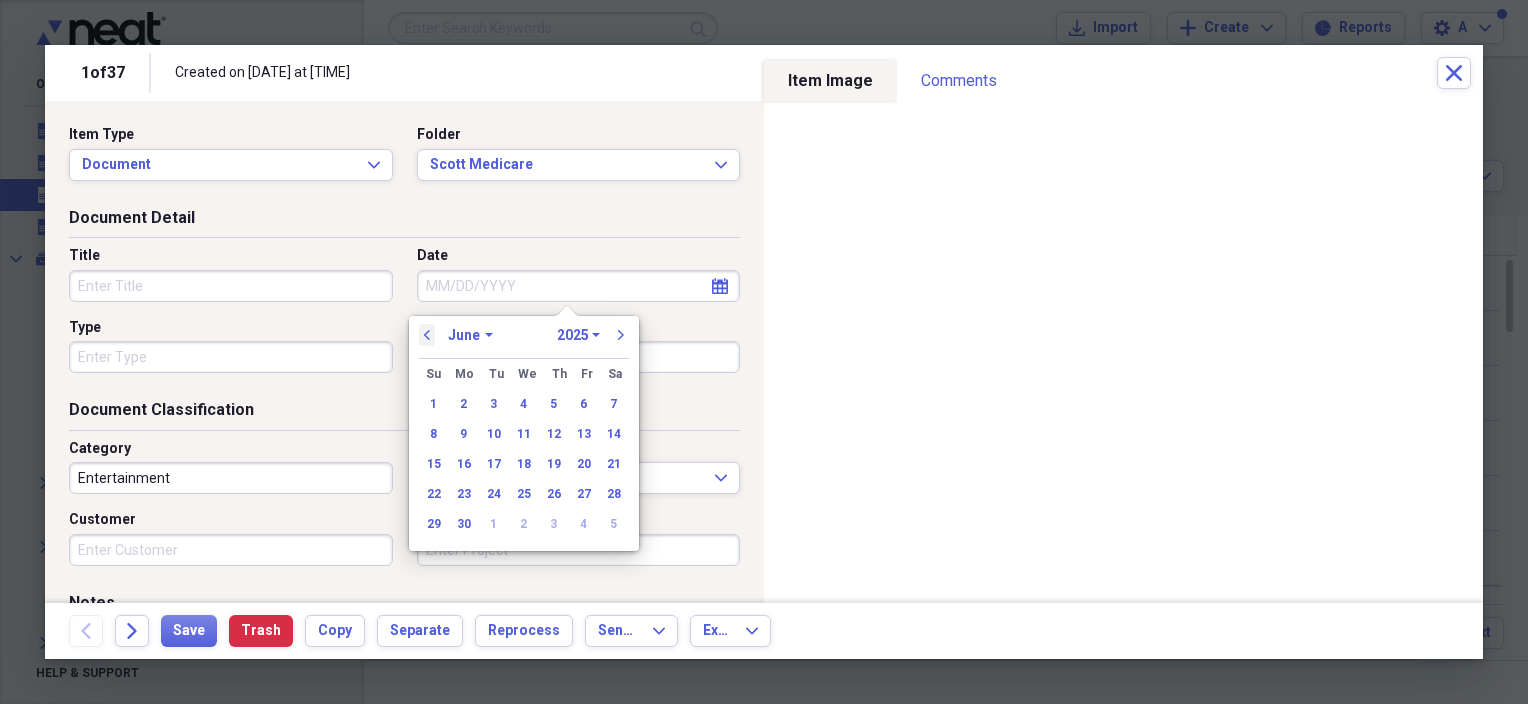 click on "previous" at bounding box center [427, 335] 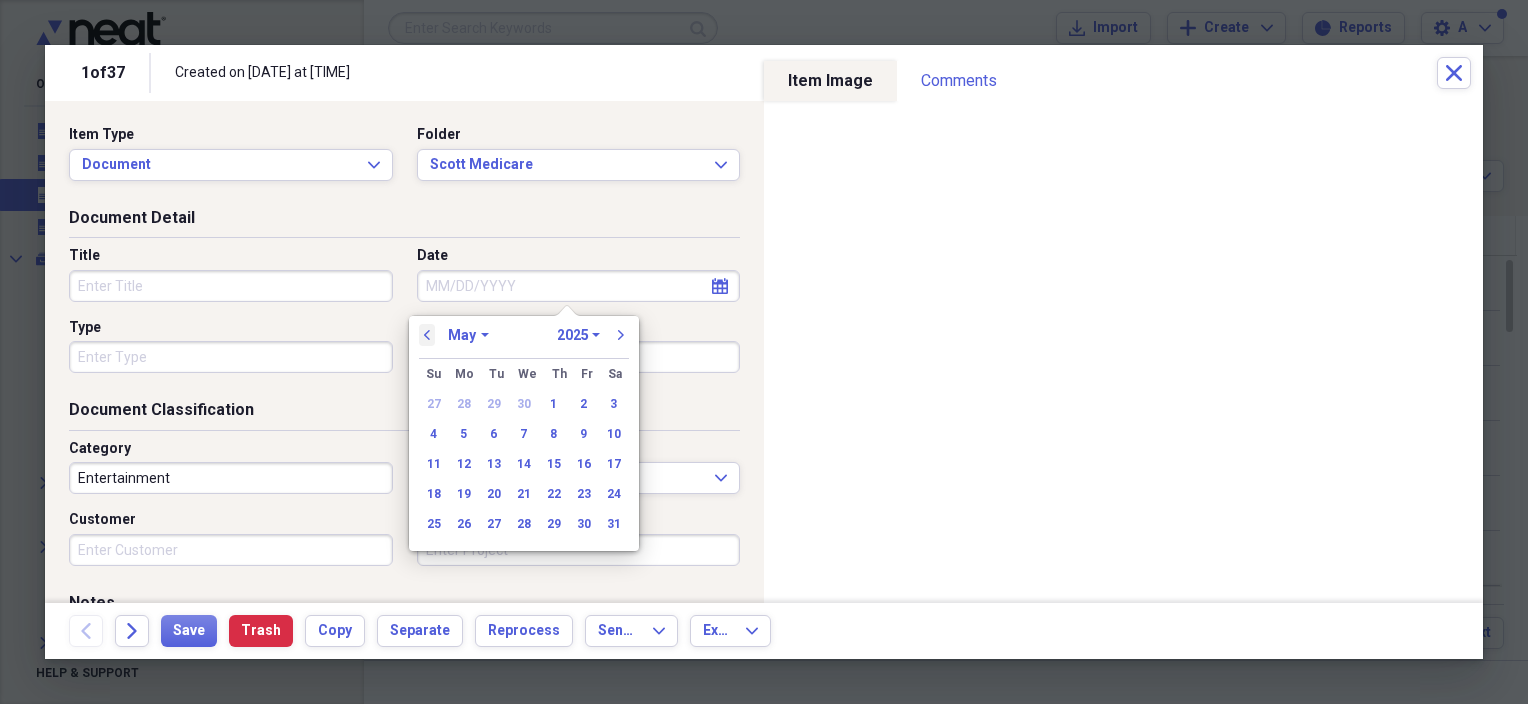 click on "previous" at bounding box center [427, 335] 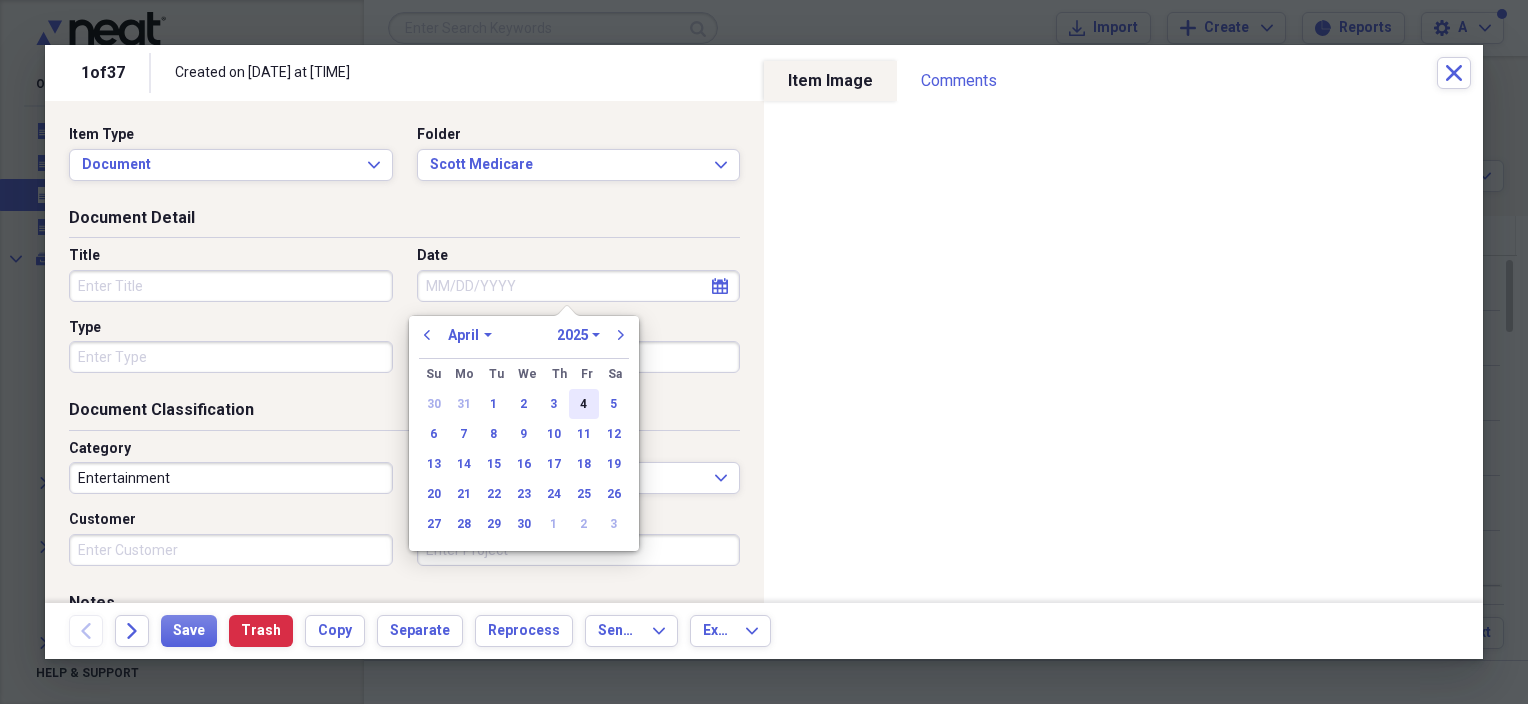 click on "4" at bounding box center [584, 404] 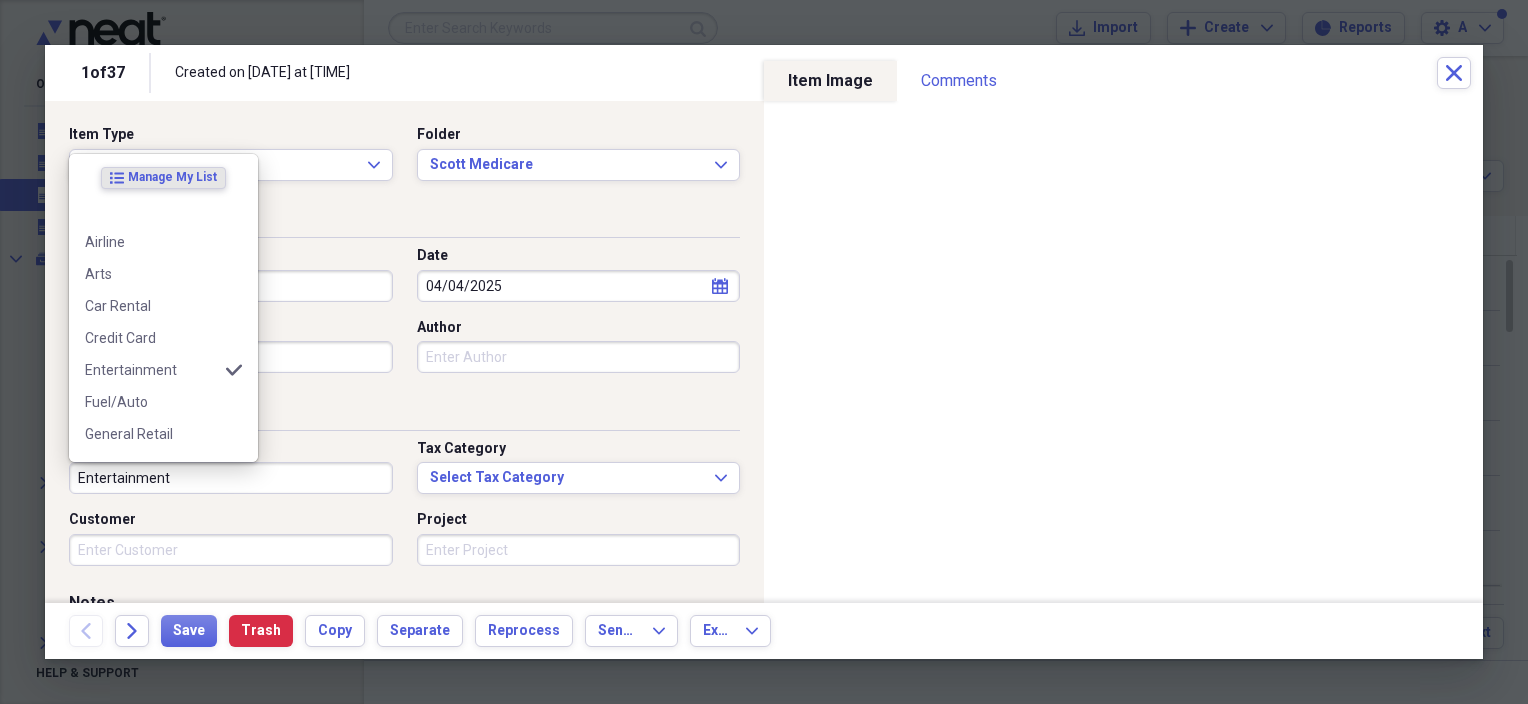 click on "Entertainment" at bounding box center [231, 478] 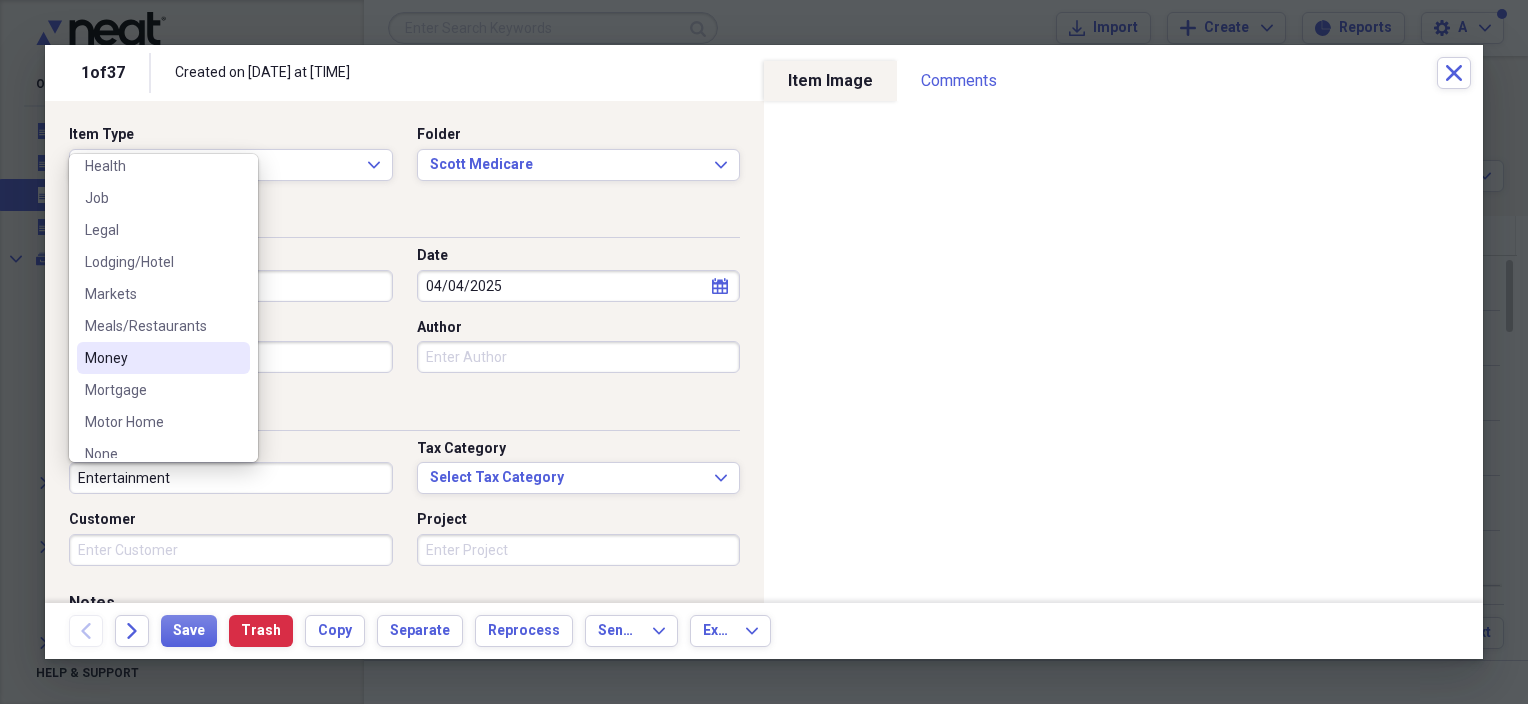 scroll, scrollTop: 0, scrollLeft: 0, axis: both 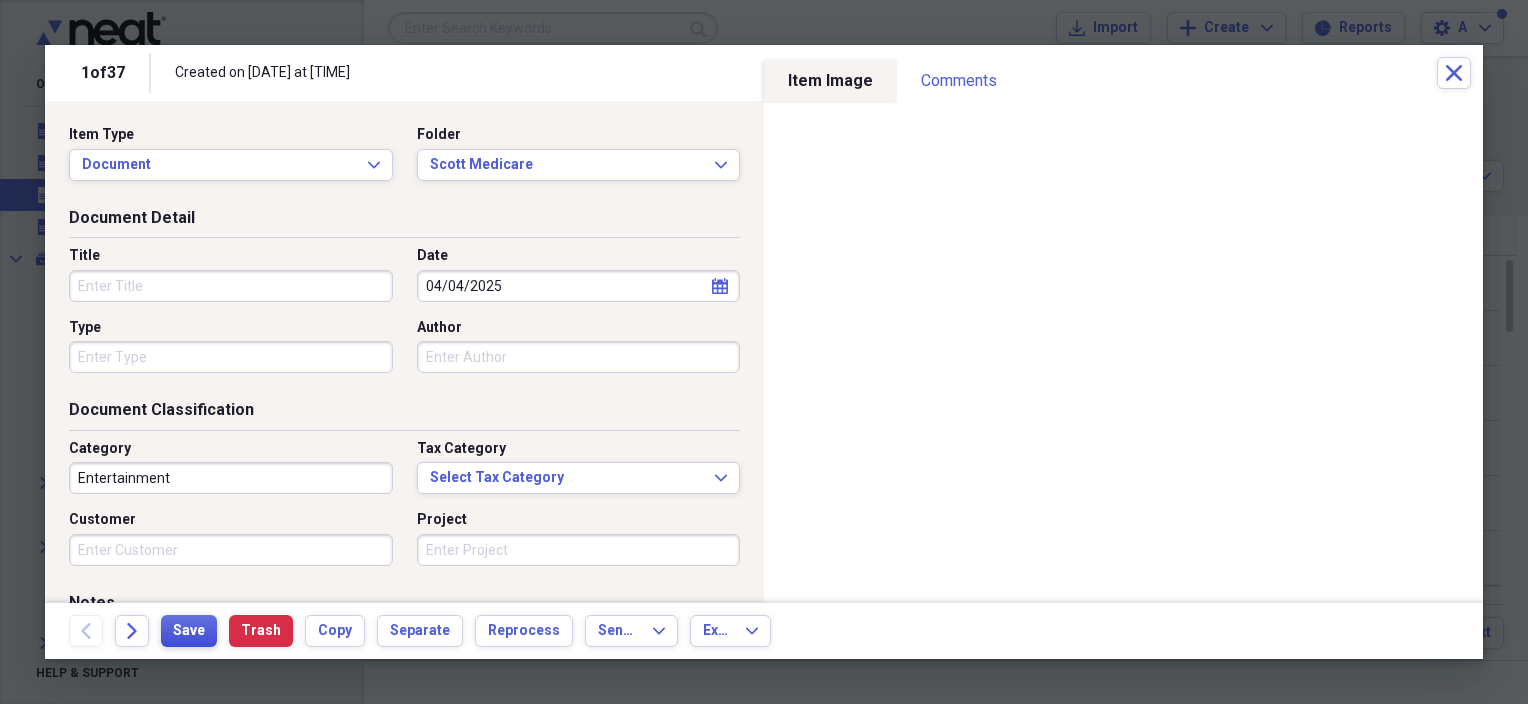 click on "Save" at bounding box center (189, 631) 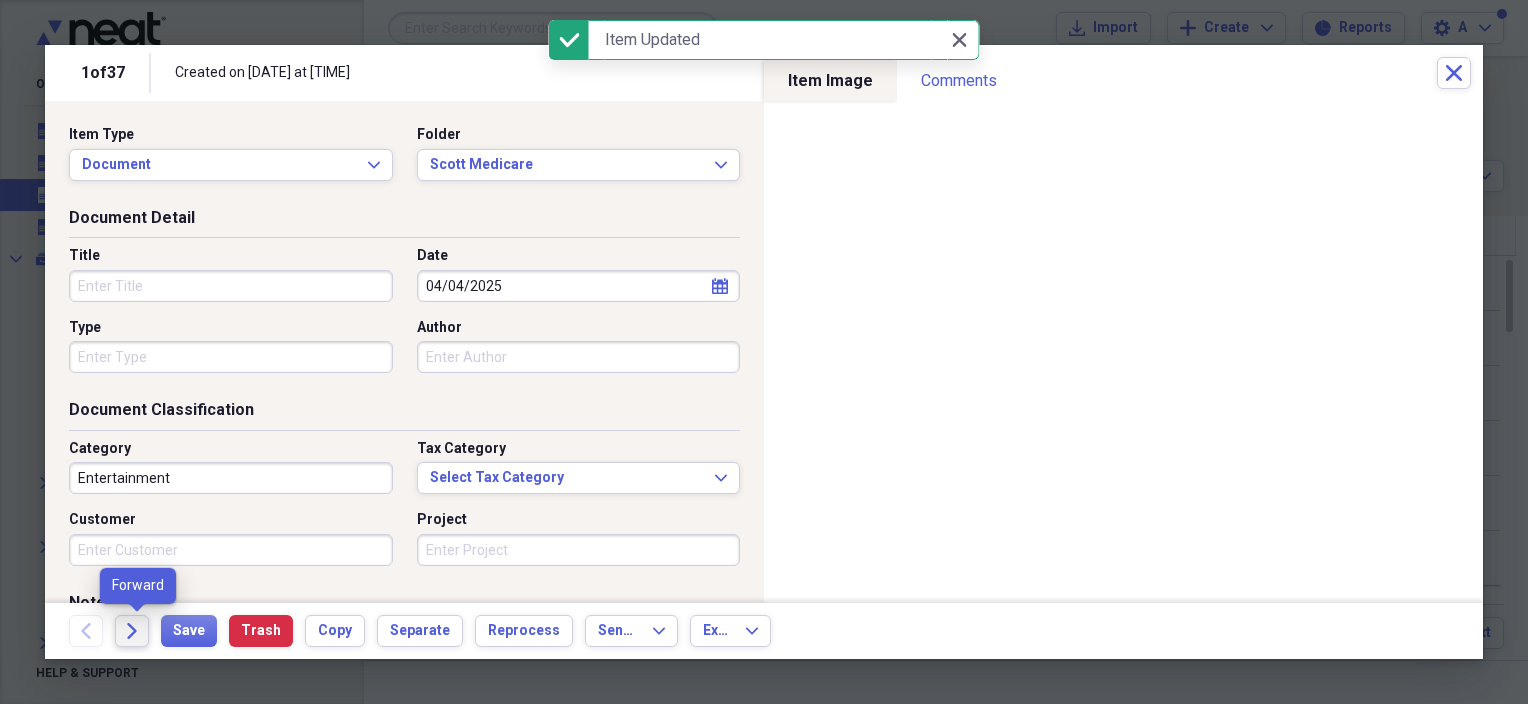 click on "Forward" 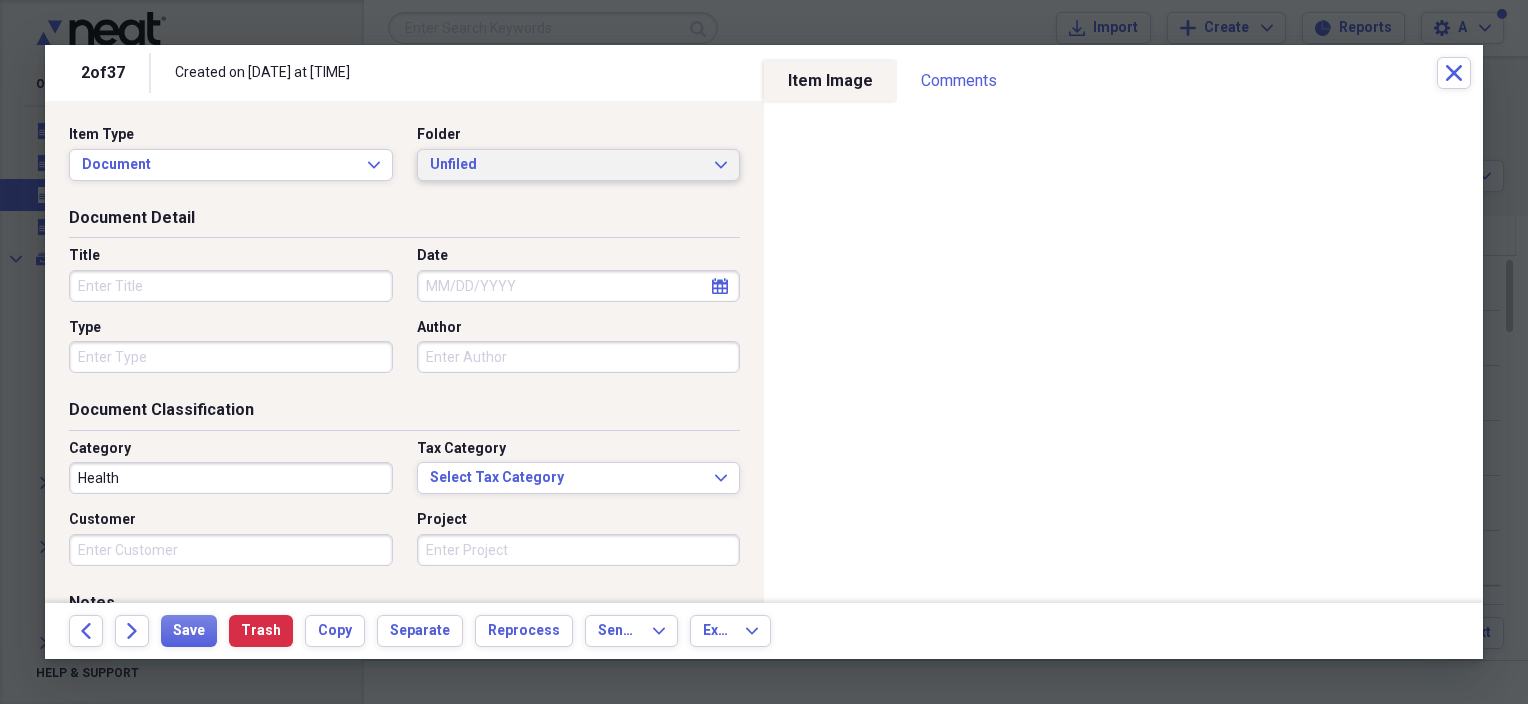 click on "Unfiled" at bounding box center [567, 165] 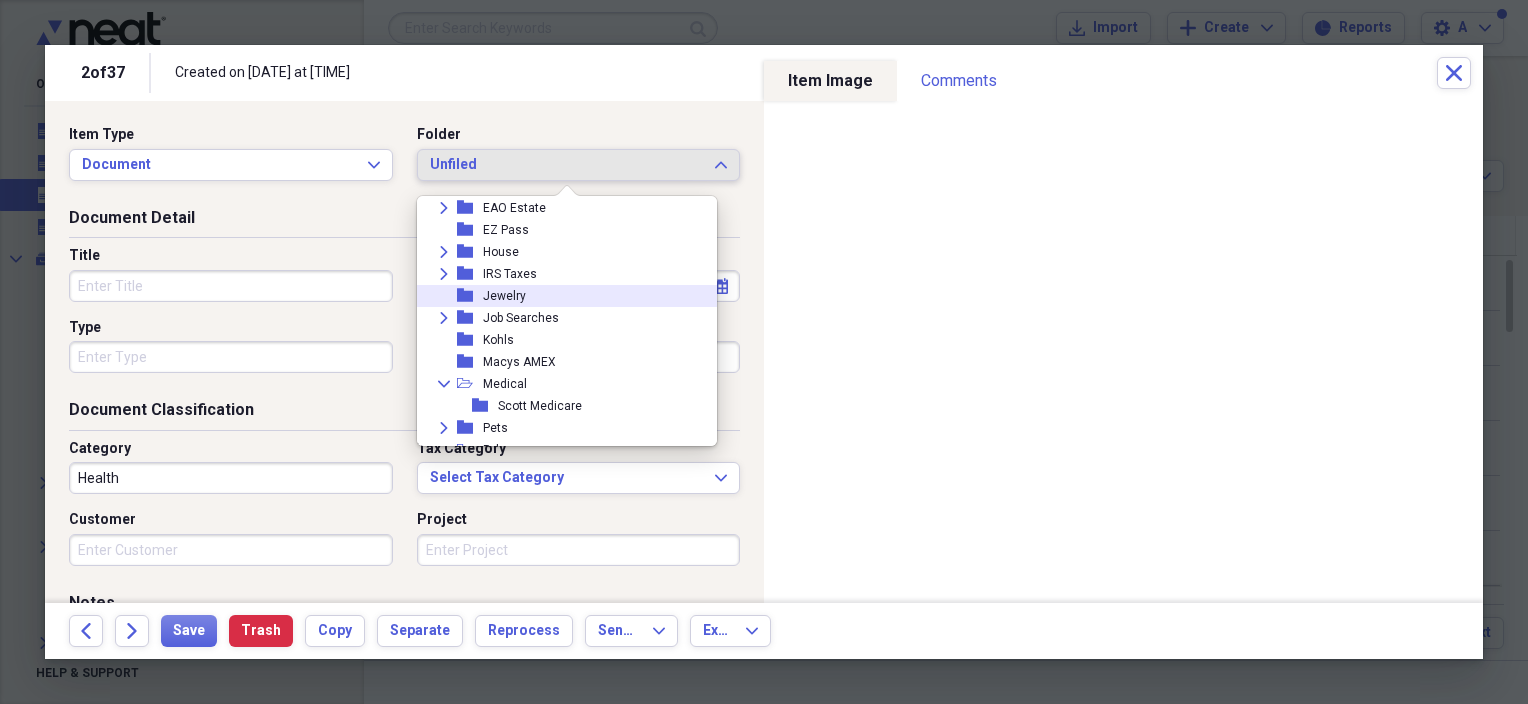 scroll, scrollTop: 400, scrollLeft: 0, axis: vertical 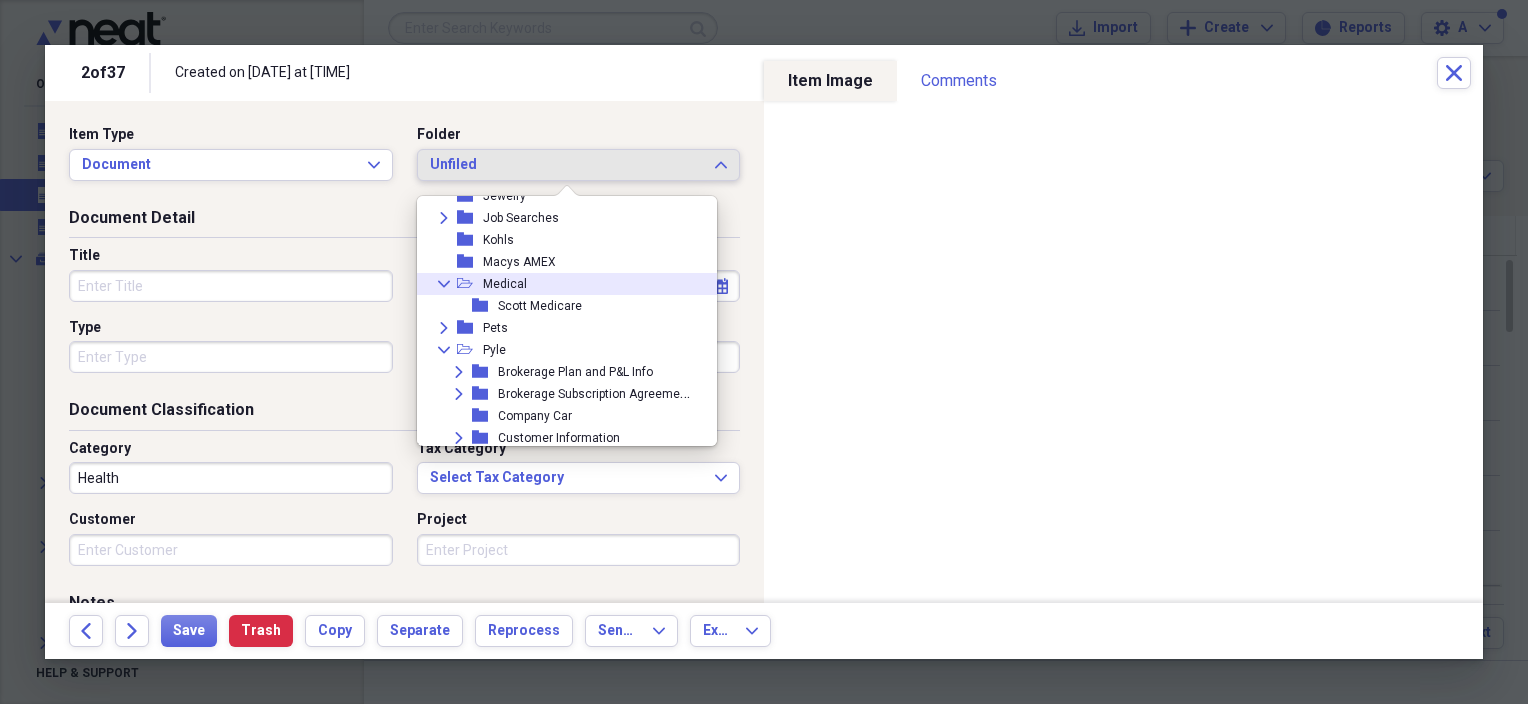 click on "Medical" at bounding box center [505, 284] 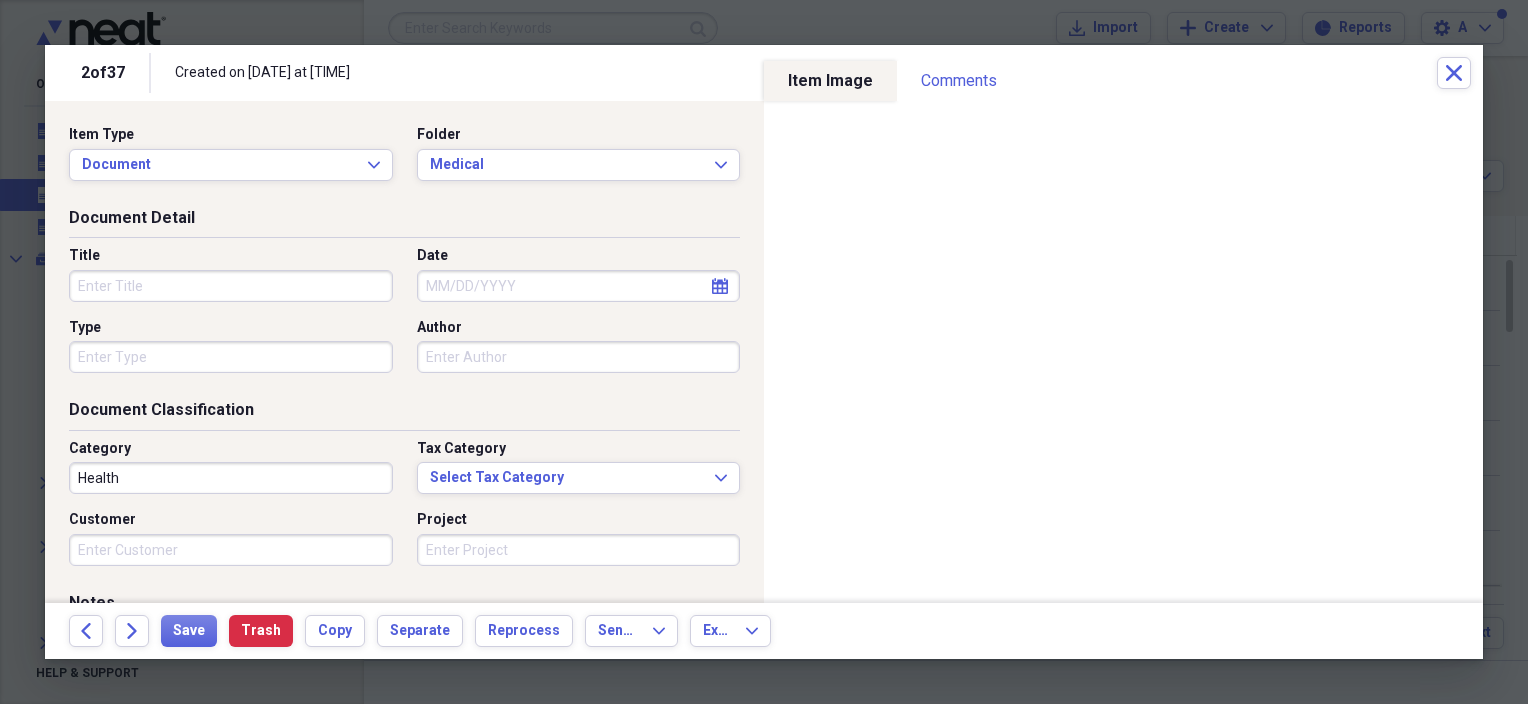 click 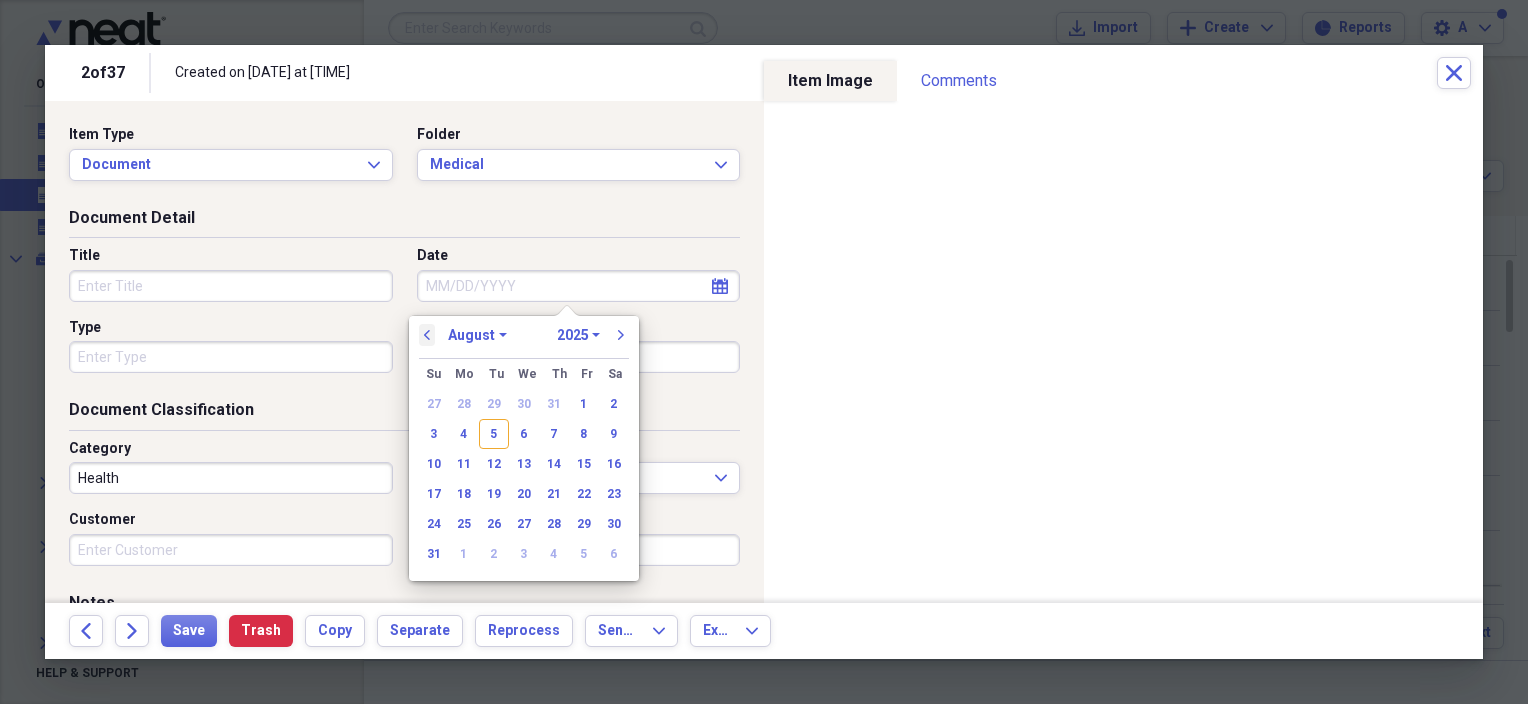 click on "previous" at bounding box center (427, 335) 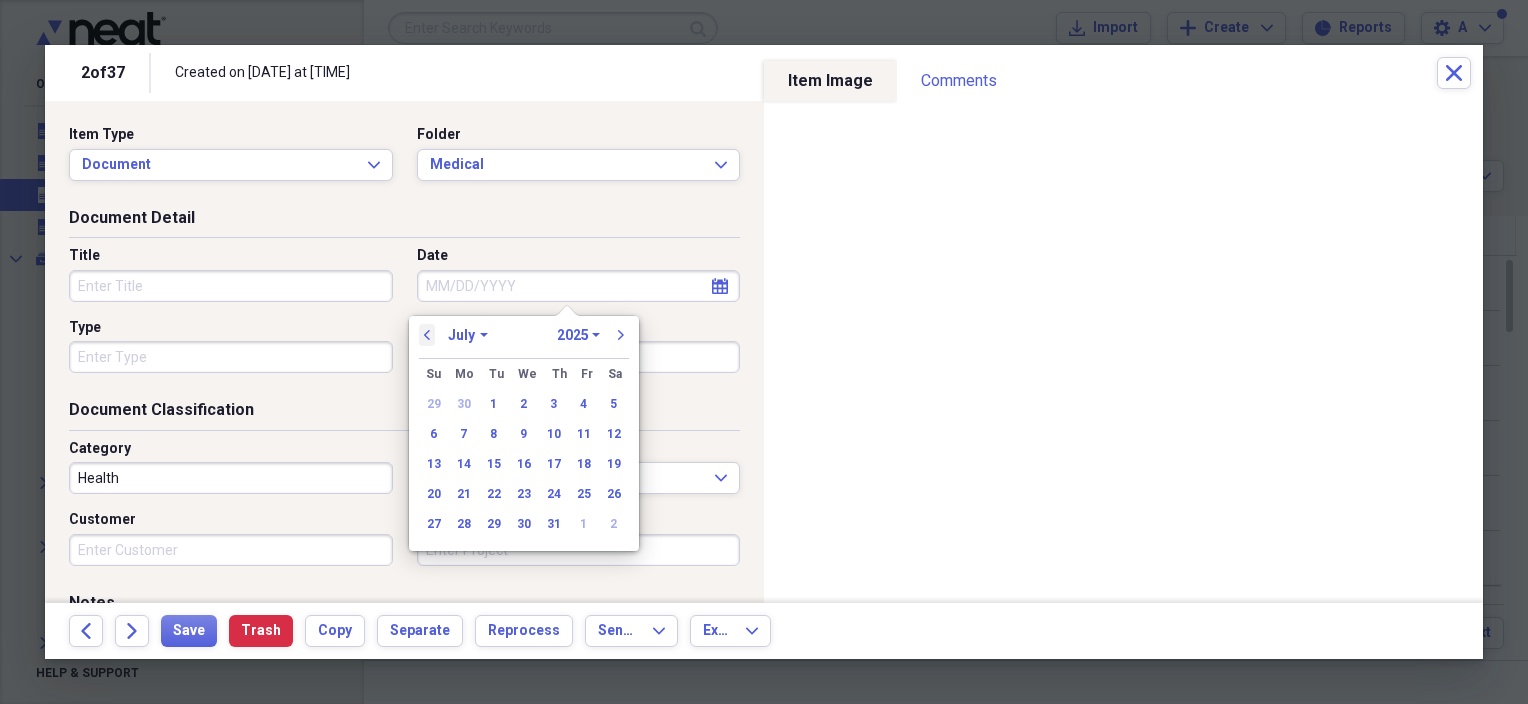 click on "previous" at bounding box center [427, 335] 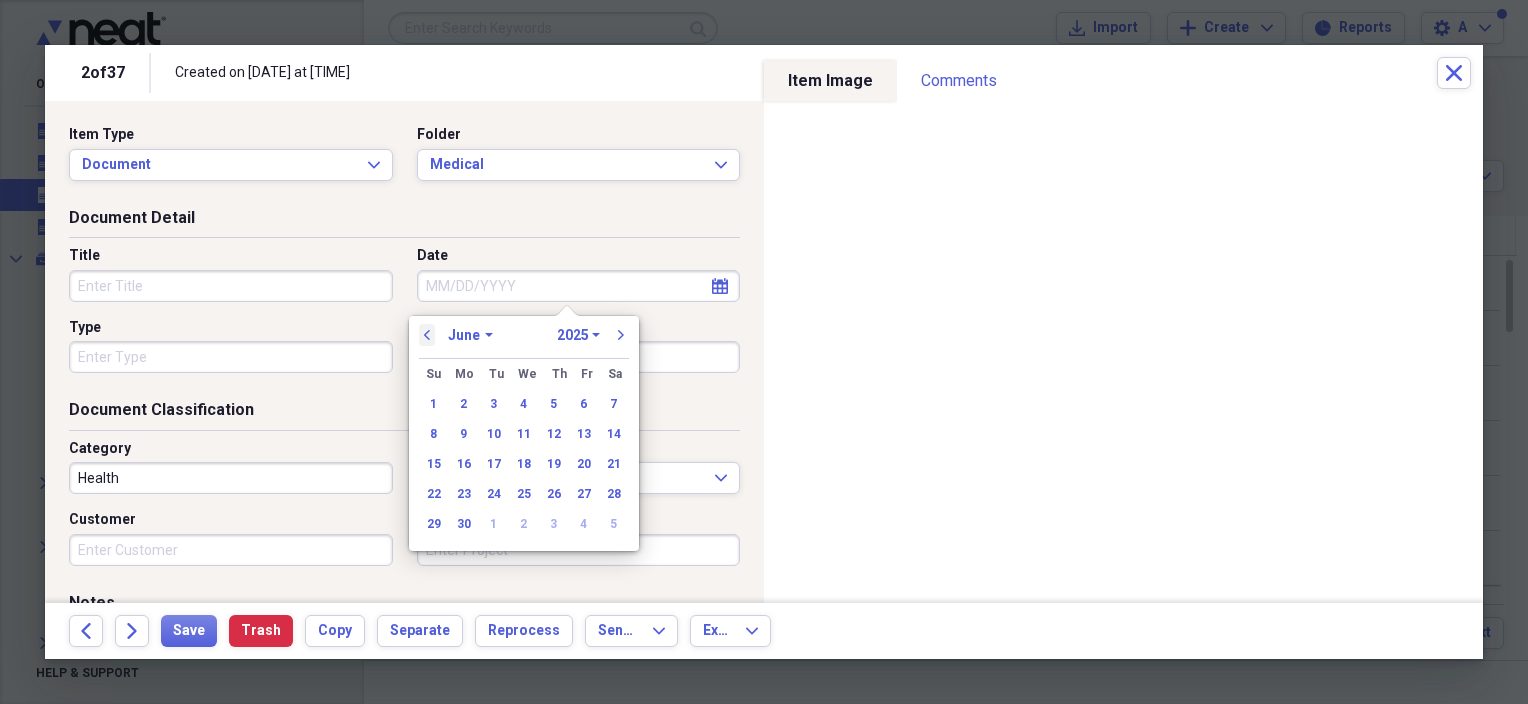 click on "previous" at bounding box center (427, 335) 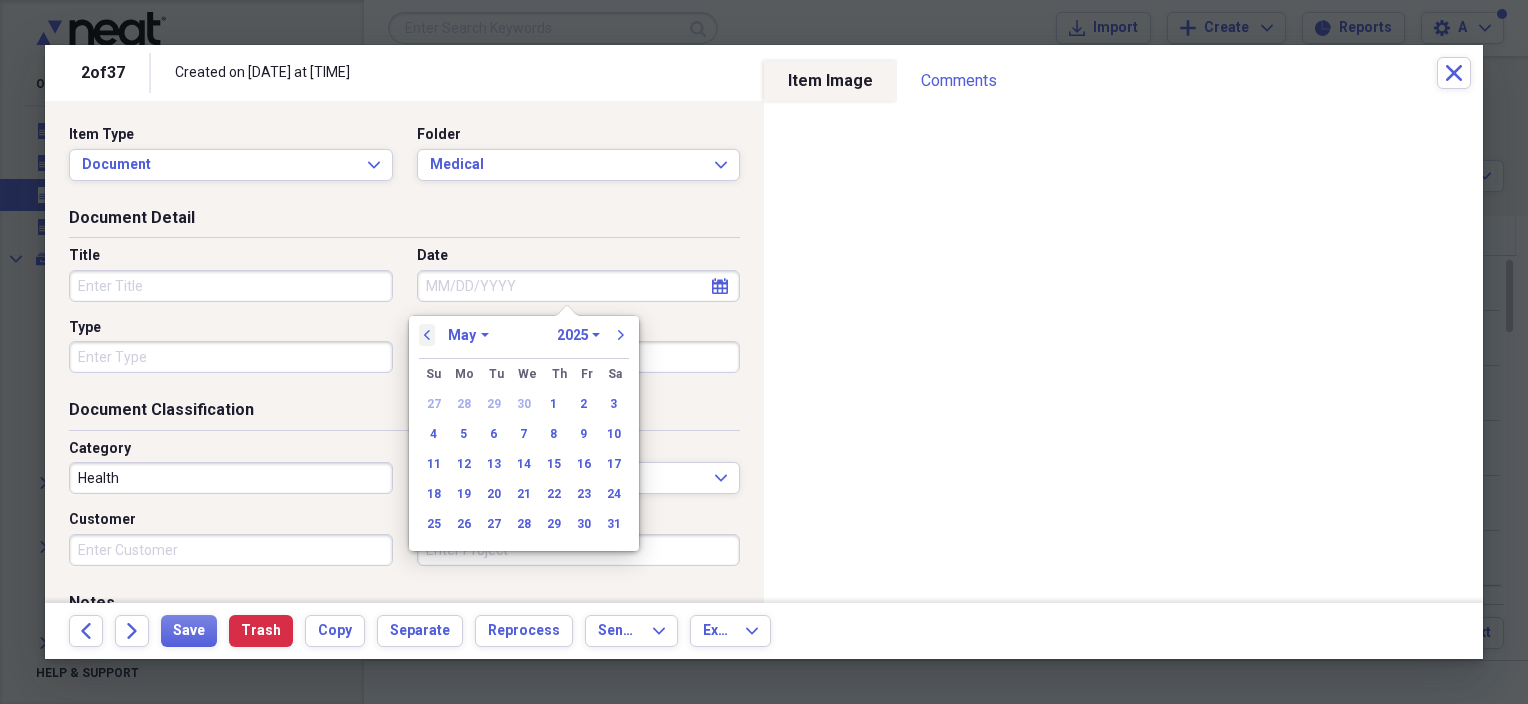 click on "previous" at bounding box center [427, 335] 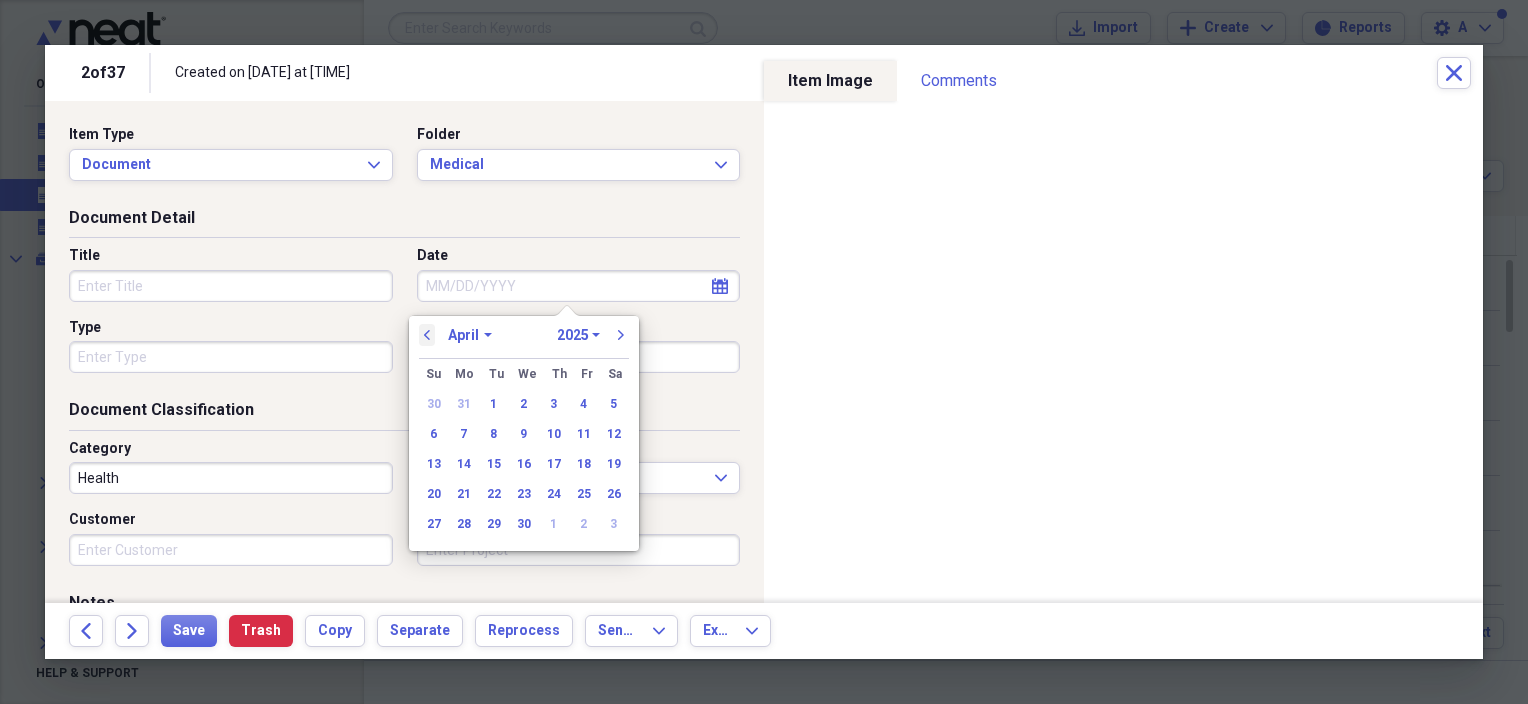 click on "previous" at bounding box center (427, 335) 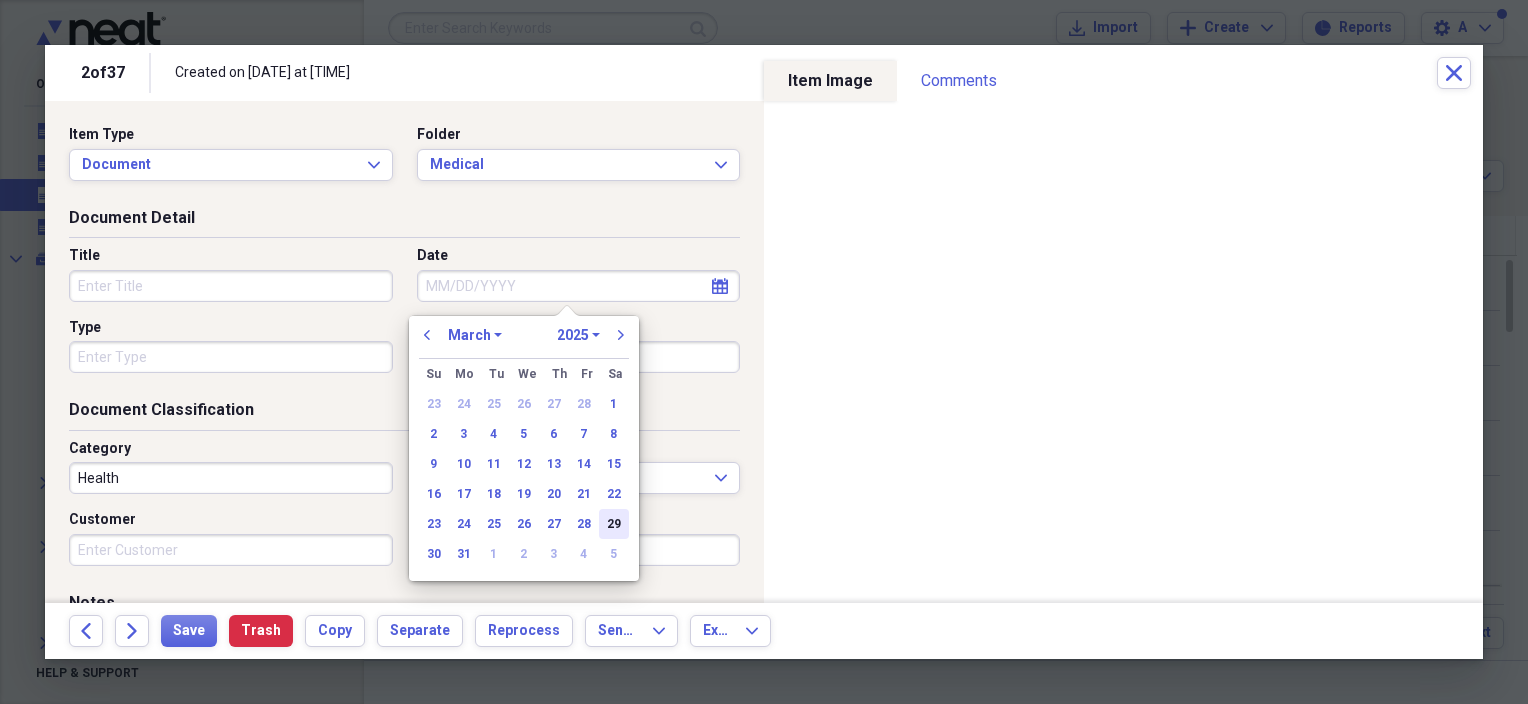 click on "29" at bounding box center (614, 524) 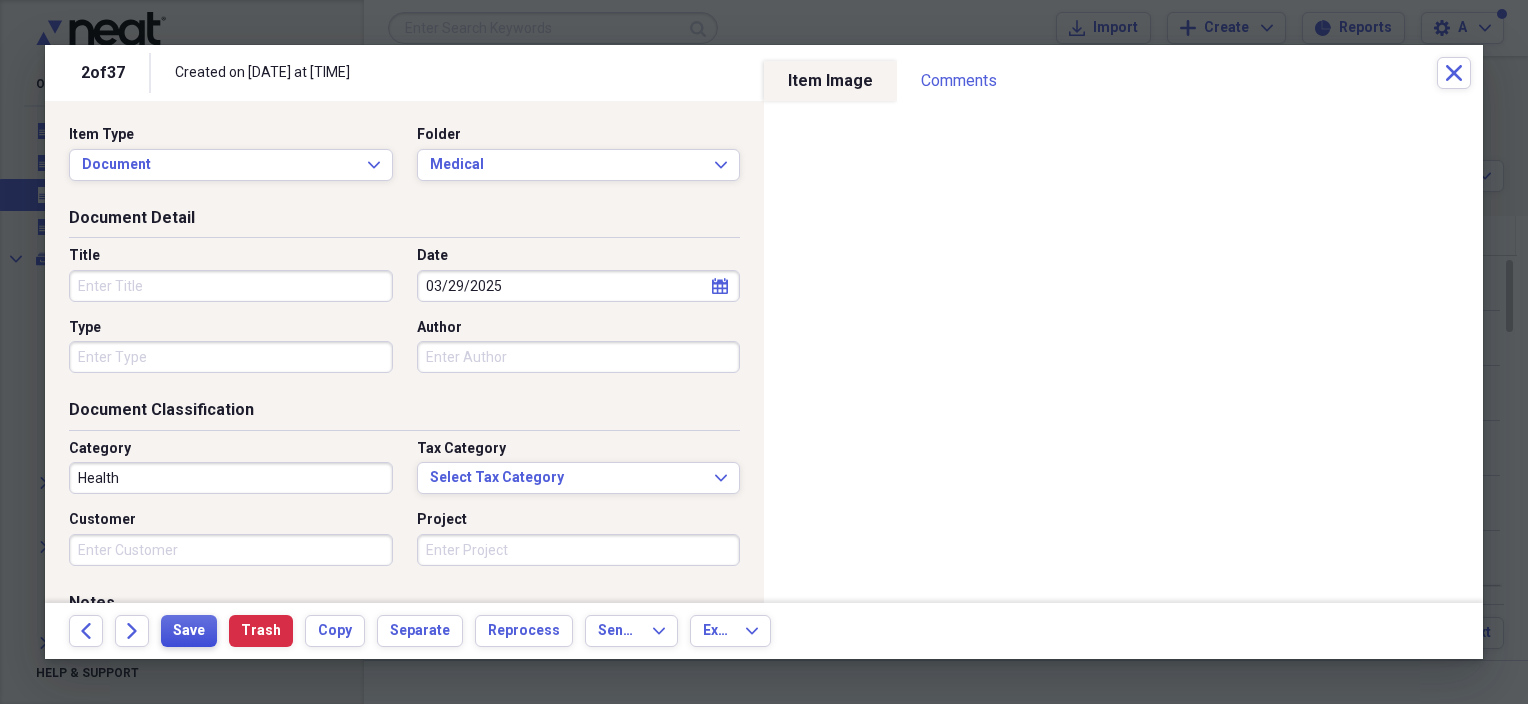 click on "Save" at bounding box center [189, 631] 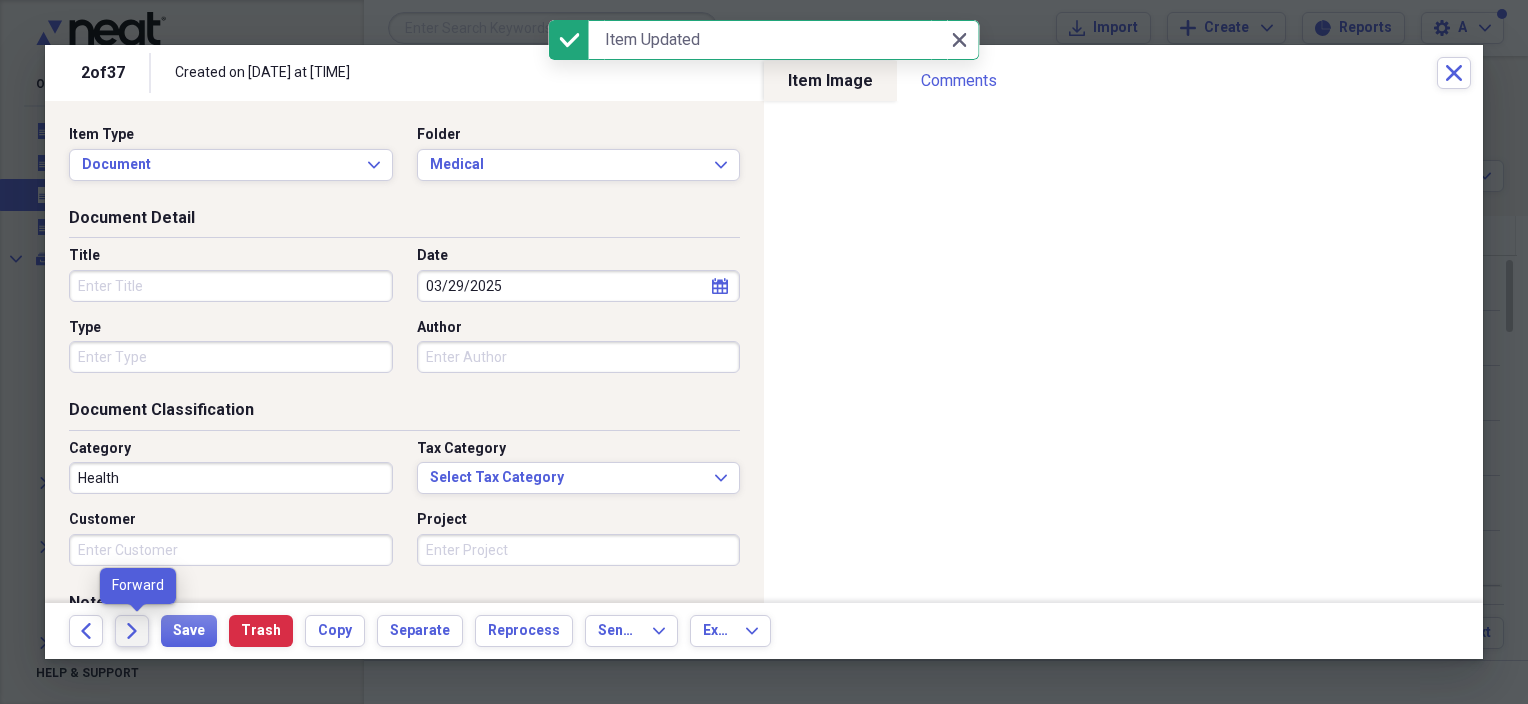 click on "Forward" 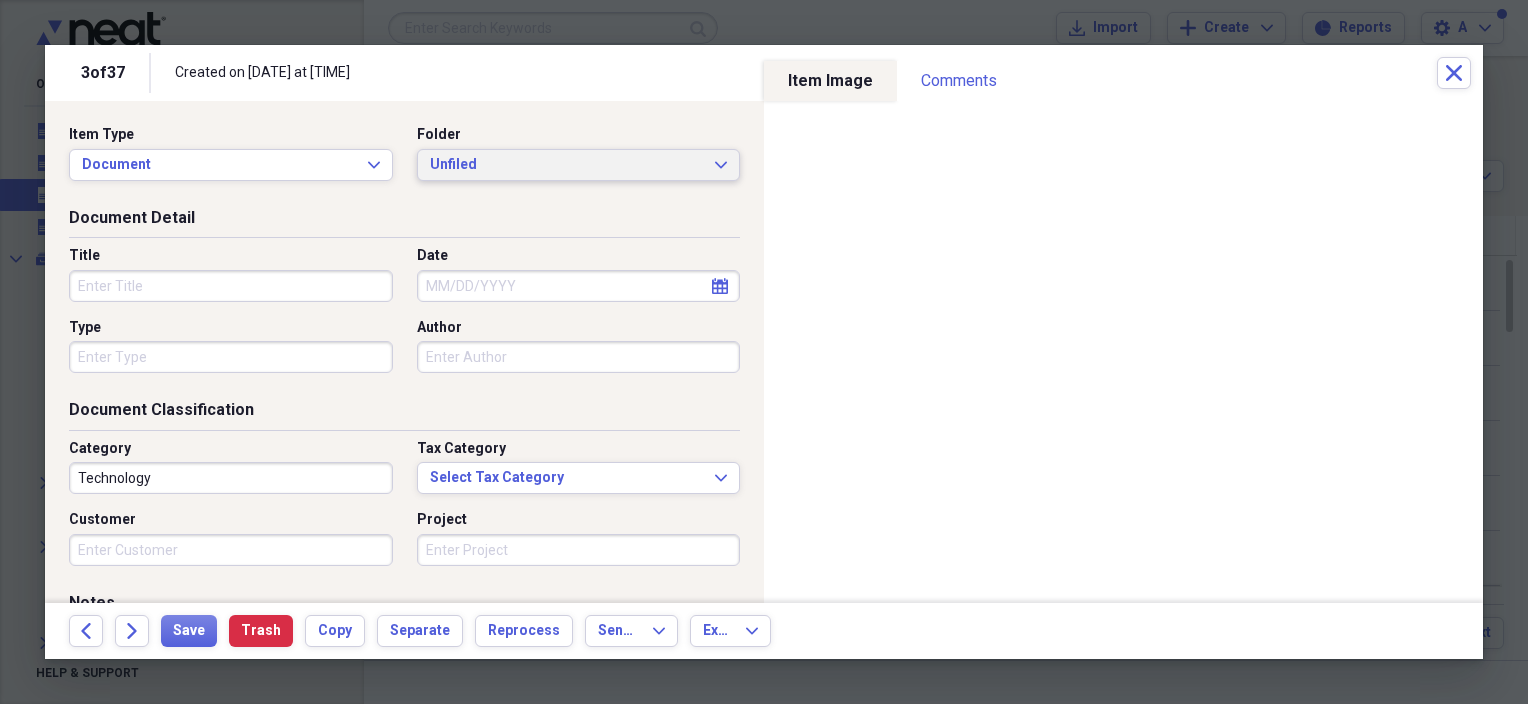 click on "Unfiled" at bounding box center (567, 165) 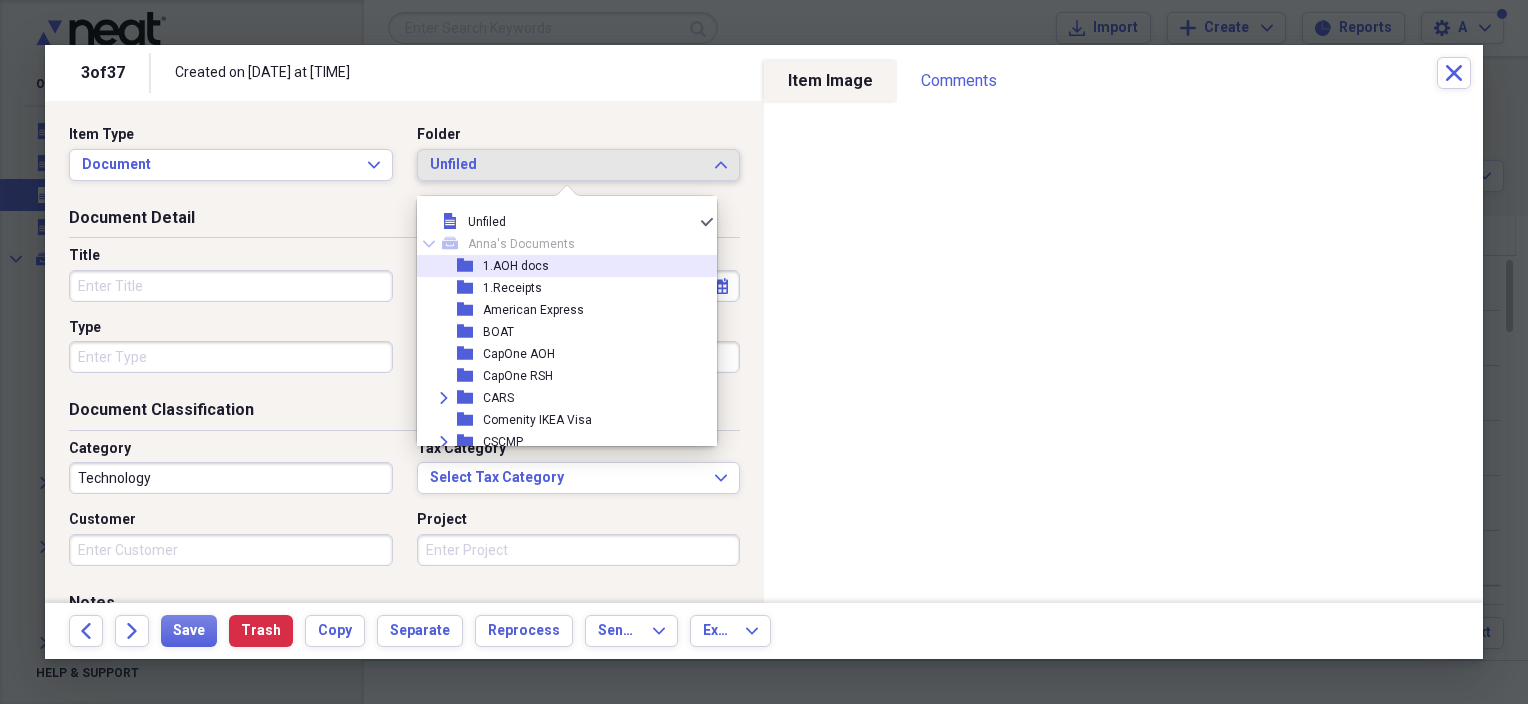 scroll, scrollTop: 100, scrollLeft: 0, axis: vertical 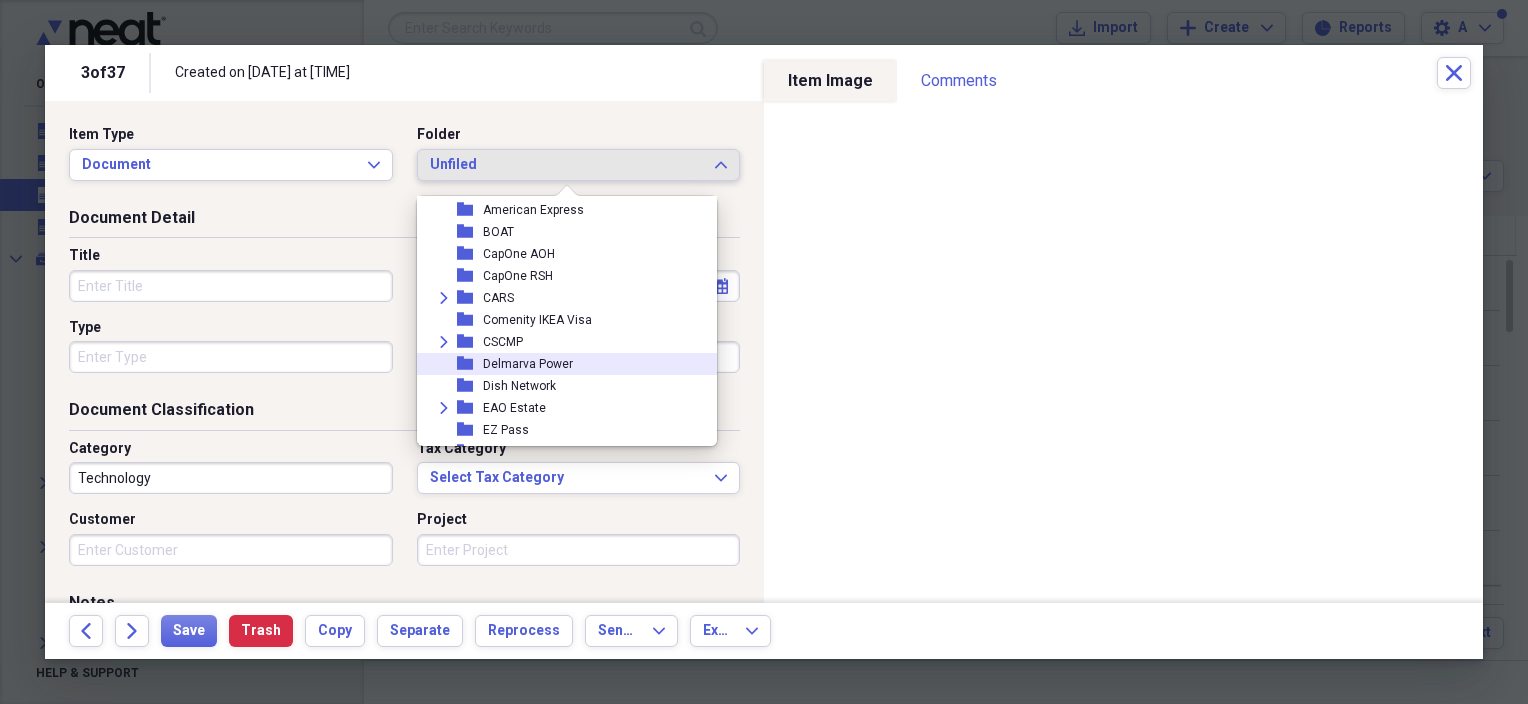 click on "Delmarva Power" at bounding box center (528, 364) 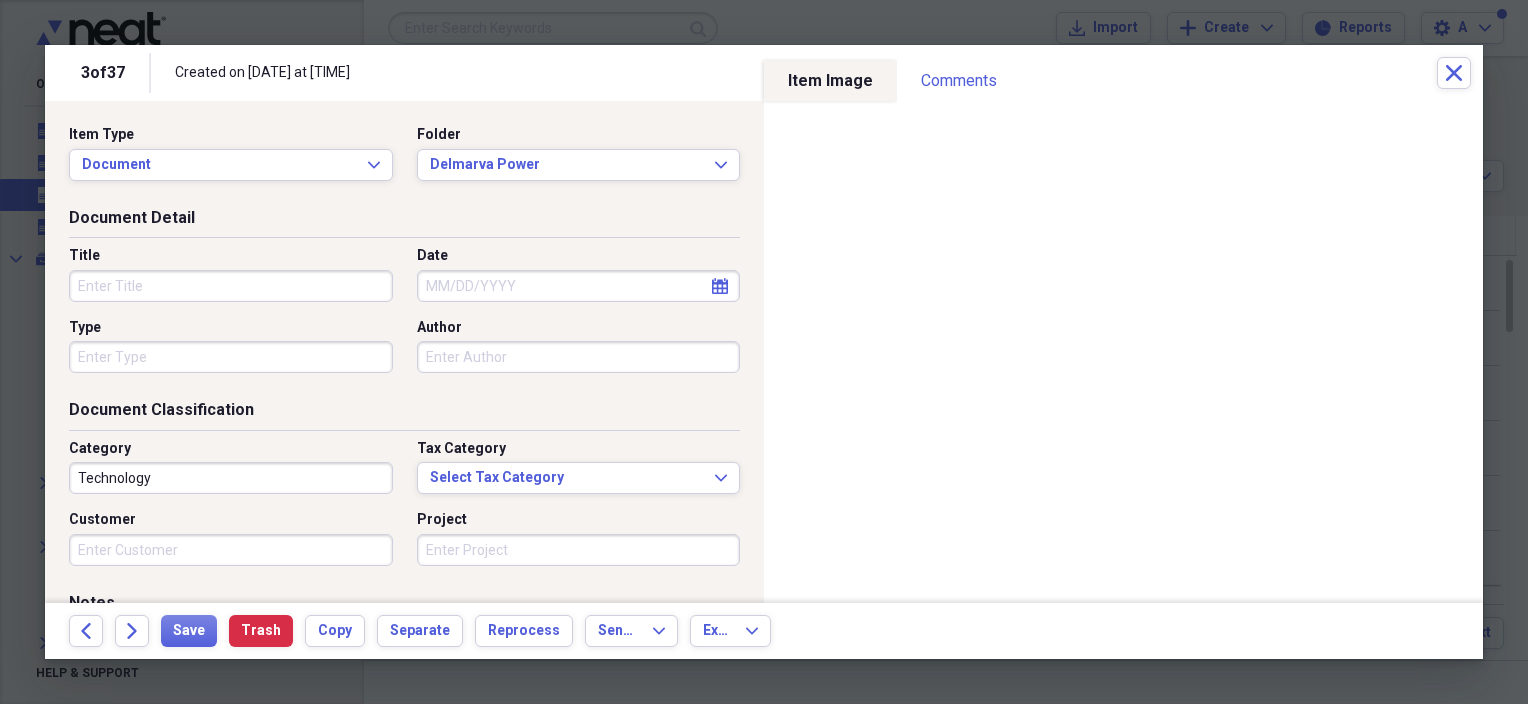click on "Date" at bounding box center (579, 286) 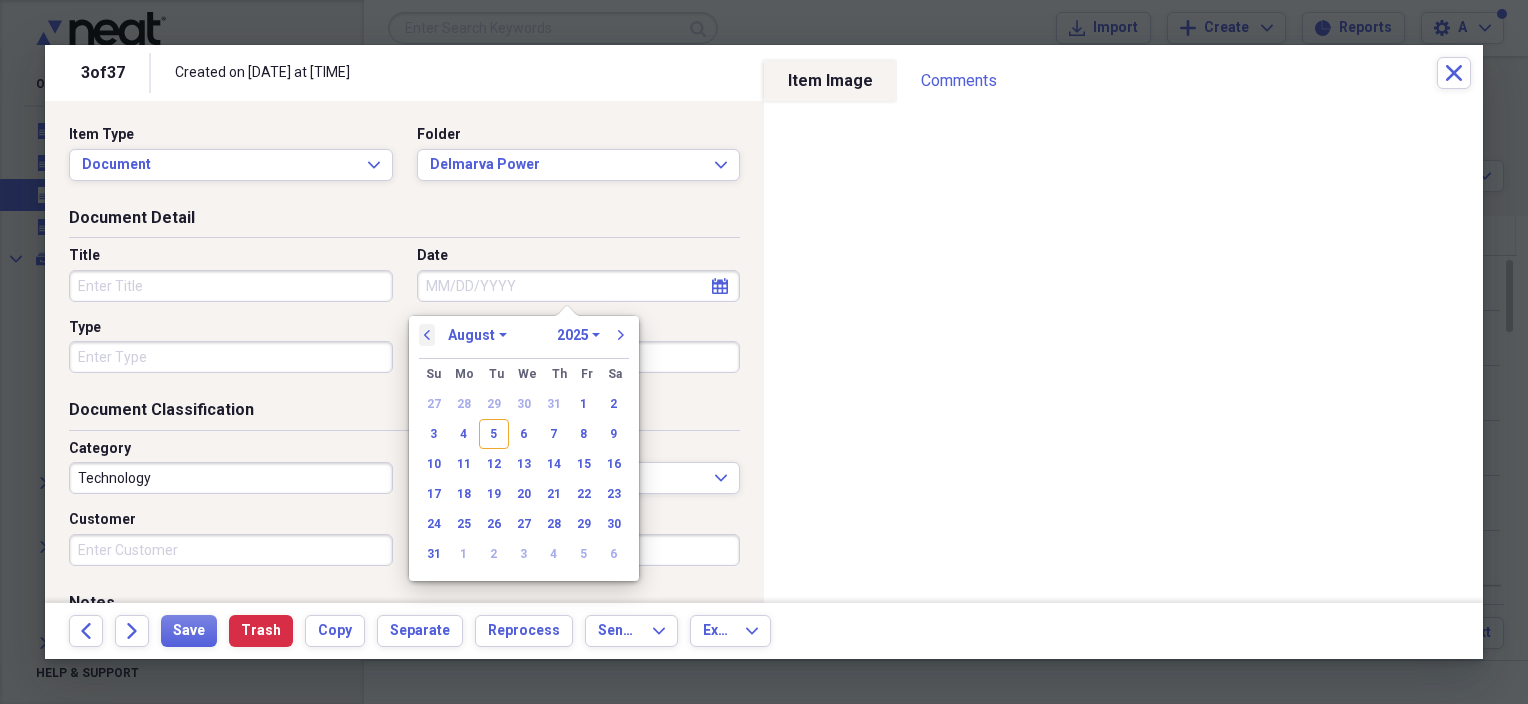 click on "previous" at bounding box center (427, 335) 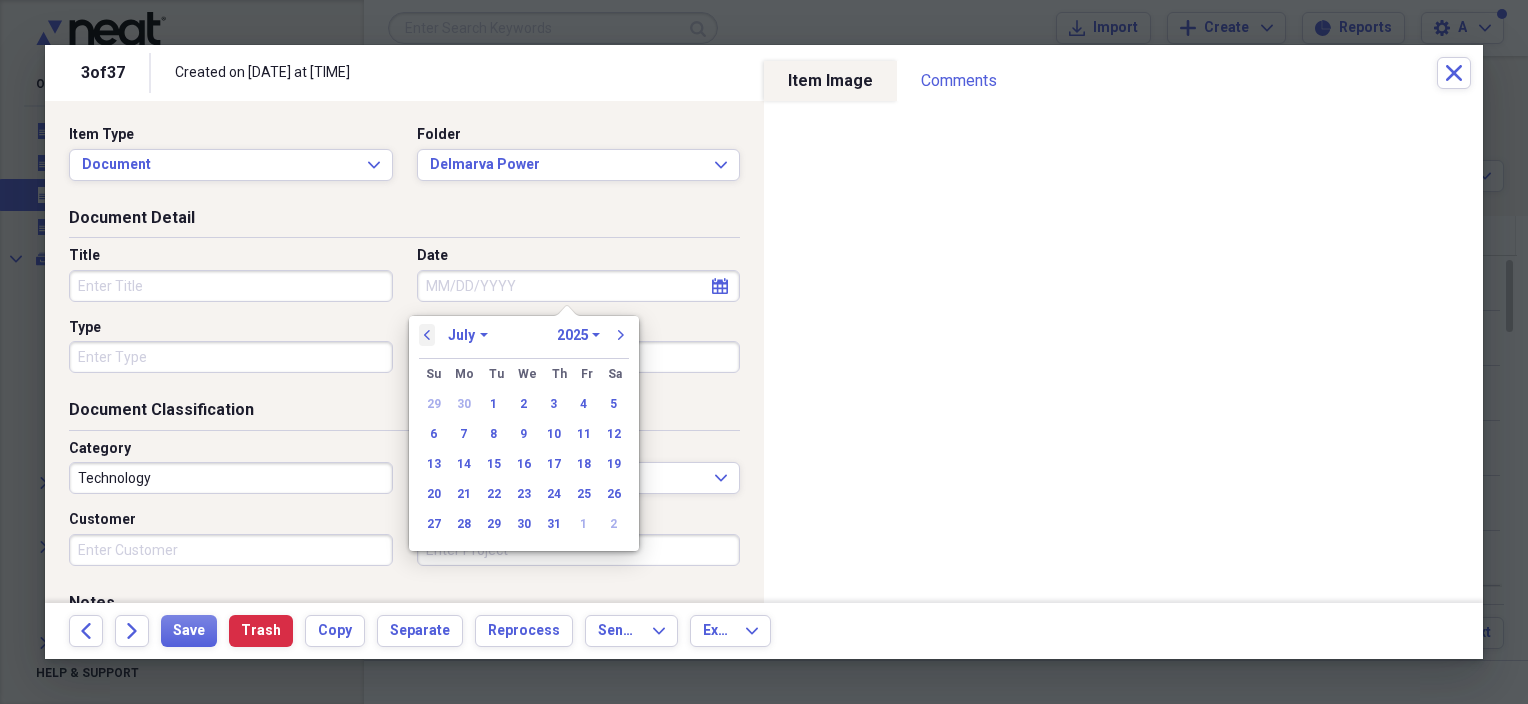 click on "previous" at bounding box center [427, 335] 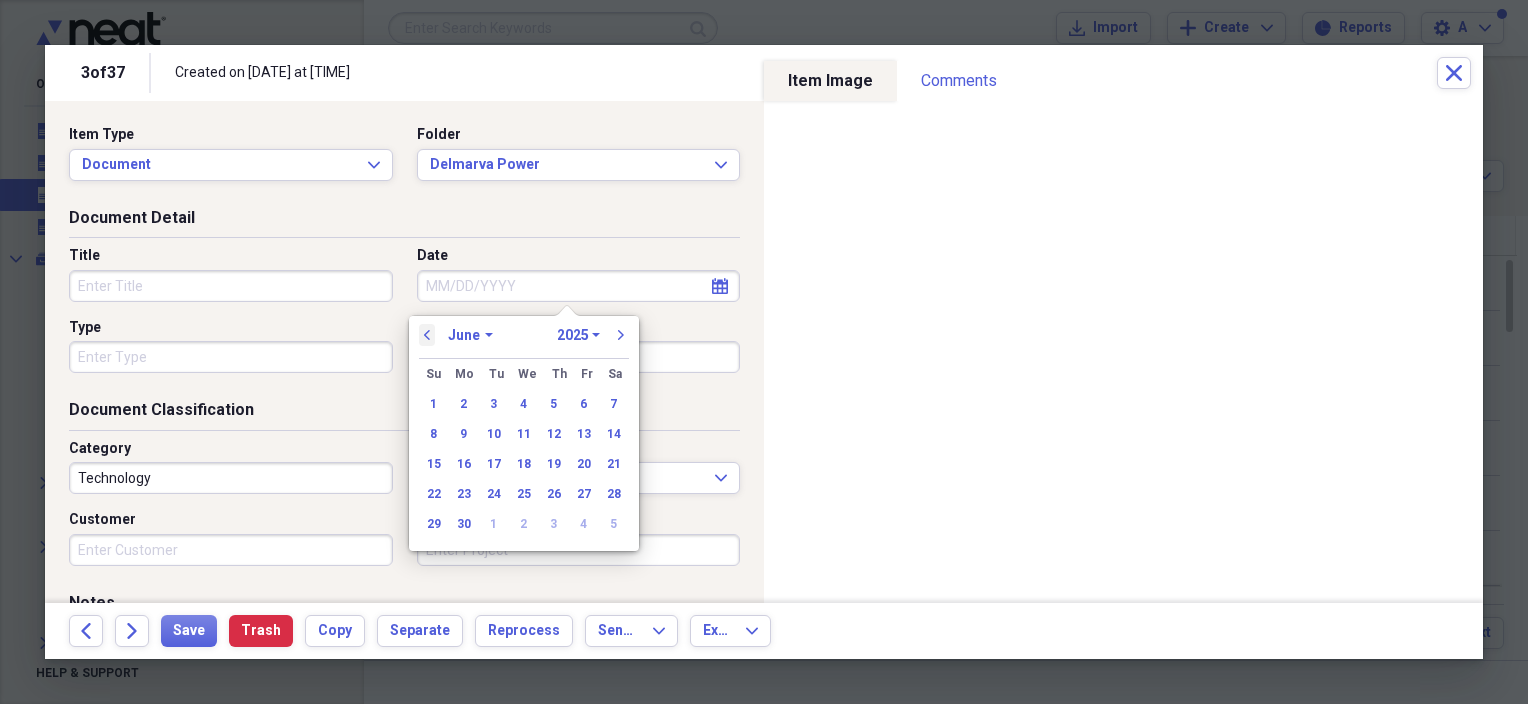 click on "previous" at bounding box center [427, 335] 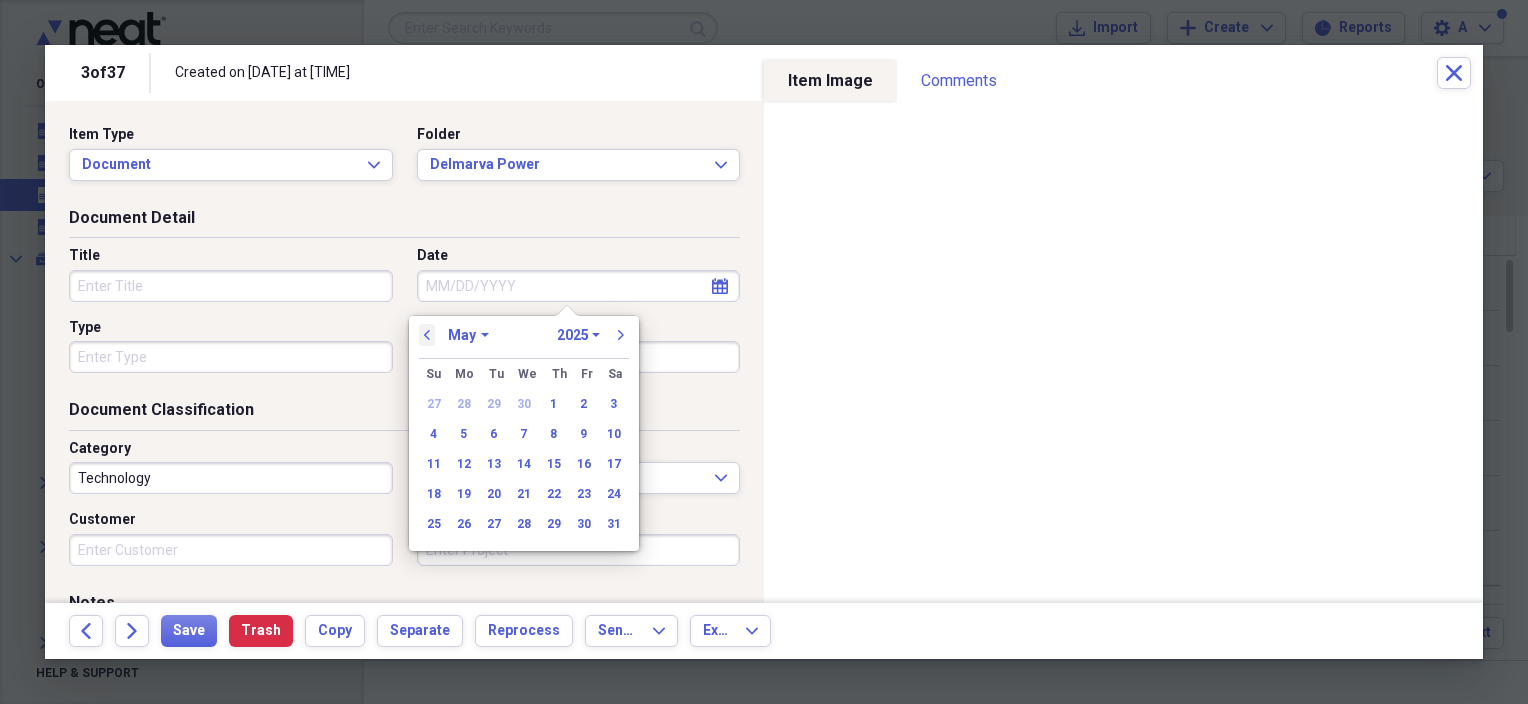 click on "previous" at bounding box center [427, 335] 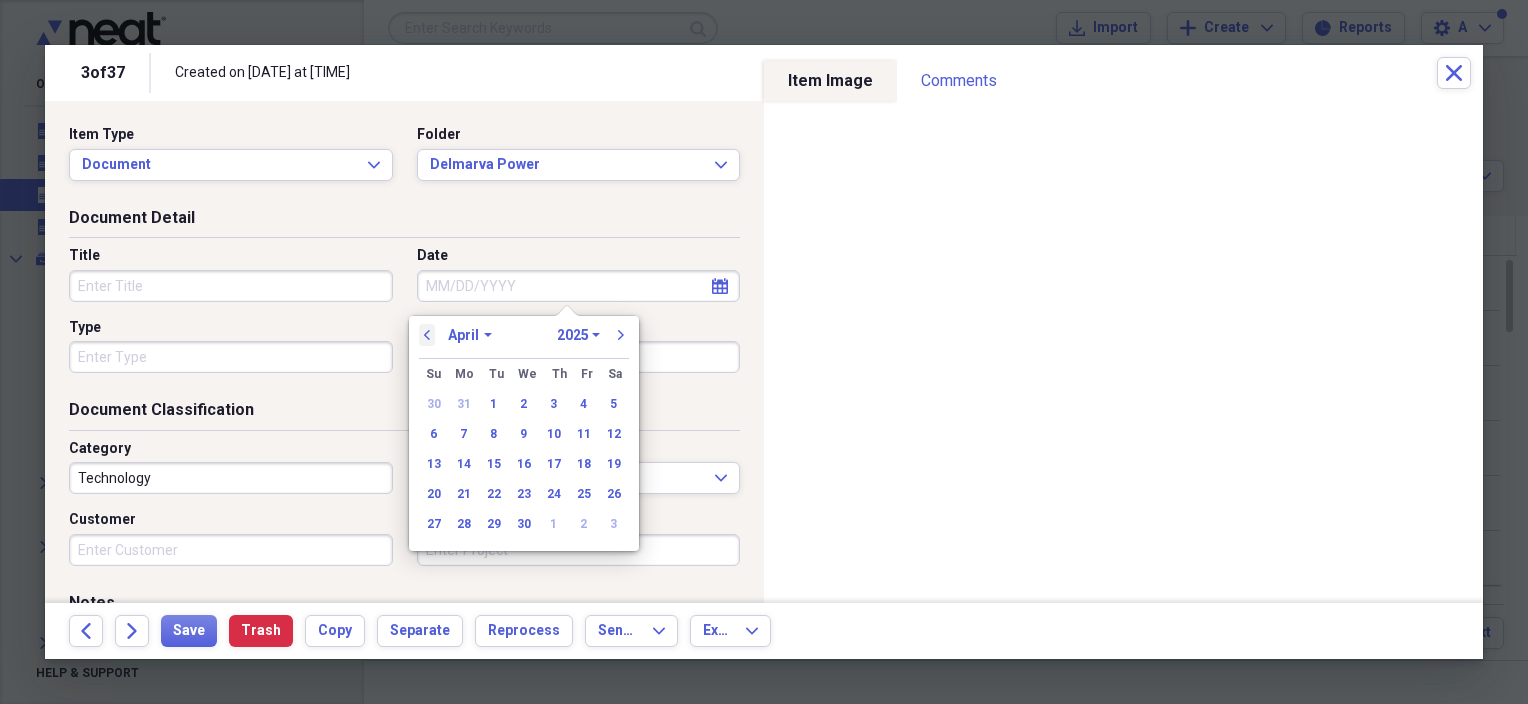 click on "previous" at bounding box center [427, 335] 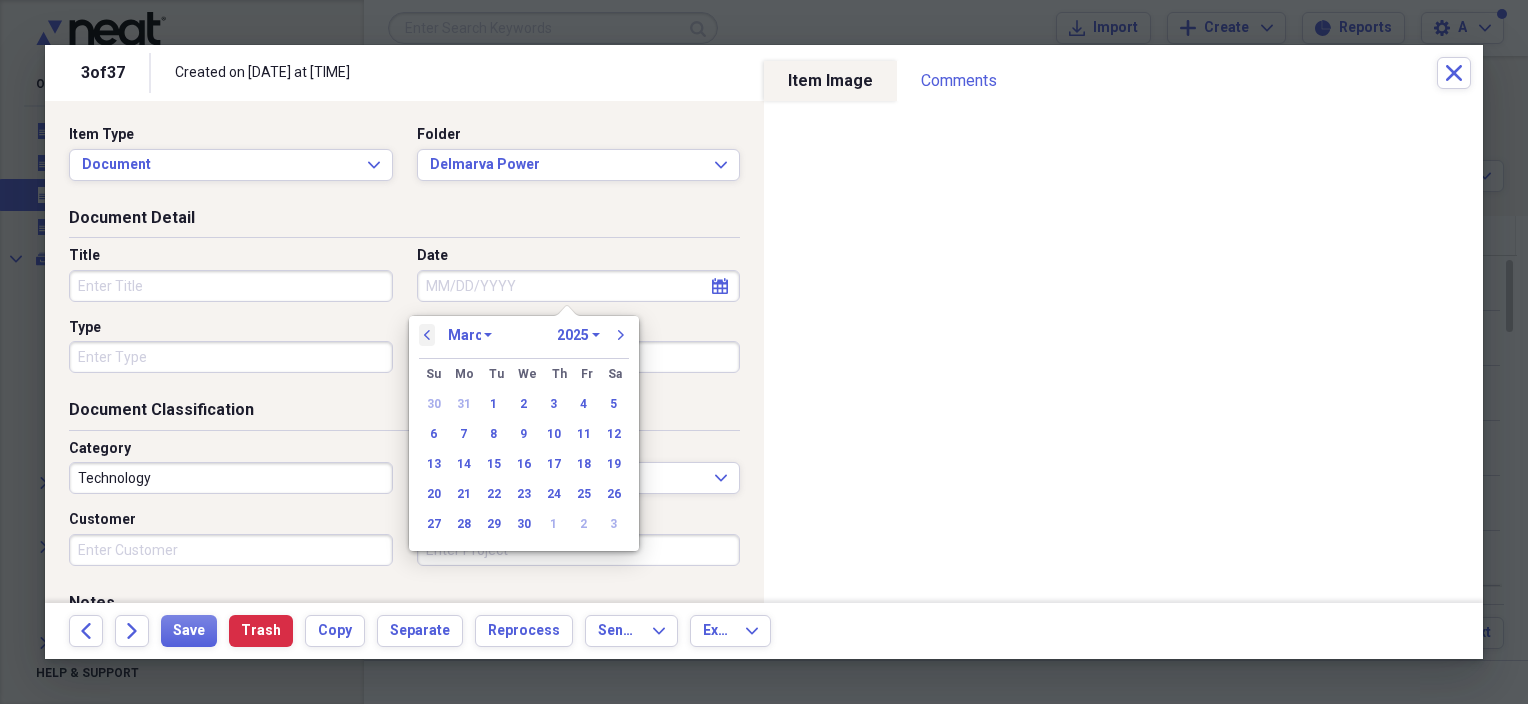 click on "previous" at bounding box center [427, 335] 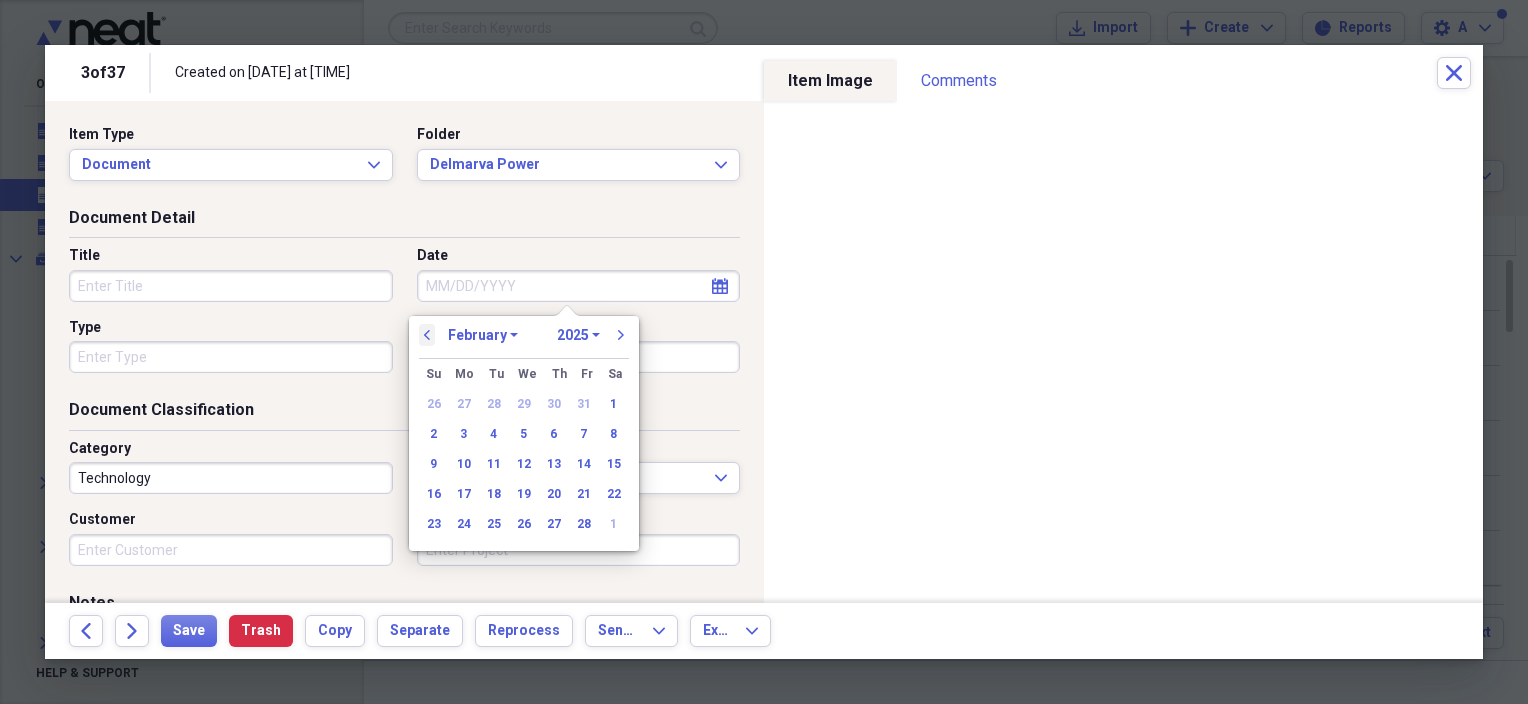 click on "previous" at bounding box center (427, 335) 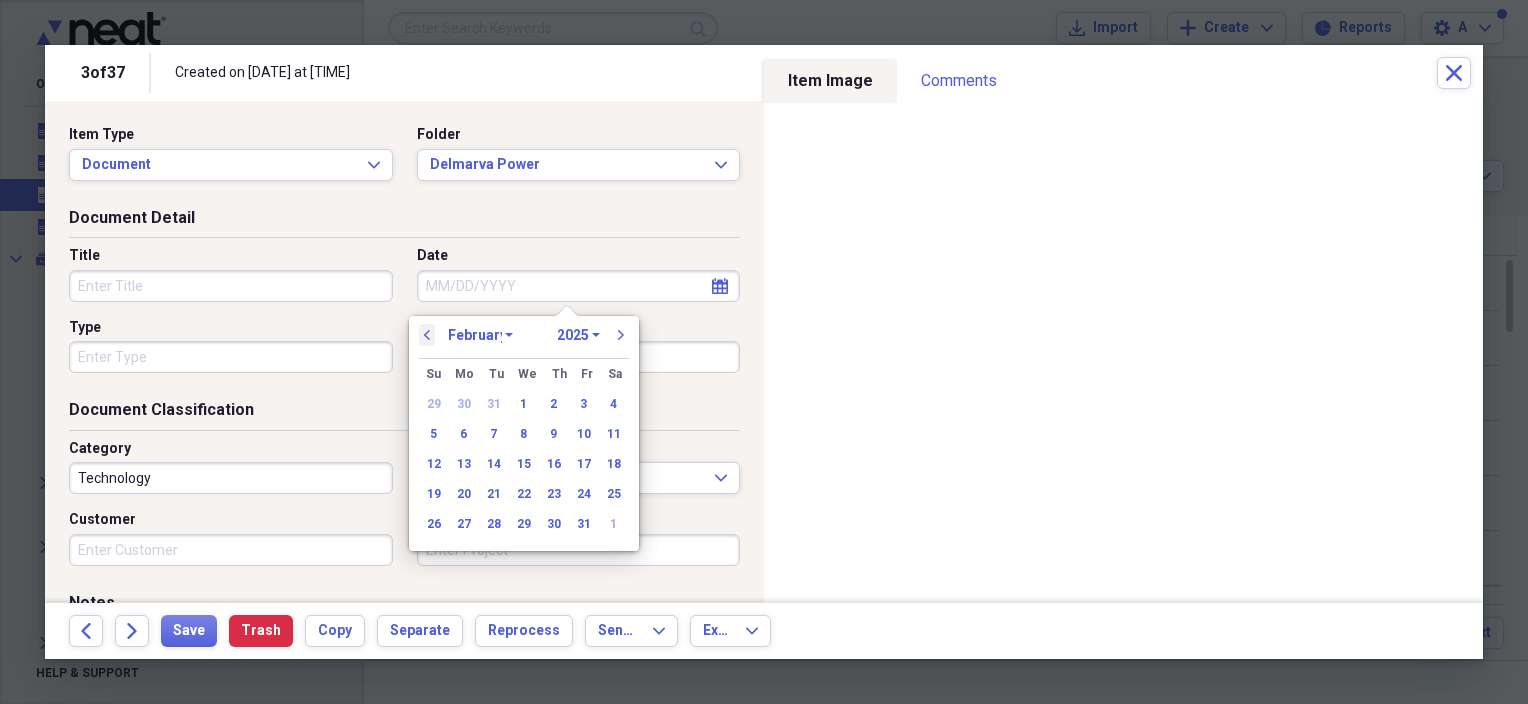 select on "0" 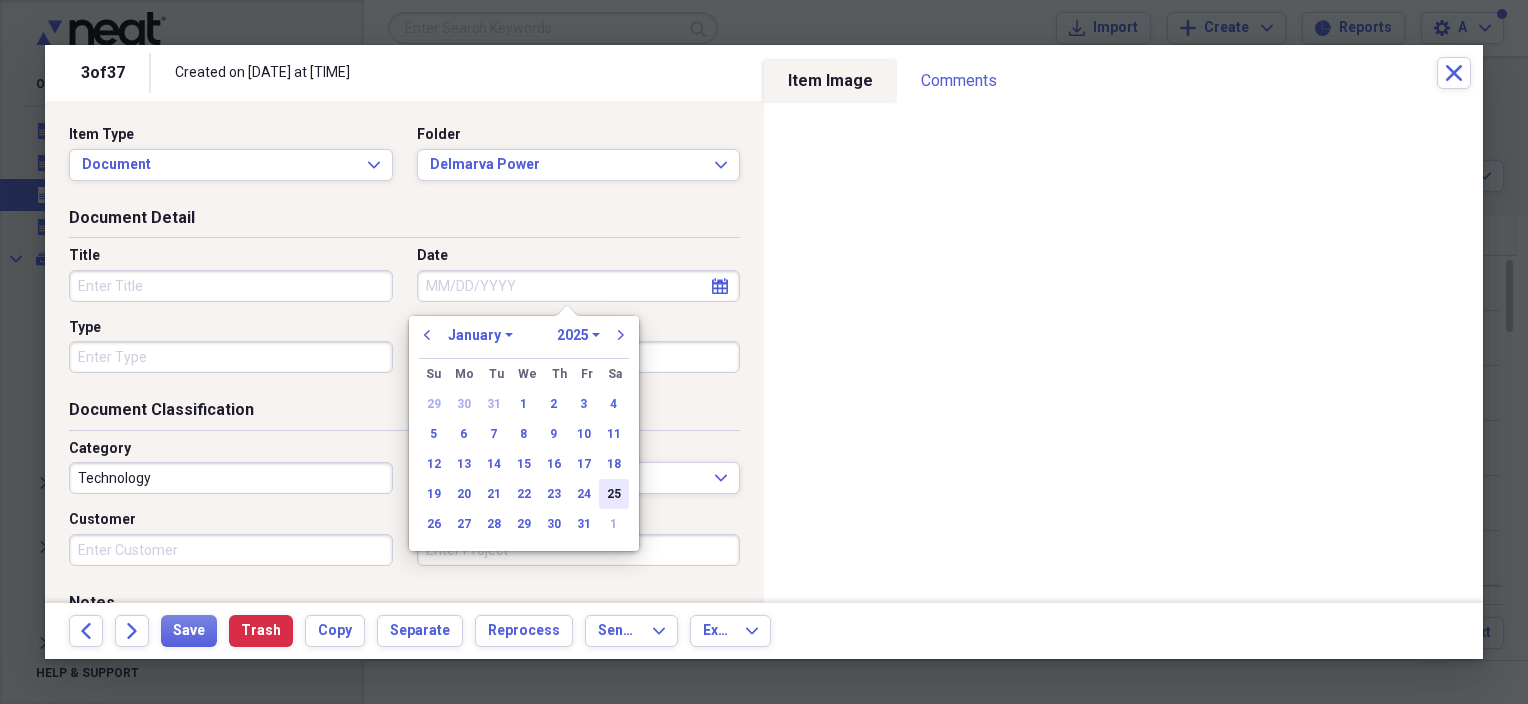 click on "25" at bounding box center (614, 494) 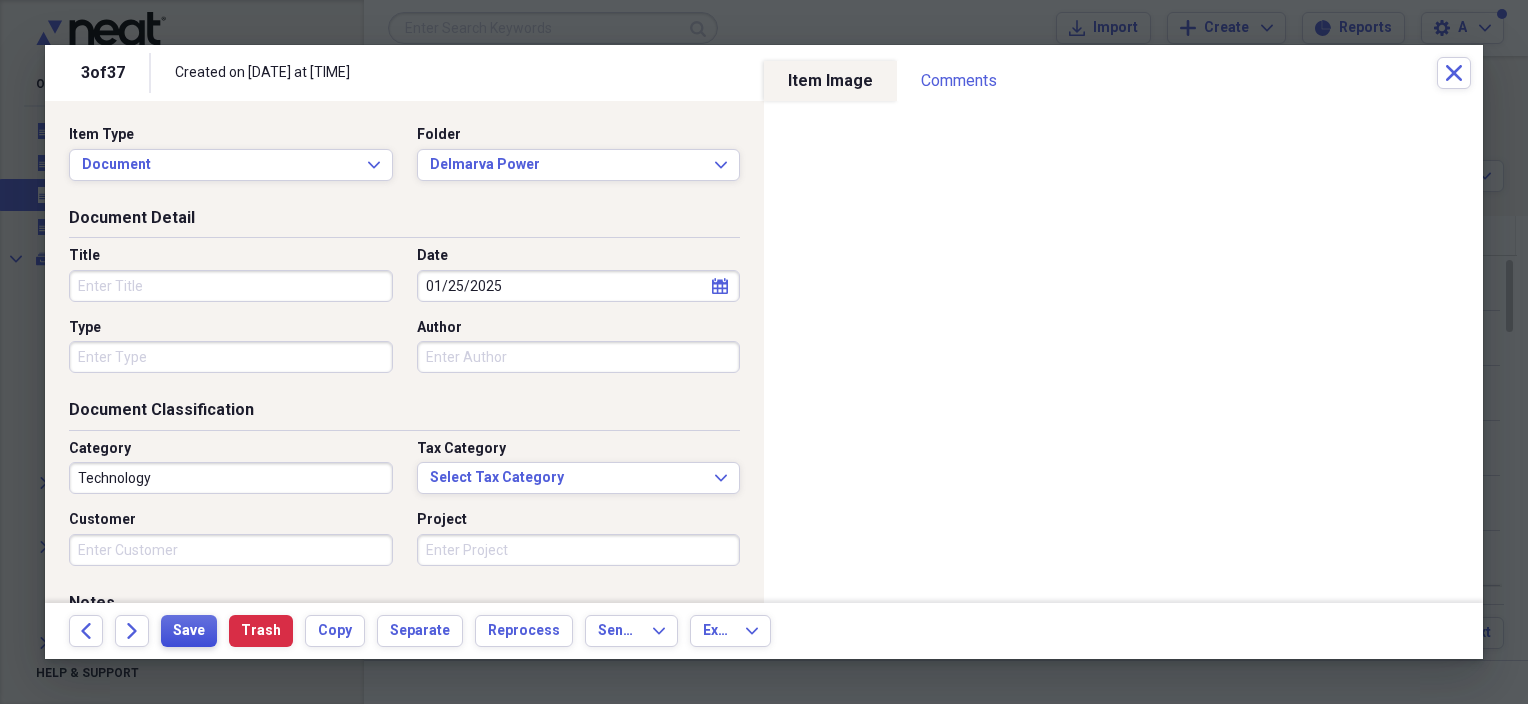 click on "Save" at bounding box center [189, 631] 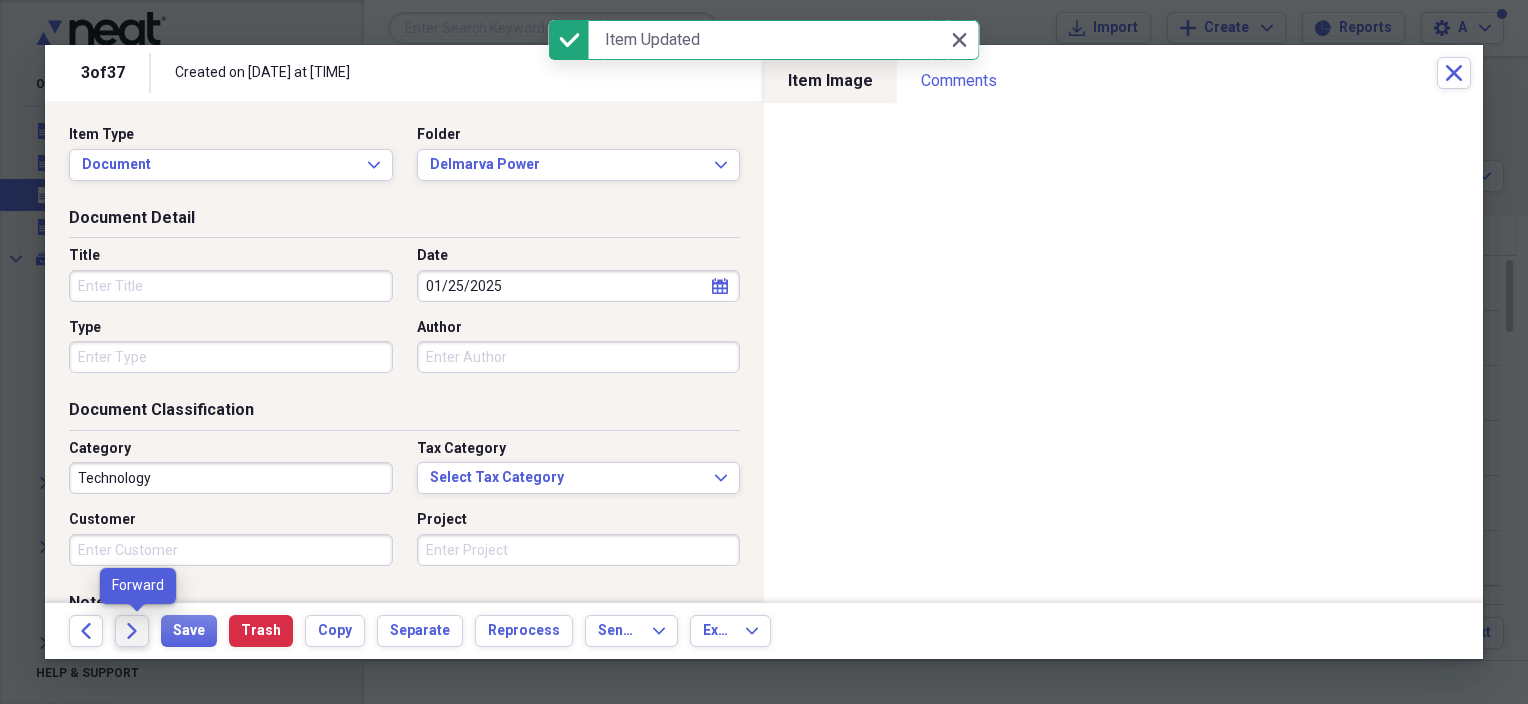click on "Forward" 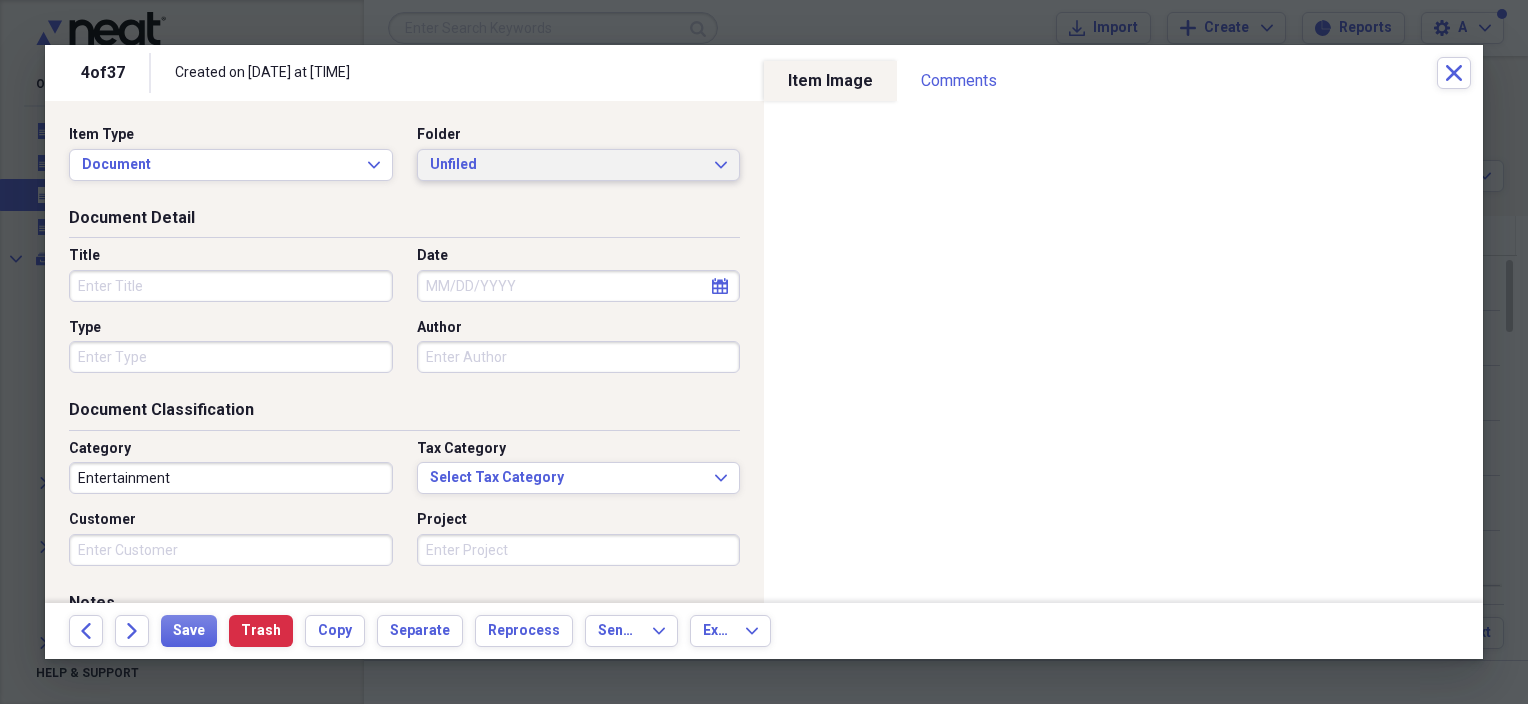 click on "Unfiled" at bounding box center (567, 165) 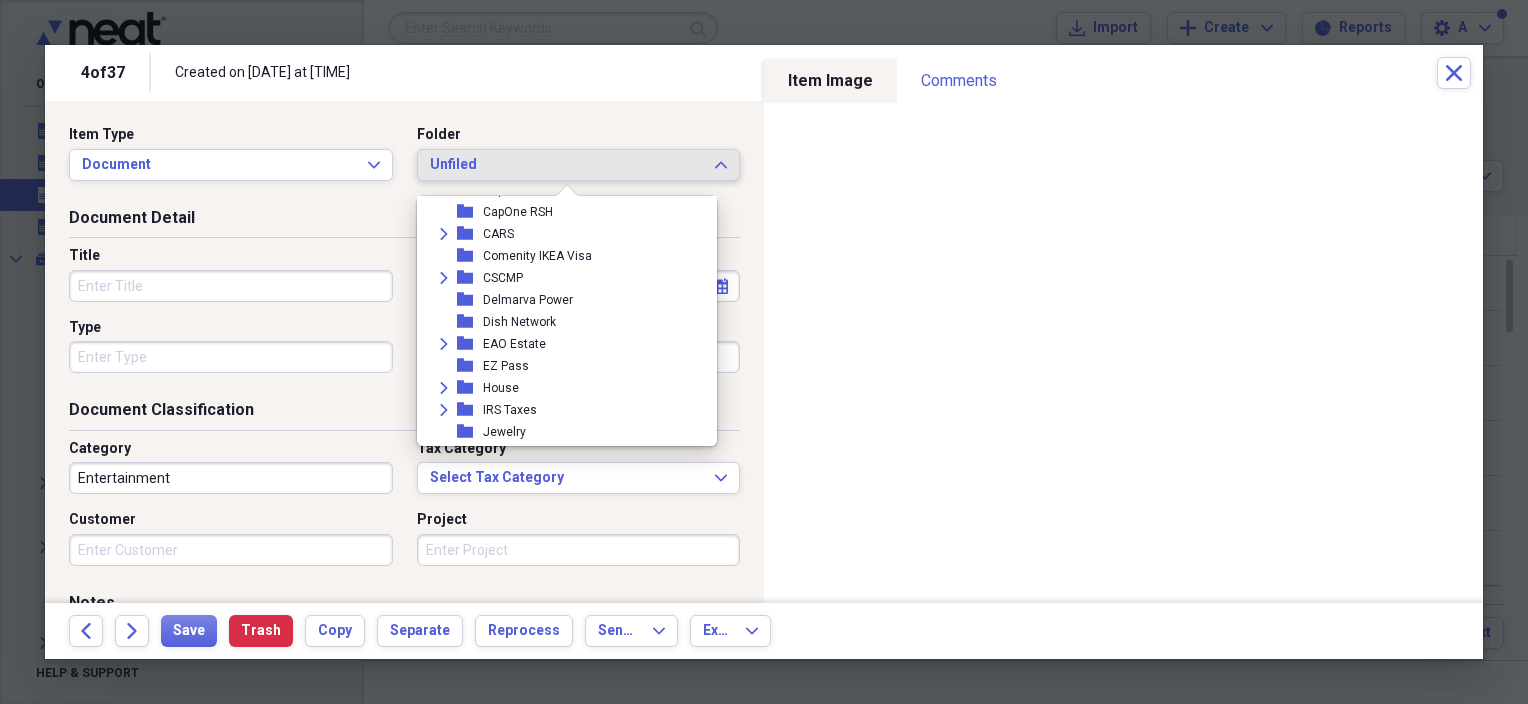 scroll, scrollTop: 200, scrollLeft: 0, axis: vertical 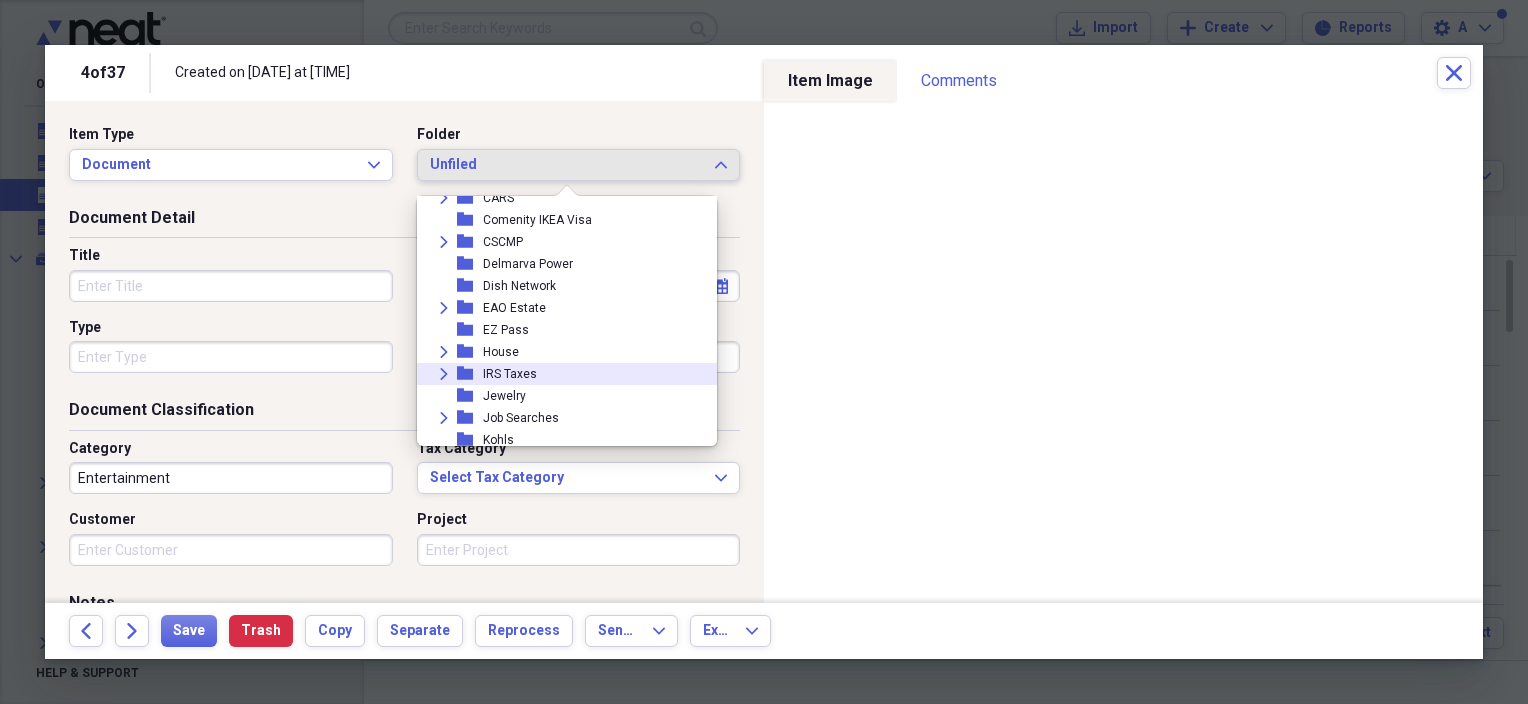 click on "Expand" 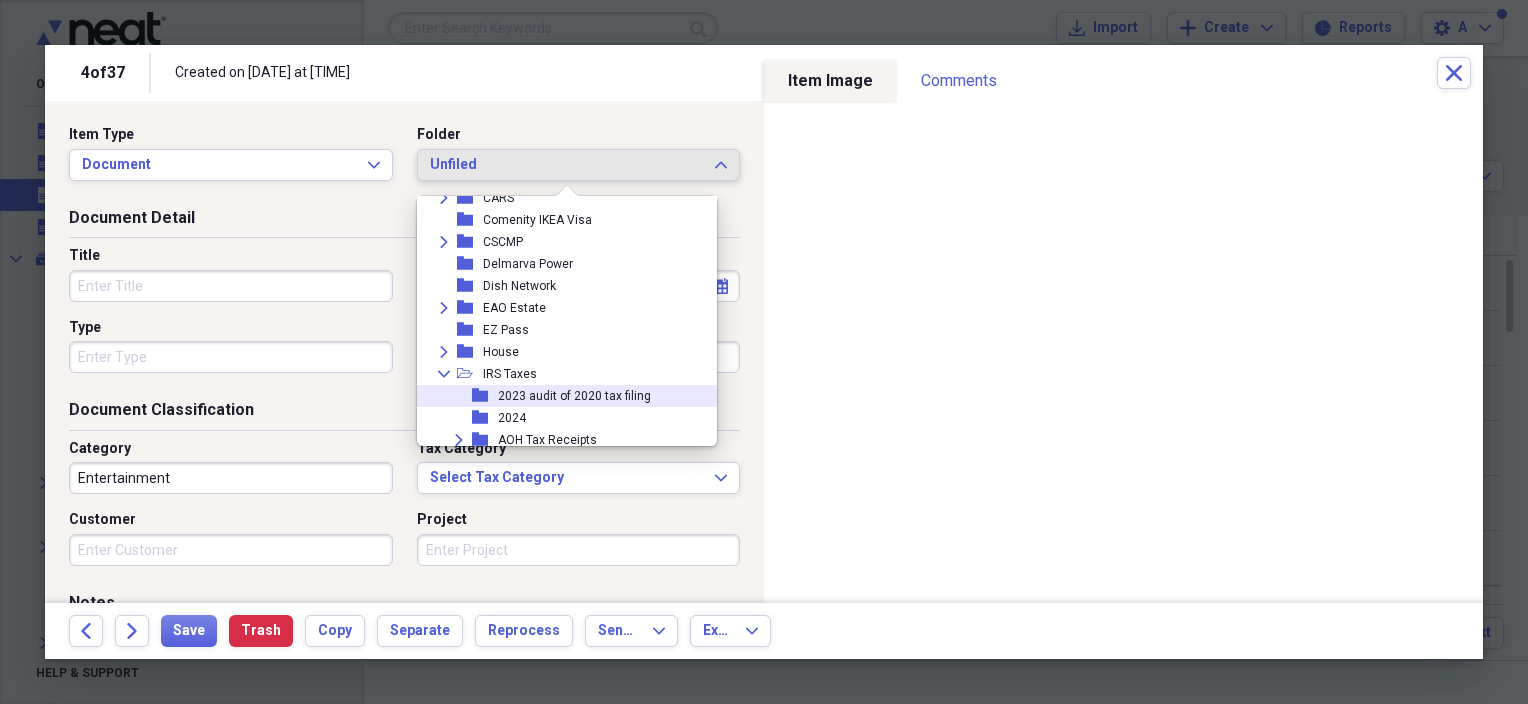 click on "2023 audit of 2020 tax filing" at bounding box center (574, 396) 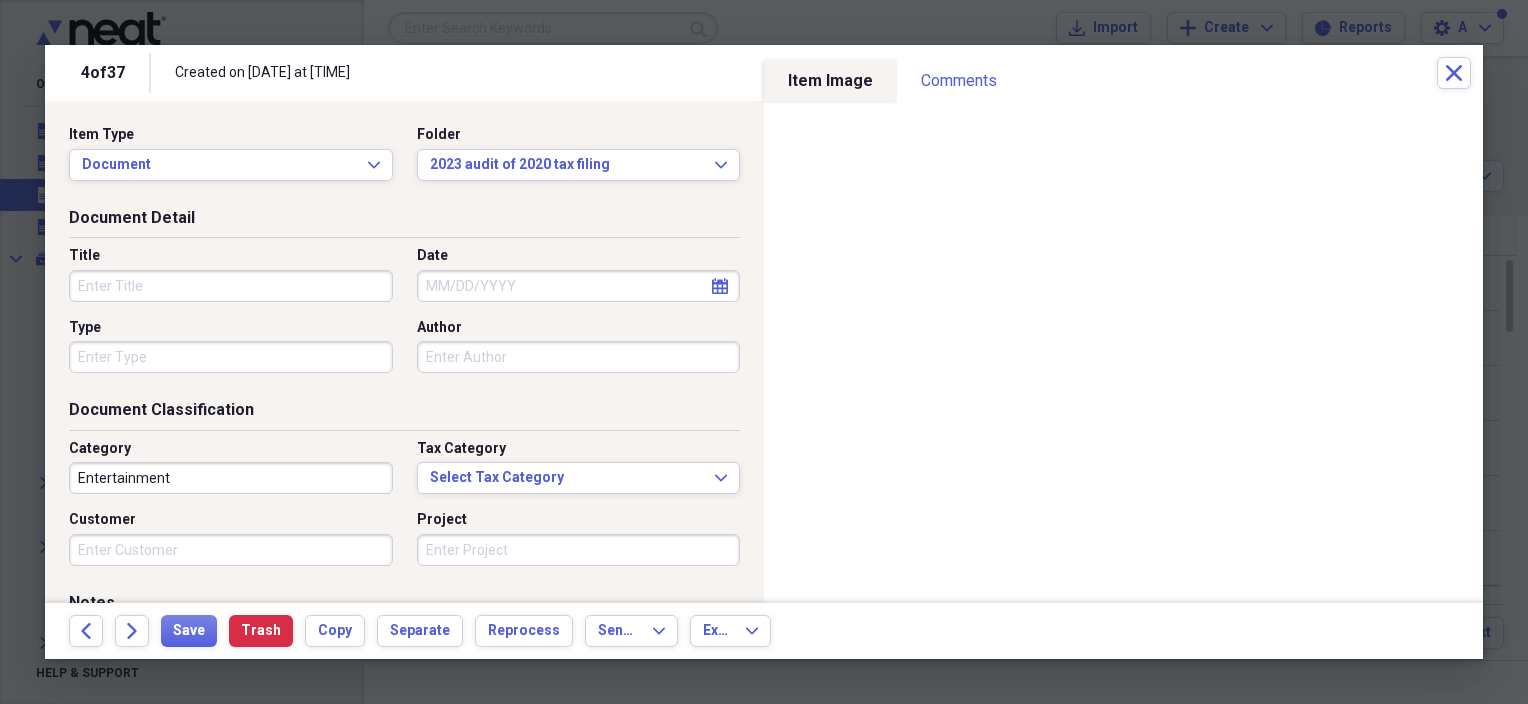 click on "Title" at bounding box center (231, 286) 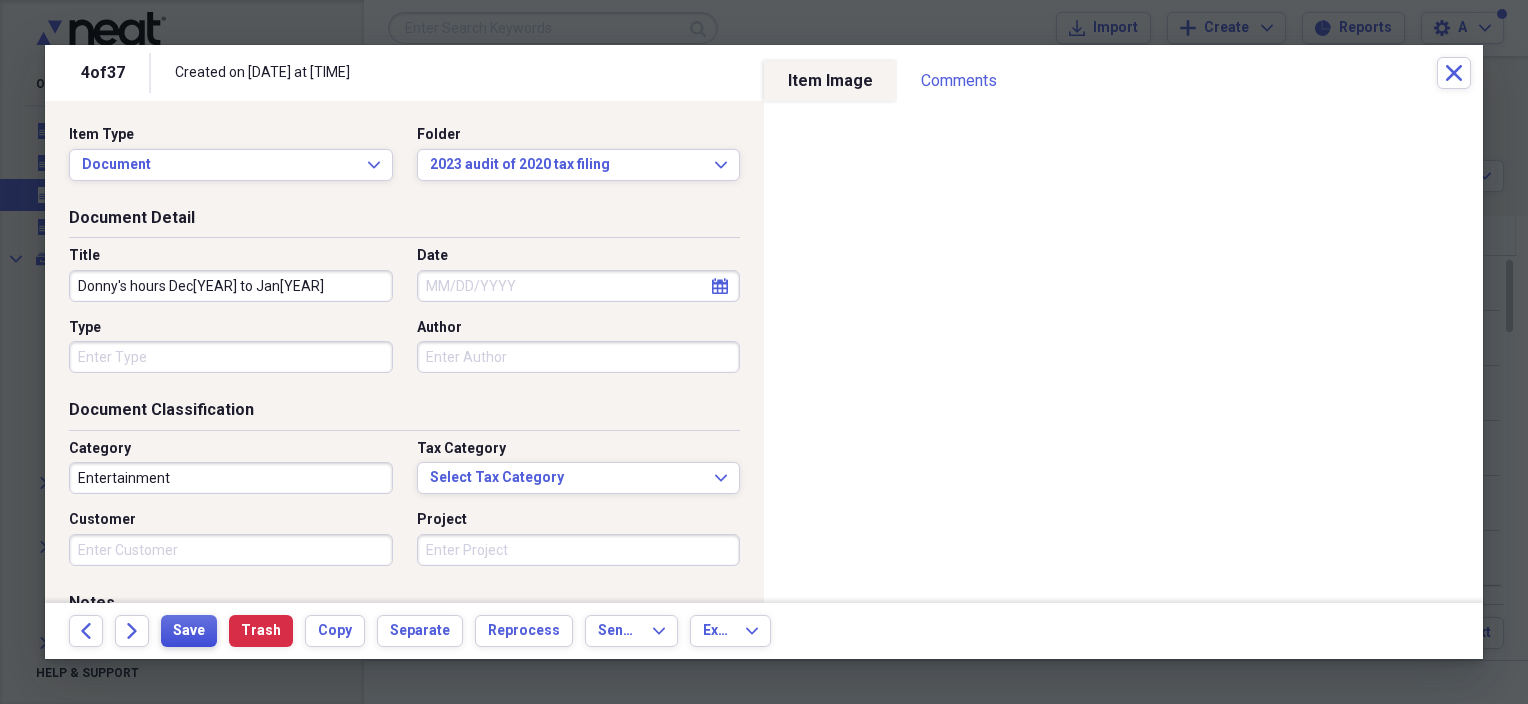 type on "Donny's hours Dec[YEAR] to Jan[YEAR]" 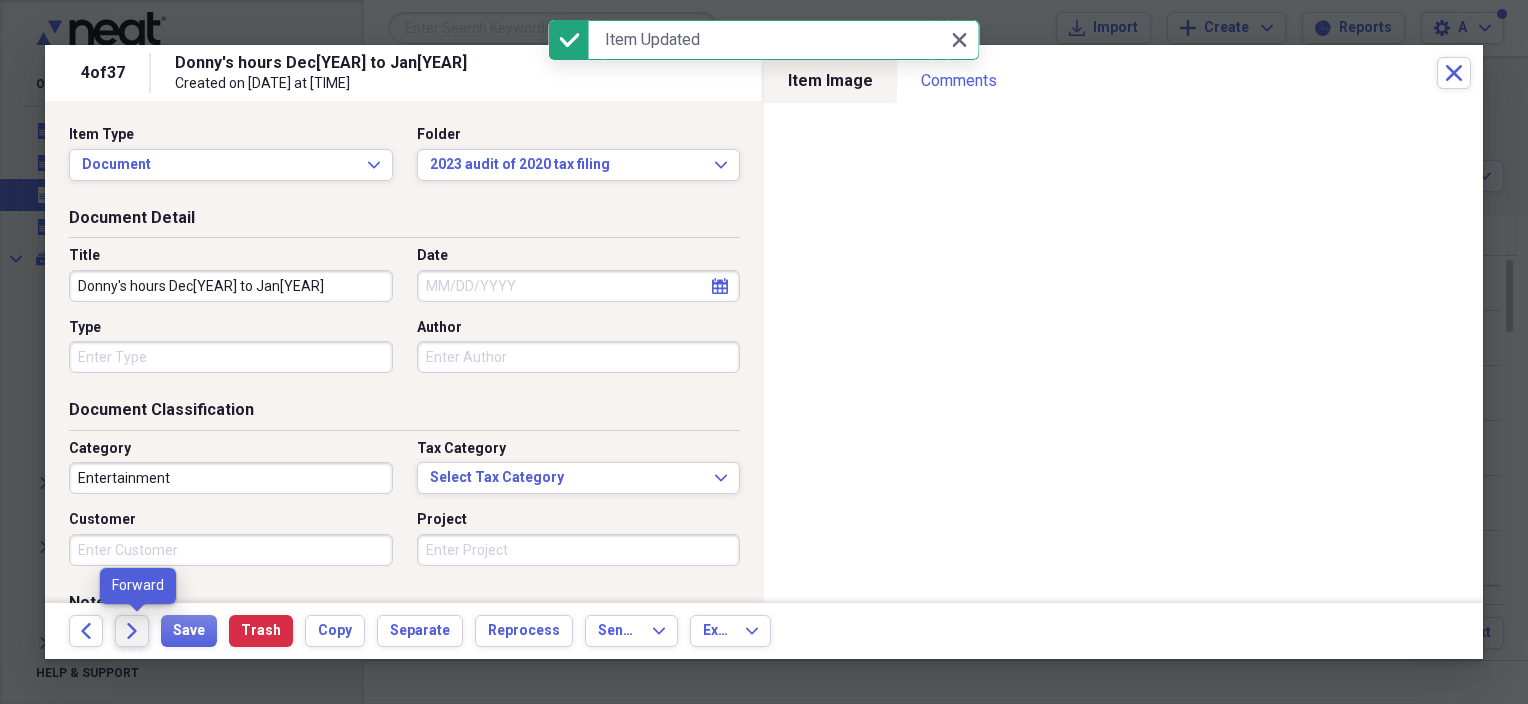 click on "Forward" 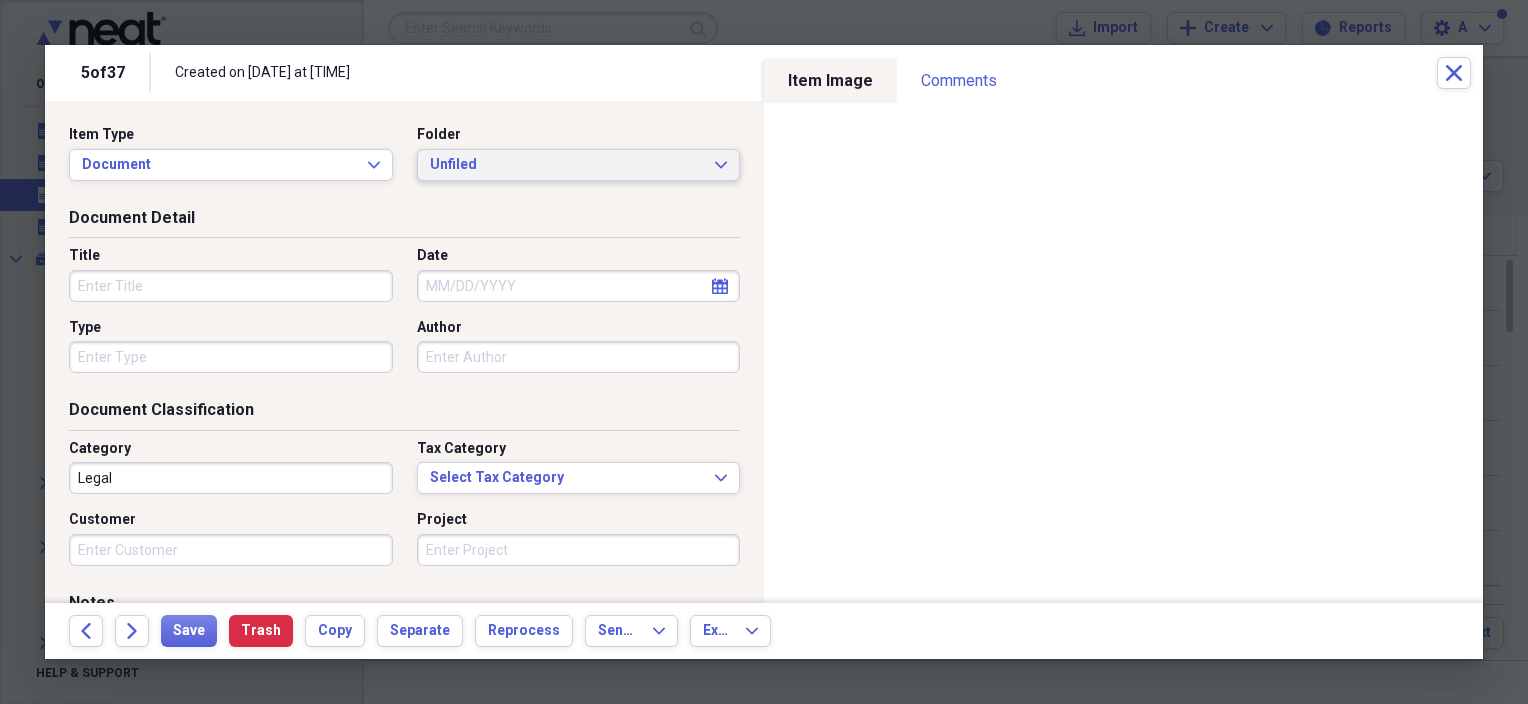 click on "Unfiled" at bounding box center [567, 165] 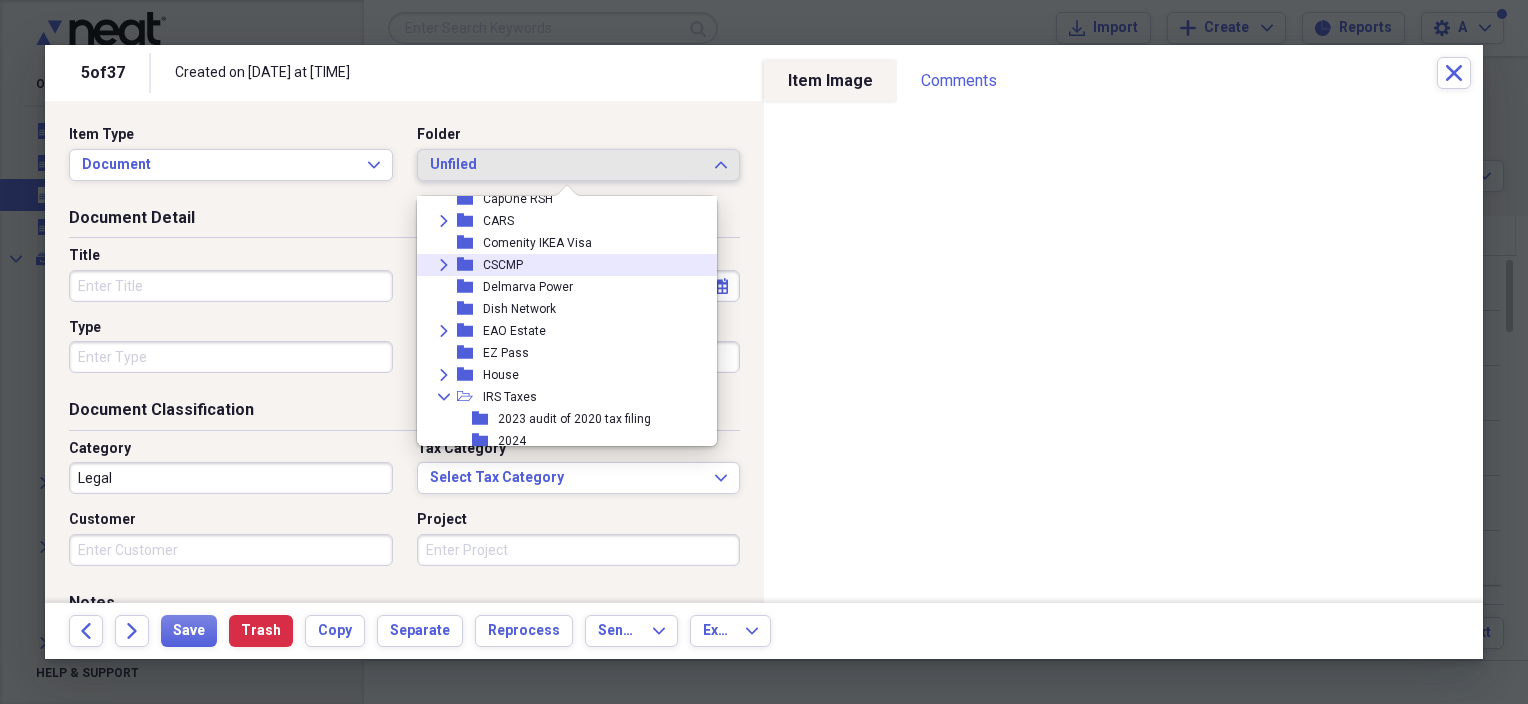 scroll, scrollTop: 200, scrollLeft: 0, axis: vertical 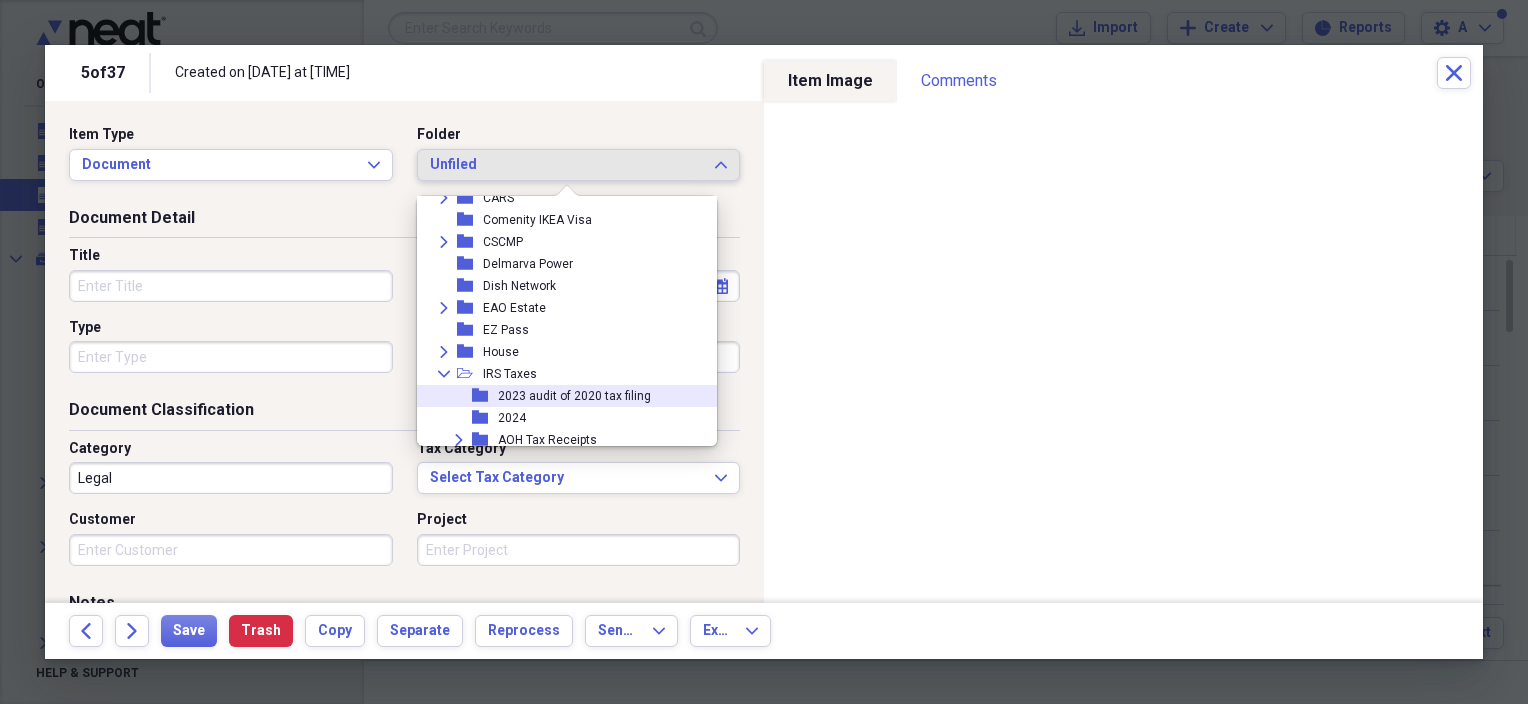 click on "2023 audit of 2020 tax filing" at bounding box center (574, 396) 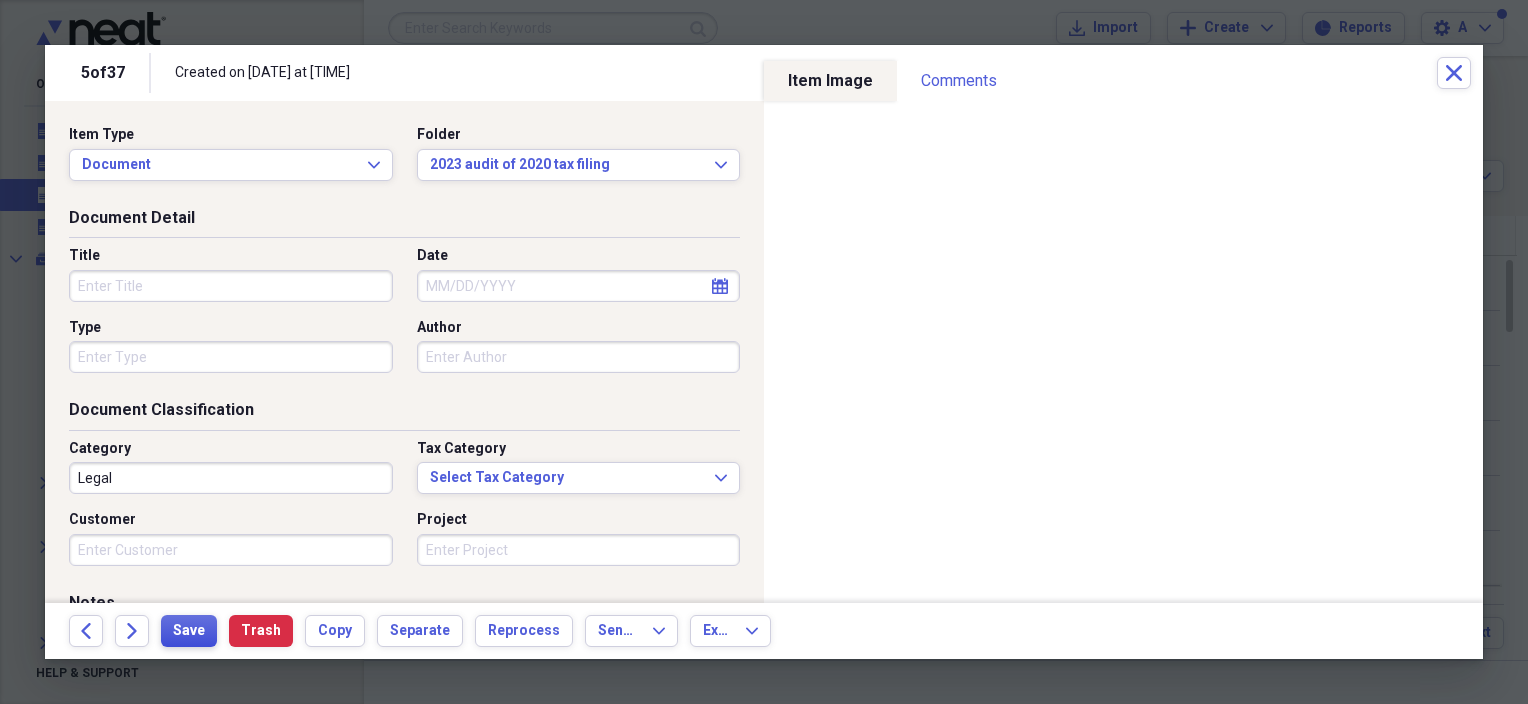 click on "Save" at bounding box center [189, 631] 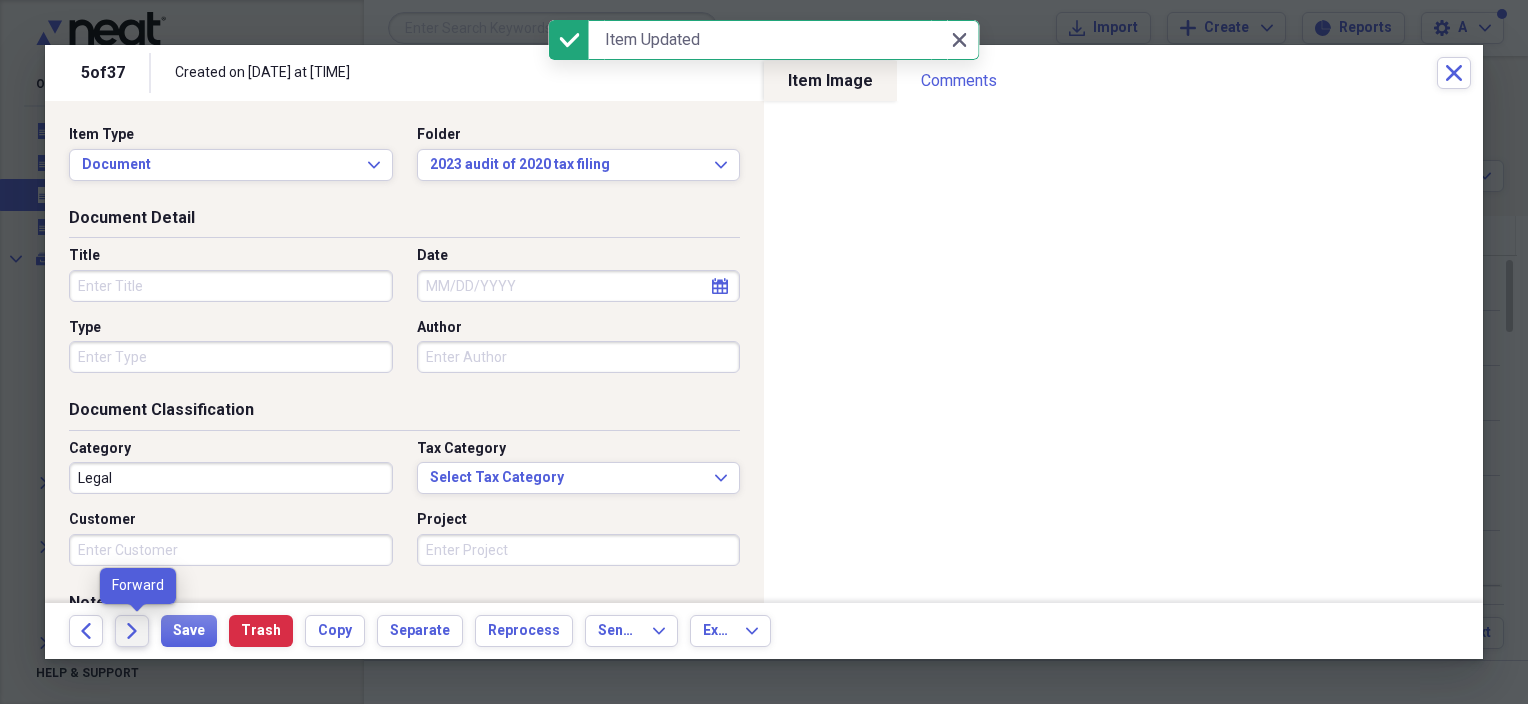 click on "Forward" at bounding box center (132, 631) 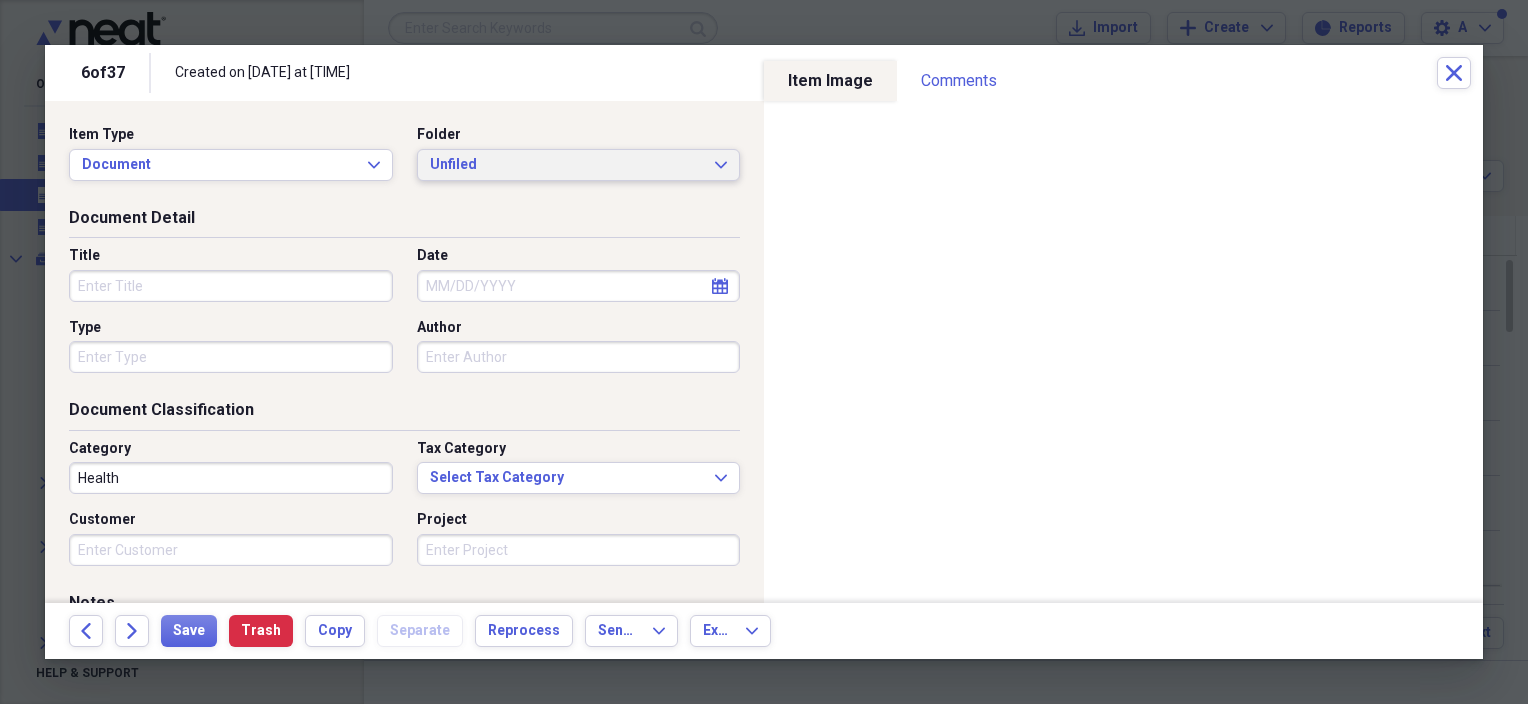 click on "Unfiled" at bounding box center [567, 165] 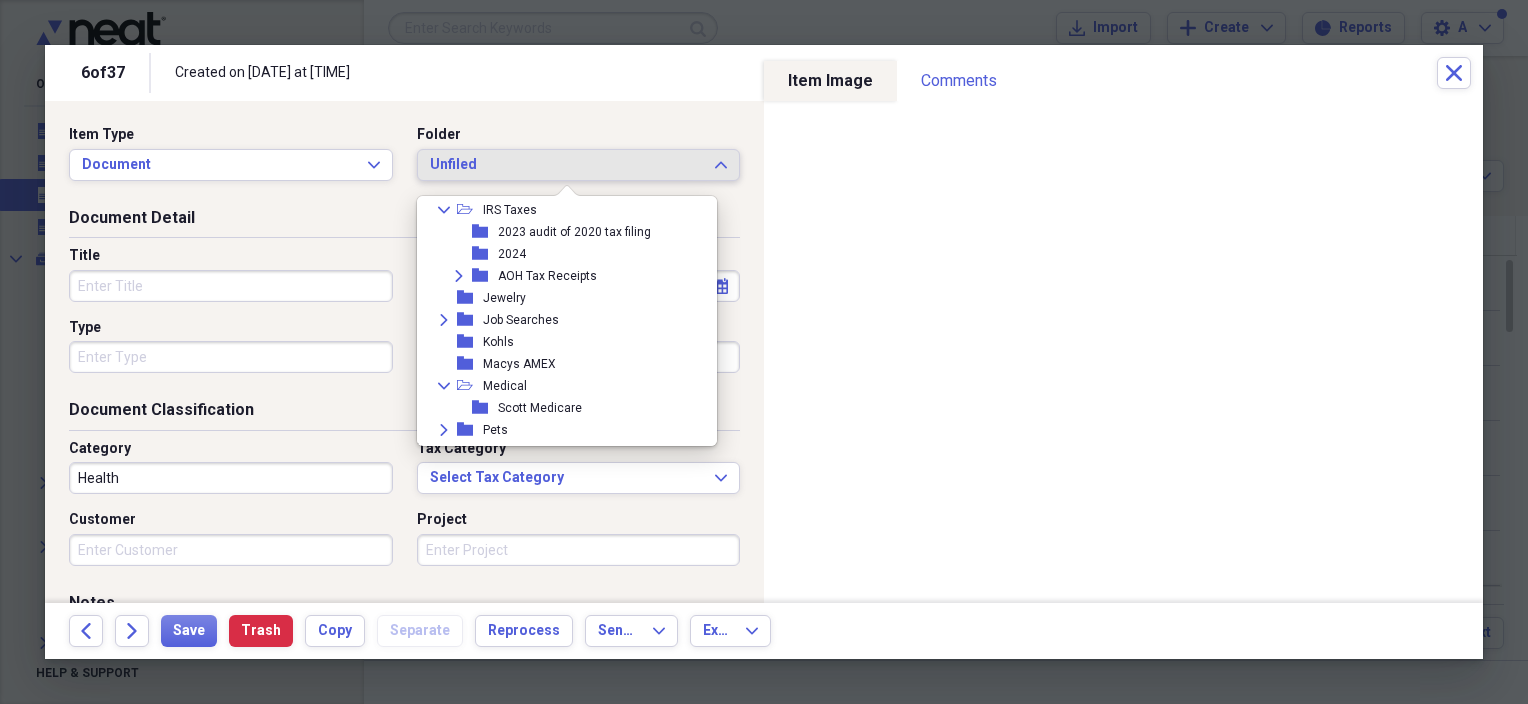 scroll, scrollTop: 400, scrollLeft: 0, axis: vertical 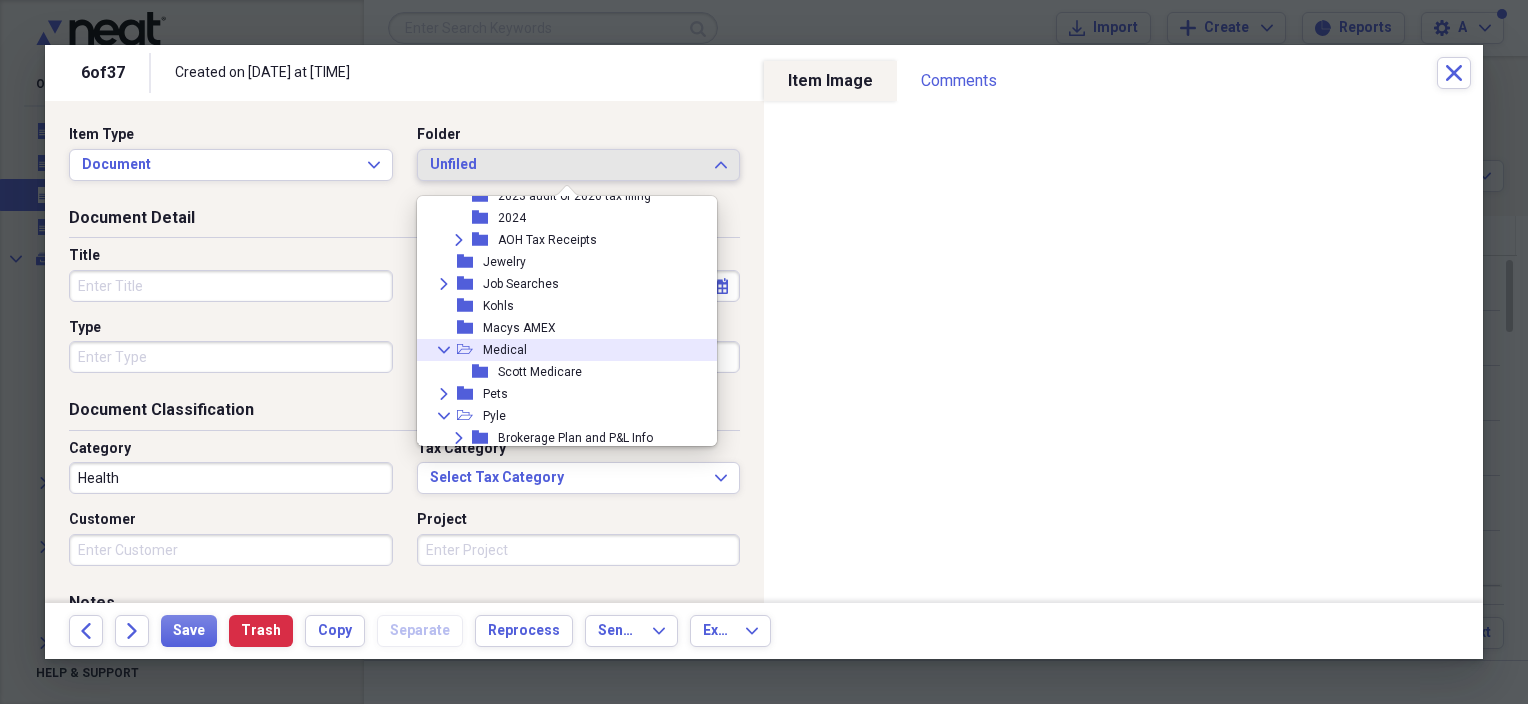click on "Medical" at bounding box center (505, 350) 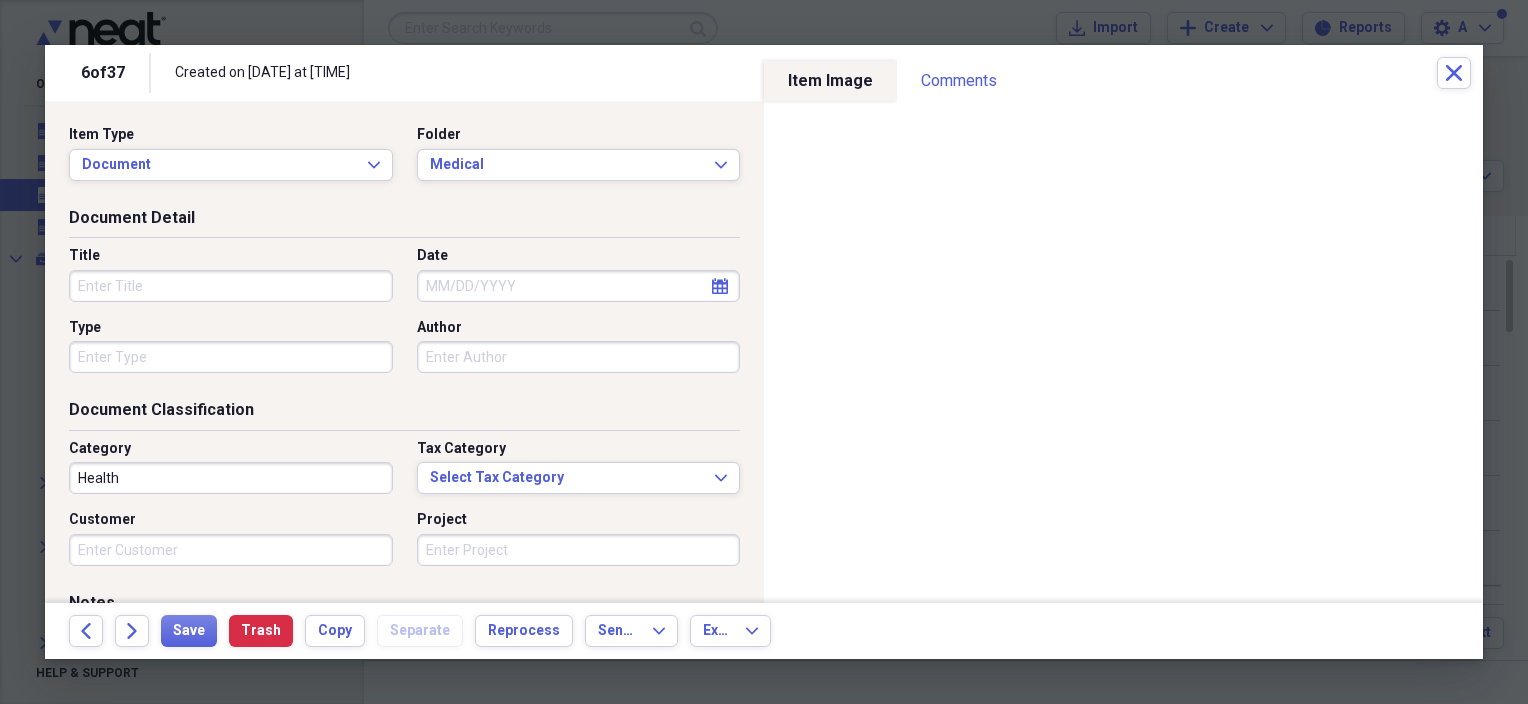 click on "Title" at bounding box center [231, 286] 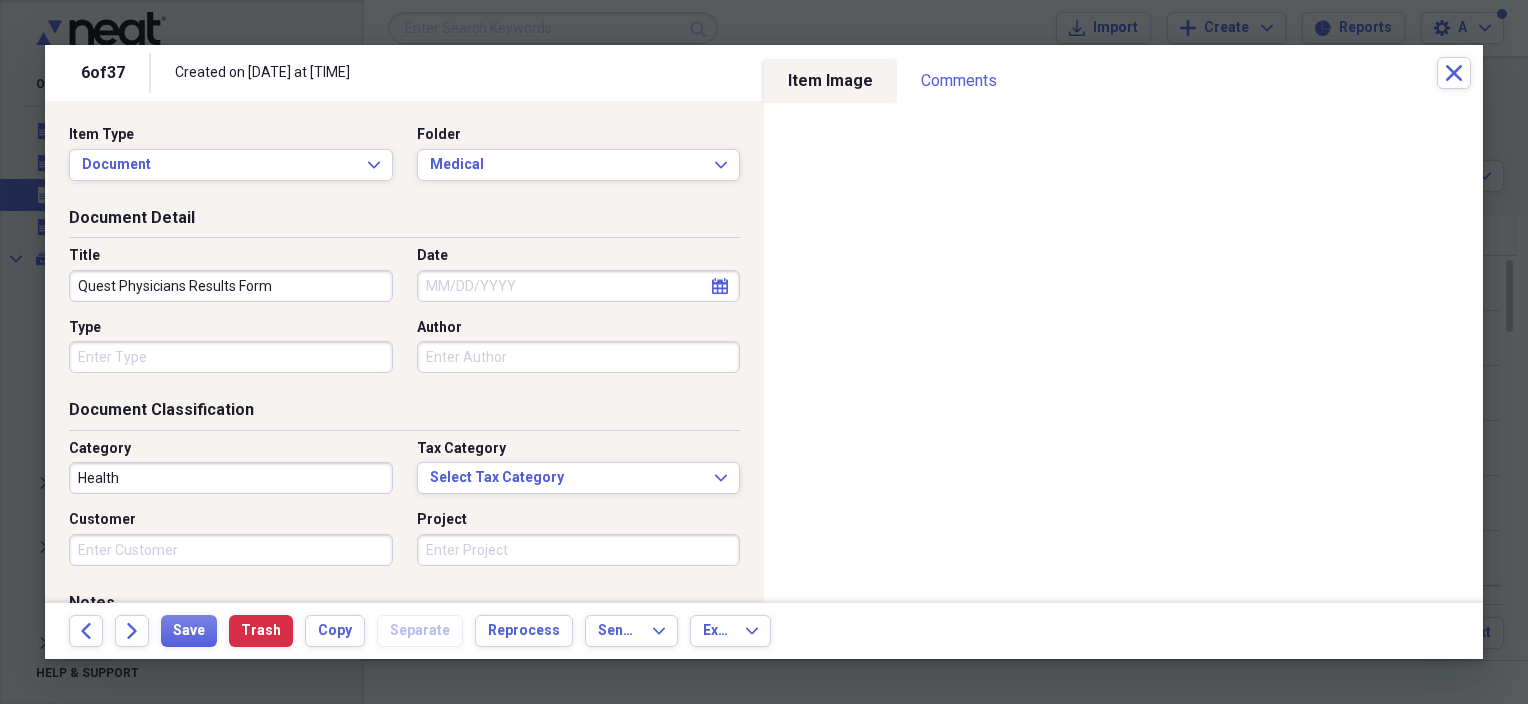 type on "Quest Physicians Results Form" 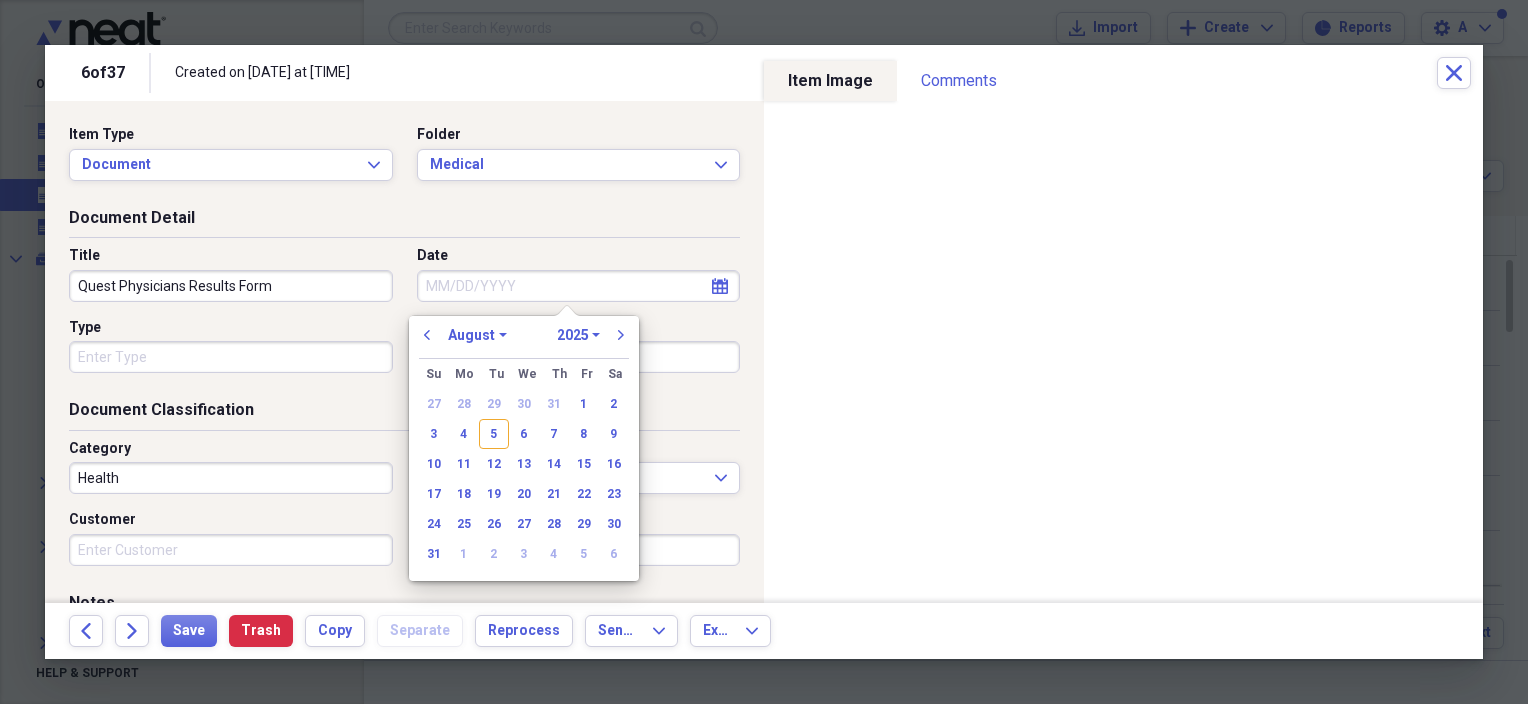 click on "1970 1971 1972 1973 1974 1975 1976 1977 1978 1979 1980 1981 1982 1983 1984 1985 1986 1987 1988 1989 1990 1991 1992 1993 1994 1995 1996 1997 1998 1999 2000 2001 2002 2003 2004 2005 2006 2007 2008 2009 2010 2011 2012 2013 2014 2015 2016 2017 2018 2019 2020 2021 2022 2023 2024 2025 2026 2027 2028 2029 2030 2031 2032 2033 2034 2035" at bounding box center [578, 335] 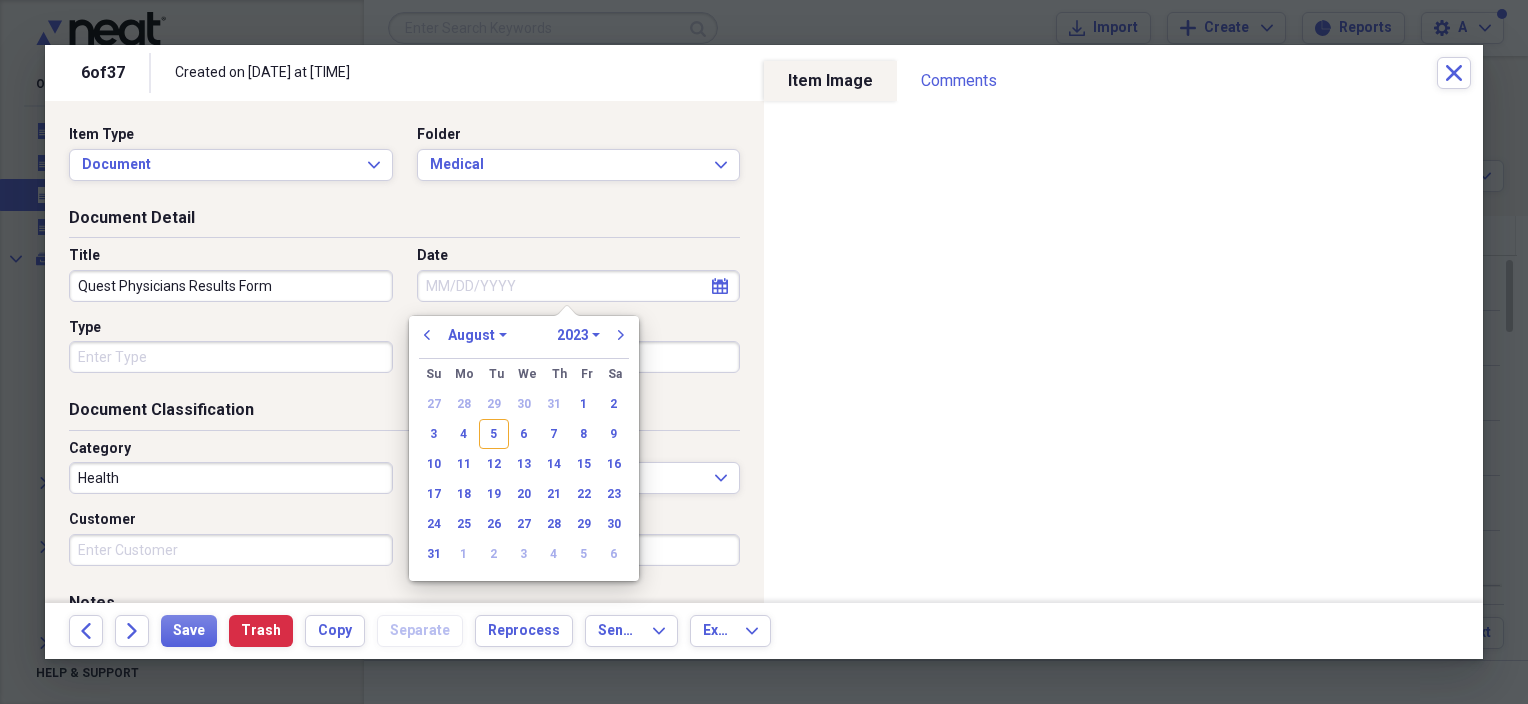 click on "1970 1971 1972 1973 1974 1975 1976 1977 1978 1979 1980 1981 1982 1983 1984 1985 1986 1987 1988 1989 1990 1991 1992 1993 1994 1995 1996 1997 1998 1999 2000 2001 2002 2003 2004 2005 2006 2007 2008 2009 2010 2011 2012 2013 2014 2015 2016 2017 2018 2019 2020 2021 2022 2023 2024 2025 2026 2027 2028 2029 2030 2031 2032 2033 2034 2035" at bounding box center (578, 335) 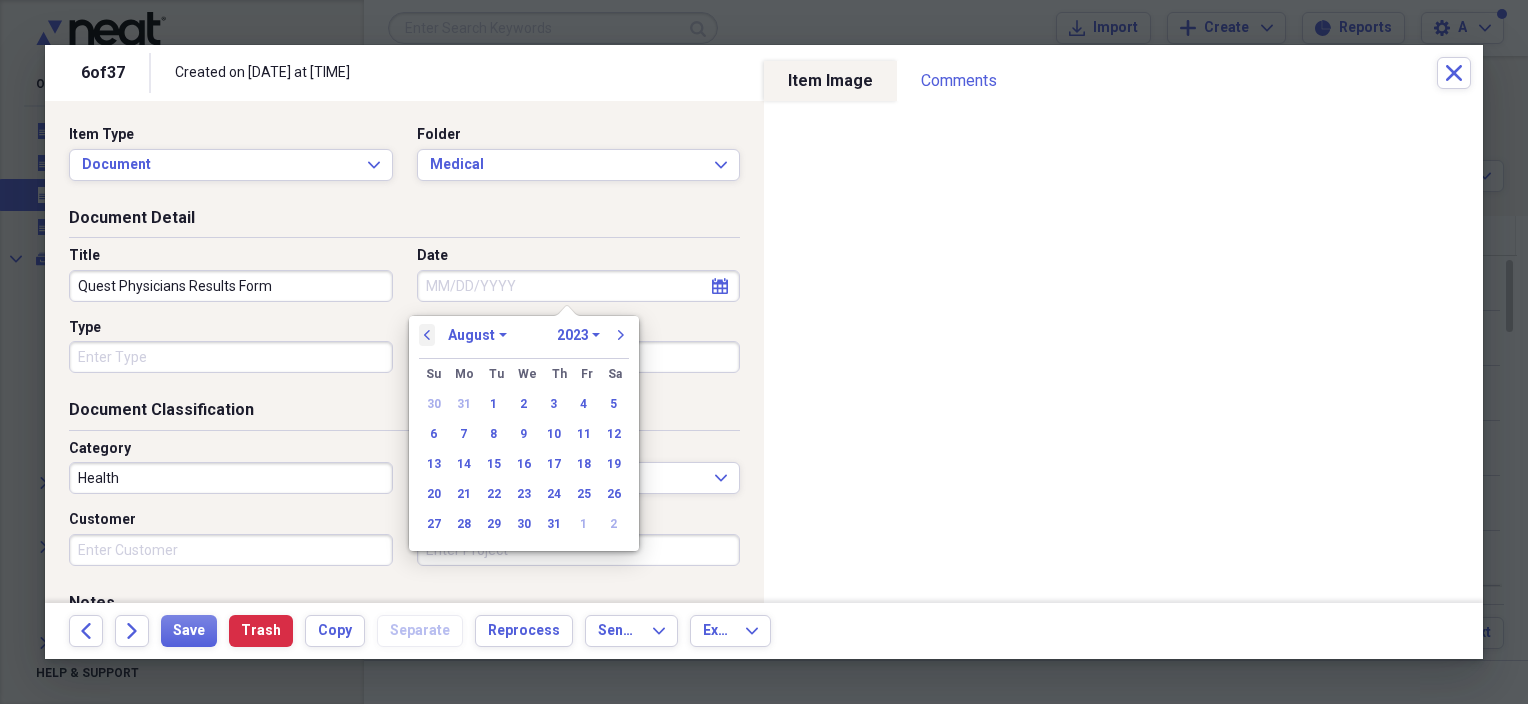 click on "previous" at bounding box center [427, 335] 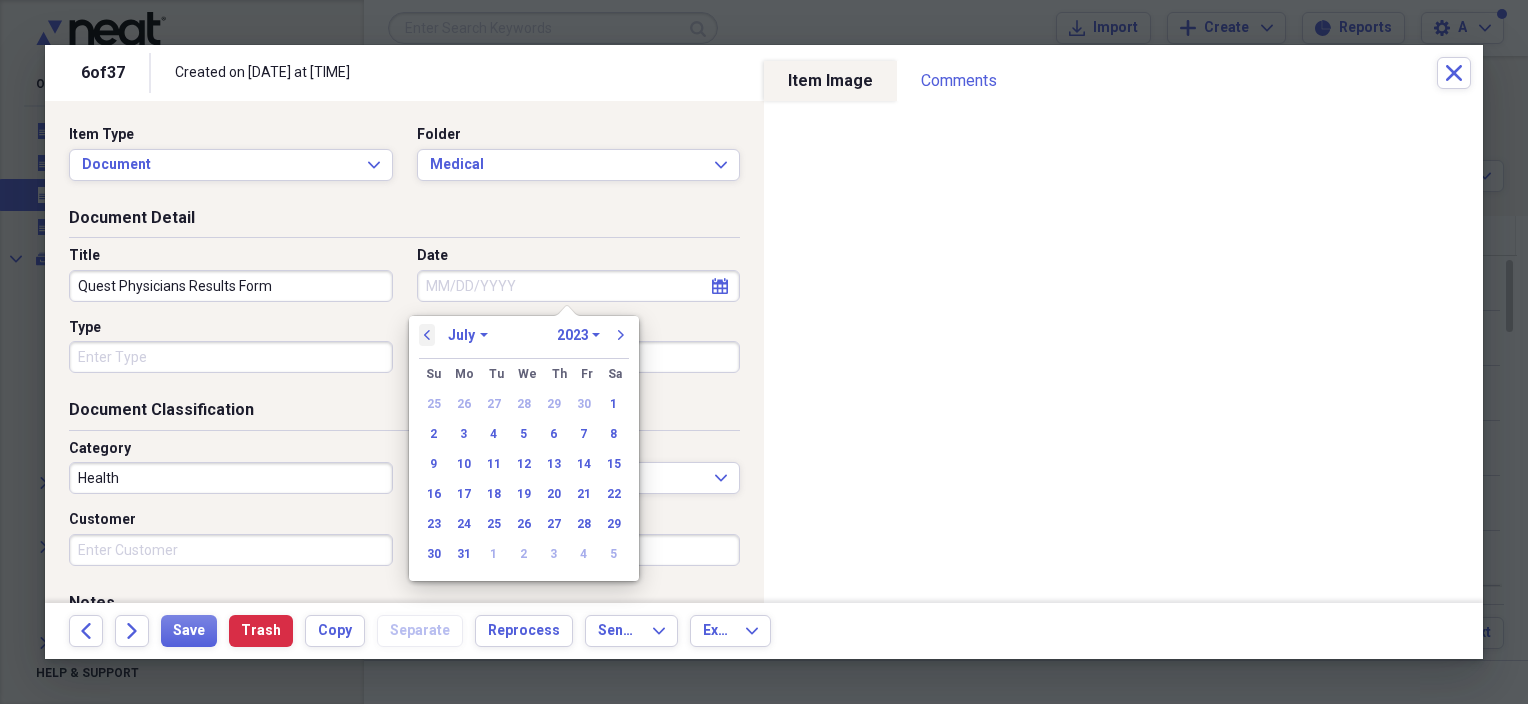 click on "previous" at bounding box center (427, 335) 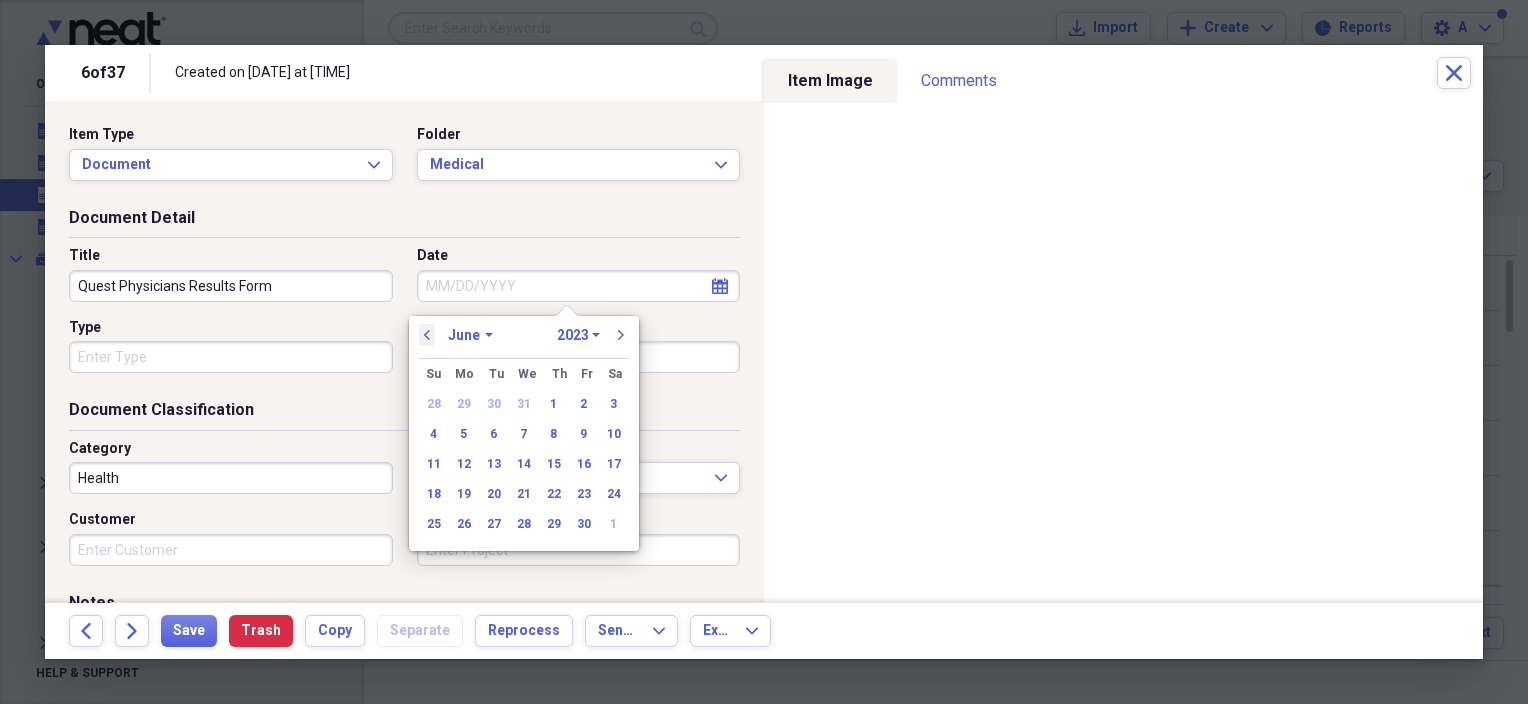 click on "previous" at bounding box center (427, 335) 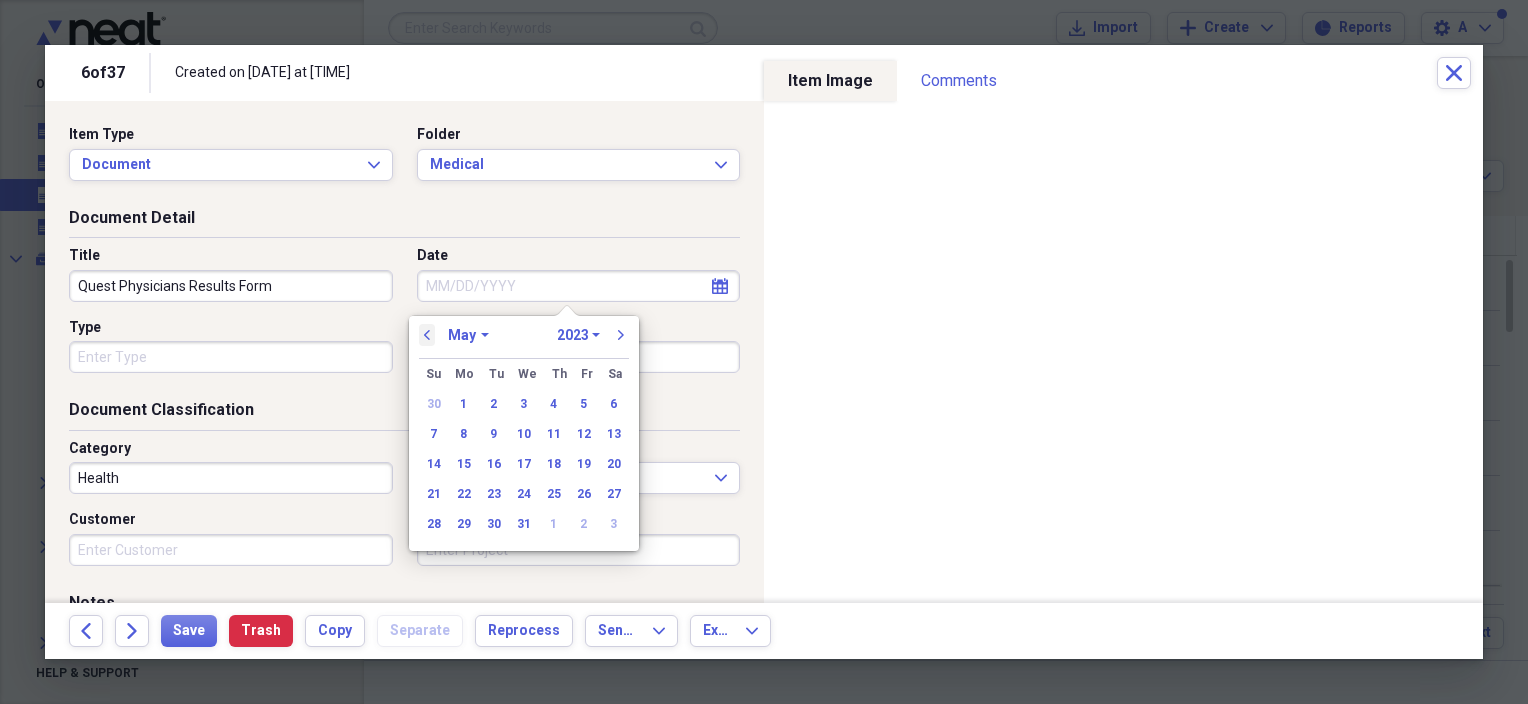click on "previous" at bounding box center [427, 335] 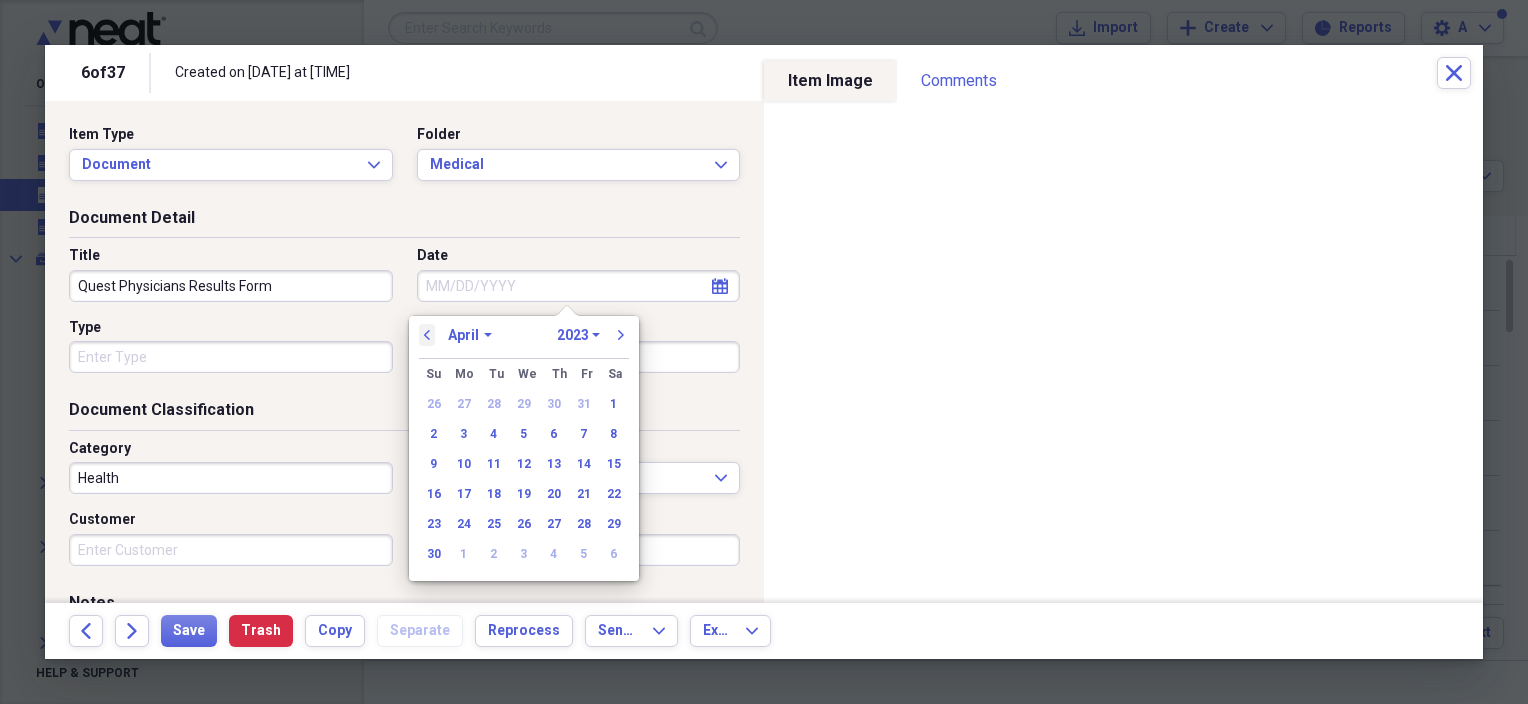 click on "previous" at bounding box center [427, 335] 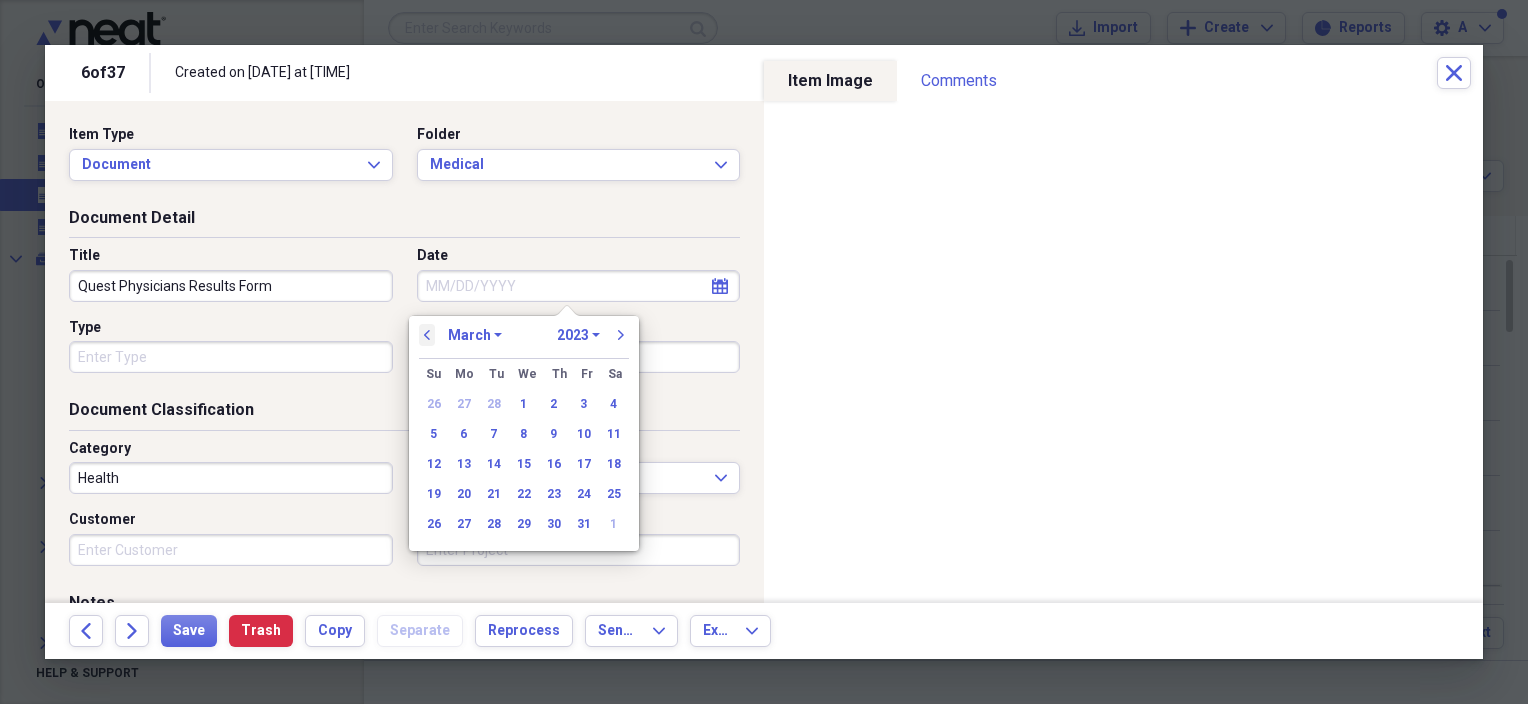click on "previous" at bounding box center [427, 335] 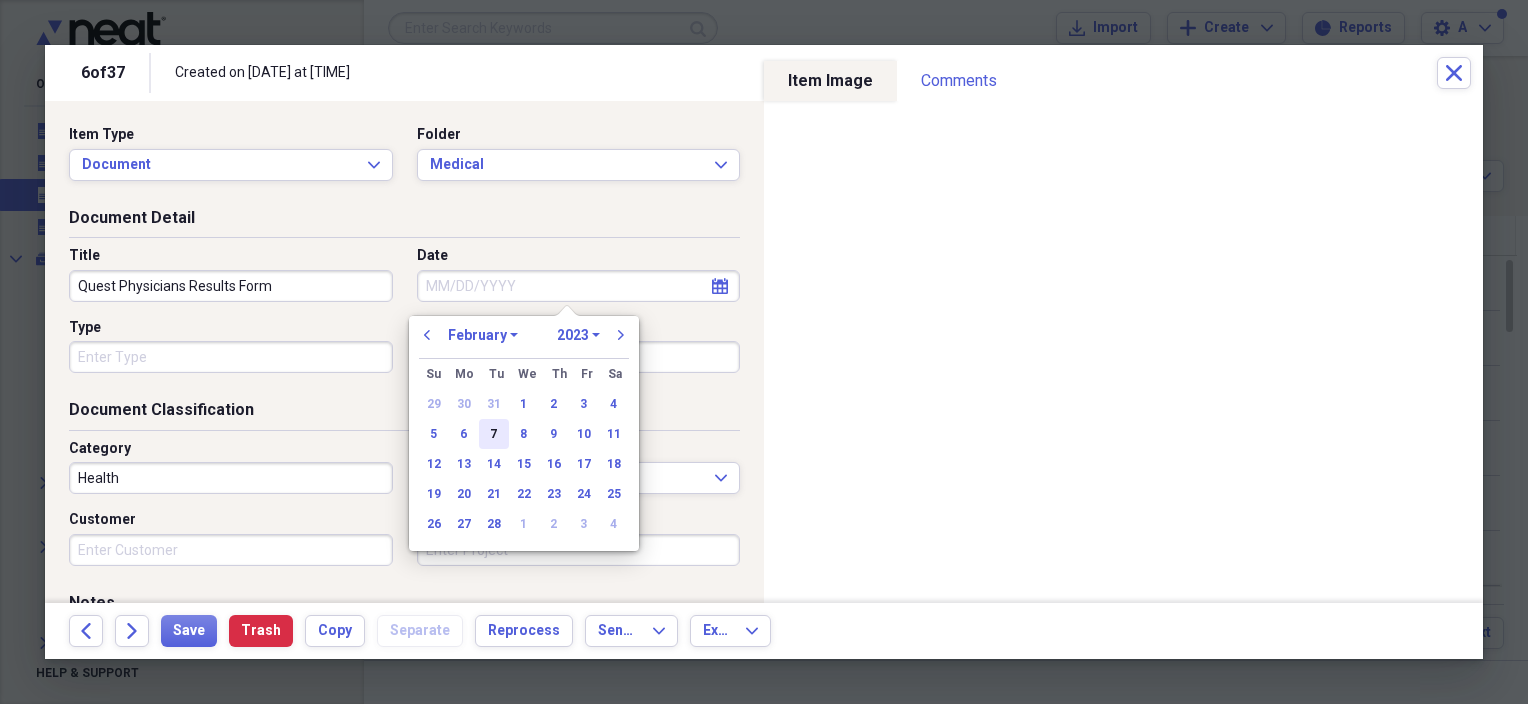 click on "7" at bounding box center [494, 434] 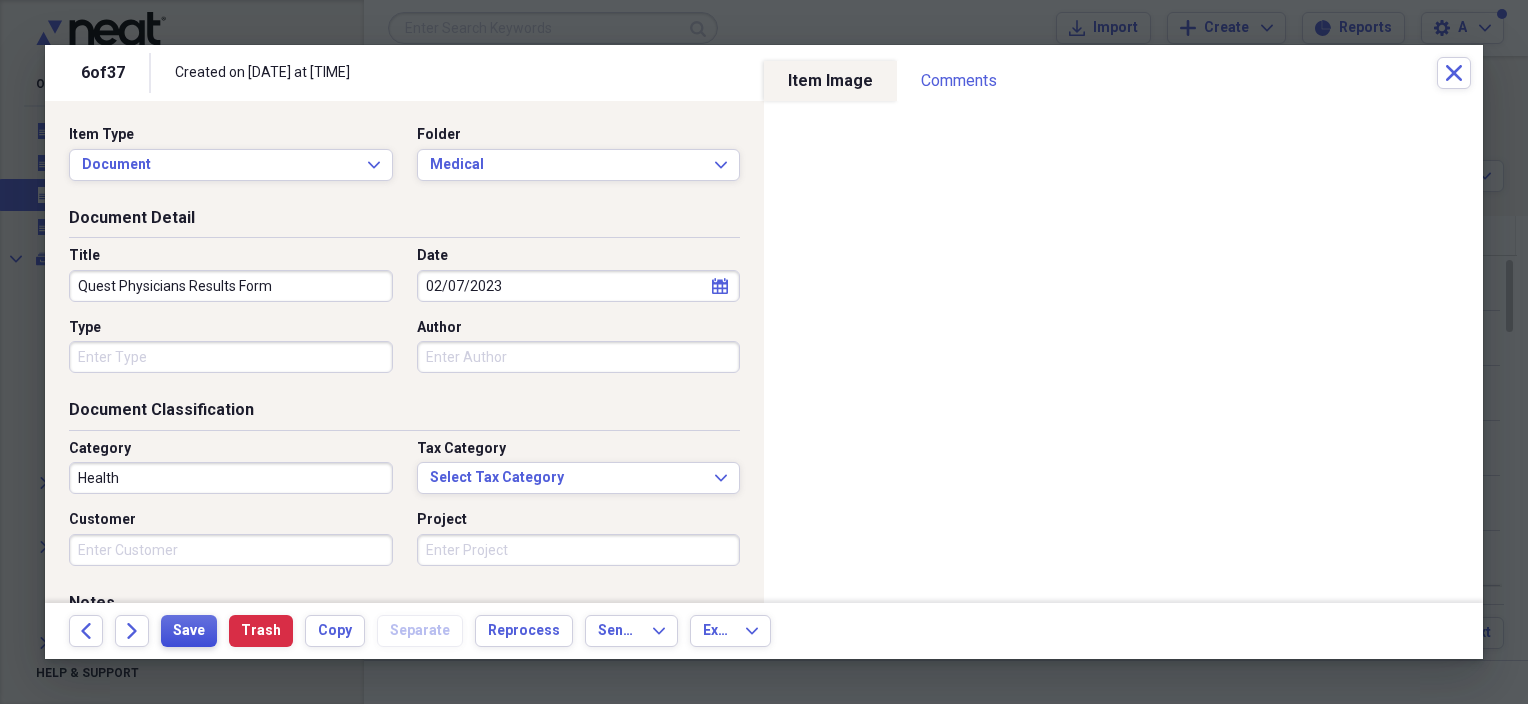 click on "Save" at bounding box center [189, 631] 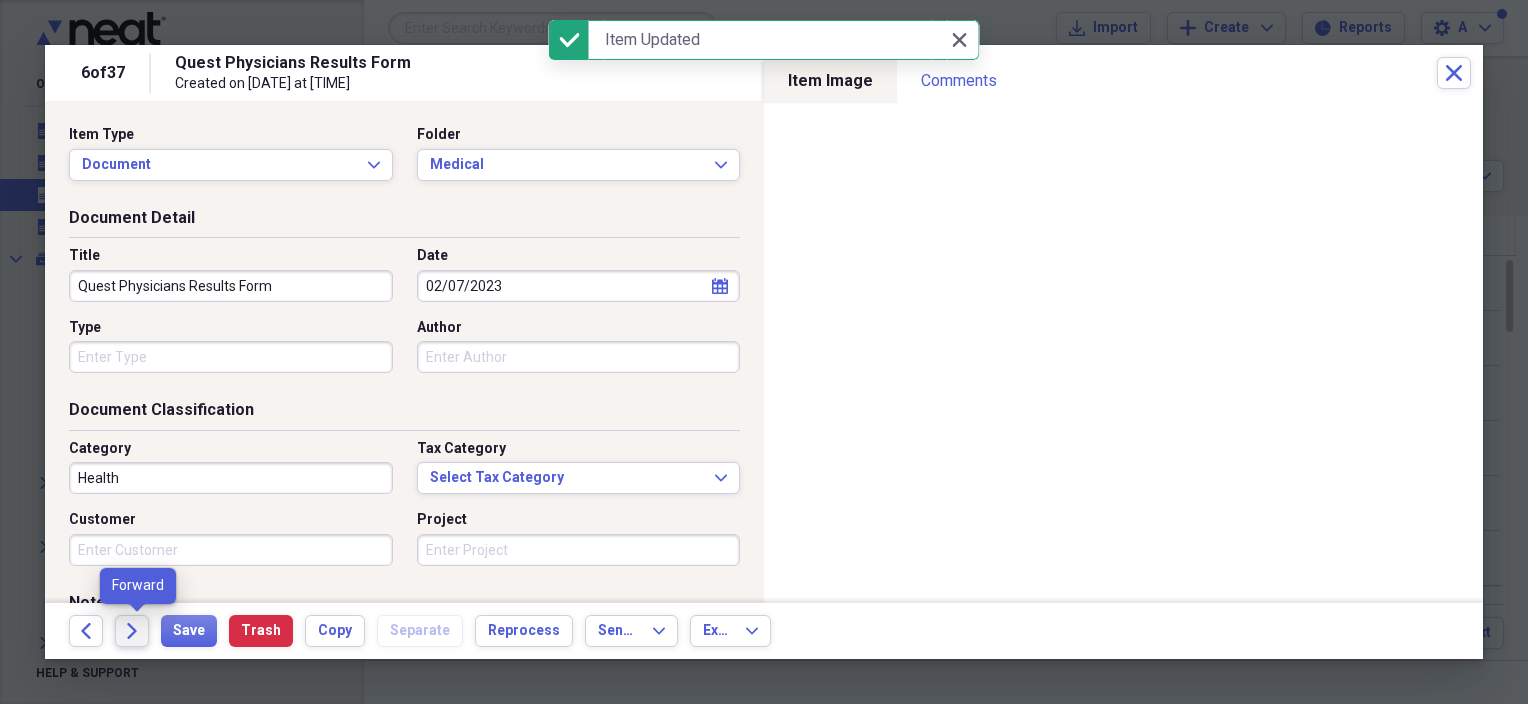 click on "Forward" 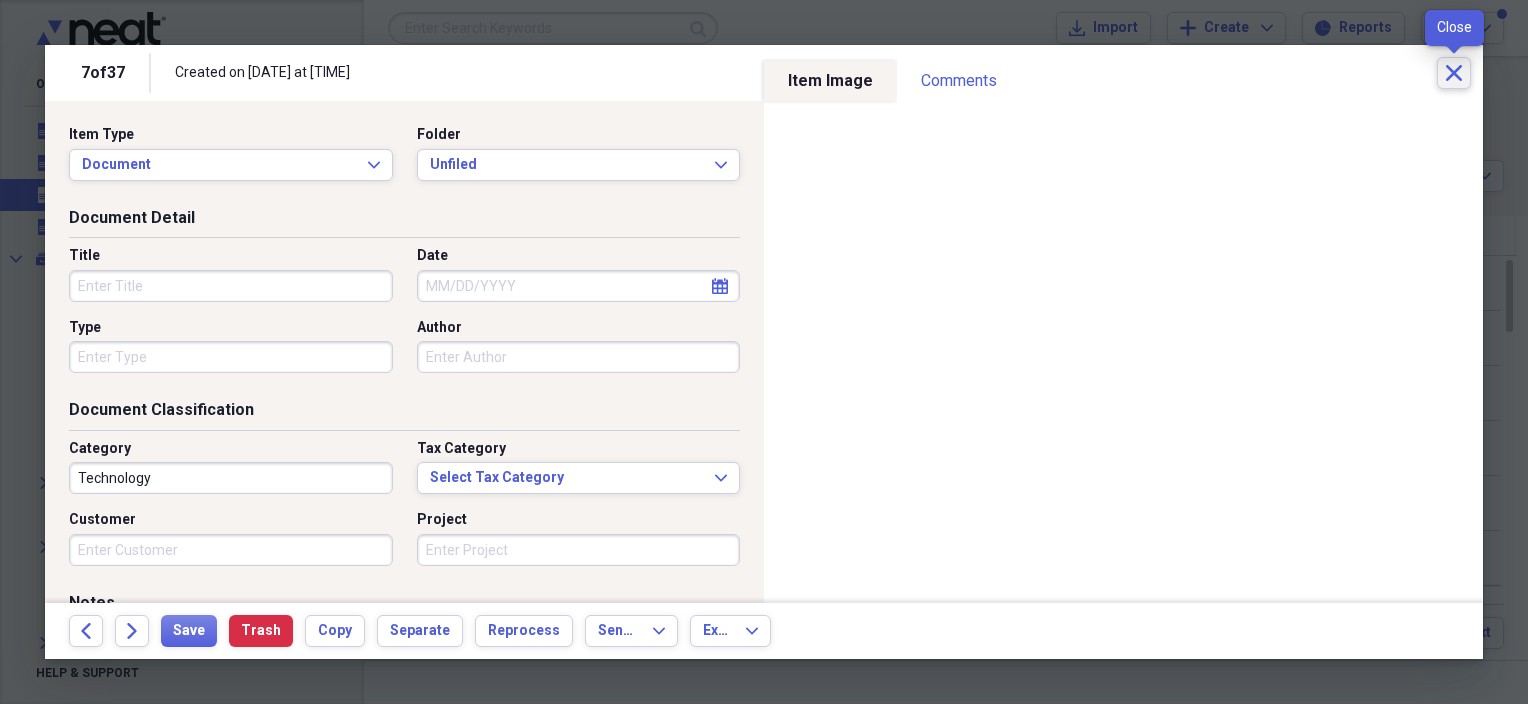 click 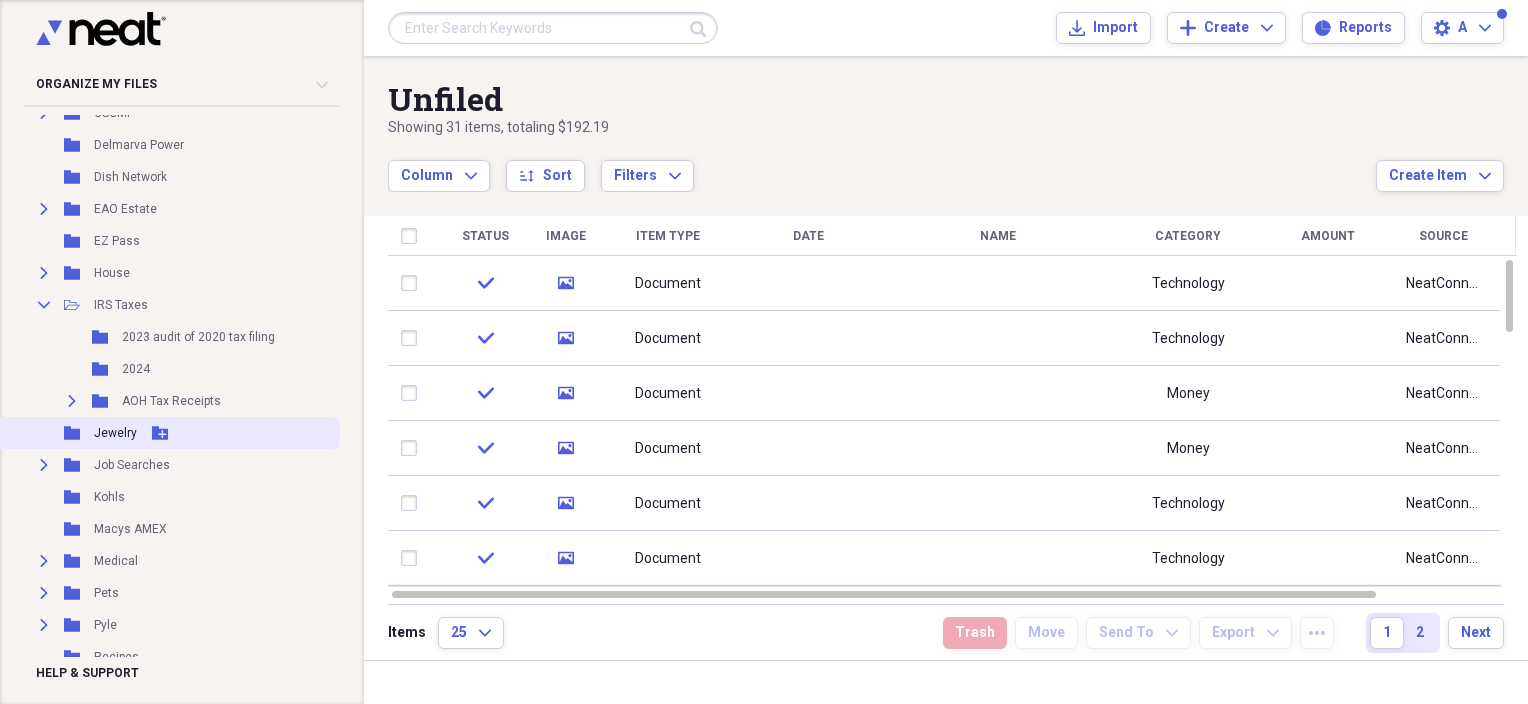 scroll, scrollTop: 400, scrollLeft: 0, axis: vertical 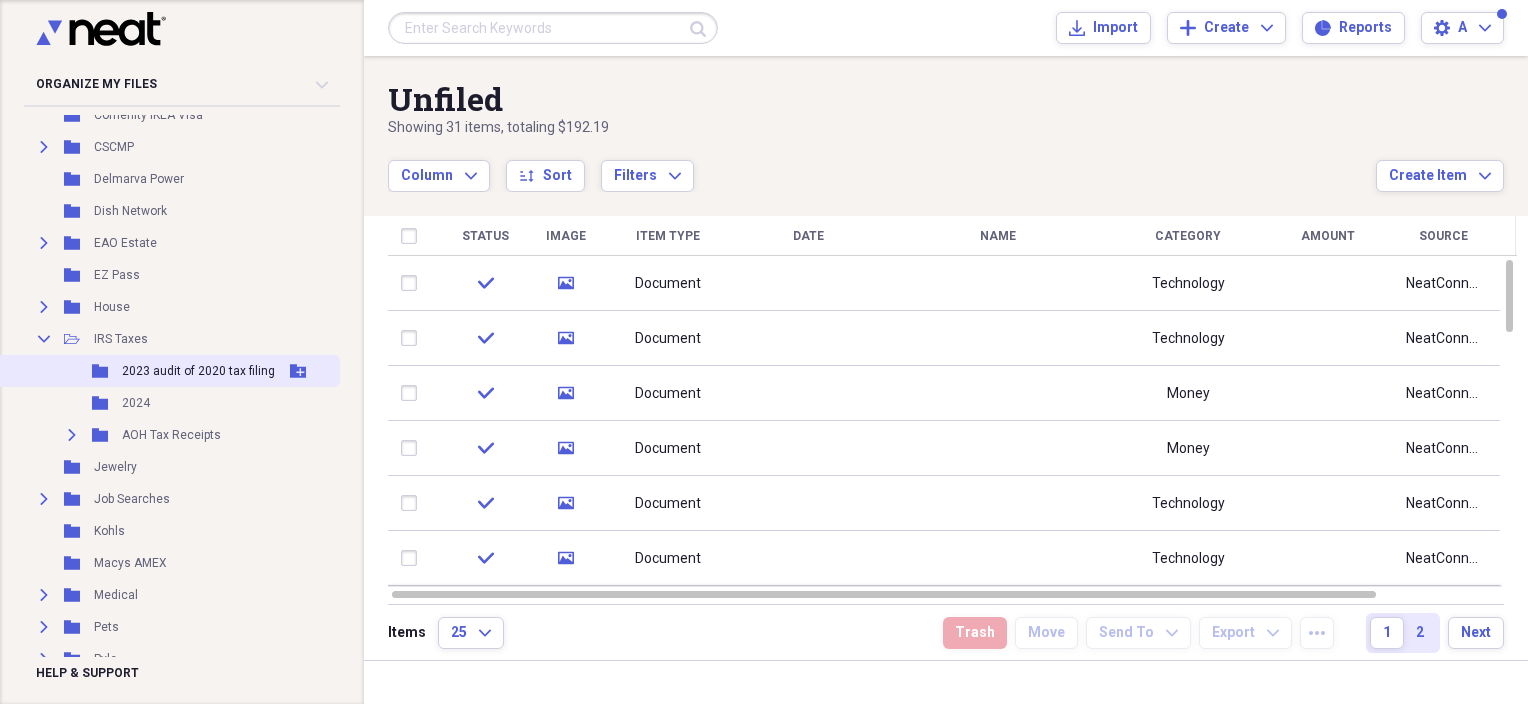 click on "2023 audit of 2020 tax filing" at bounding box center [198, 371] 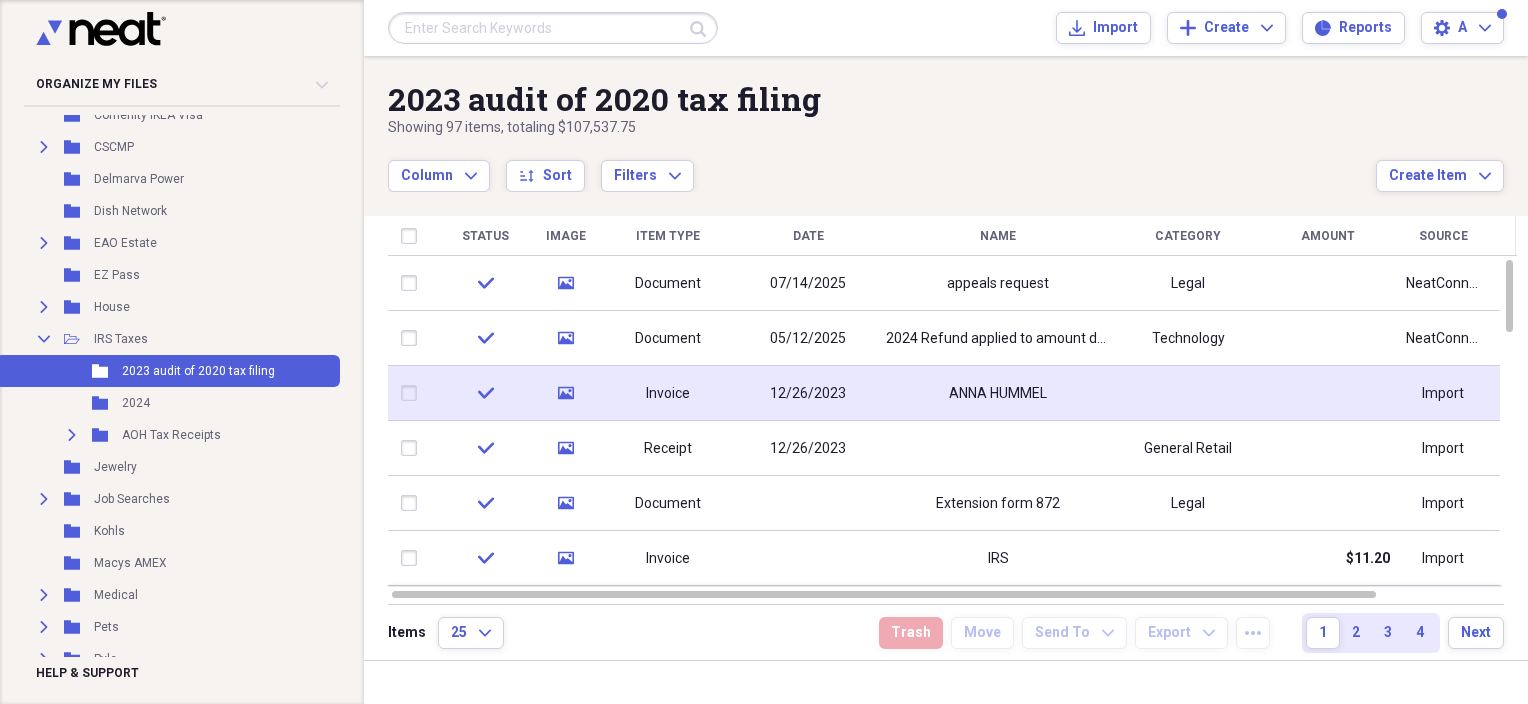 click on "Invoice" at bounding box center (668, 393) 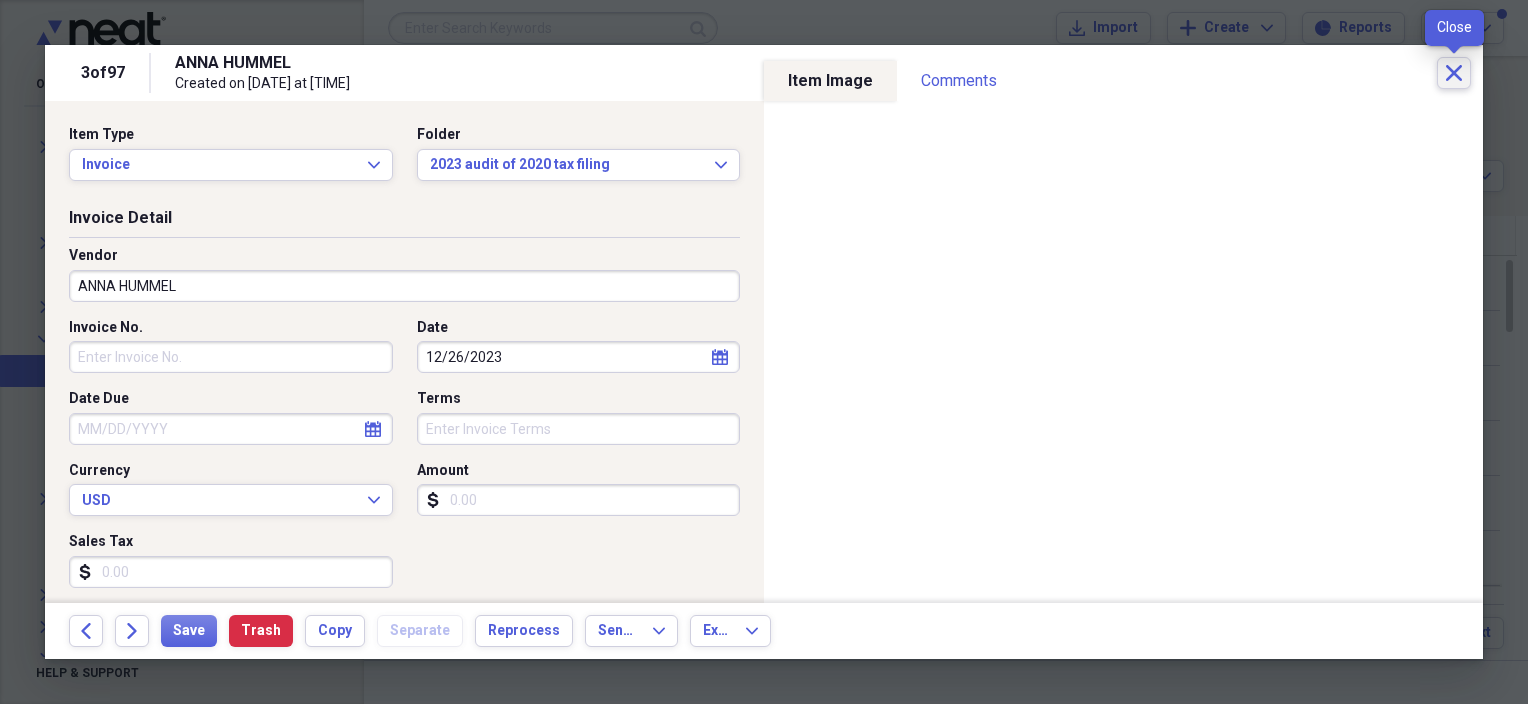 click on "Close" 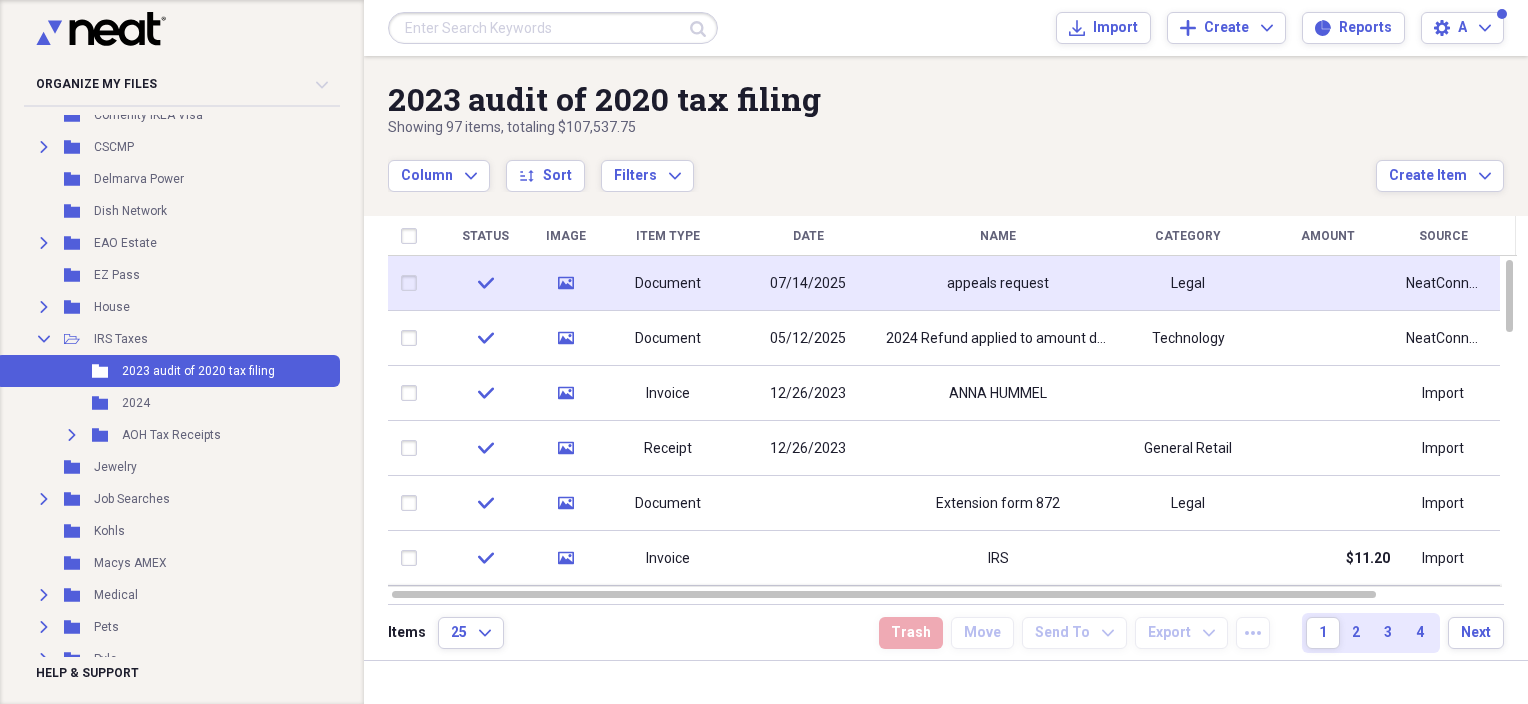click on "appeals request" at bounding box center [998, 283] 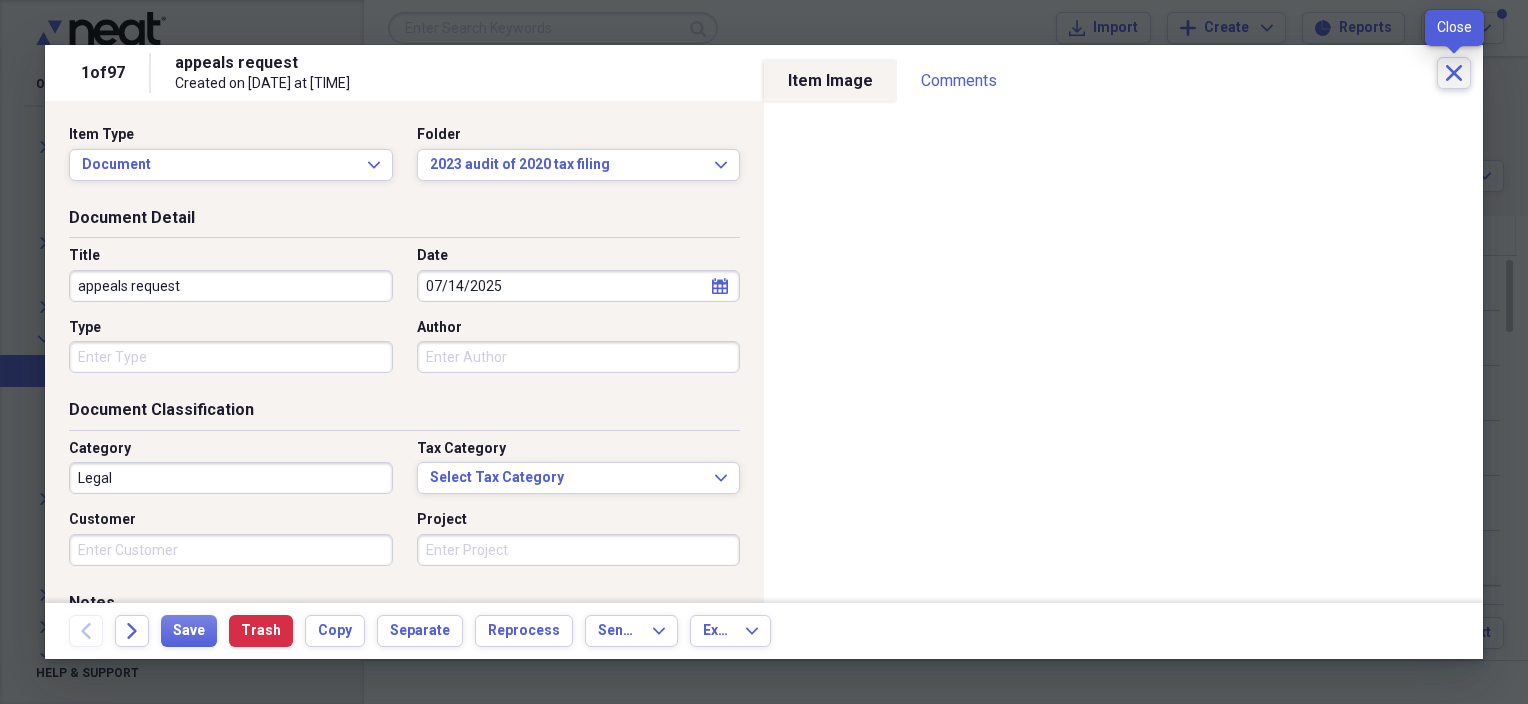 click on "Close" 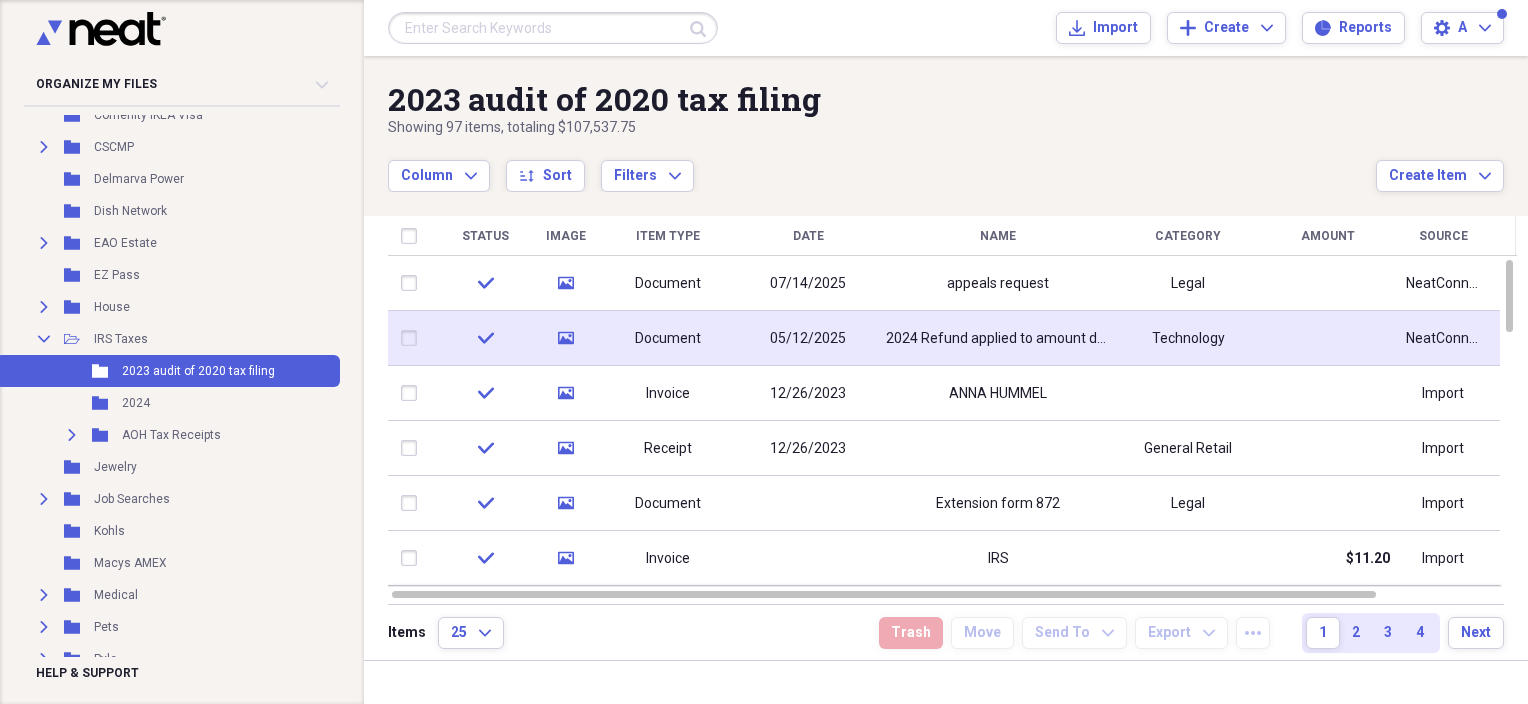 click on "Document" at bounding box center [668, 339] 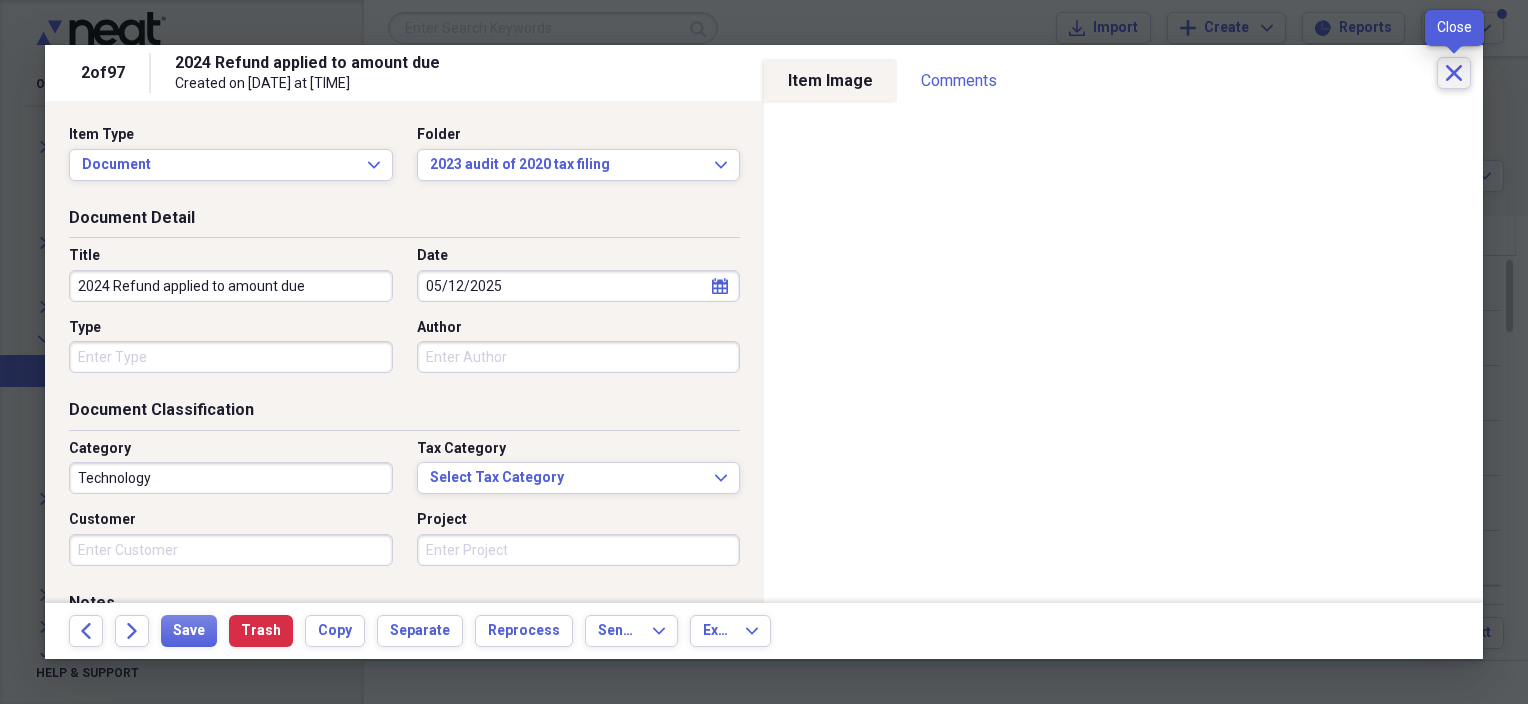 click on "Close" 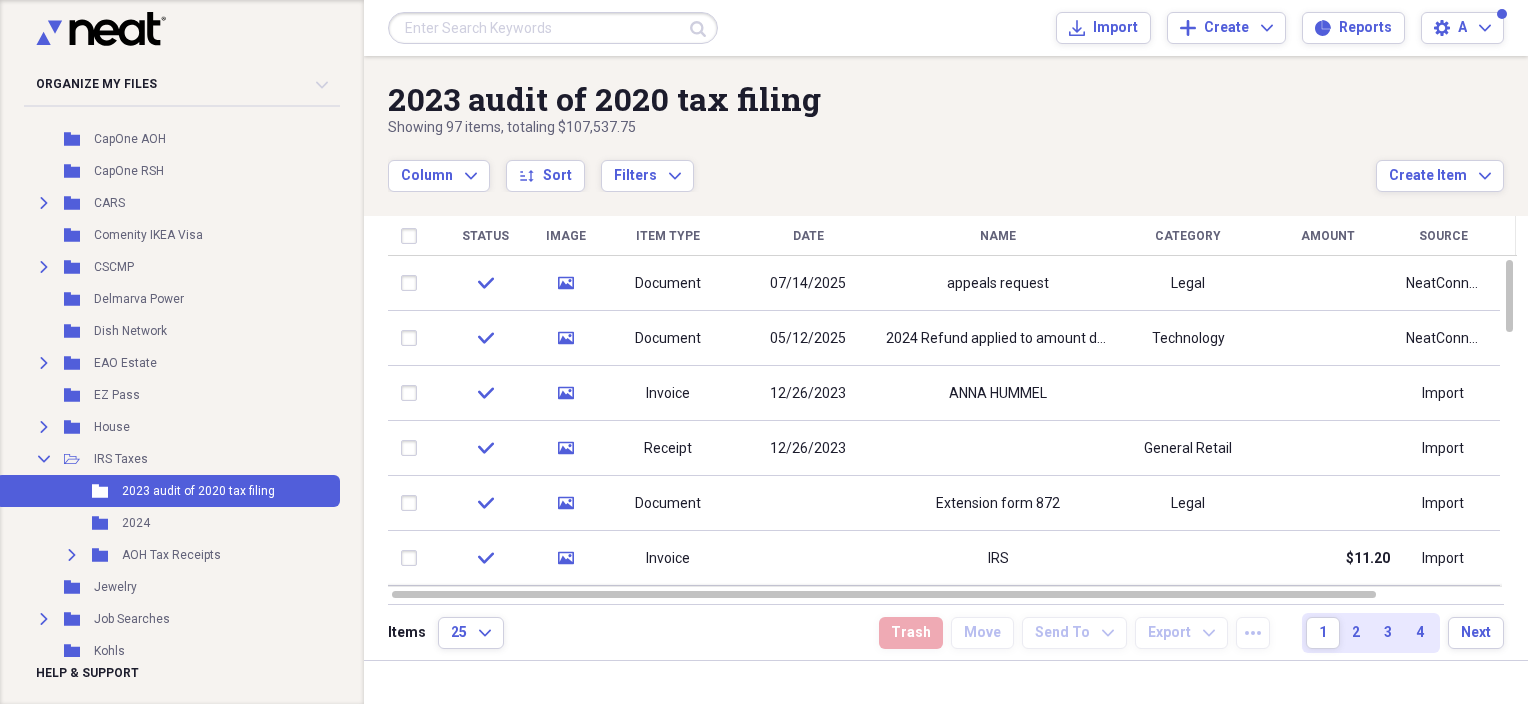 scroll, scrollTop: 0, scrollLeft: 0, axis: both 